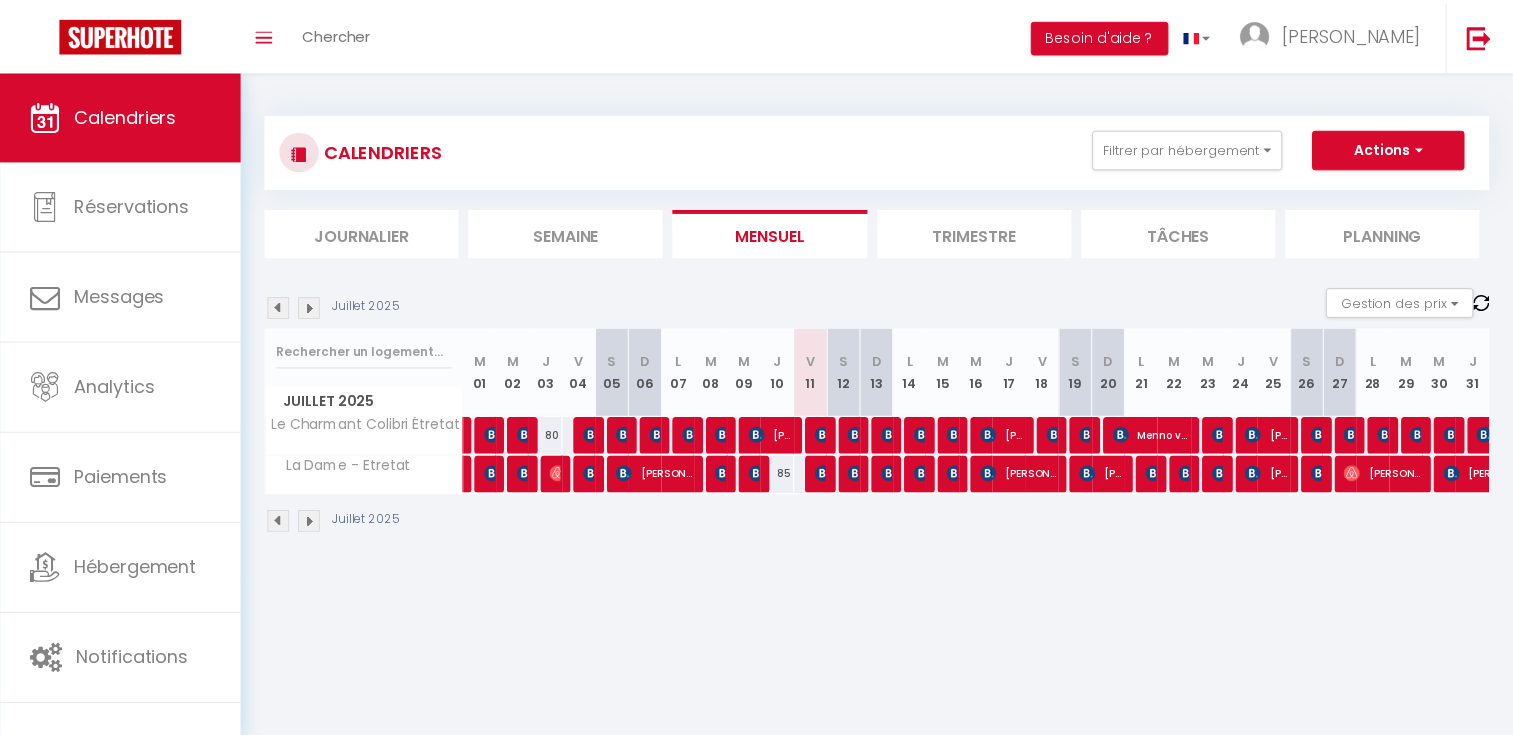 scroll, scrollTop: 0, scrollLeft: 0, axis: both 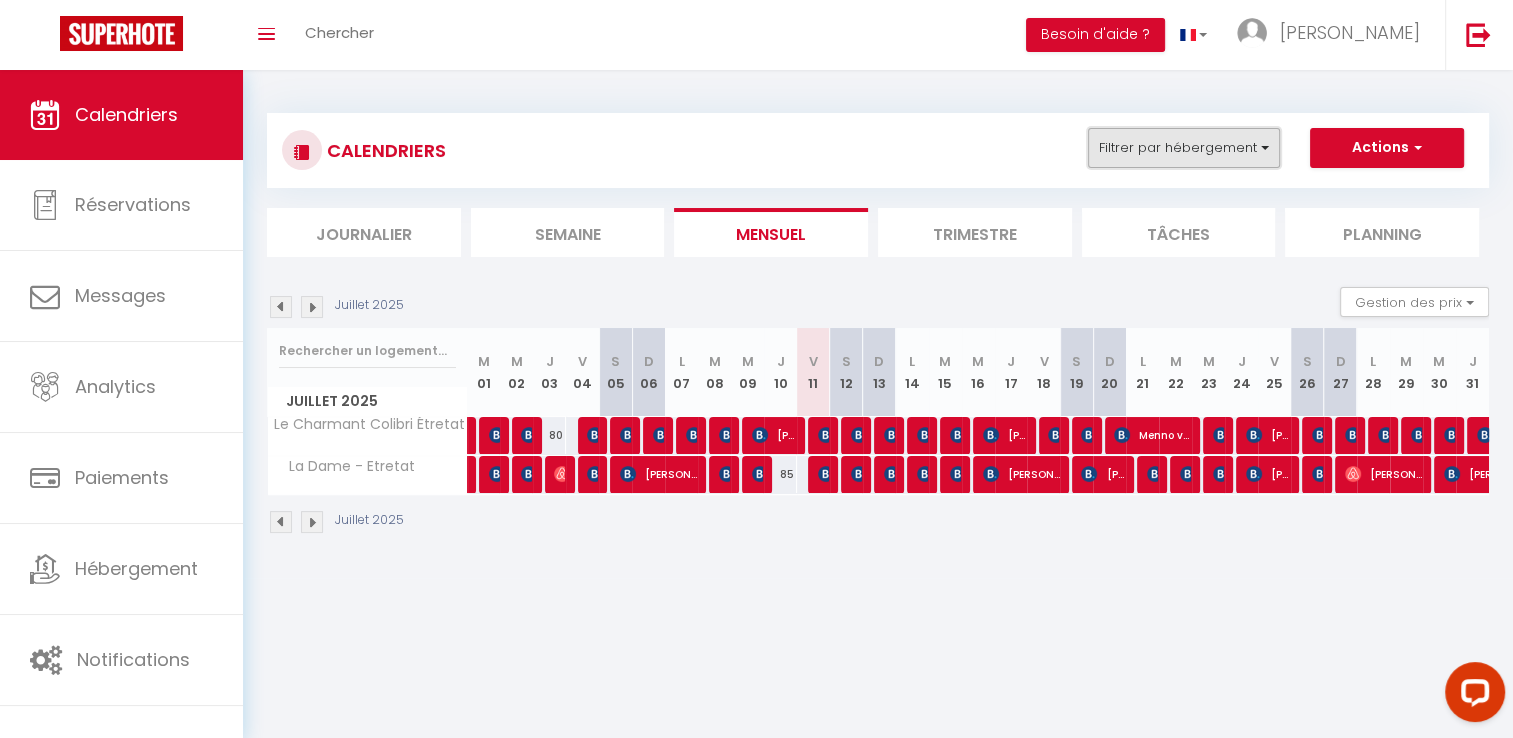 click on "Filtrer par hébergement" at bounding box center [1184, 148] 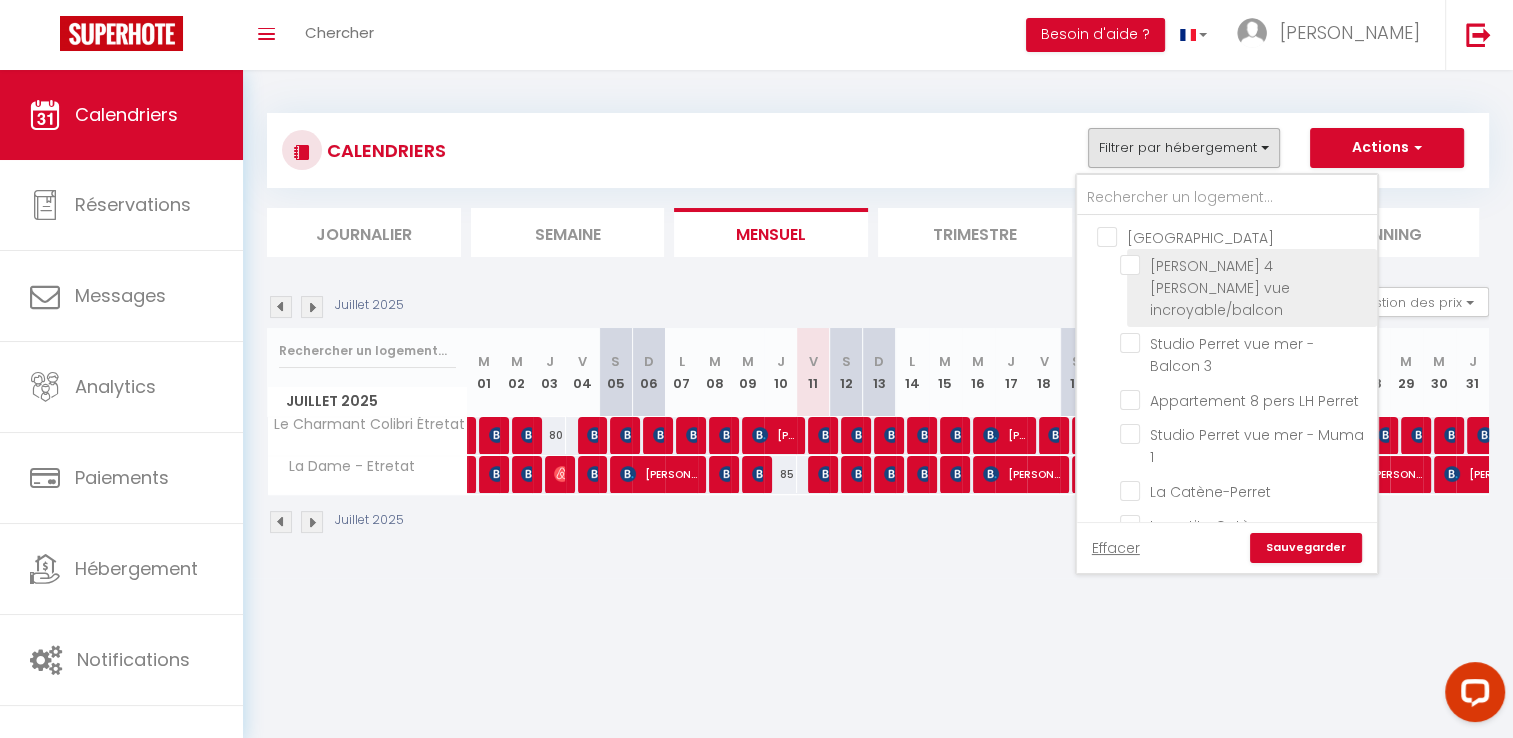 click on "[PERSON_NAME] 4 [PERSON_NAME] vue incroyable/balcon" at bounding box center (1245, 265) 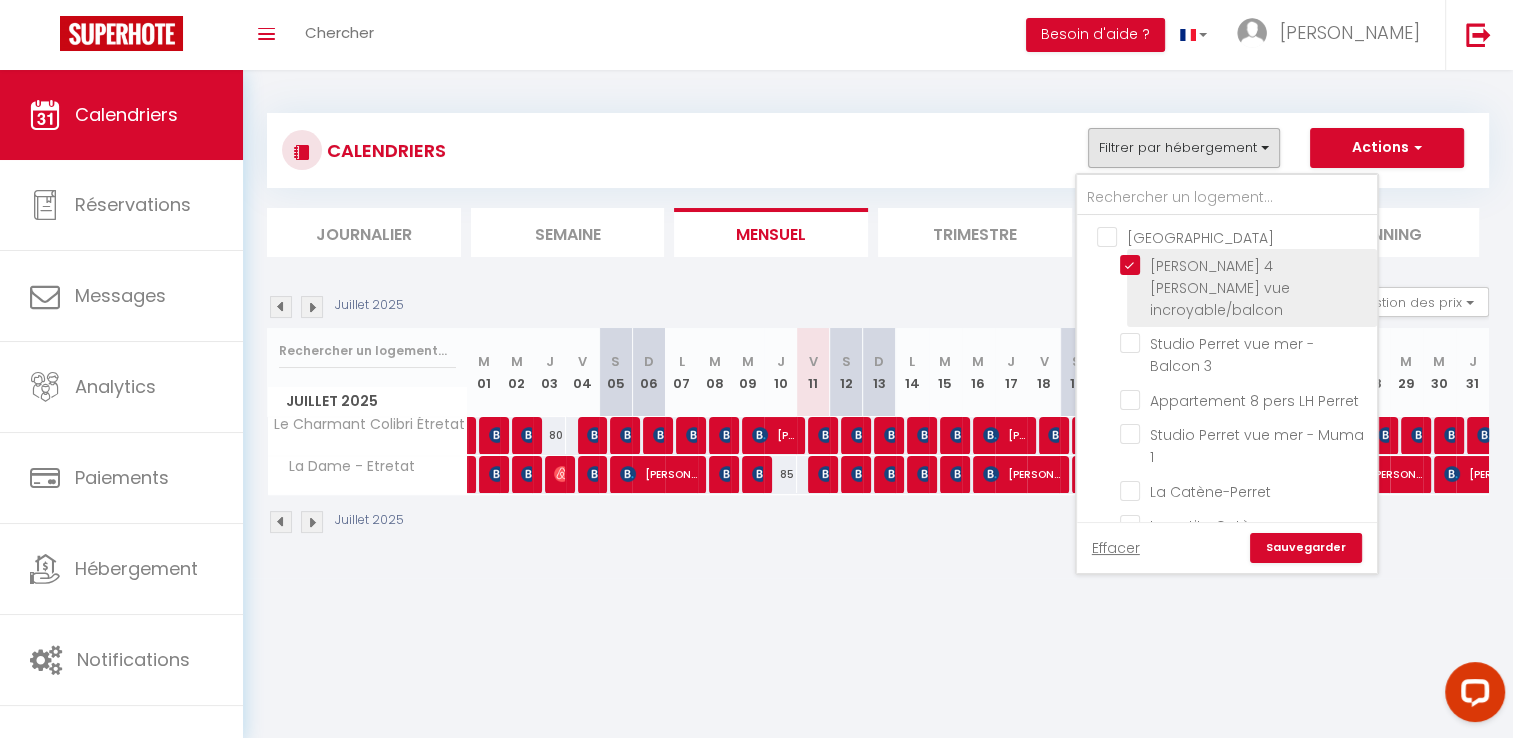 checkbox on "false" 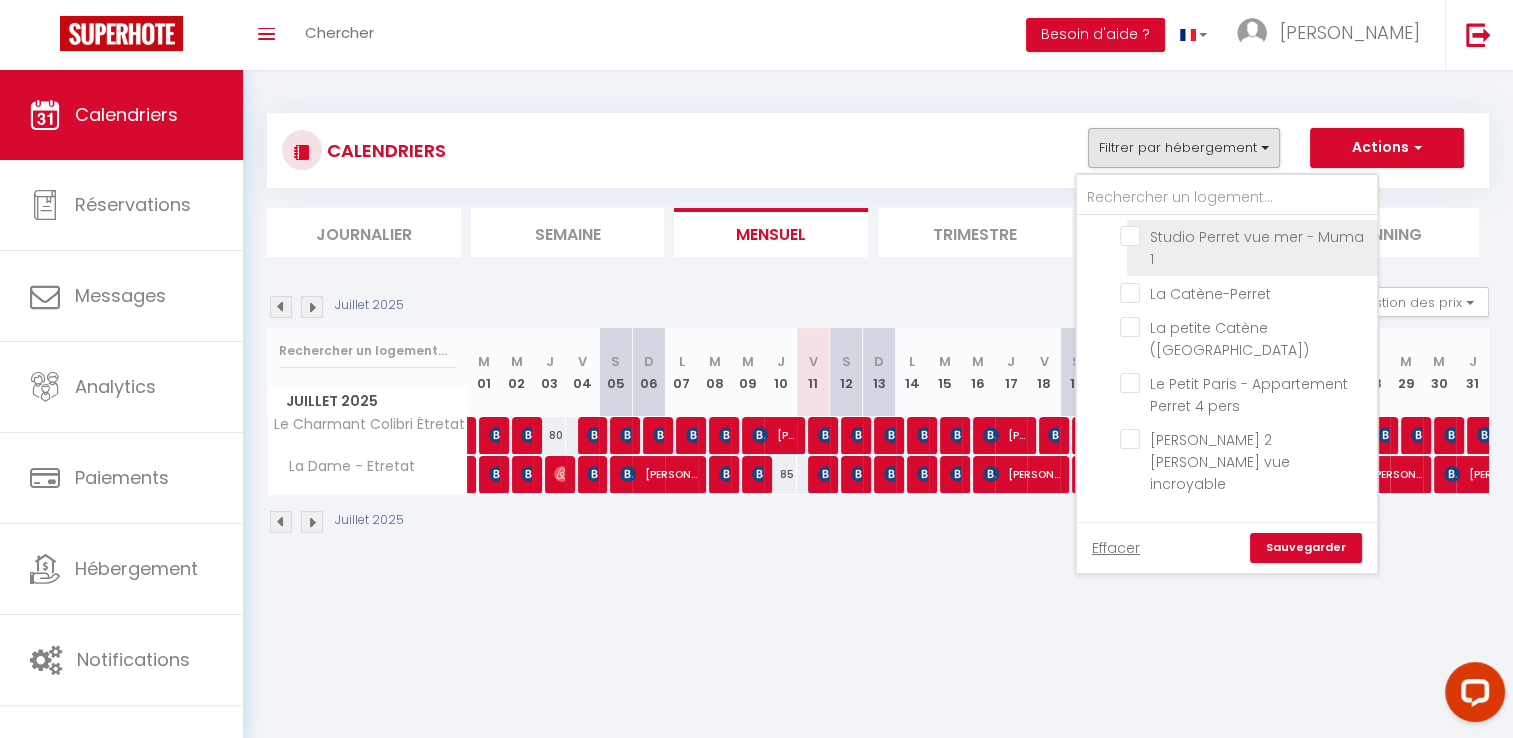 scroll, scrollTop: 200, scrollLeft: 0, axis: vertical 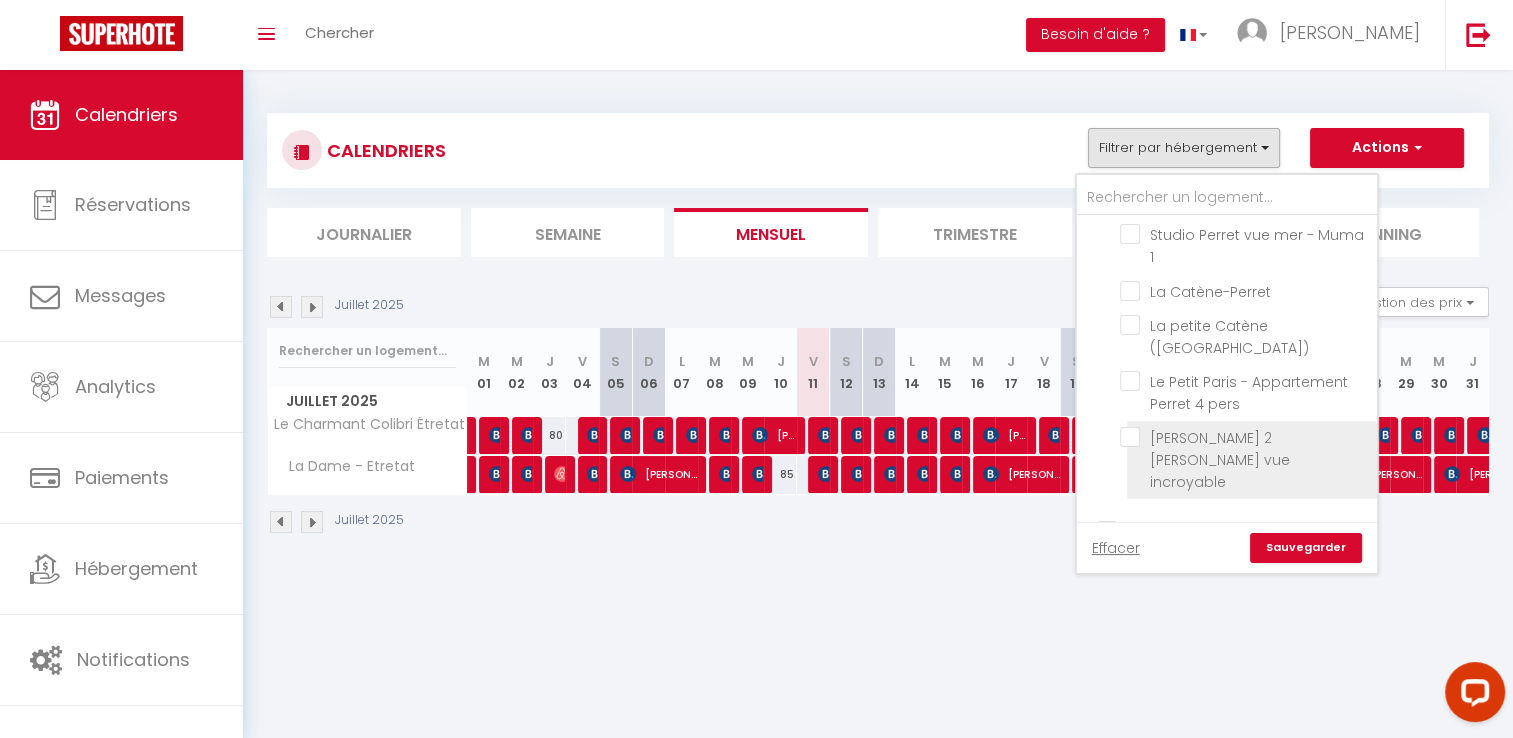 click on "[PERSON_NAME] 2 [PERSON_NAME] vue incroyable" at bounding box center [1245, 437] 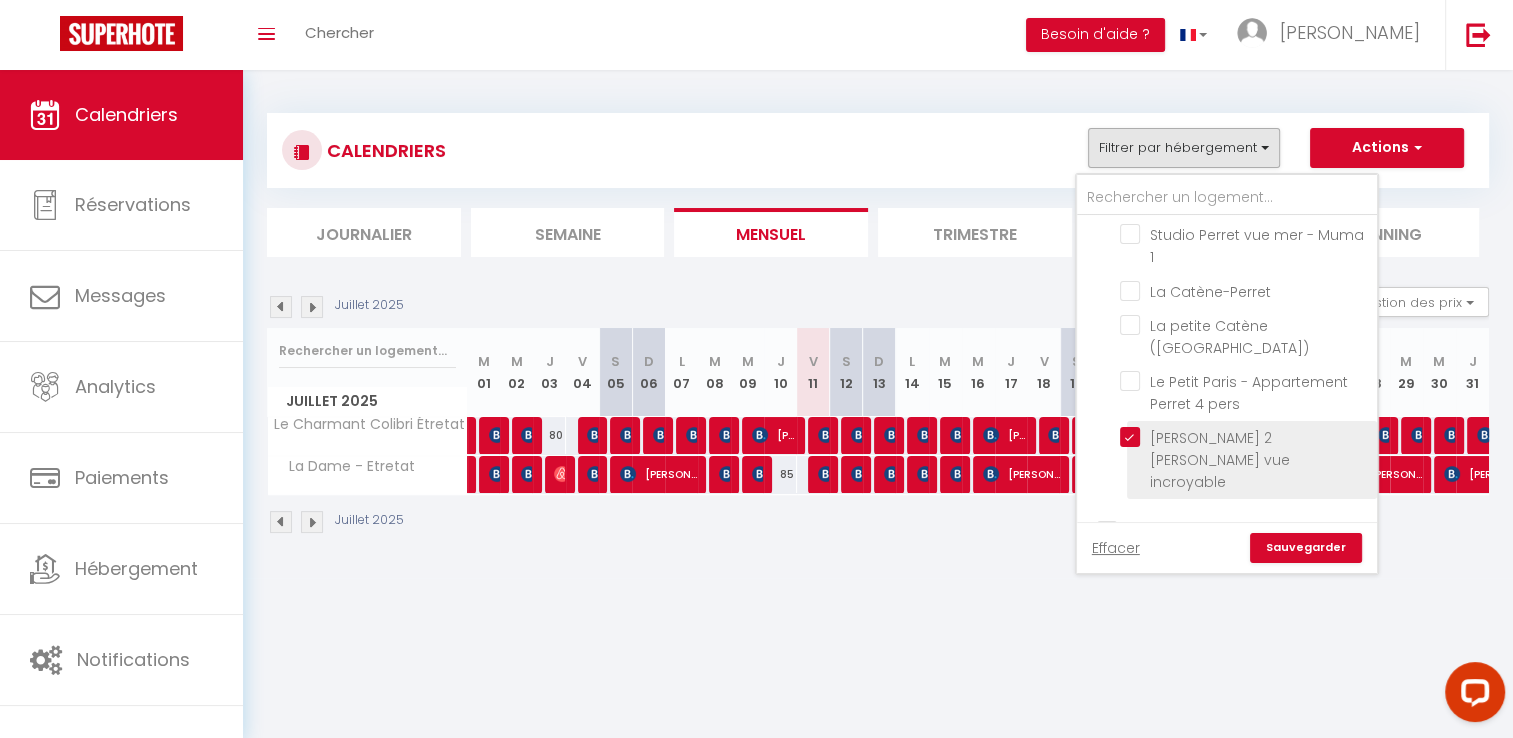checkbox on "false" 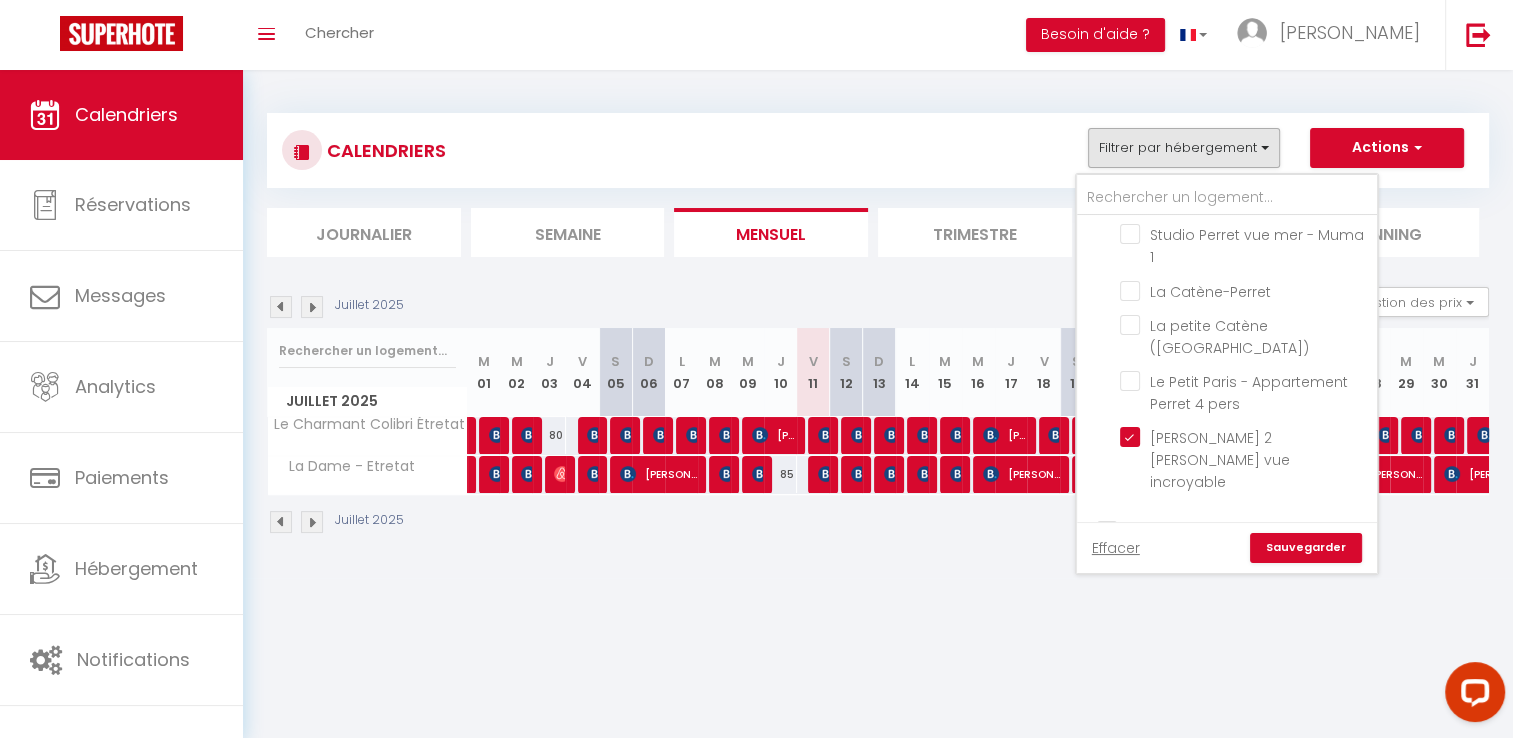 click on "Sauvegarder" at bounding box center (1306, 548) 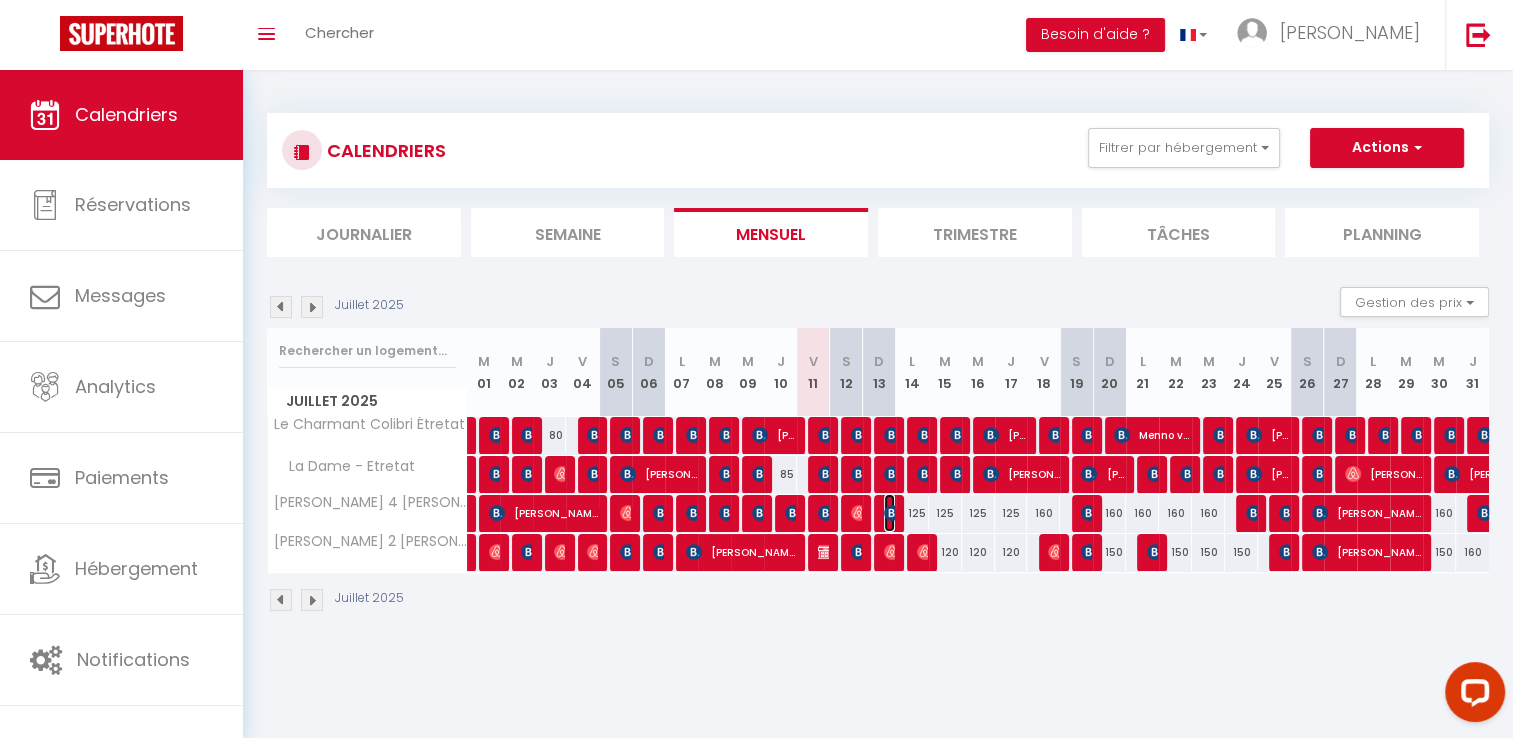 click at bounding box center (892, 513) 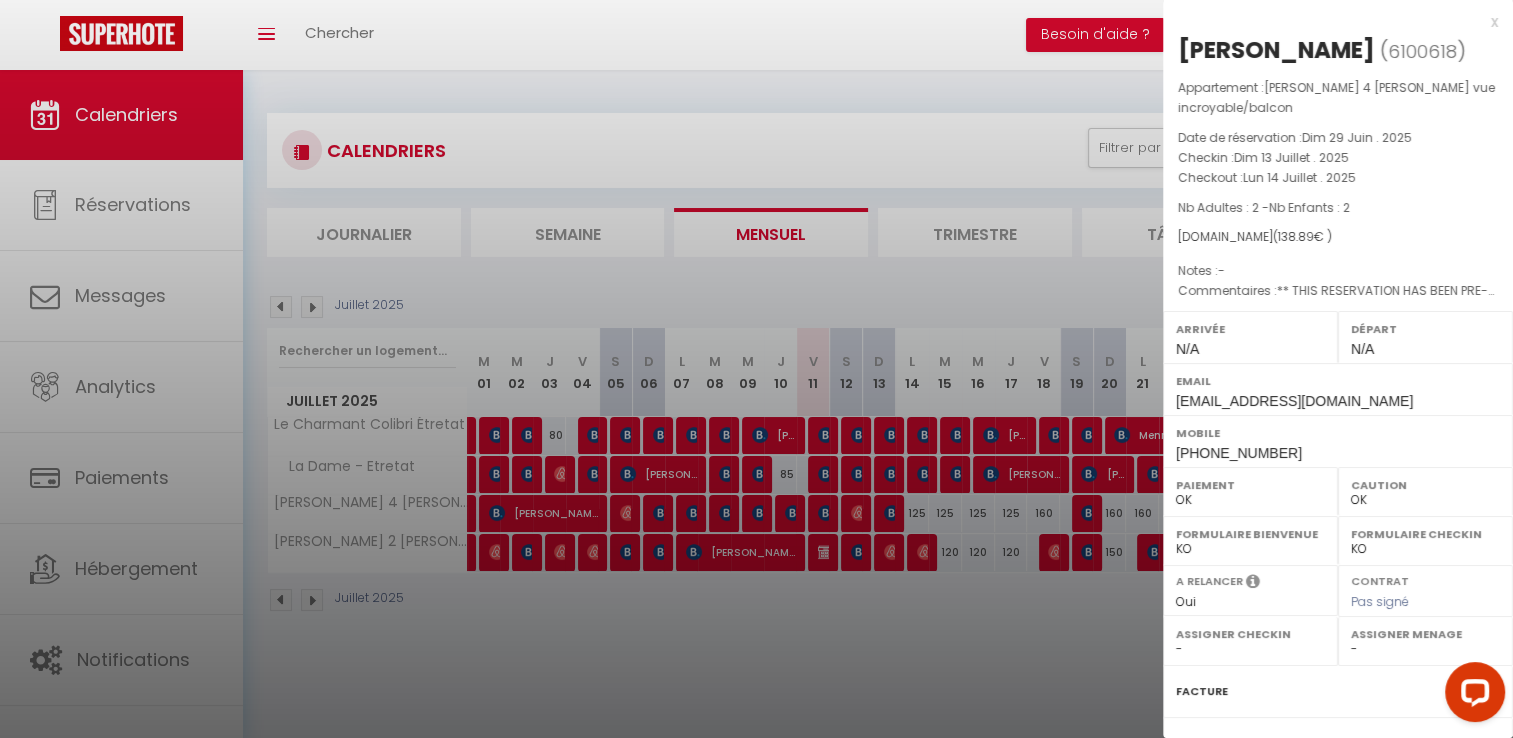 click at bounding box center [756, 369] 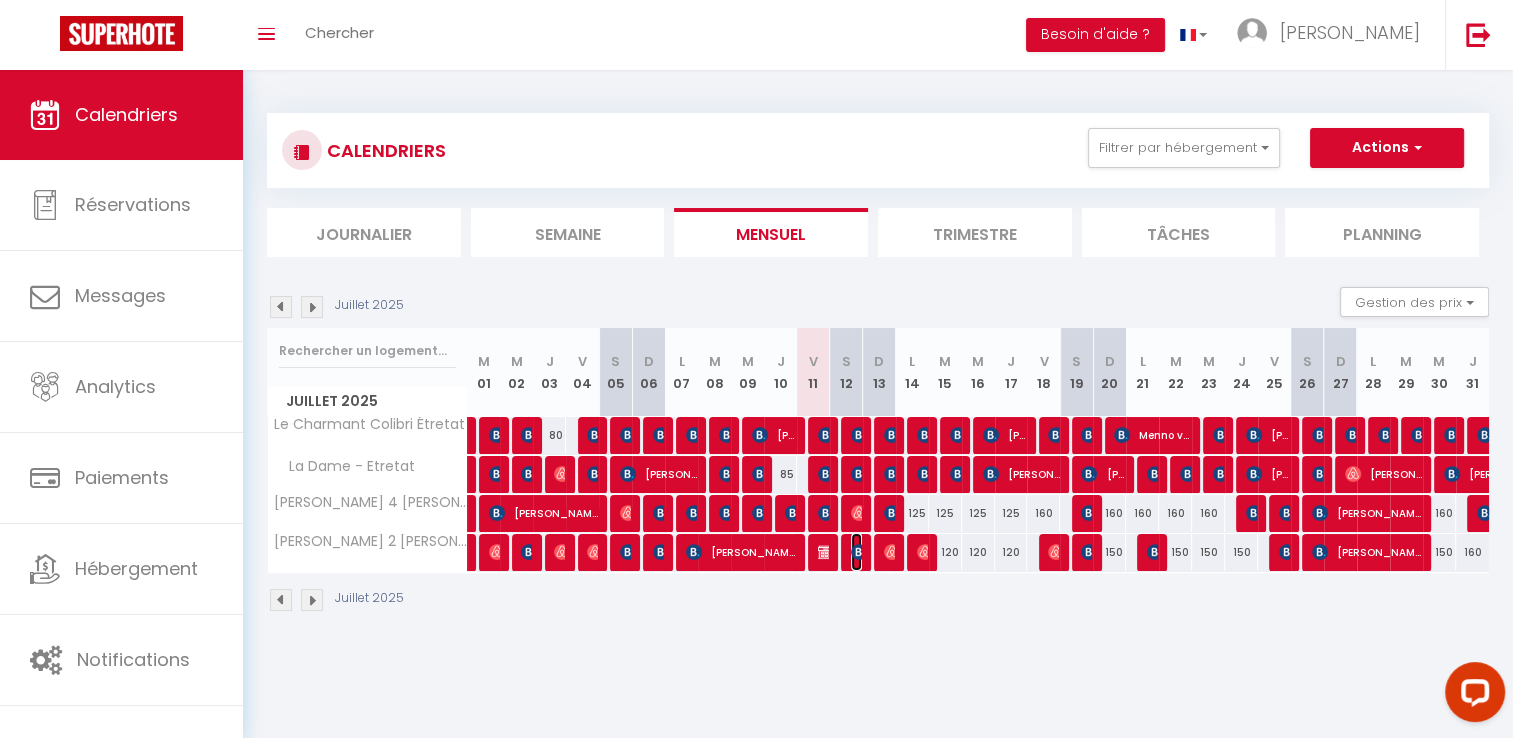 click at bounding box center (859, 552) 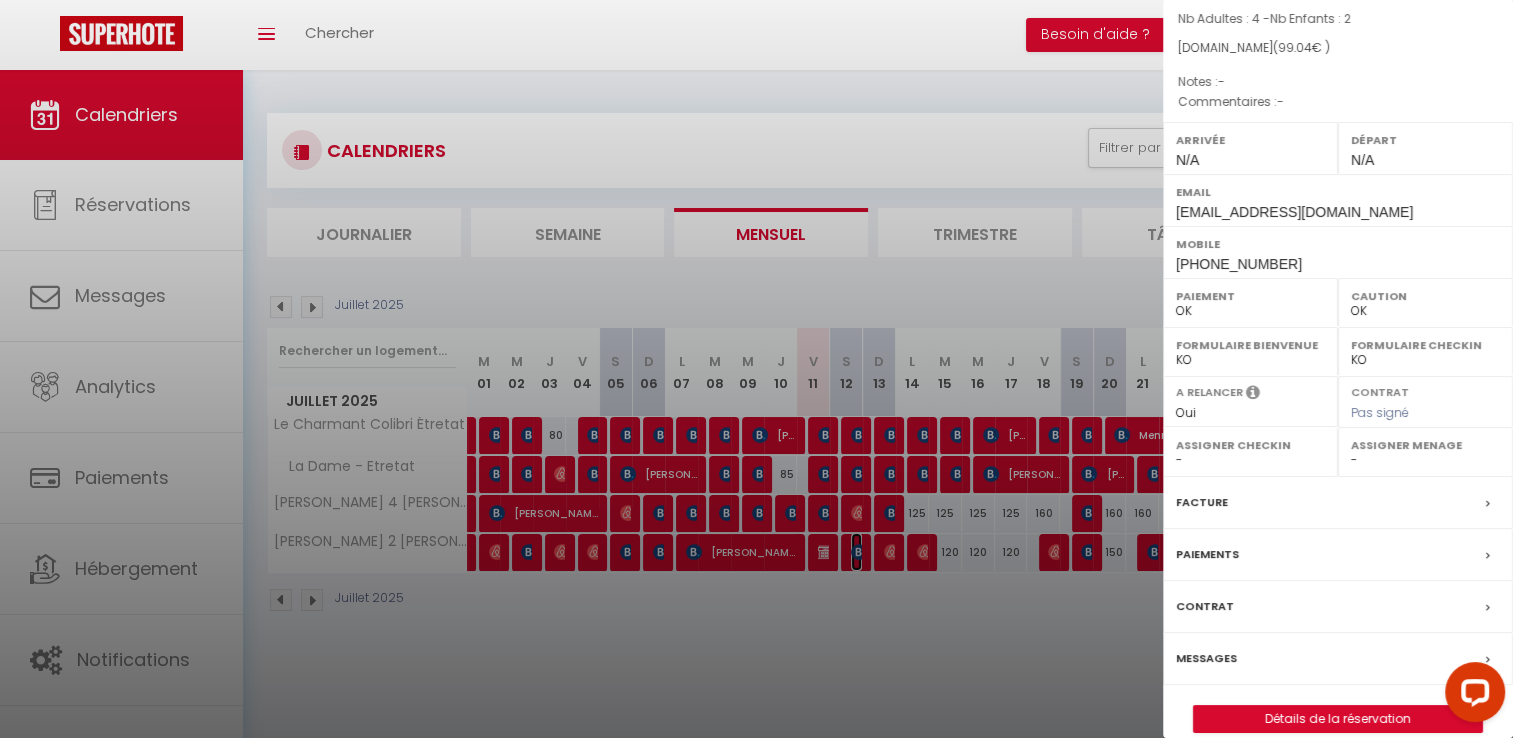 scroll, scrollTop: 190, scrollLeft: 0, axis: vertical 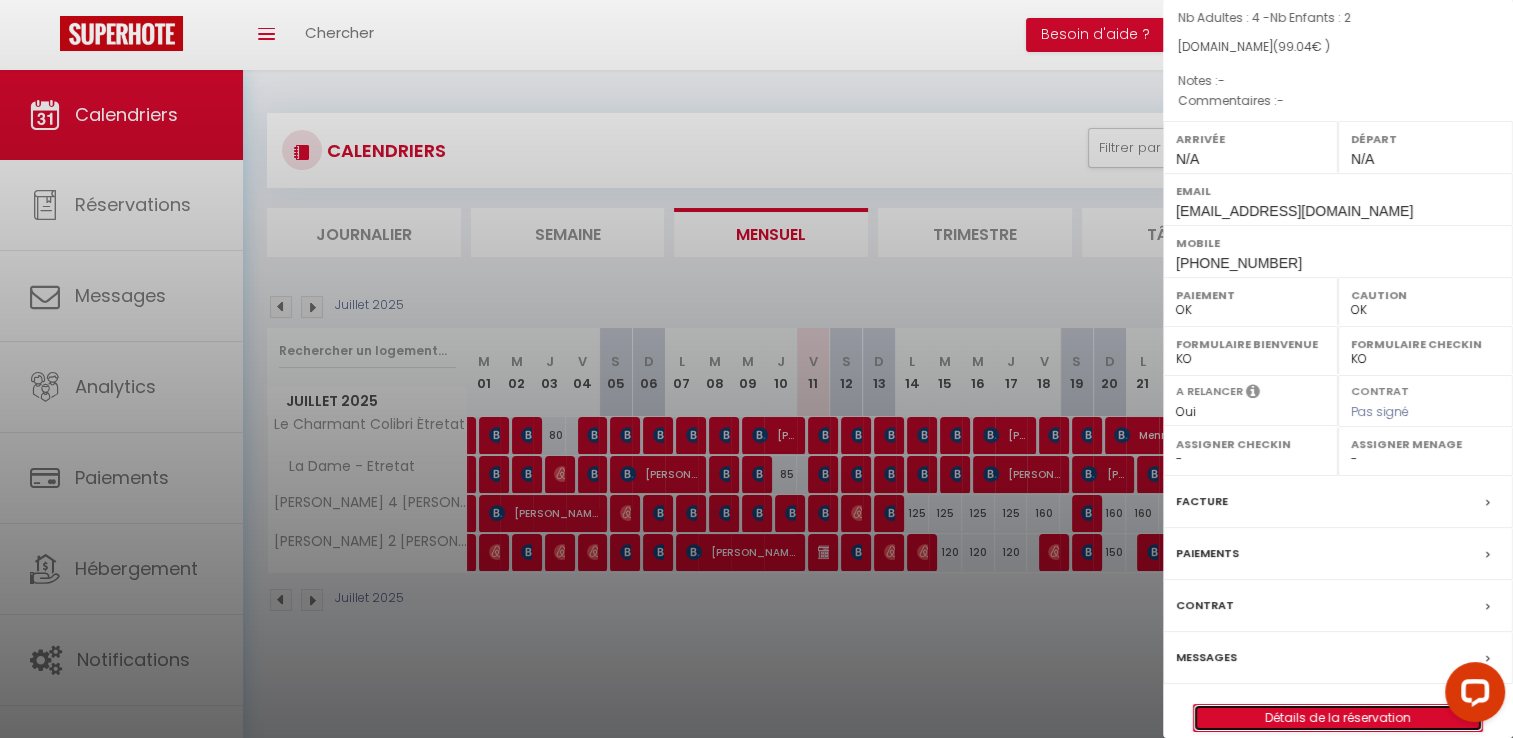 click on "Détails de la réservation" at bounding box center (1338, 718) 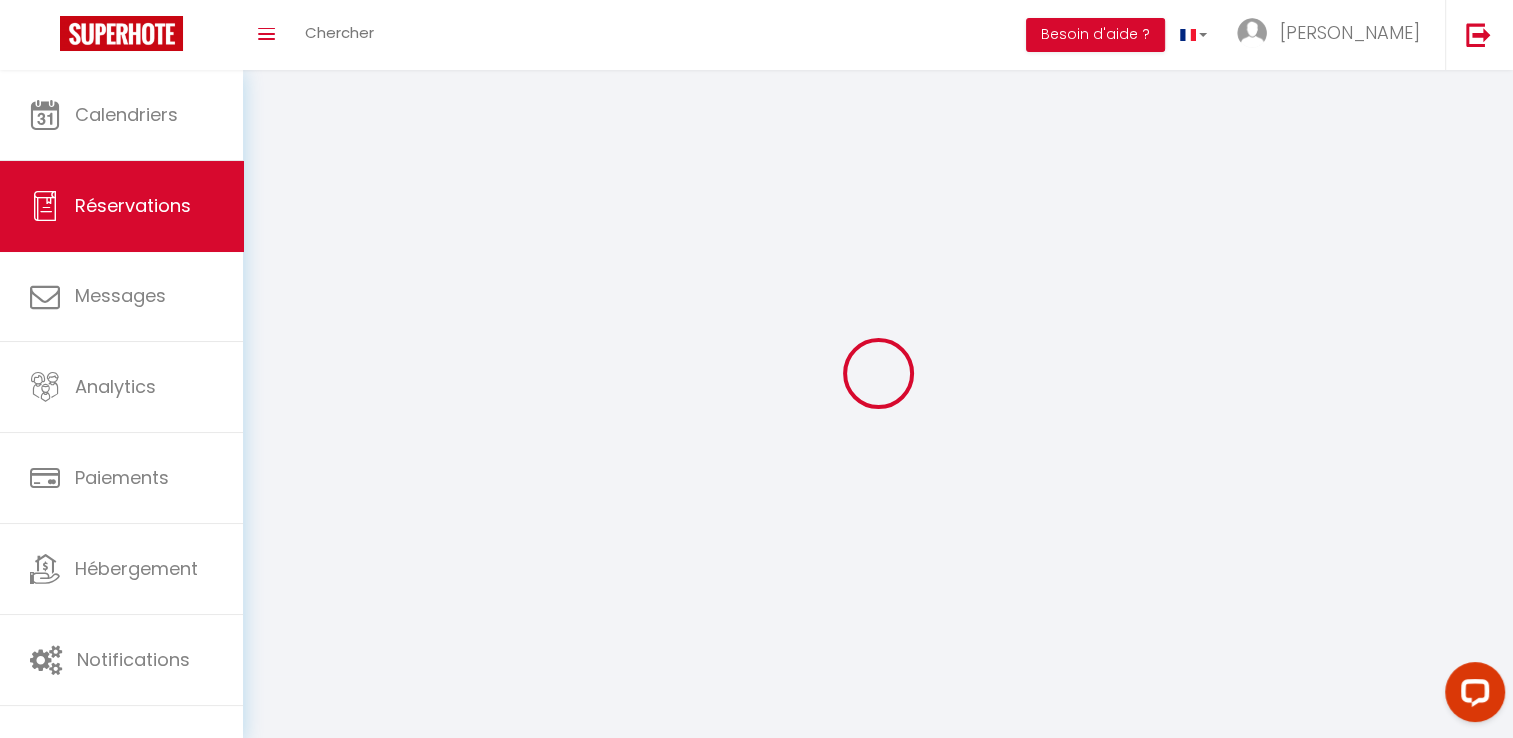 type on "TEDDY" 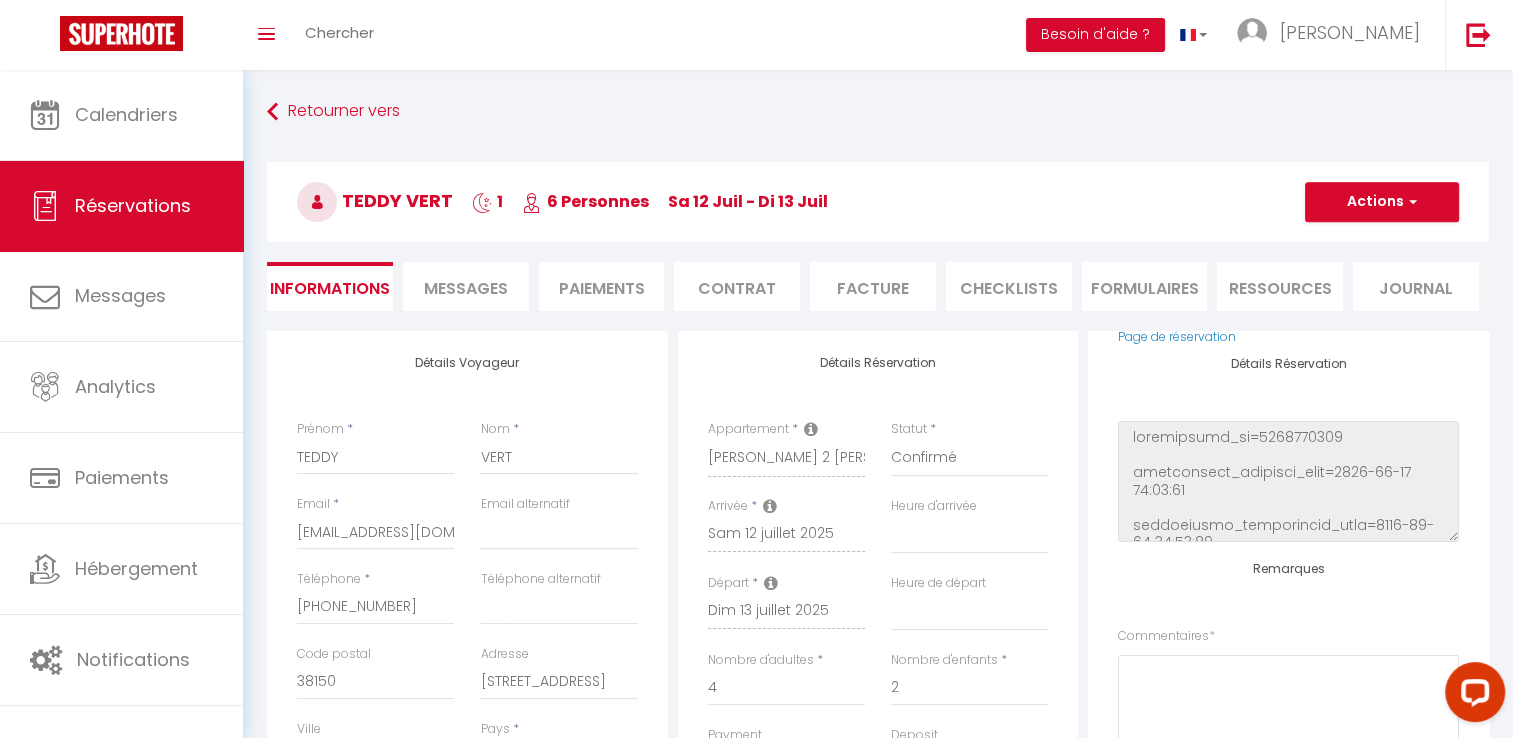scroll, scrollTop: 236, scrollLeft: 0, axis: vertical 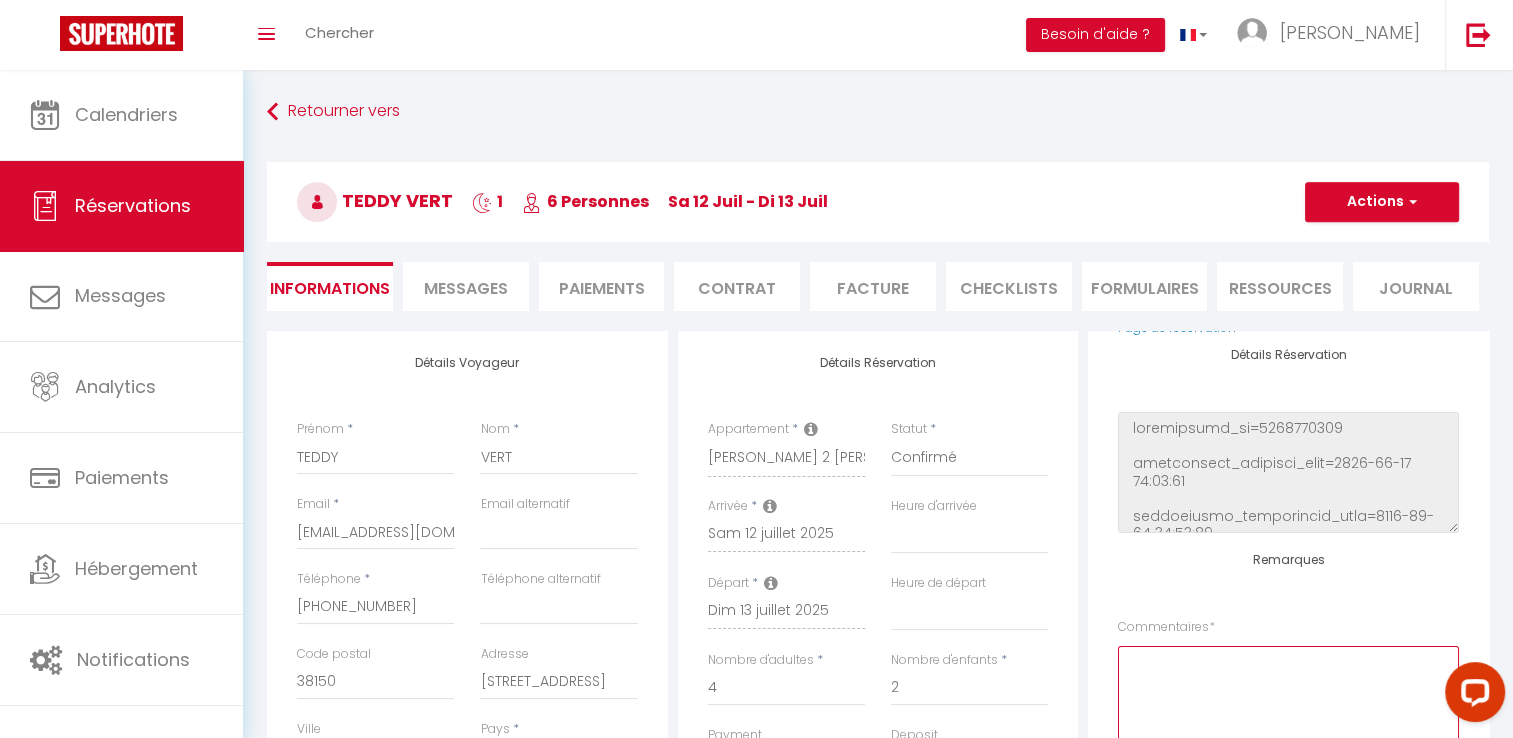 click at bounding box center (1288, 706) 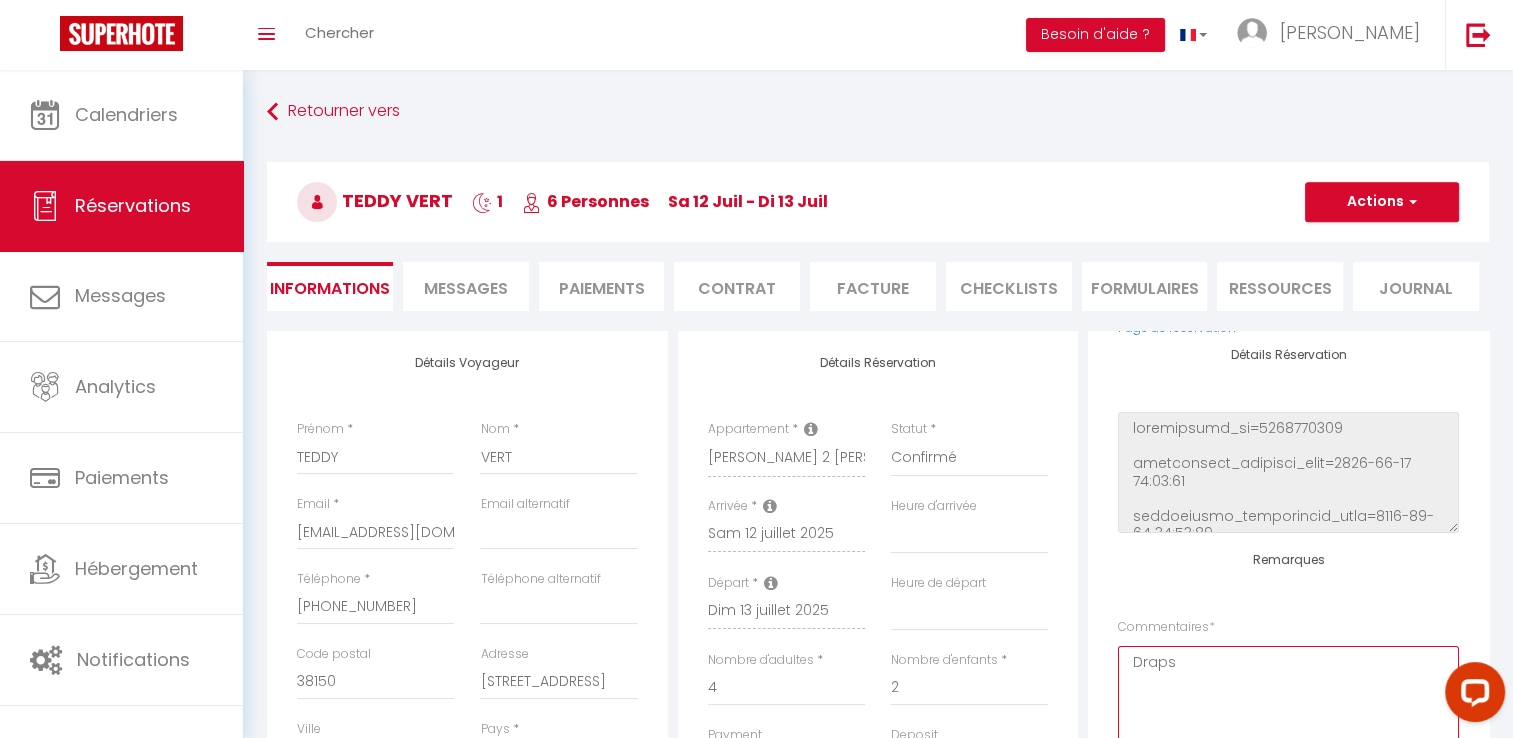 type on "Draps" 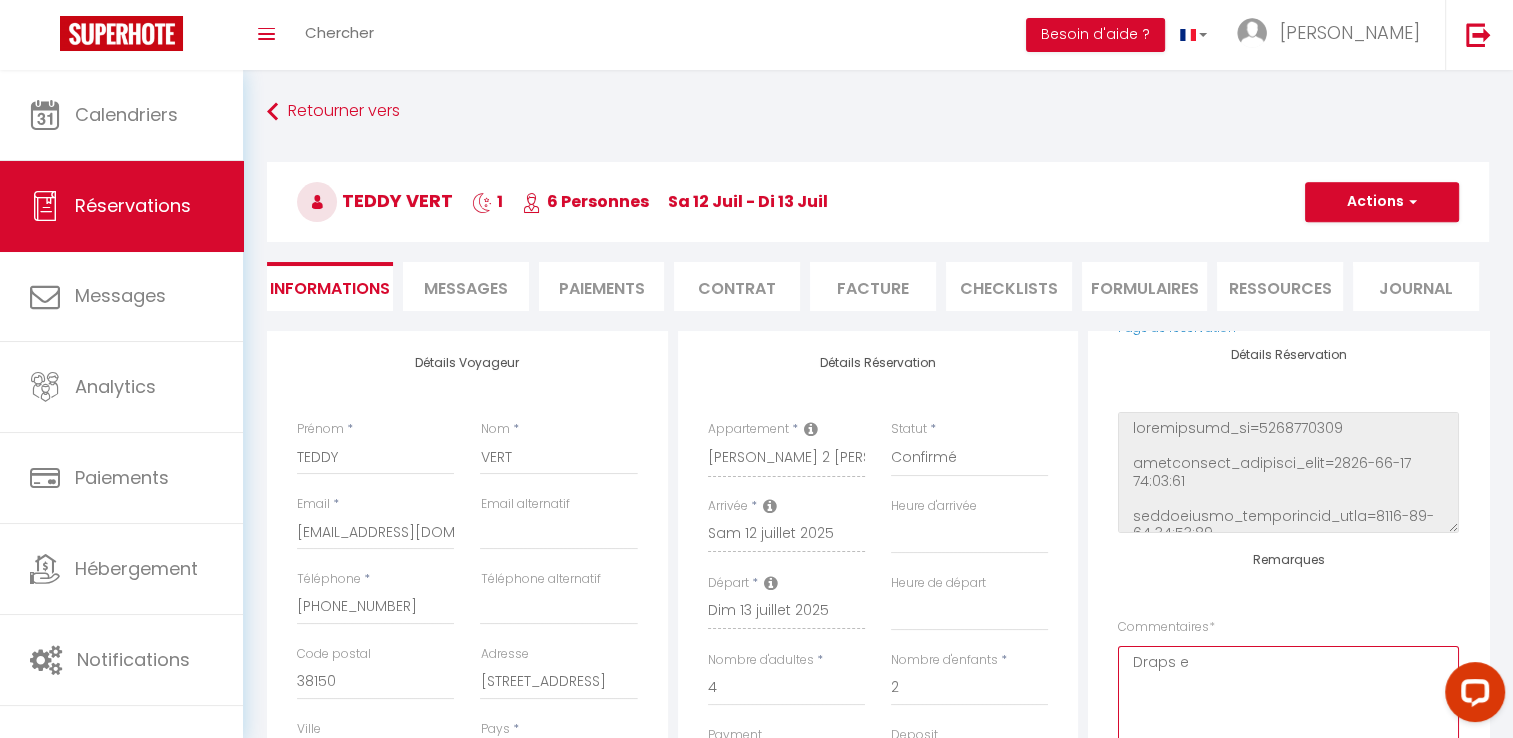 checkbox on "false" 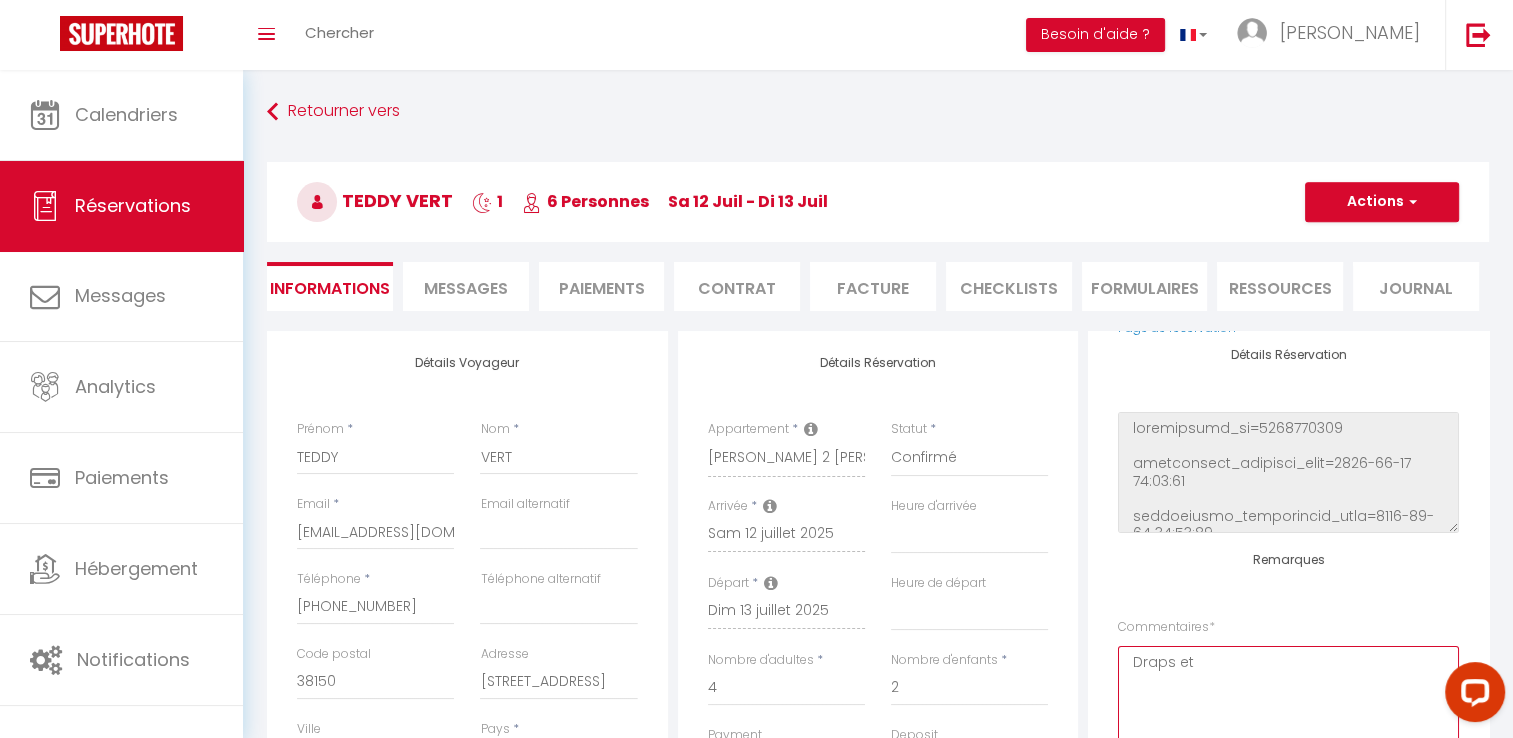 select 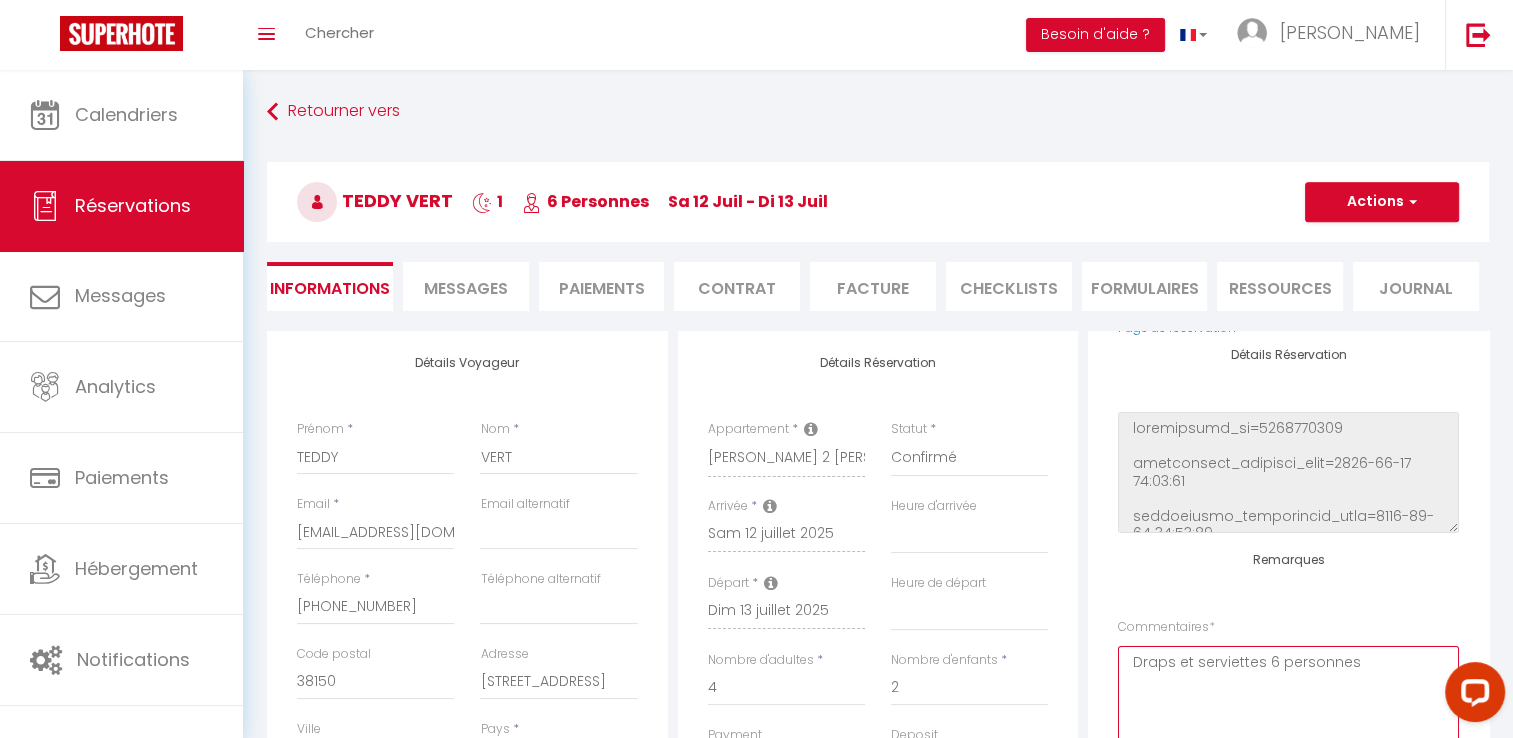 type on "Draps et serviettes 6 personnes" 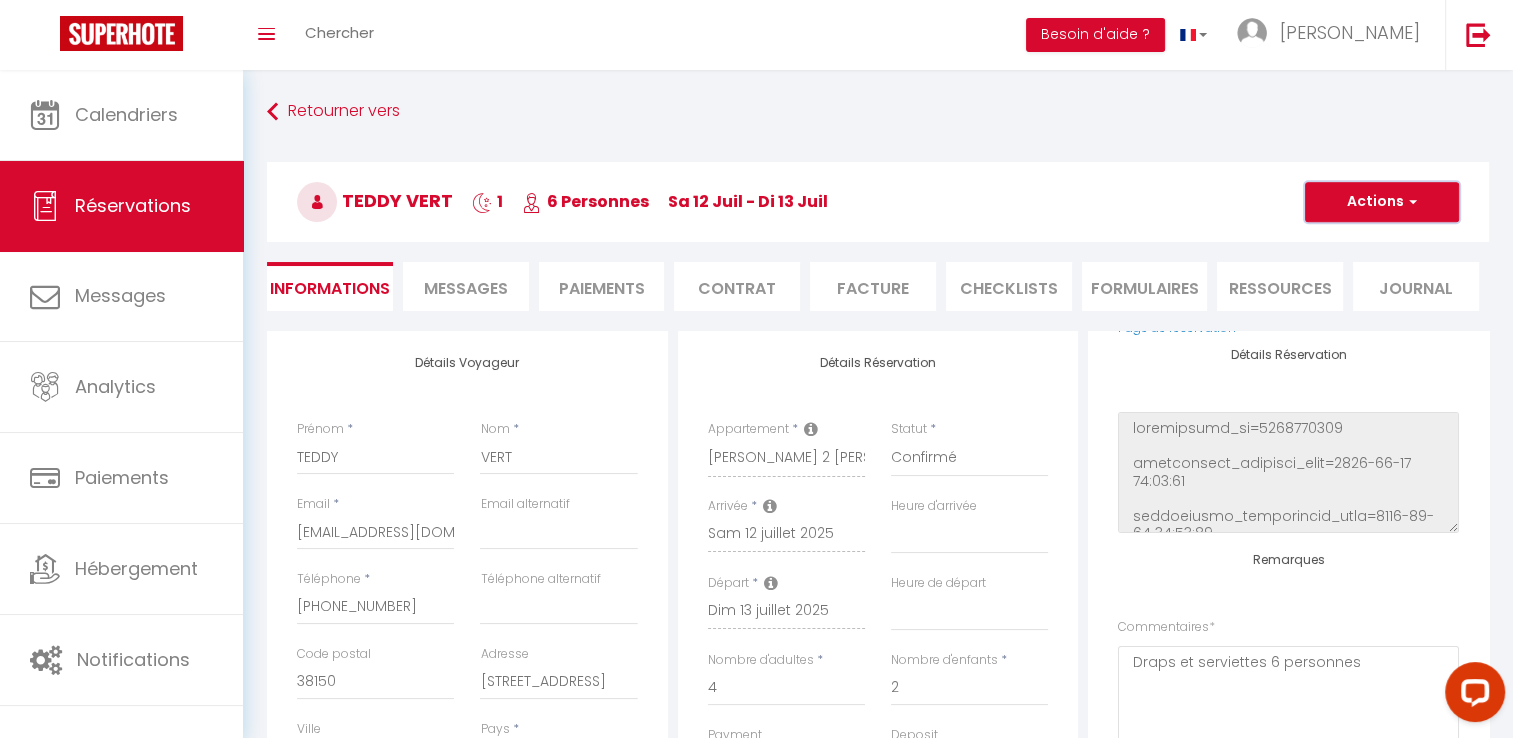 click on "Actions" at bounding box center [1382, 202] 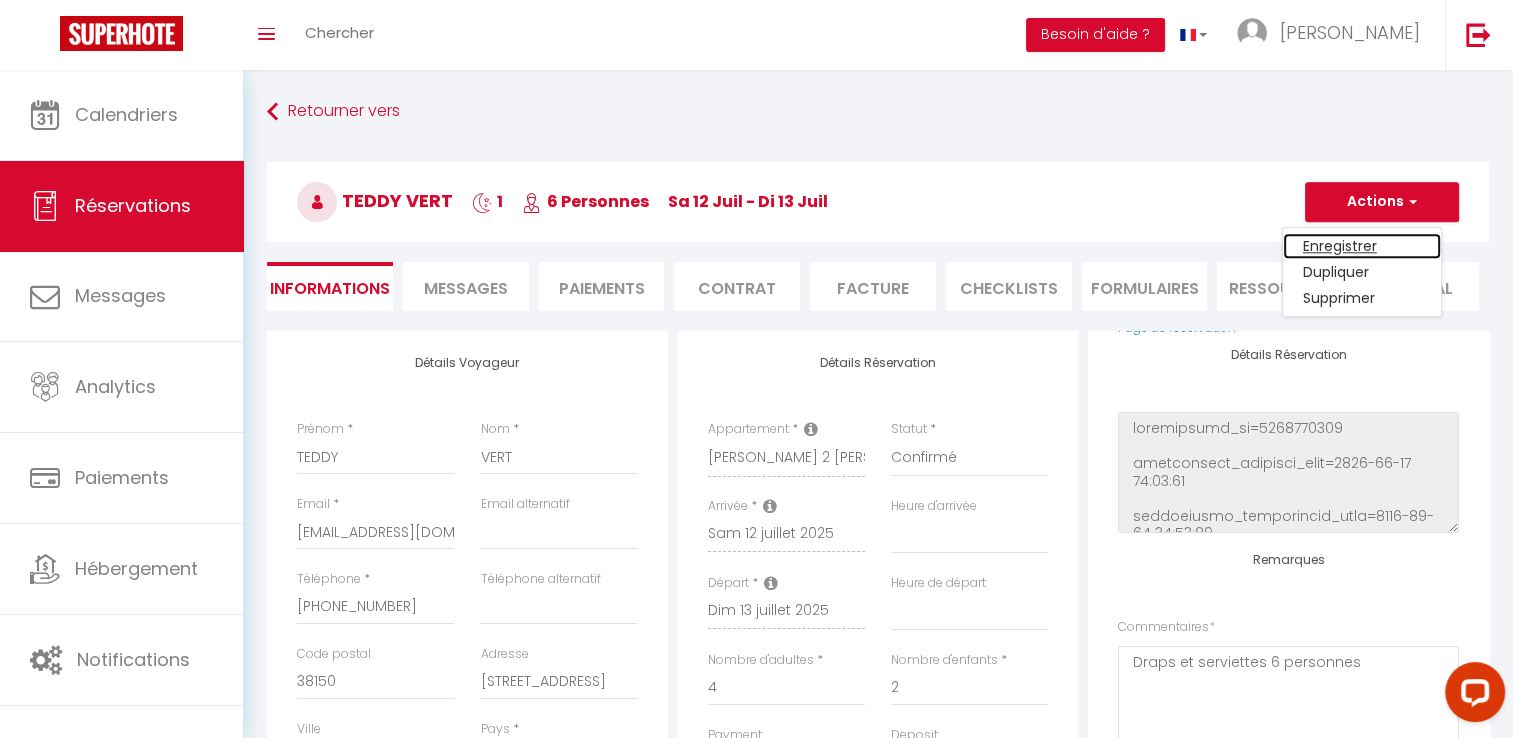 click on "Enregistrer" at bounding box center (1362, 246) 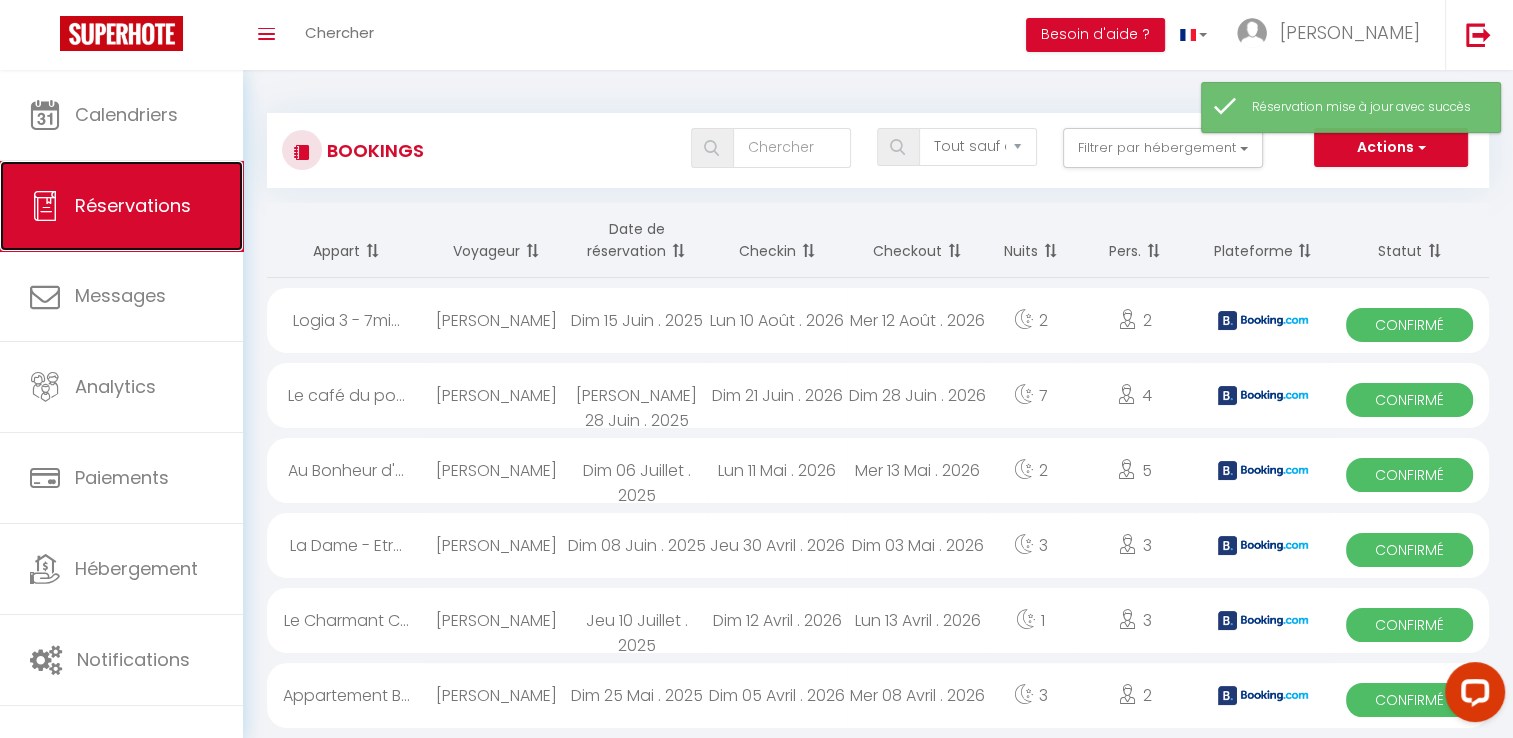 click on "Réservations" at bounding box center (121, 206) 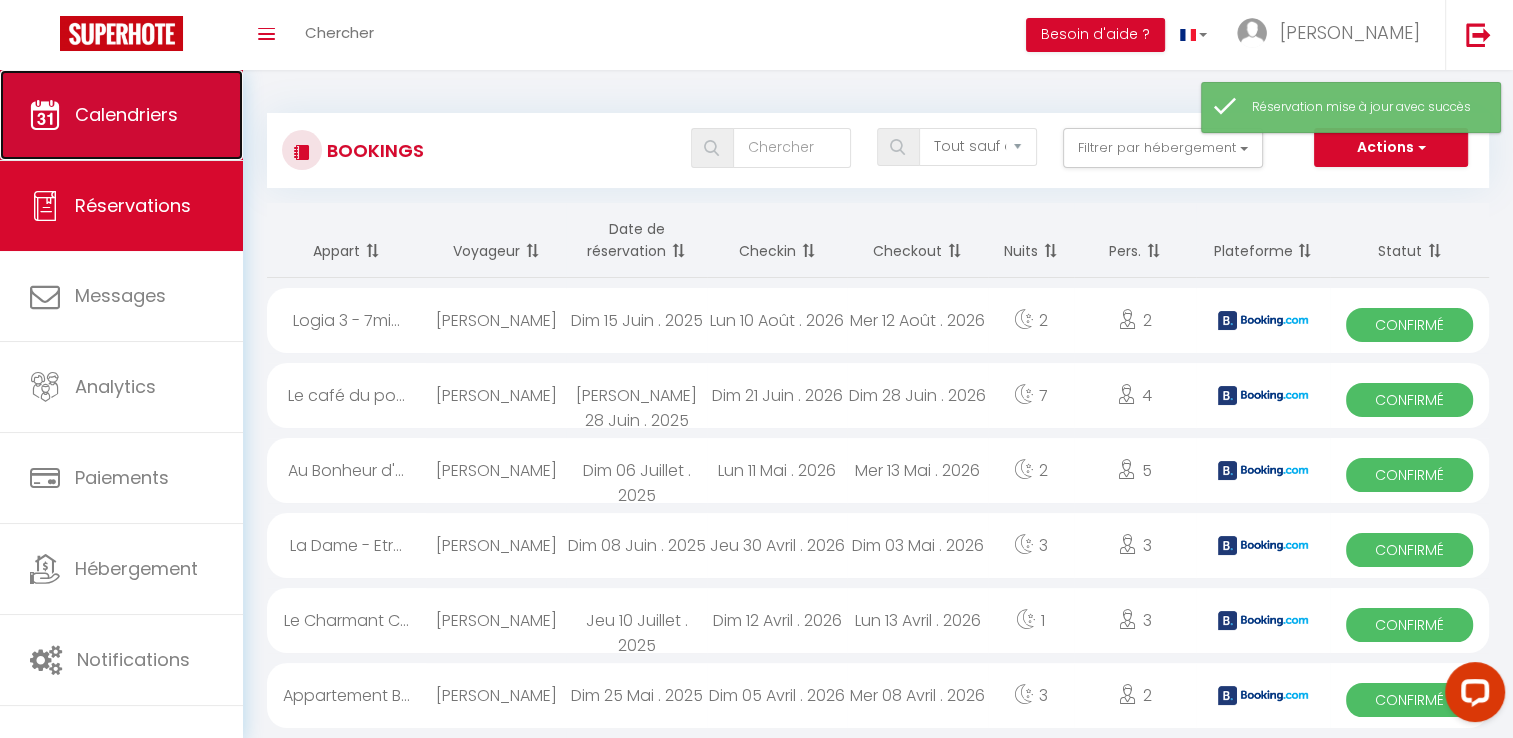 click on "Calendriers" at bounding box center [121, 115] 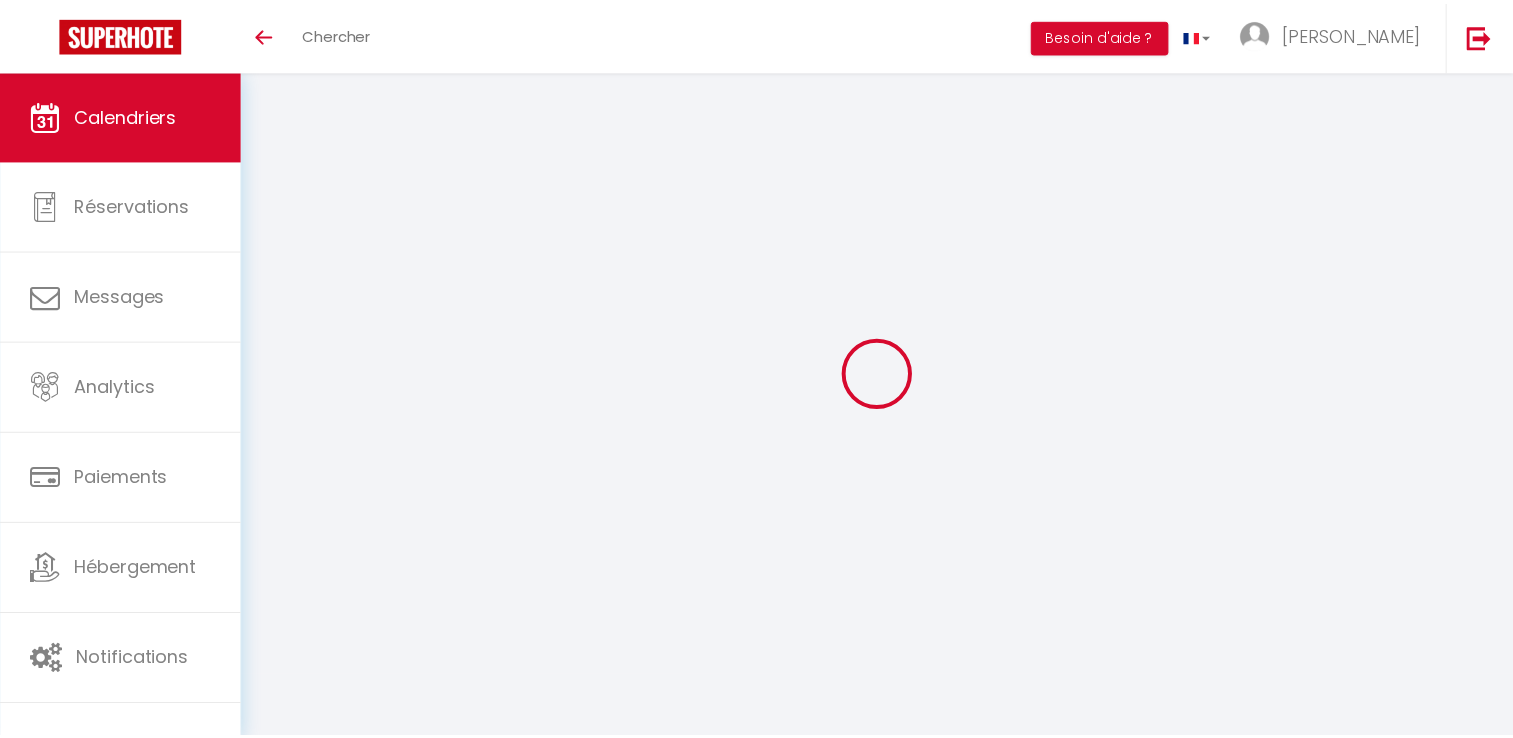 scroll, scrollTop: 0, scrollLeft: 0, axis: both 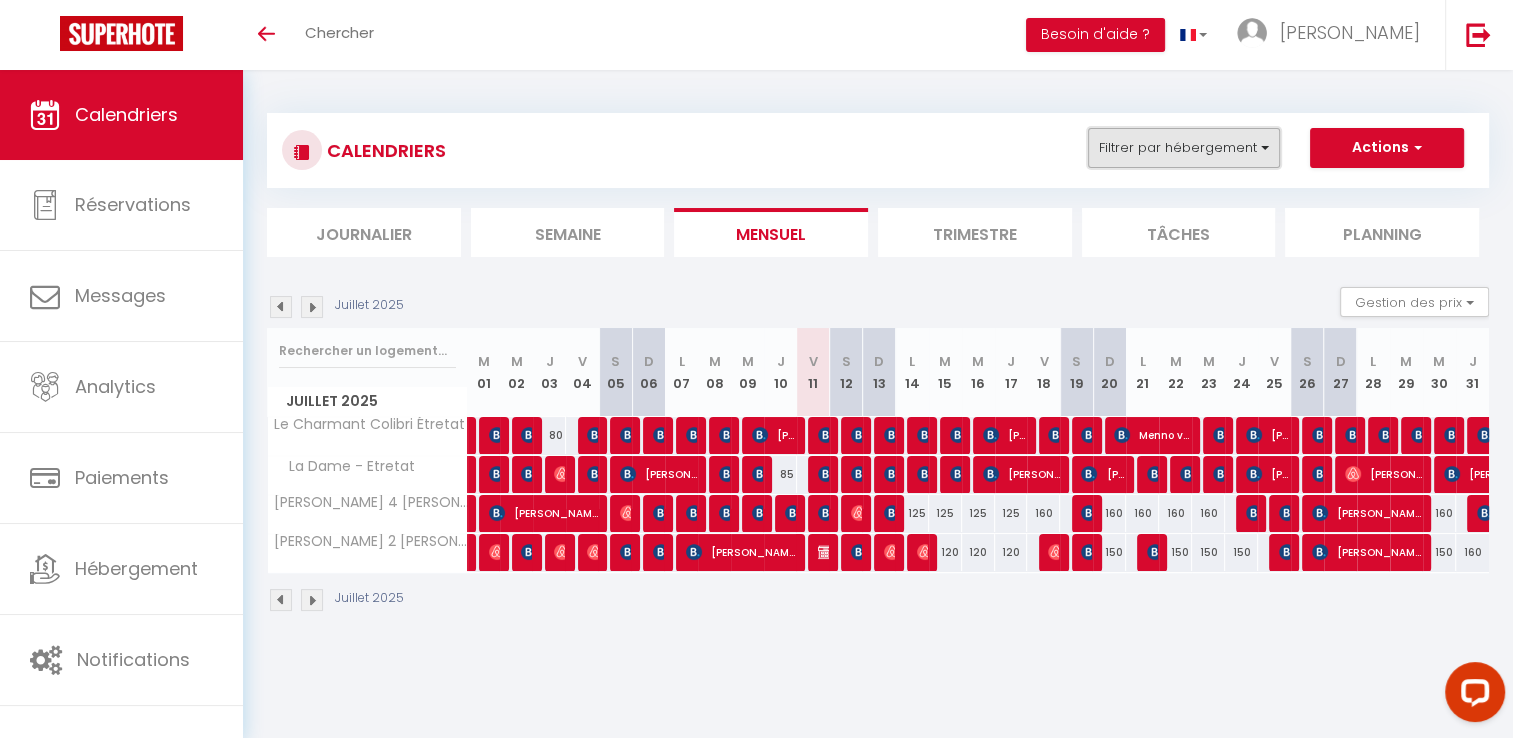 click on "Filtrer par hébergement" at bounding box center [1184, 148] 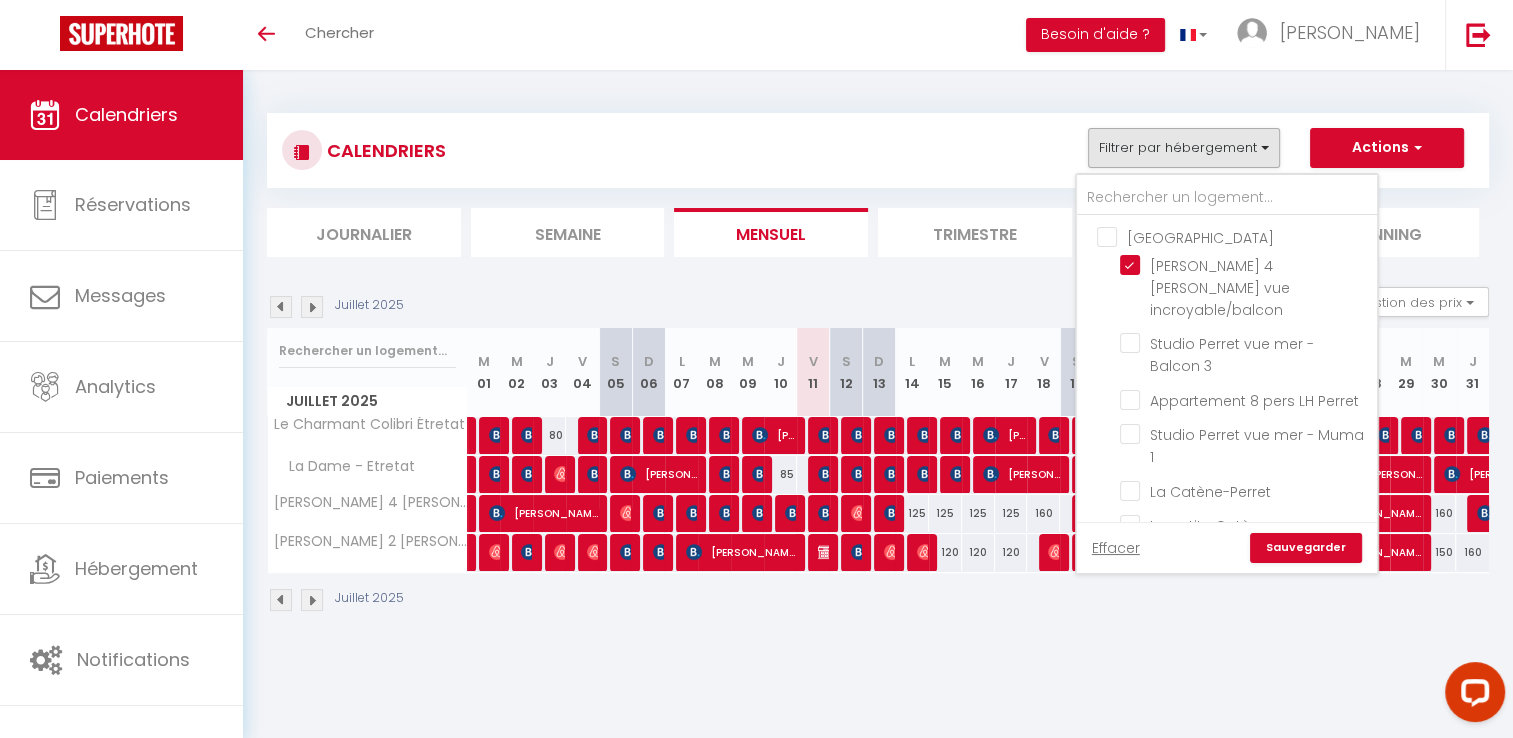 click on "Semaine" at bounding box center [568, 232] 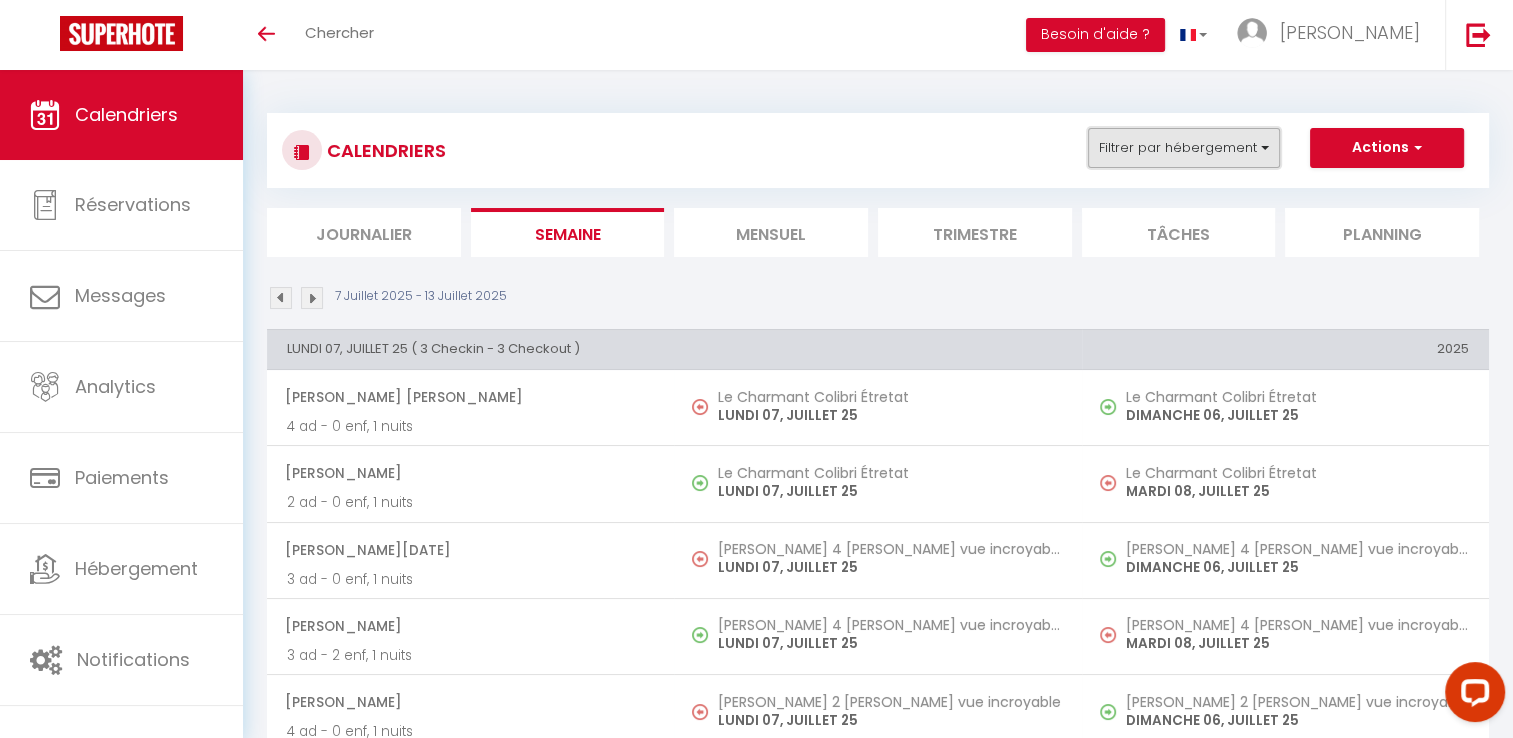 click on "Filtrer par hébergement" at bounding box center [1184, 148] 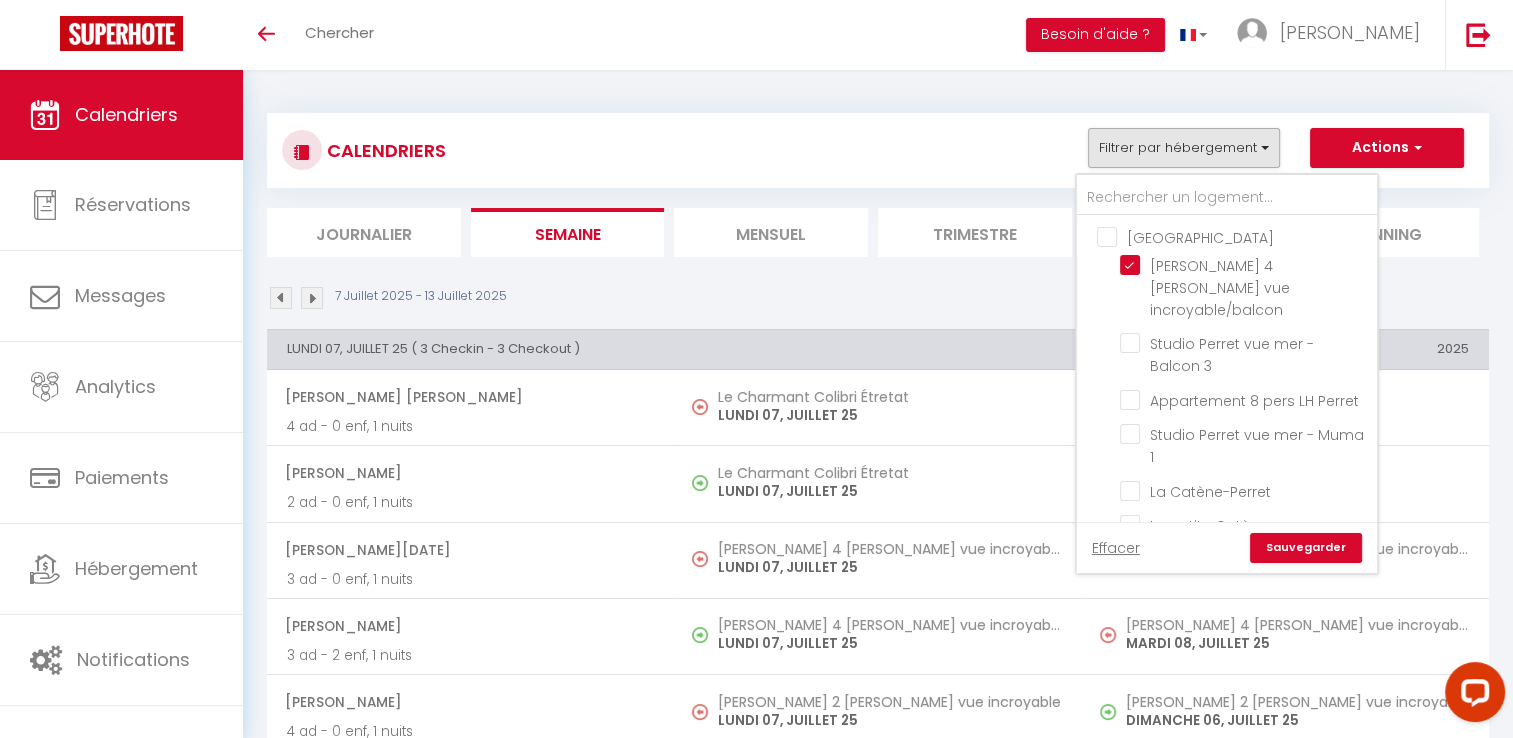click on "[GEOGRAPHIC_DATA]" at bounding box center [1247, 236] 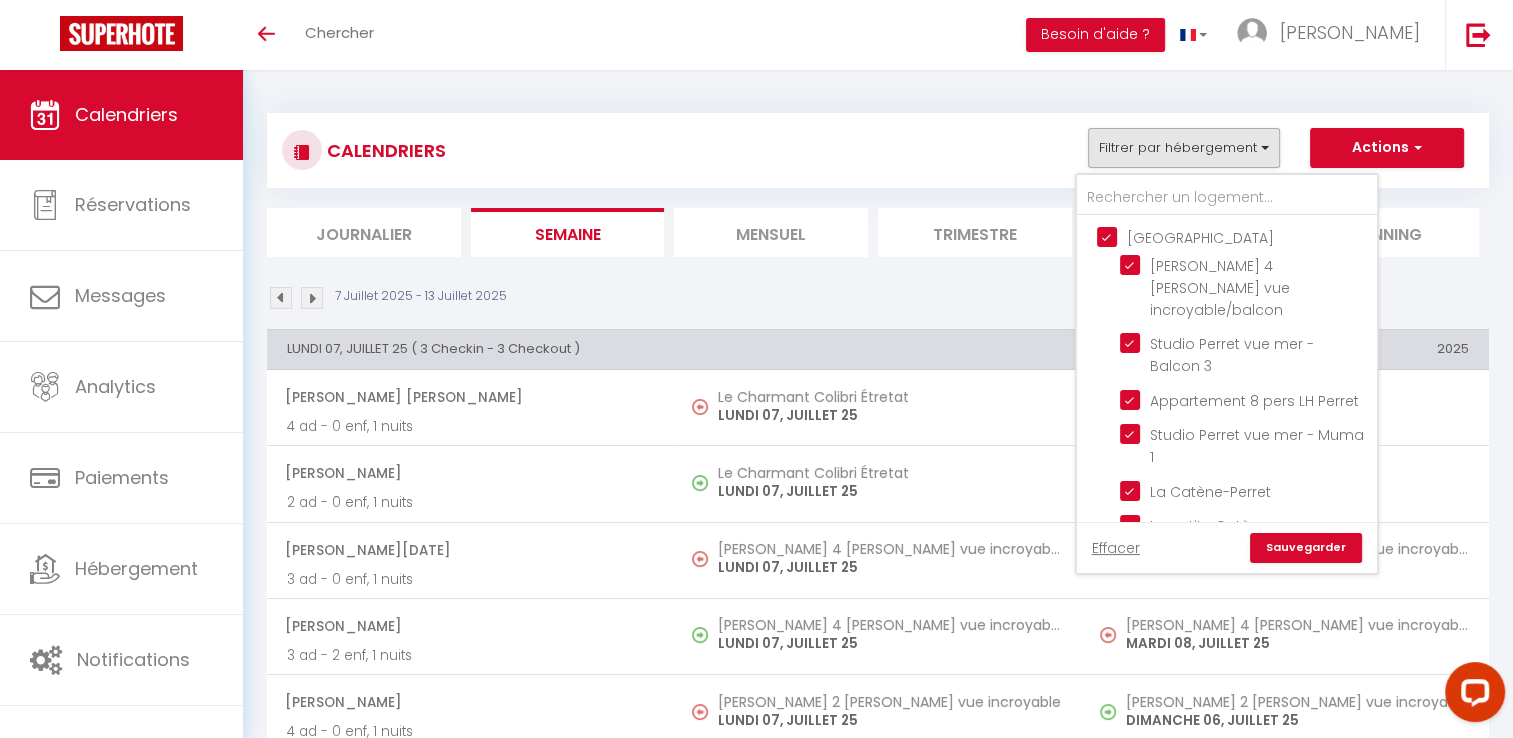 checkbox on "true" 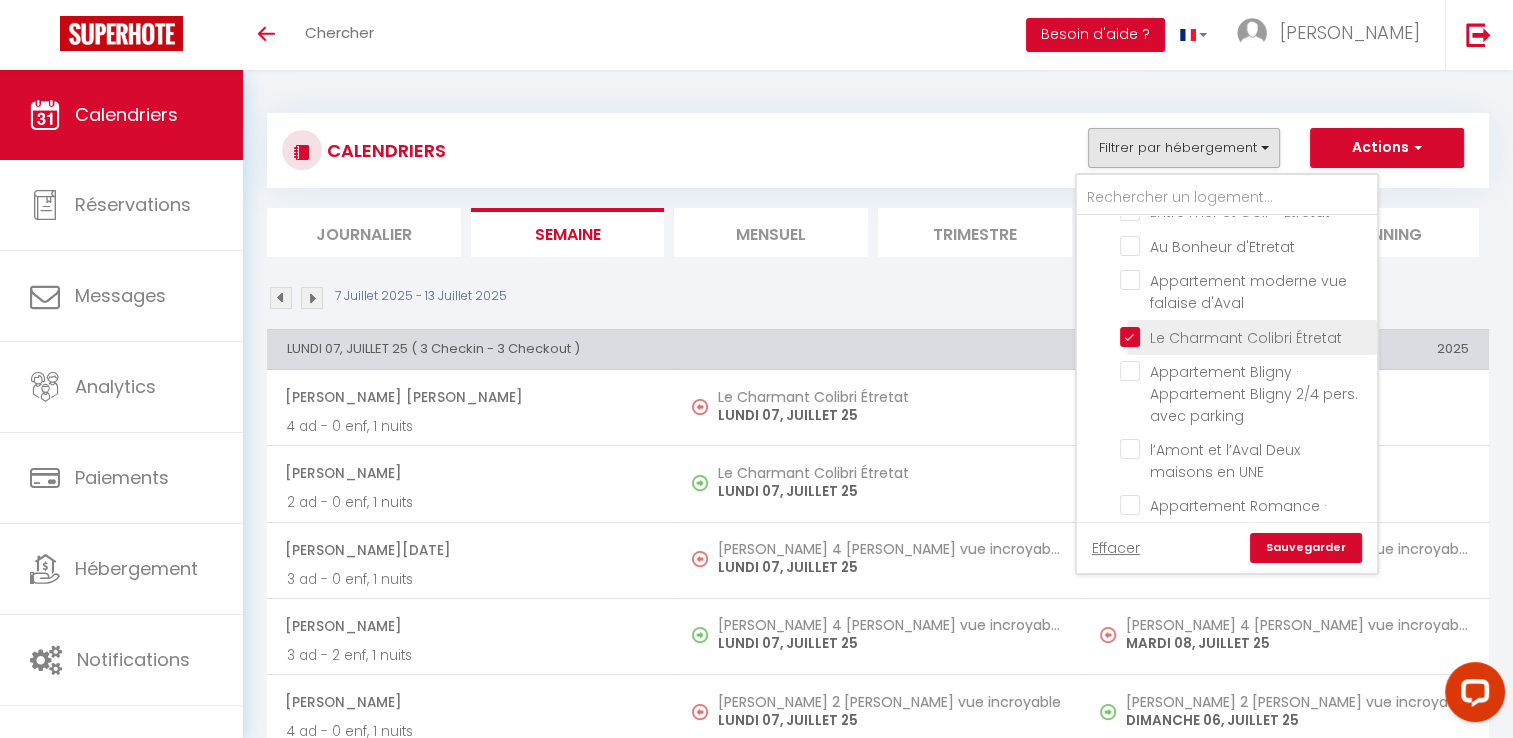 click on "Le Charmant Colibri Étretat" at bounding box center (1245, 336) 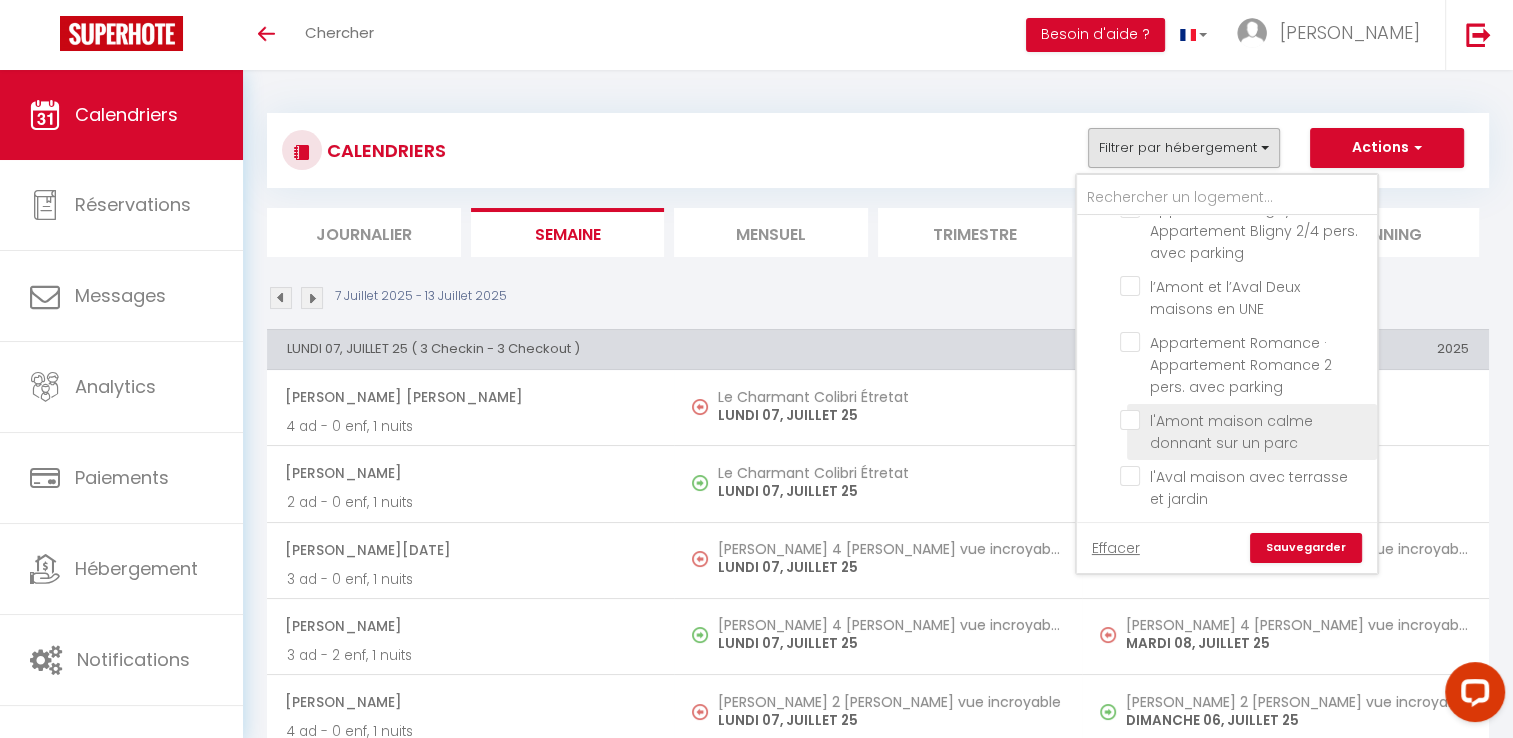 scroll, scrollTop: 2264, scrollLeft: 0, axis: vertical 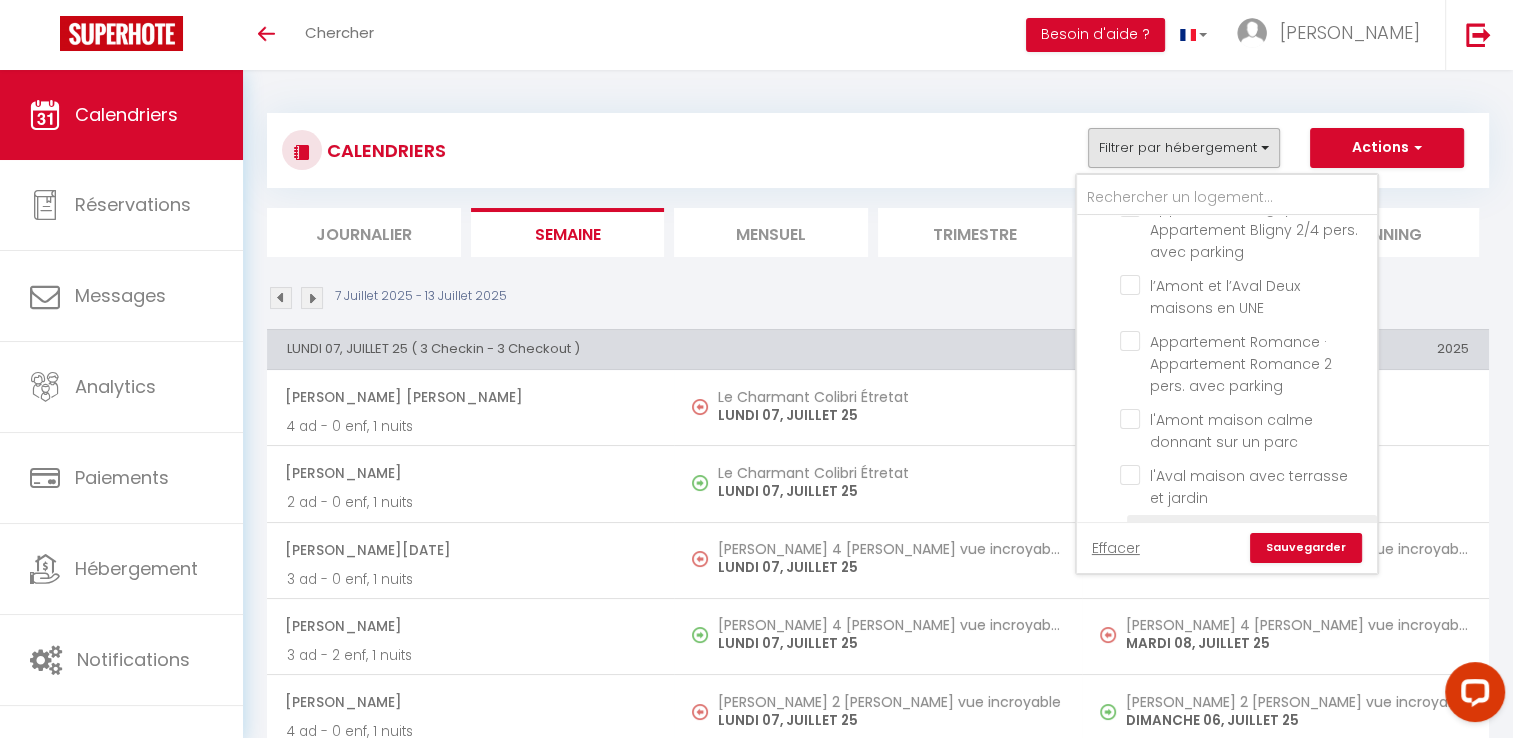 click on "La Dame - Etretat" at bounding box center [1245, 531] 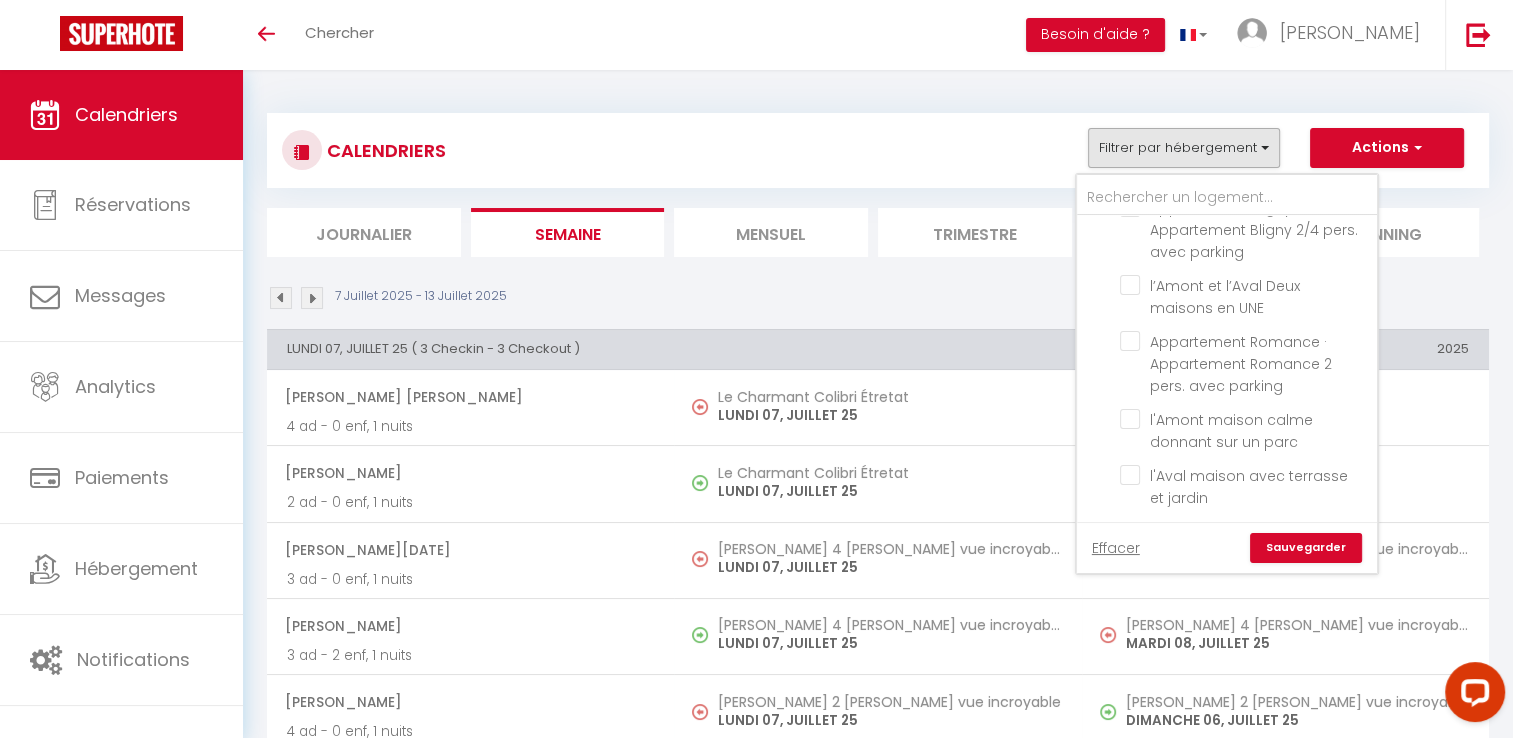 click on "Sauvegarder" at bounding box center (1306, 548) 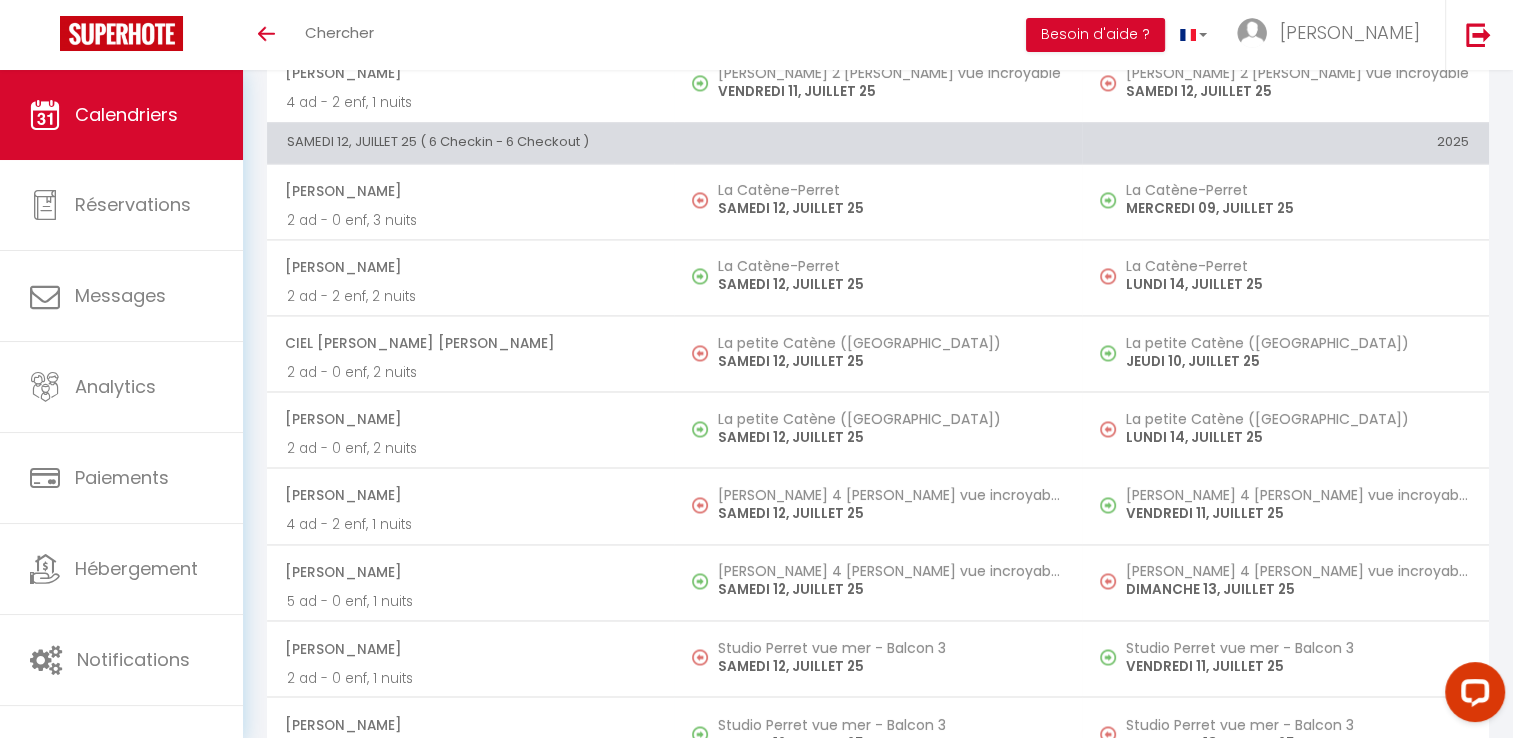 scroll, scrollTop: 3057, scrollLeft: 0, axis: vertical 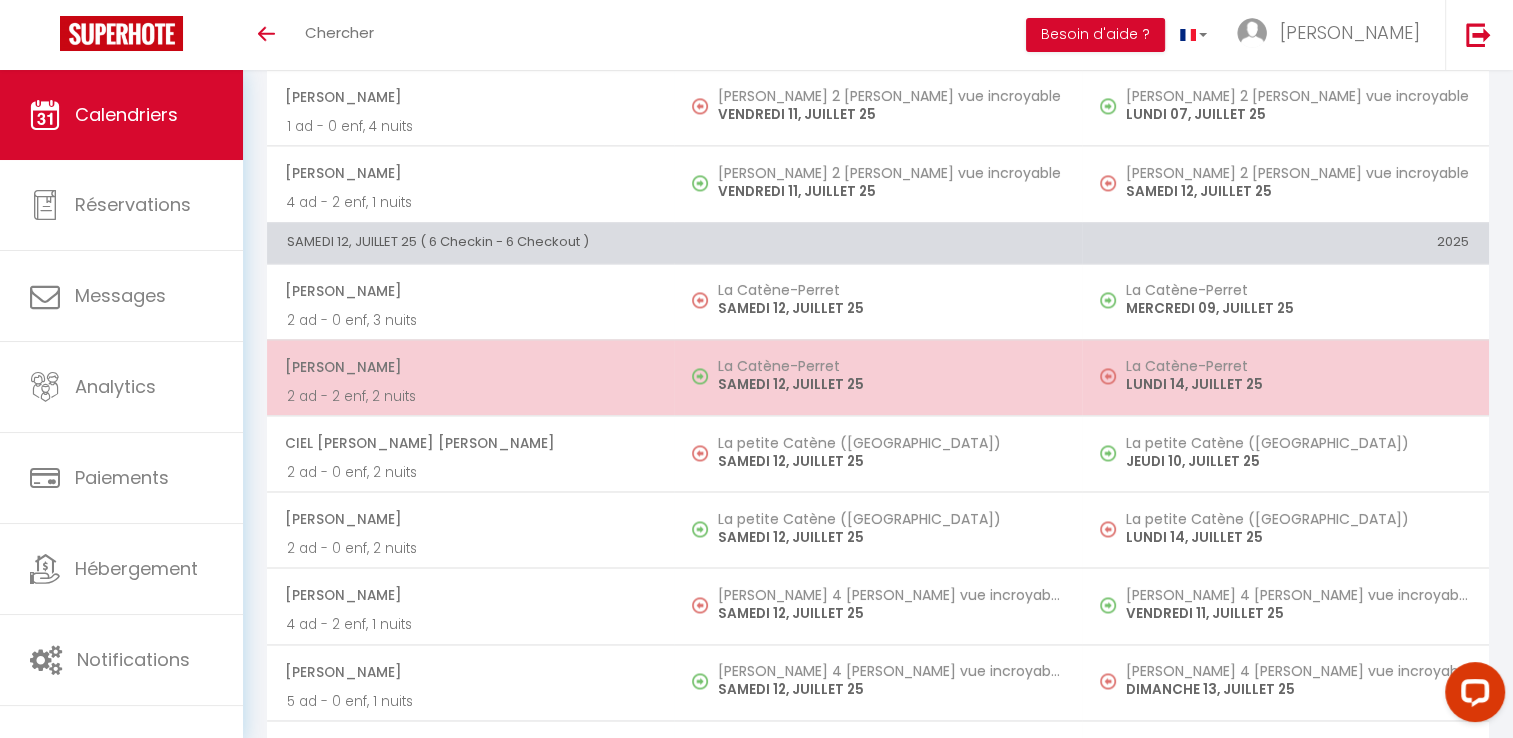 click on "La Catène-Perret" at bounding box center (889, 366) 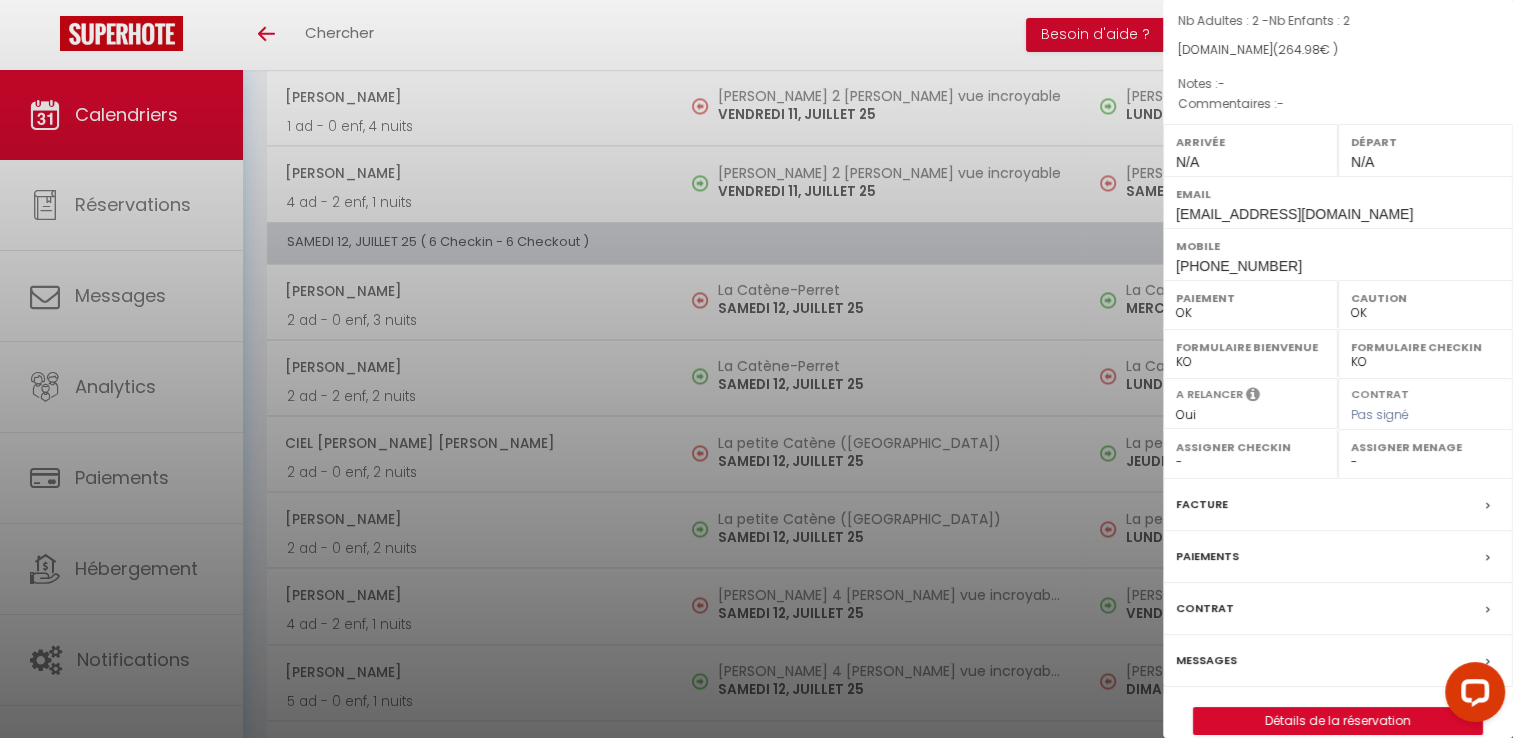 scroll, scrollTop: 190, scrollLeft: 0, axis: vertical 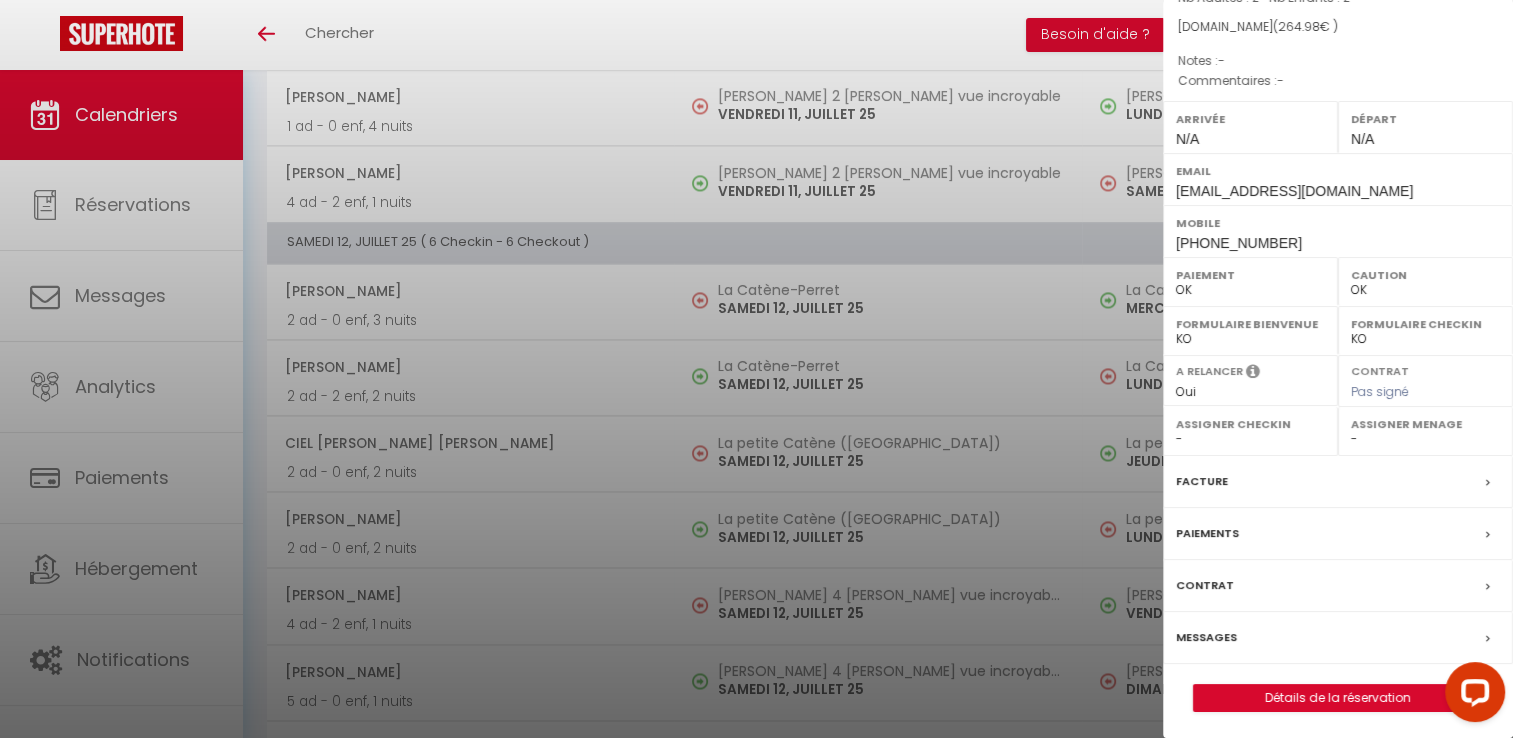 click at bounding box center [756, 369] 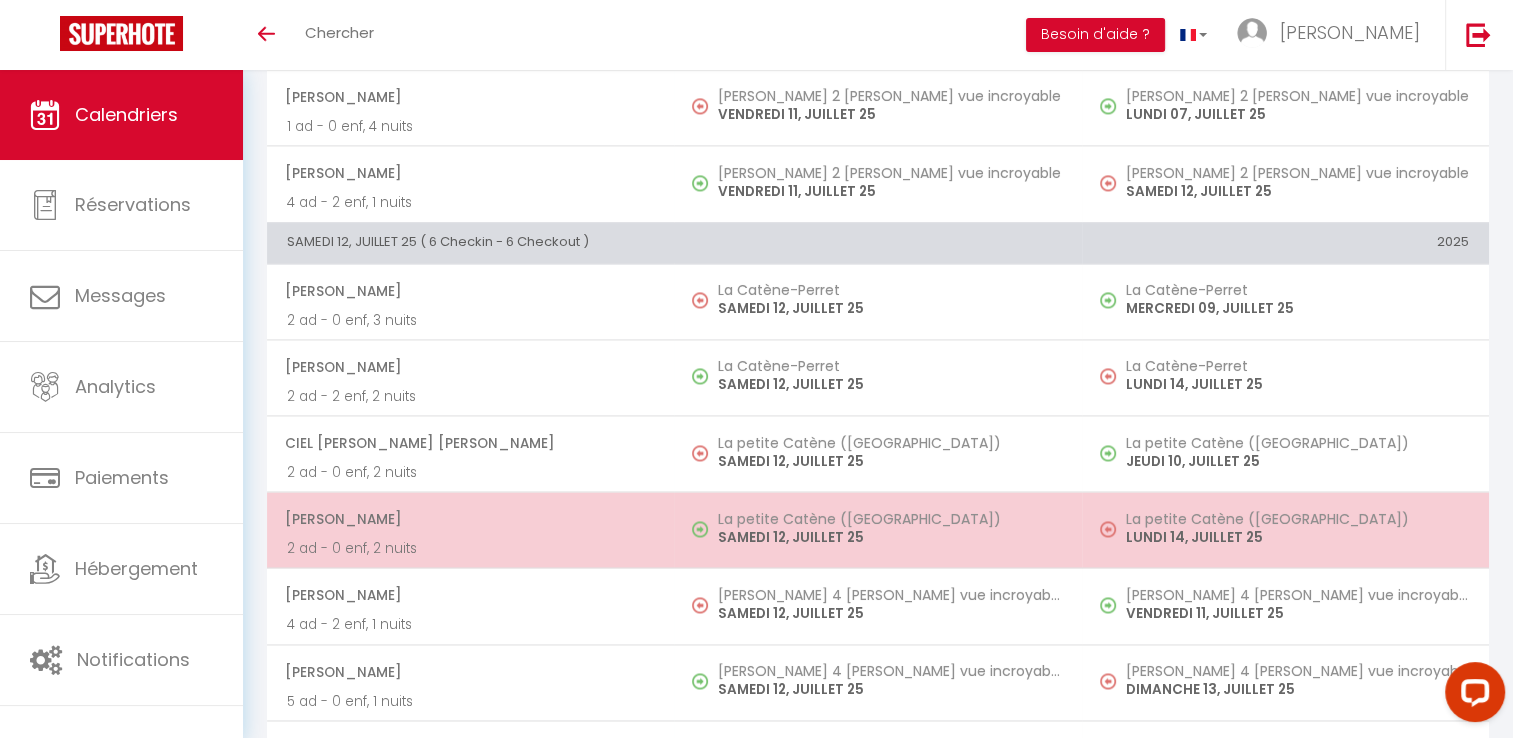 click on "La petite Catène (Quartier Perret)
SAMEDI 12, JUILLET 25" at bounding box center [877, 530] 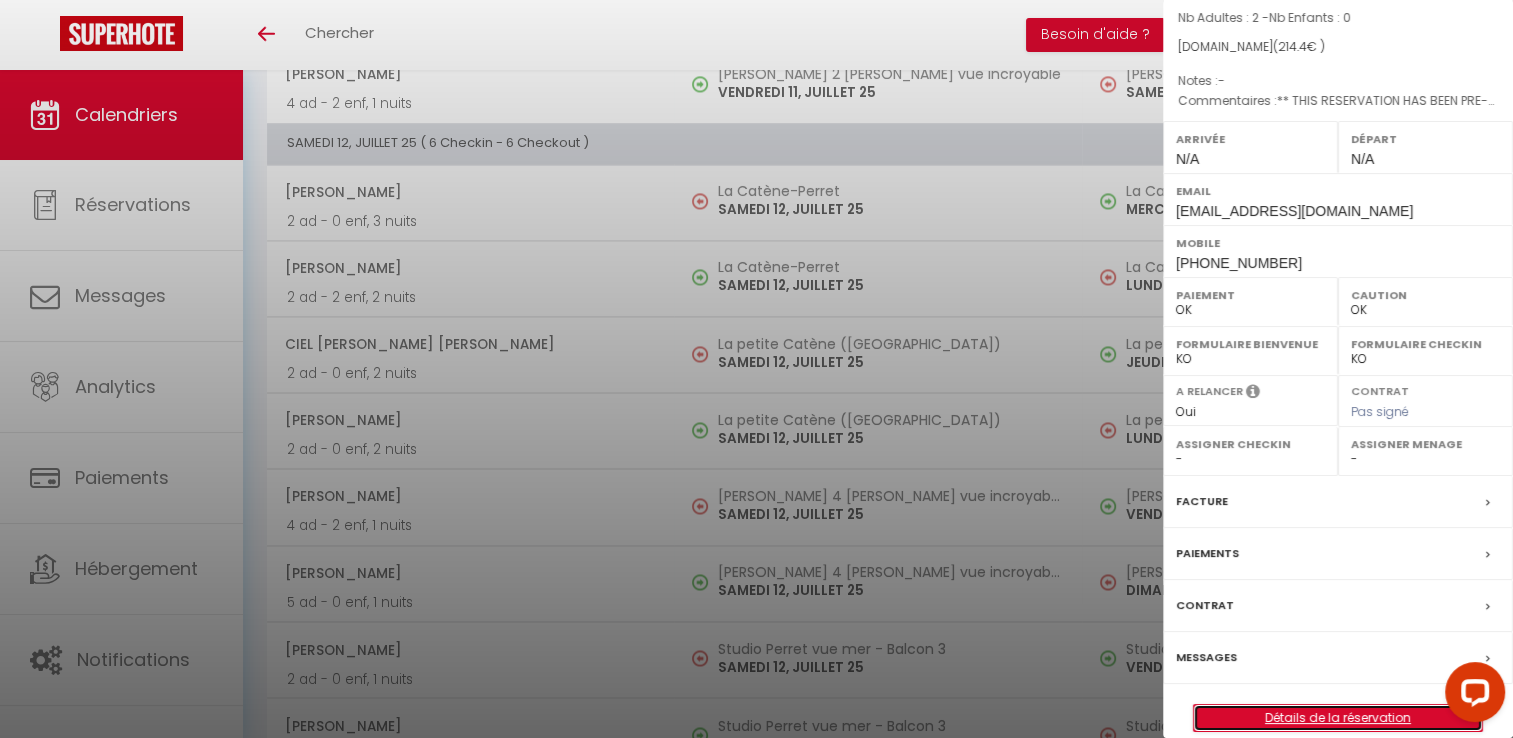 scroll, scrollTop: 3157, scrollLeft: 0, axis: vertical 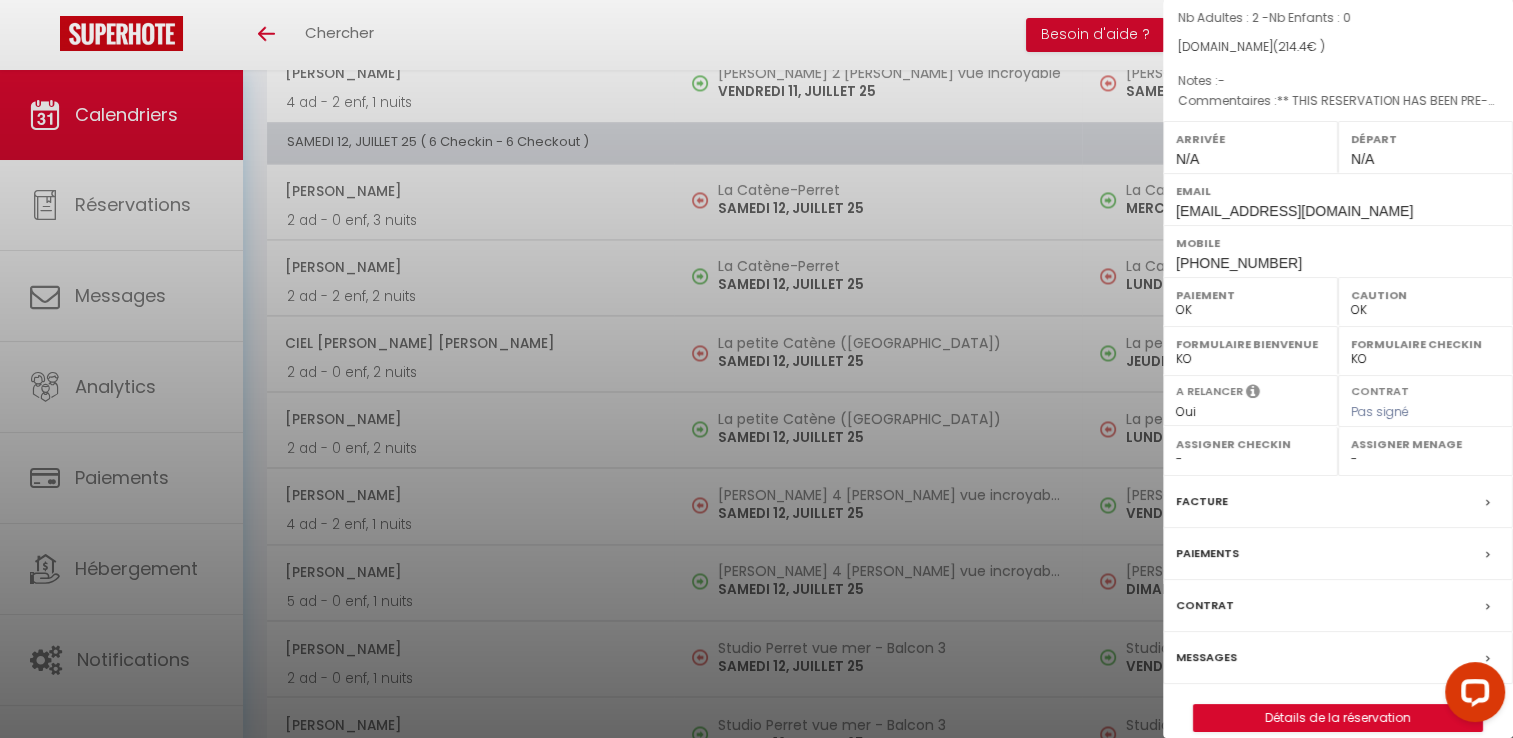 click at bounding box center [756, 369] 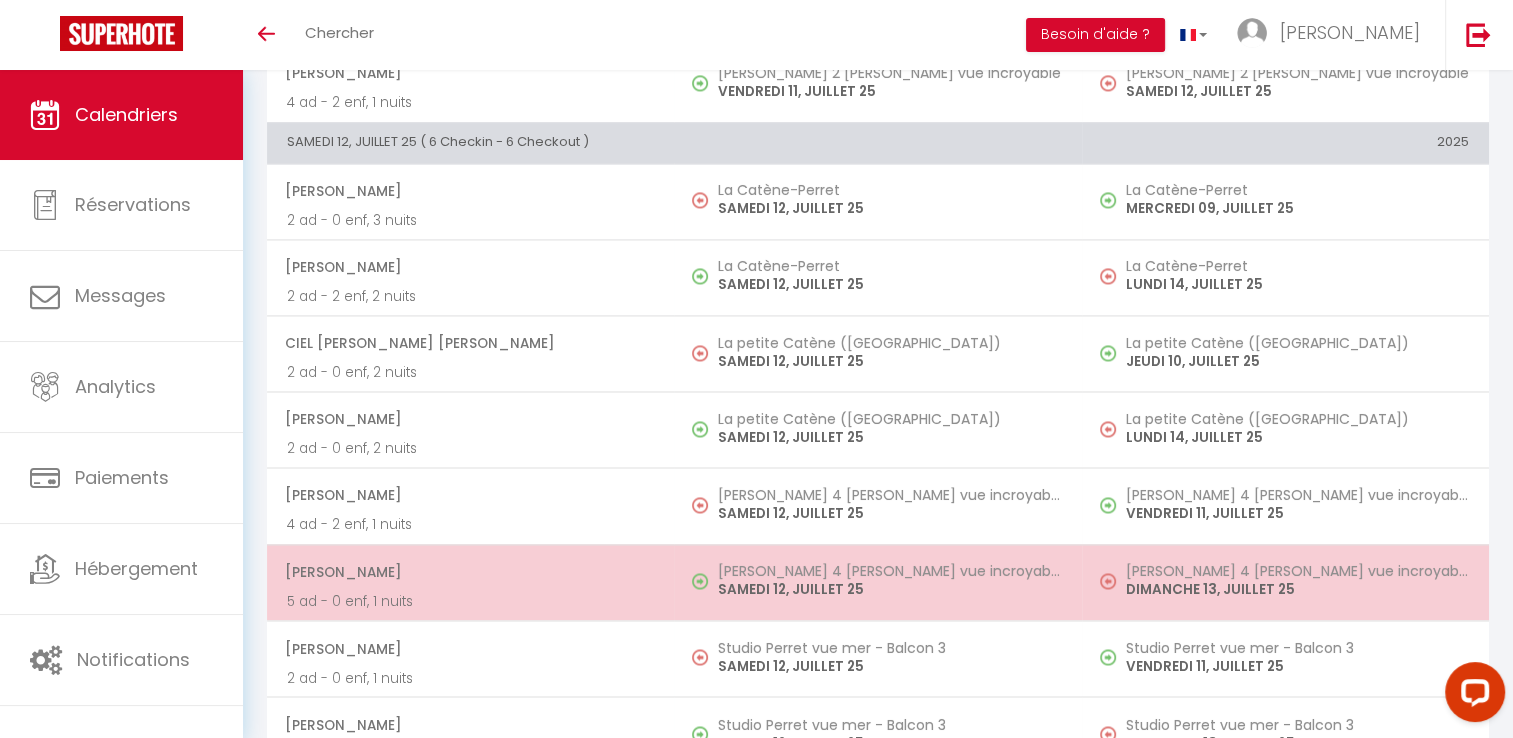 click on "SAMEDI 12, JUILLET 25" at bounding box center (889, 589) 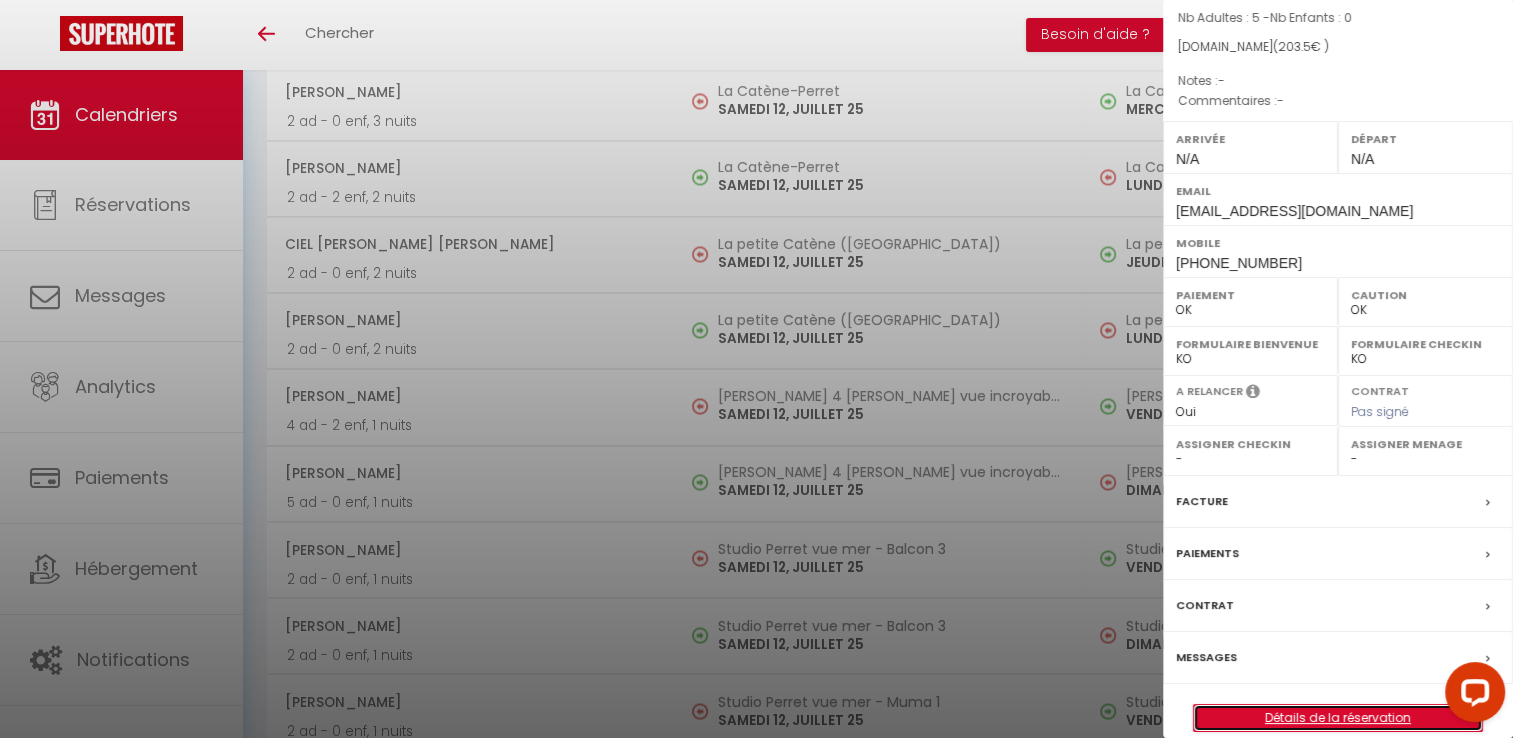 scroll, scrollTop: 3257, scrollLeft: 0, axis: vertical 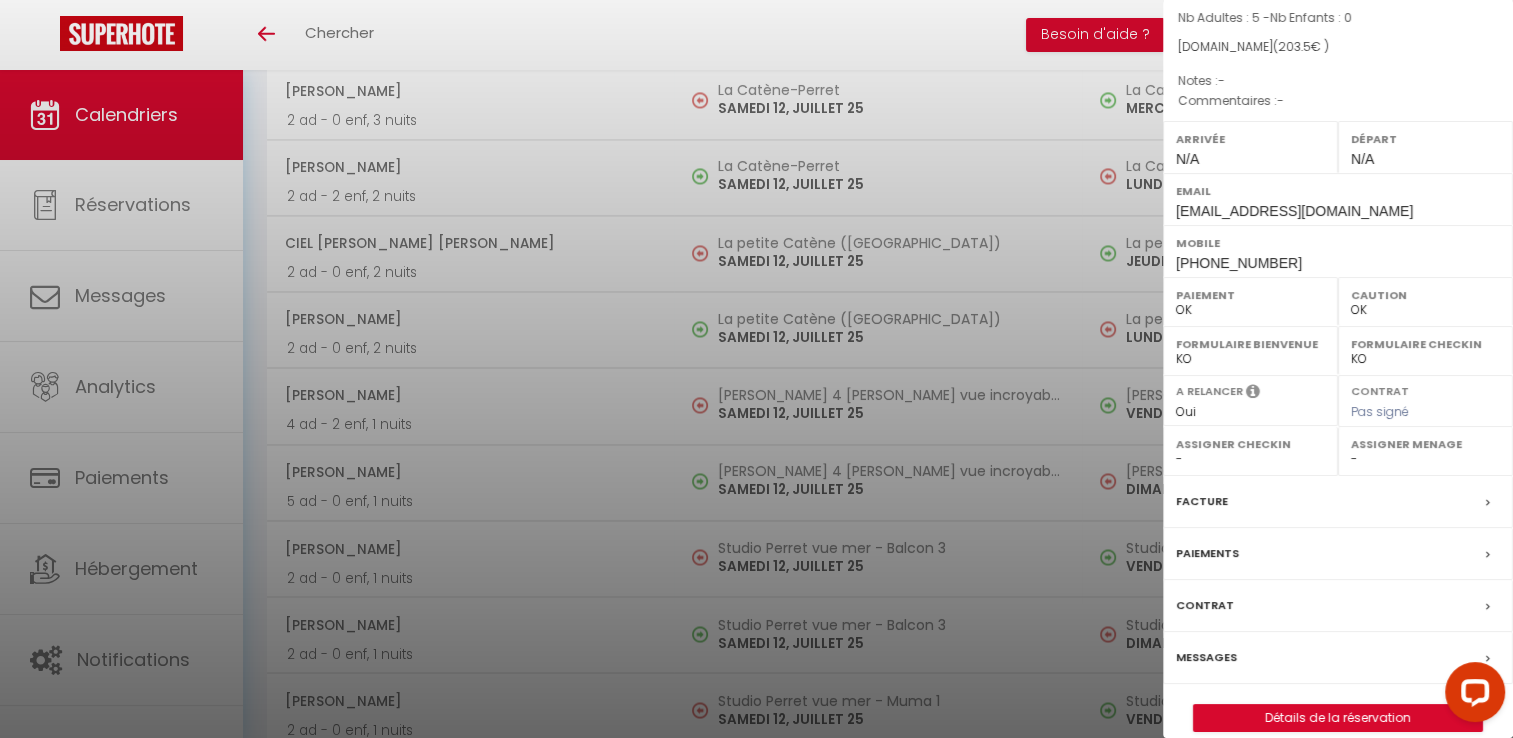 click at bounding box center [756, 369] 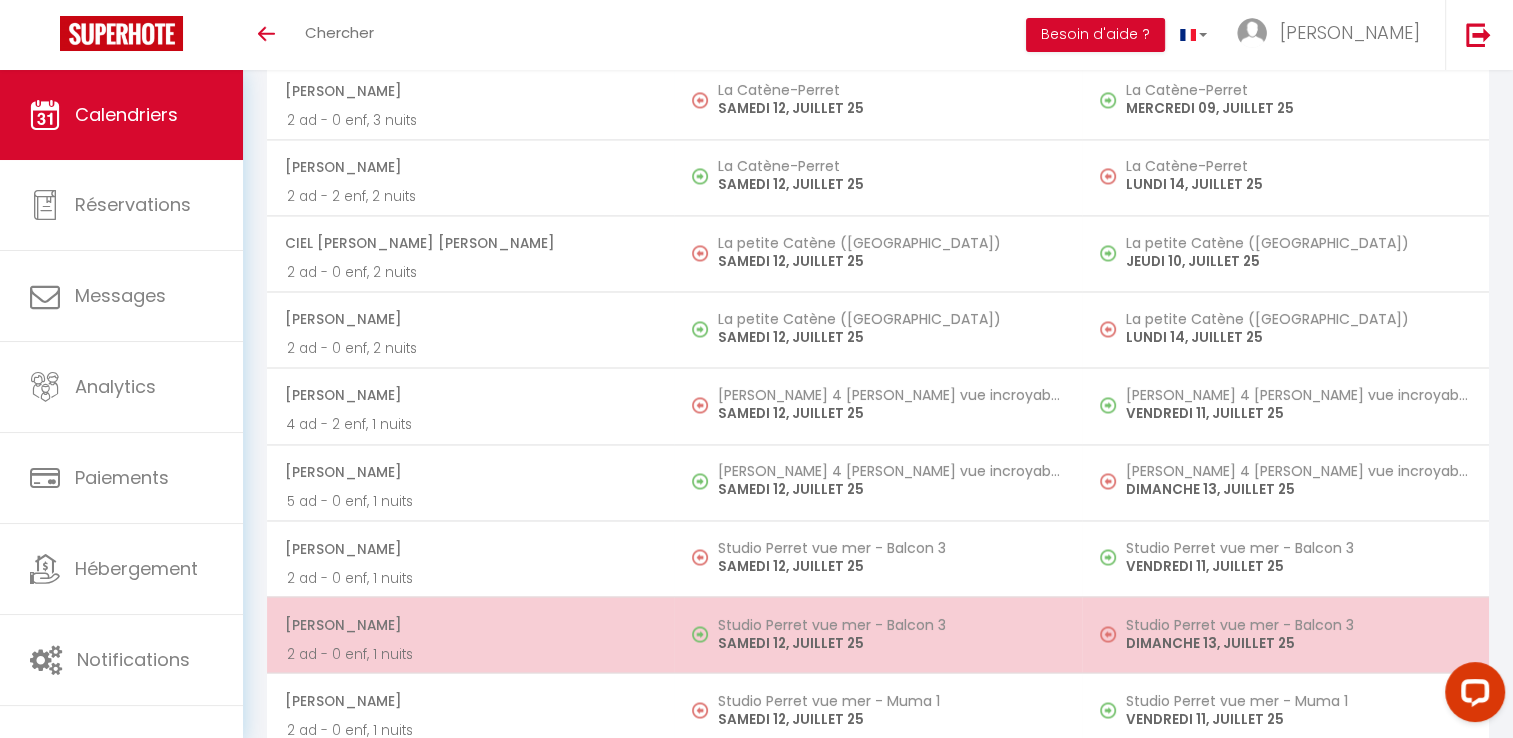 click on "Studio Perret vue mer - Balcon 3" at bounding box center (889, 624) 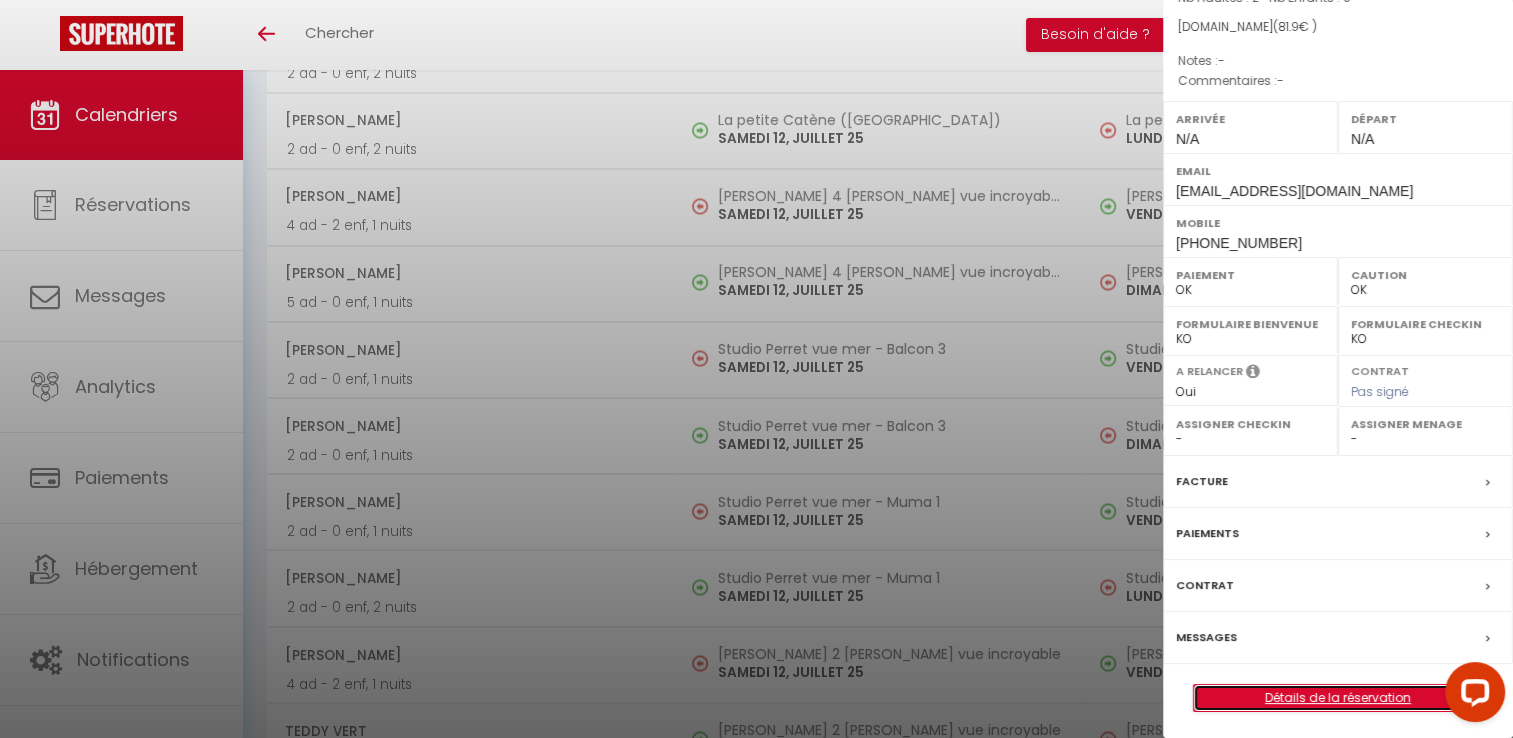 scroll, scrollTop: 3457, scrollLeft: 0, axis: vertical 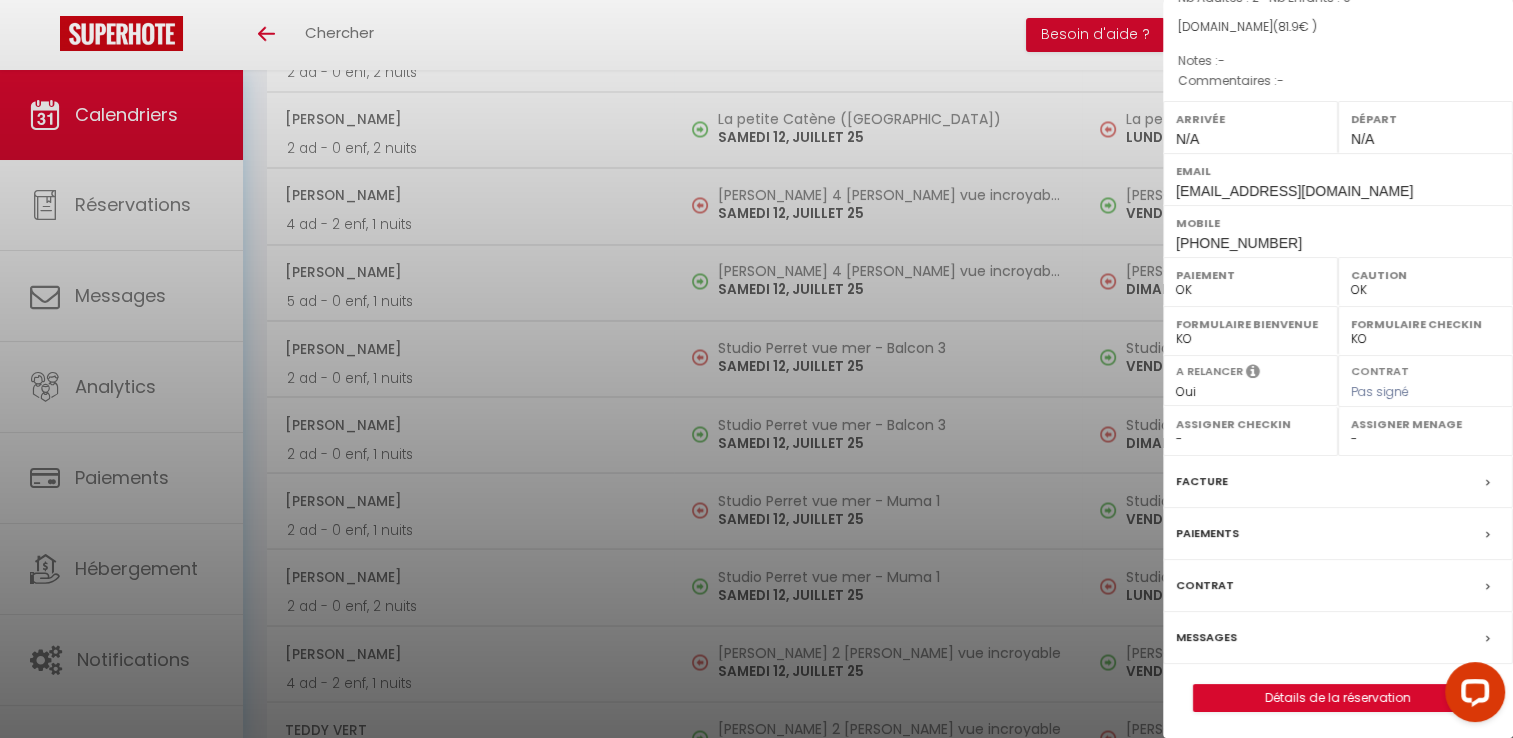 click at bounding box center [756, 369] 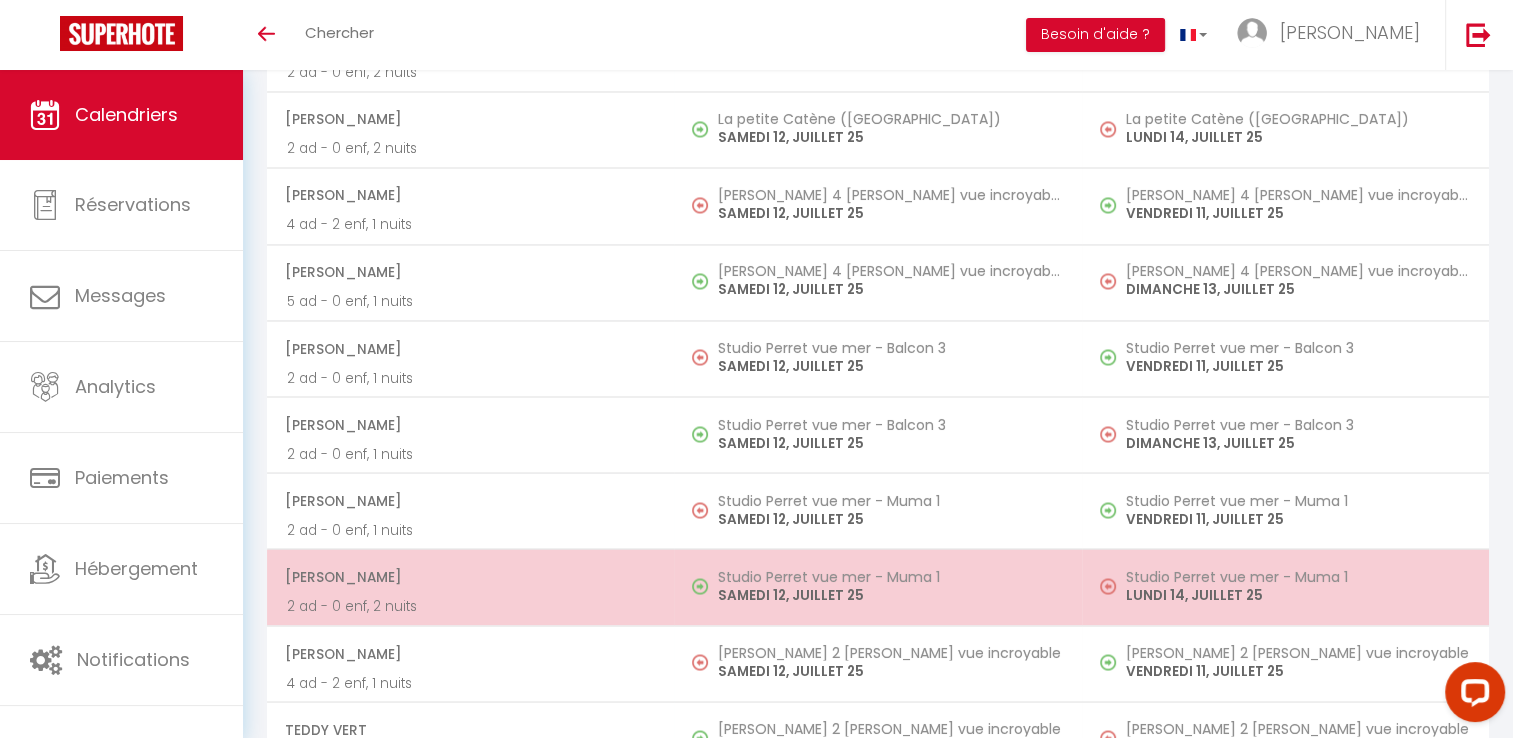 click on "SAMEDI 12, JUILLET 25" at bounding box center [889, 594] 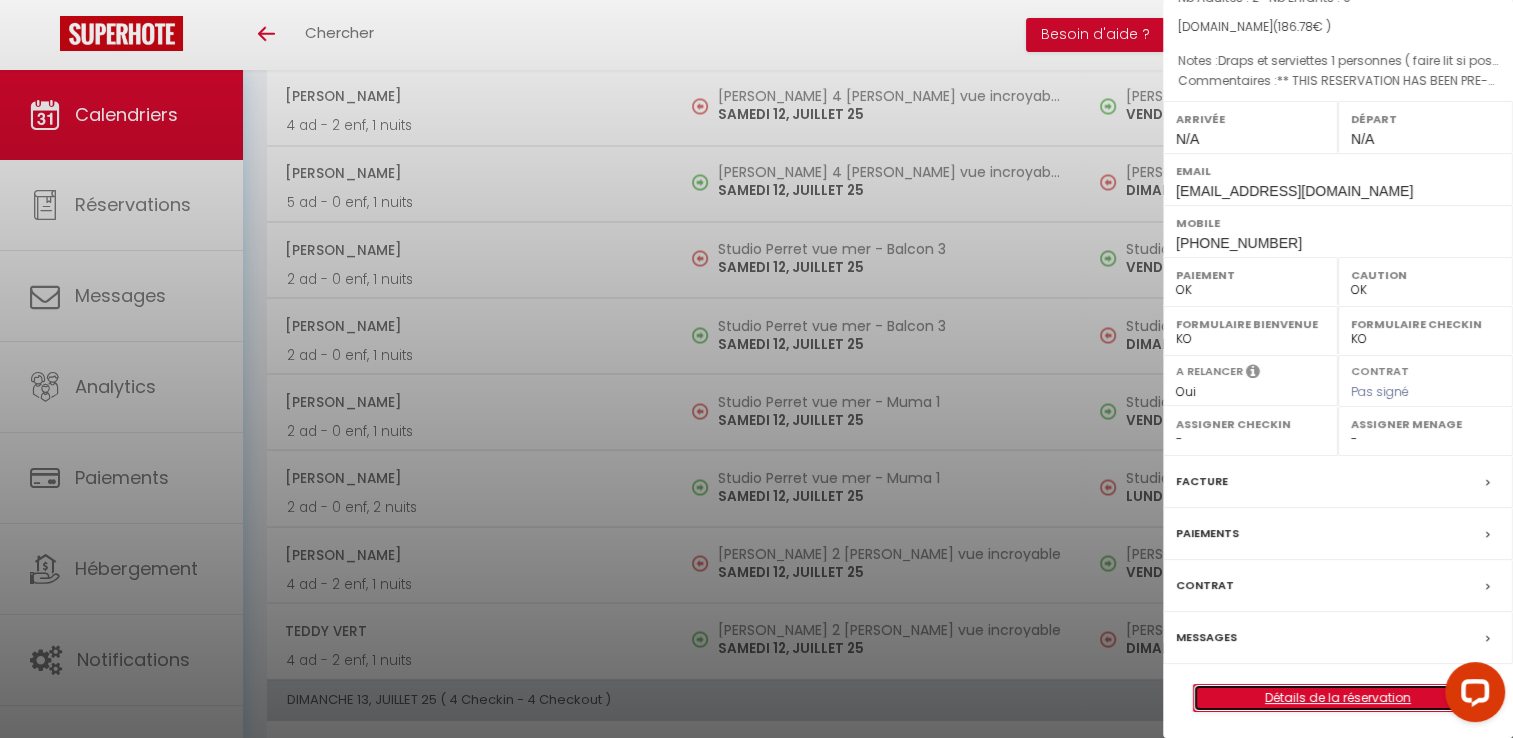 scroll, scrollTop: 3557, scrollLeft: 0, axis: vertical 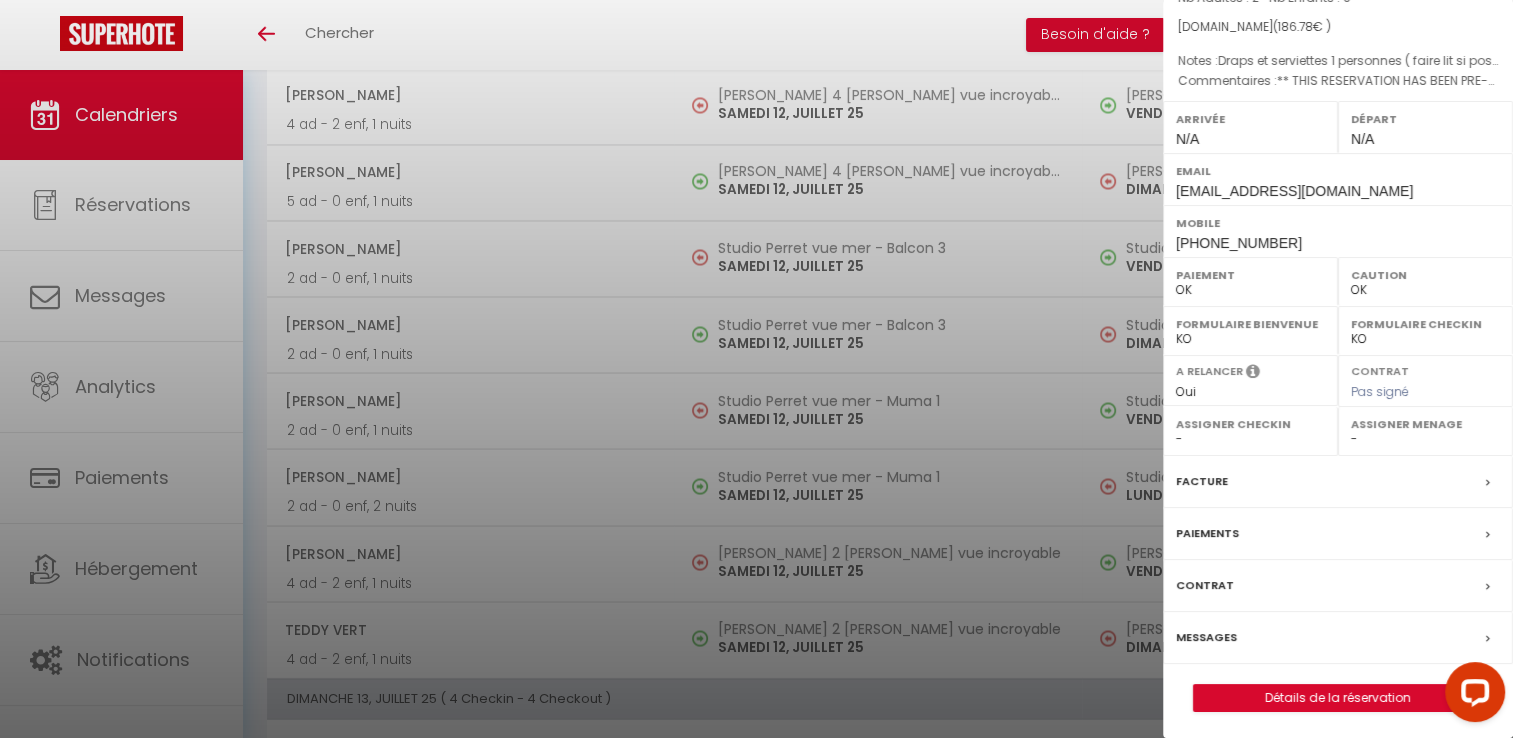 click at bounding box center [756, 369] 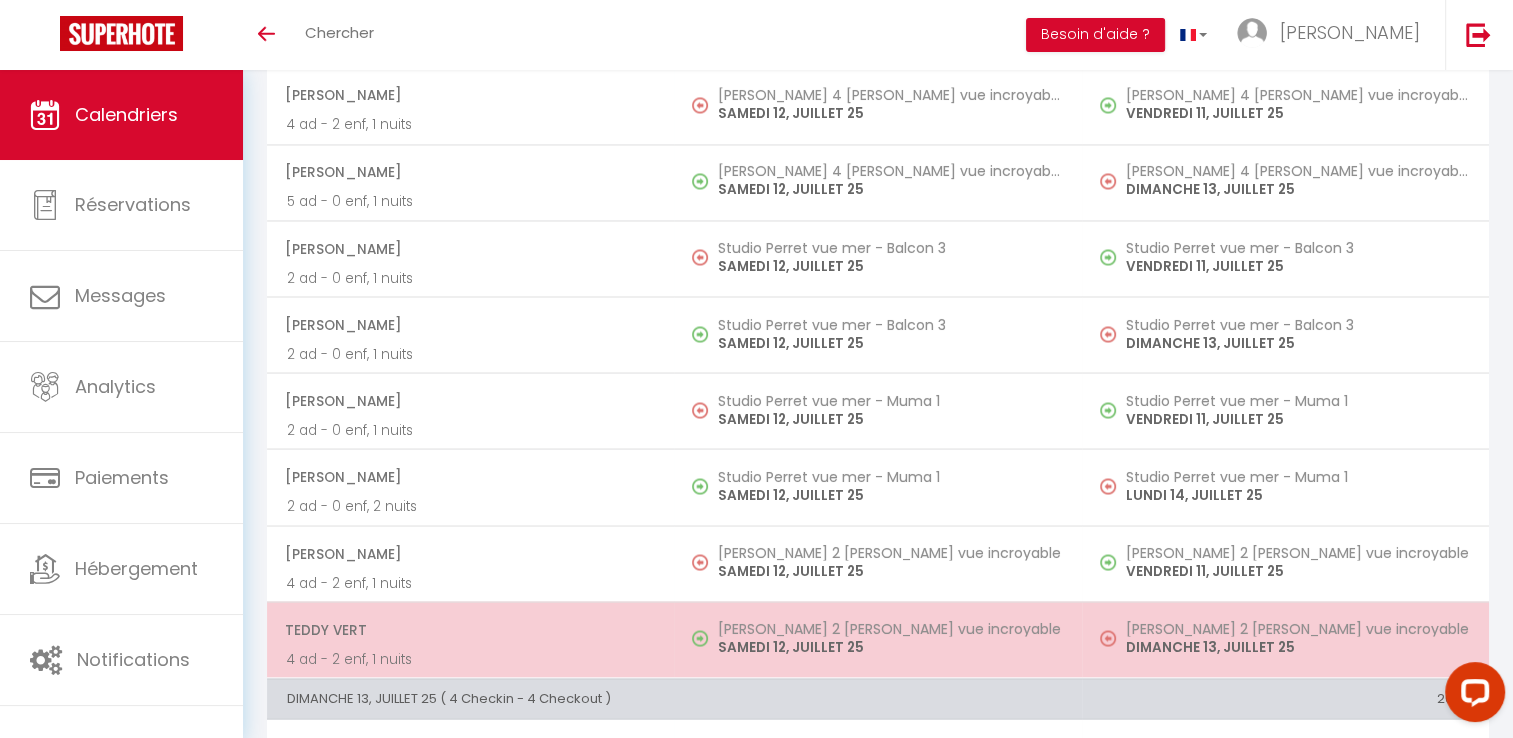 click on "SAMEDI 12, JUILLET 25" at bounding box center (889, 646) 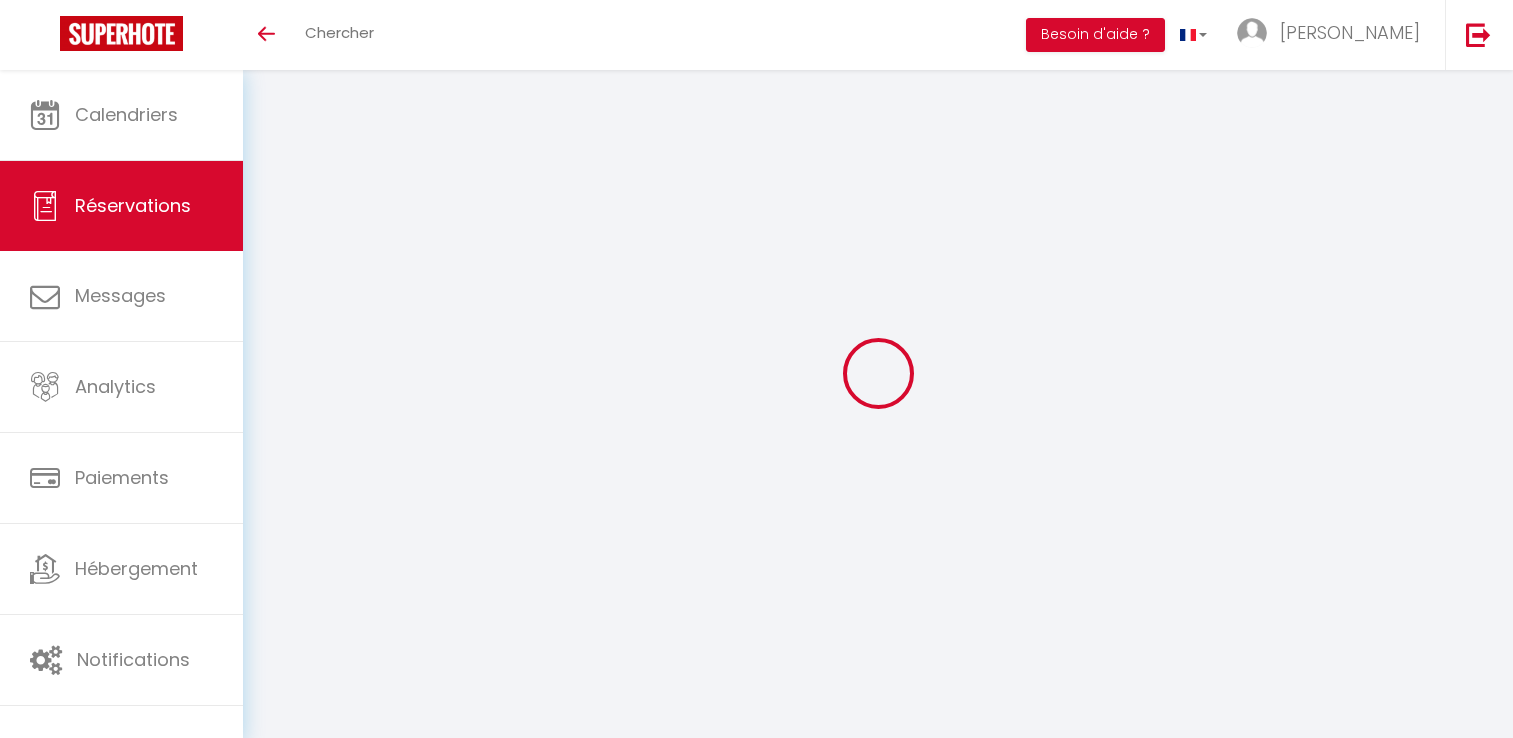 select 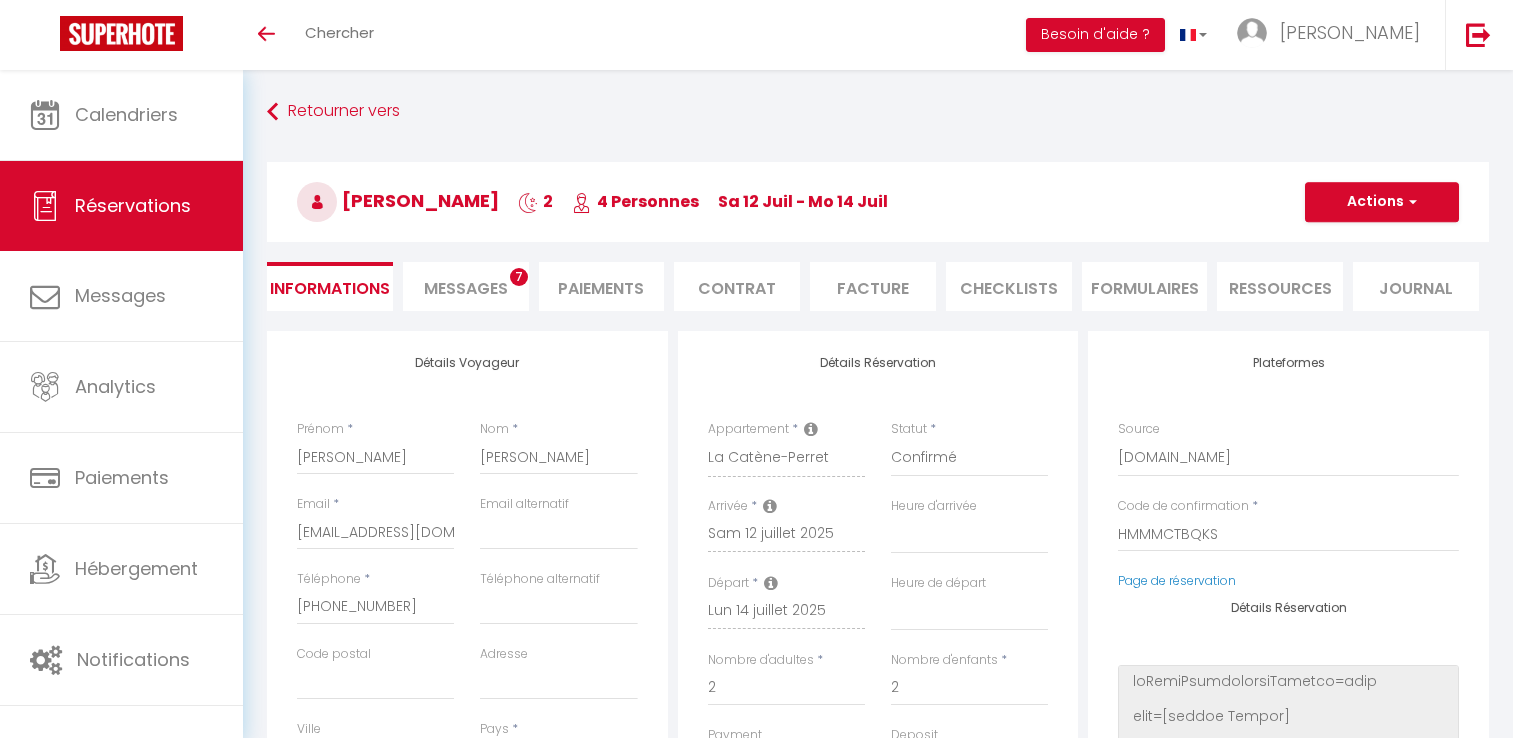 select 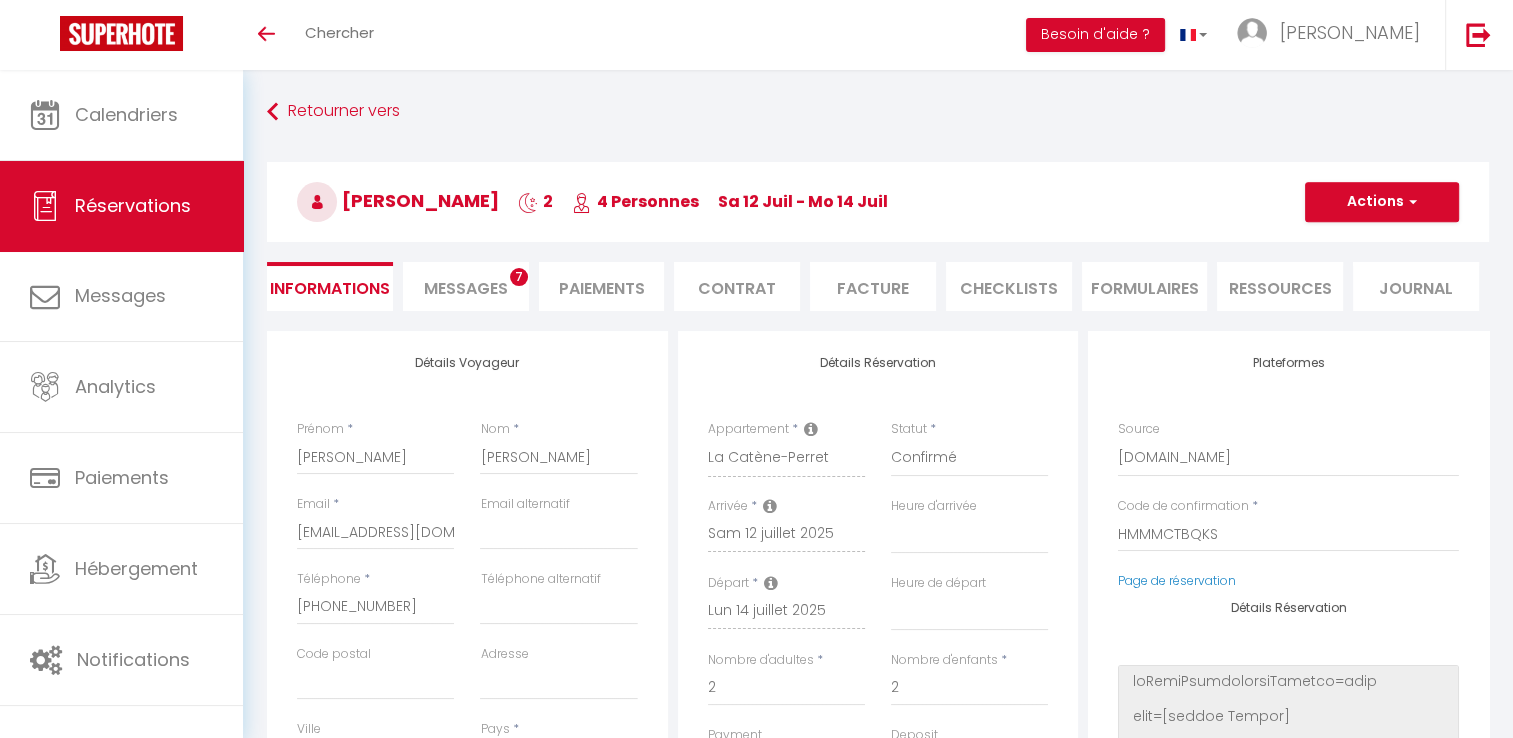 select 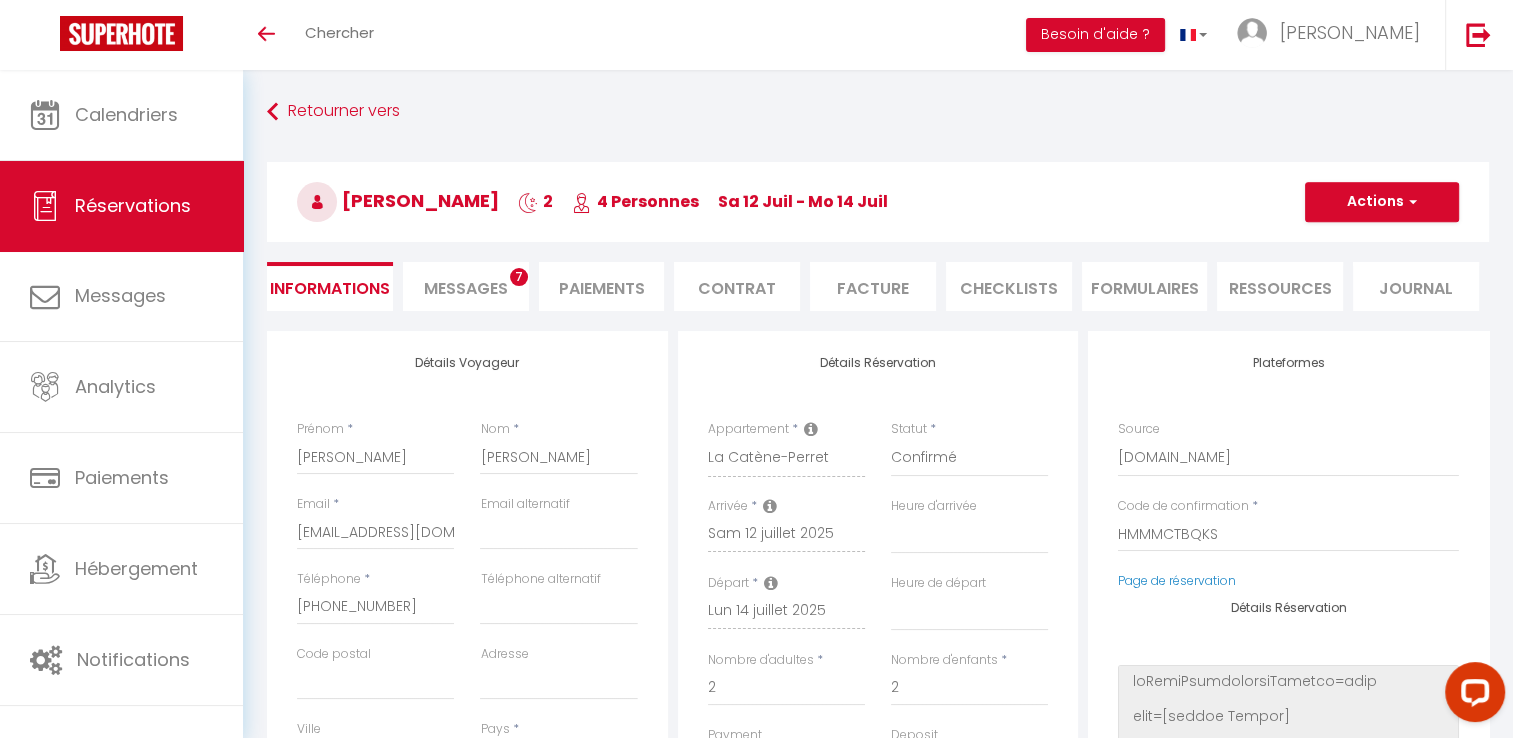 scroll, scrollTop: 0, scrollLeft: 0, axis: both 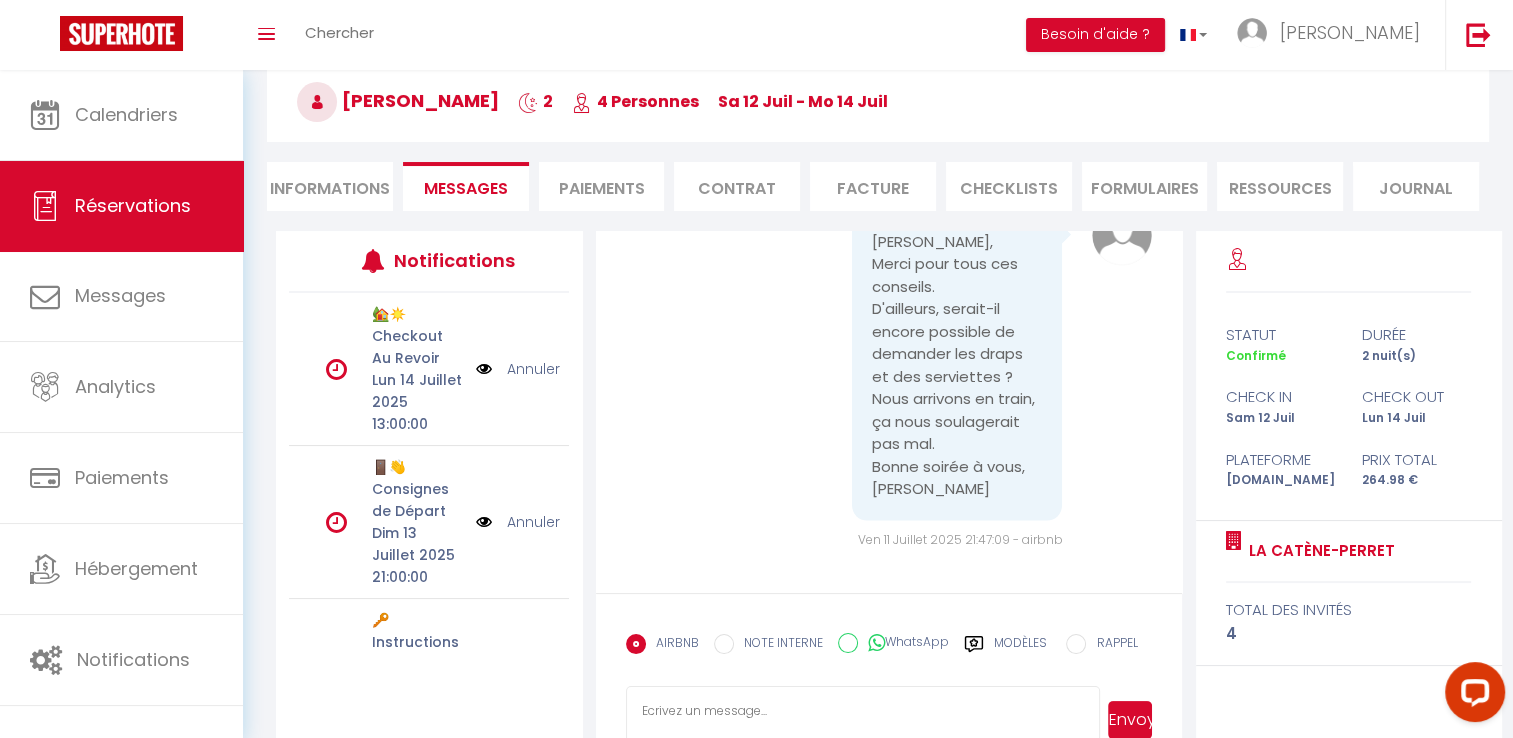 click on "Paiements" at bounding box center [602, 186] 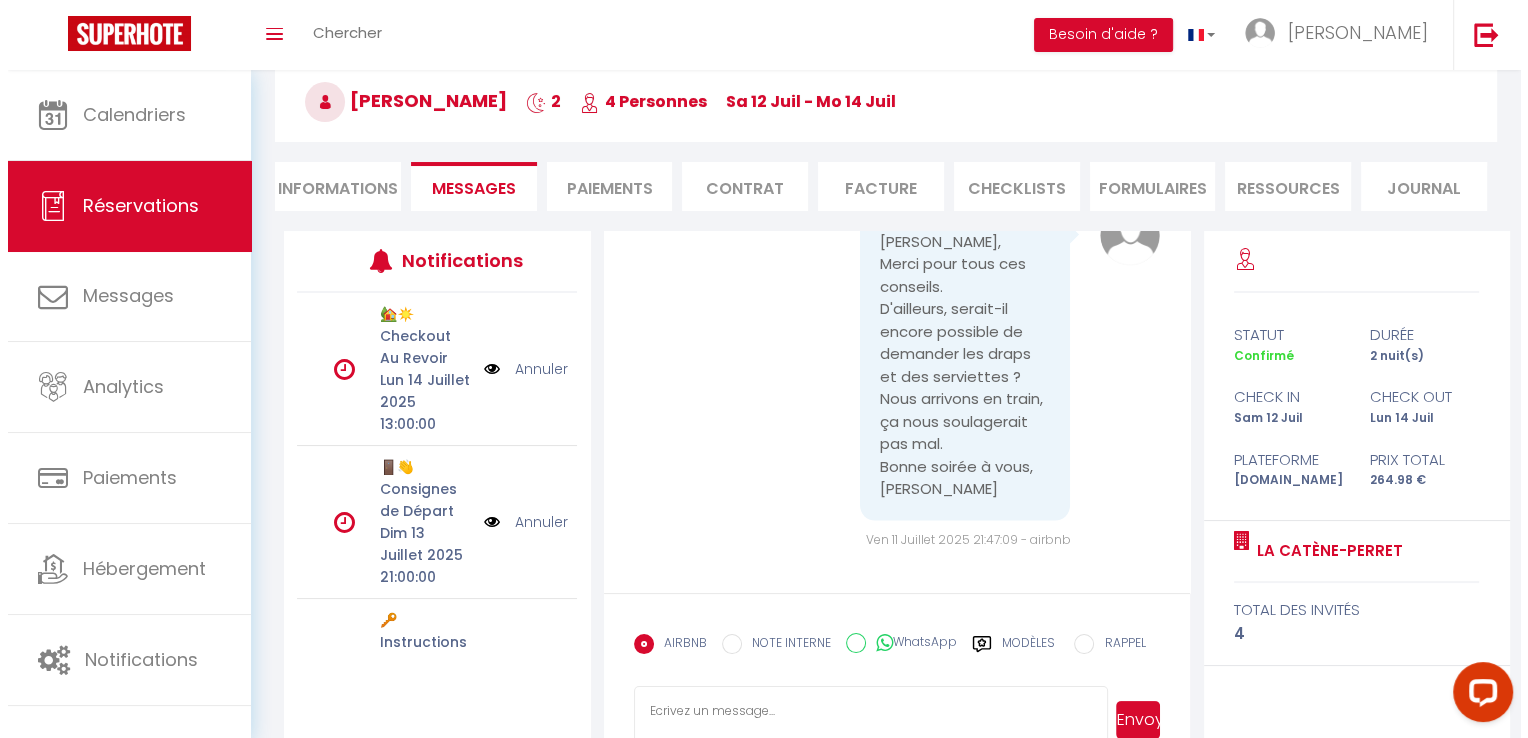 scroll, scrollTop: 70, scrollLeft: 0, axis: vertical 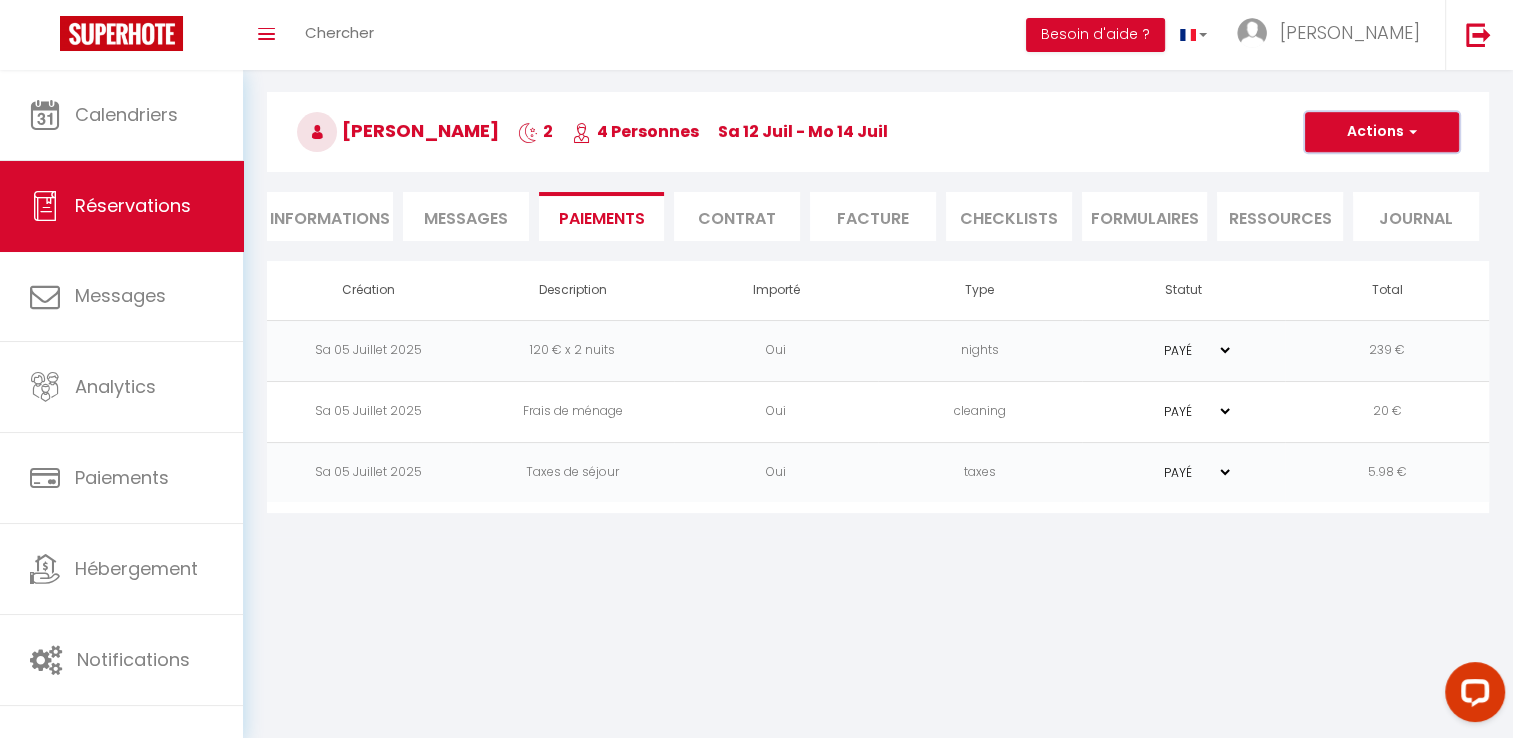 click on "Actions" at bounding box center [1382, 132] 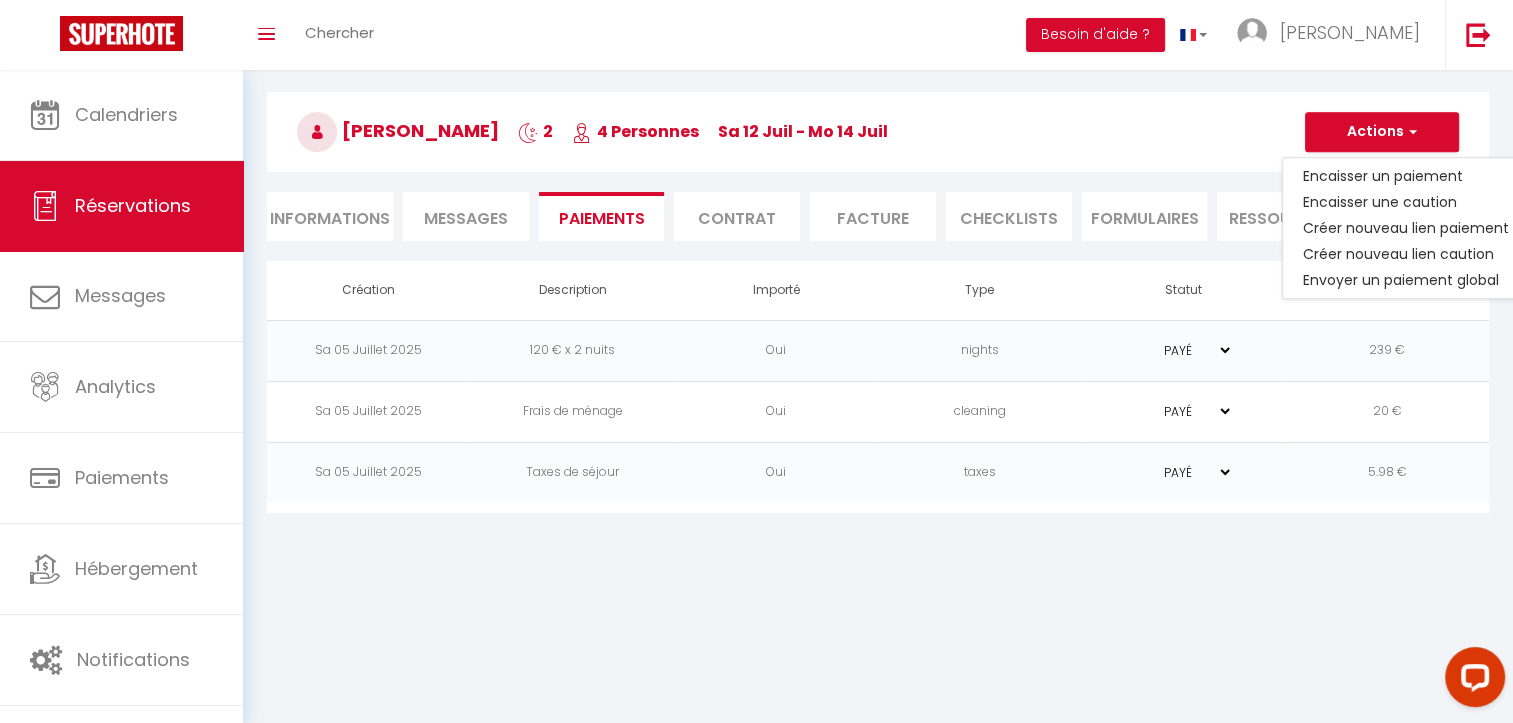 click on "Informations" at bounding box center (330, 216) 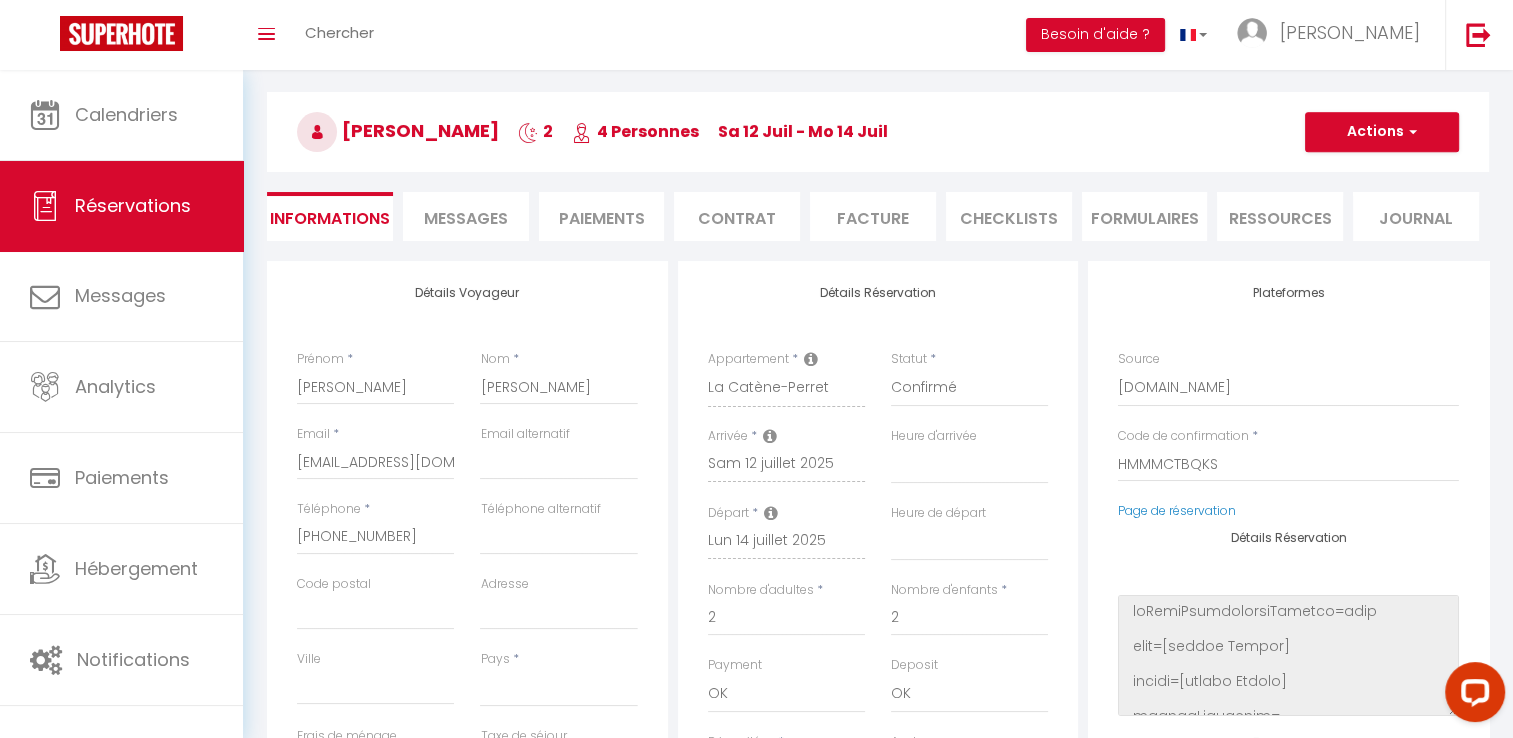 click on "Paiements" at bounding box center [602, 216] 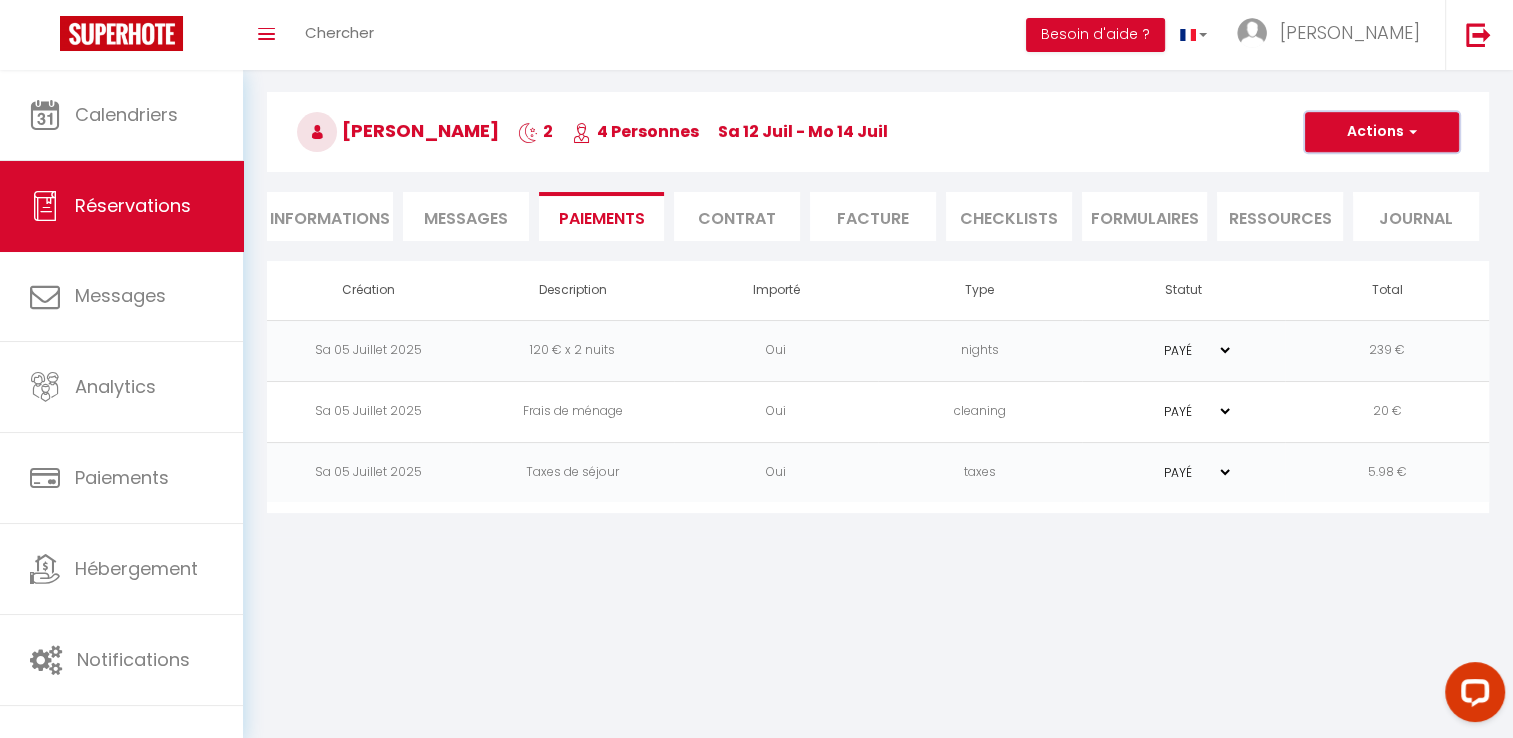 click on "Actions" at bounding box center [1382, 132] 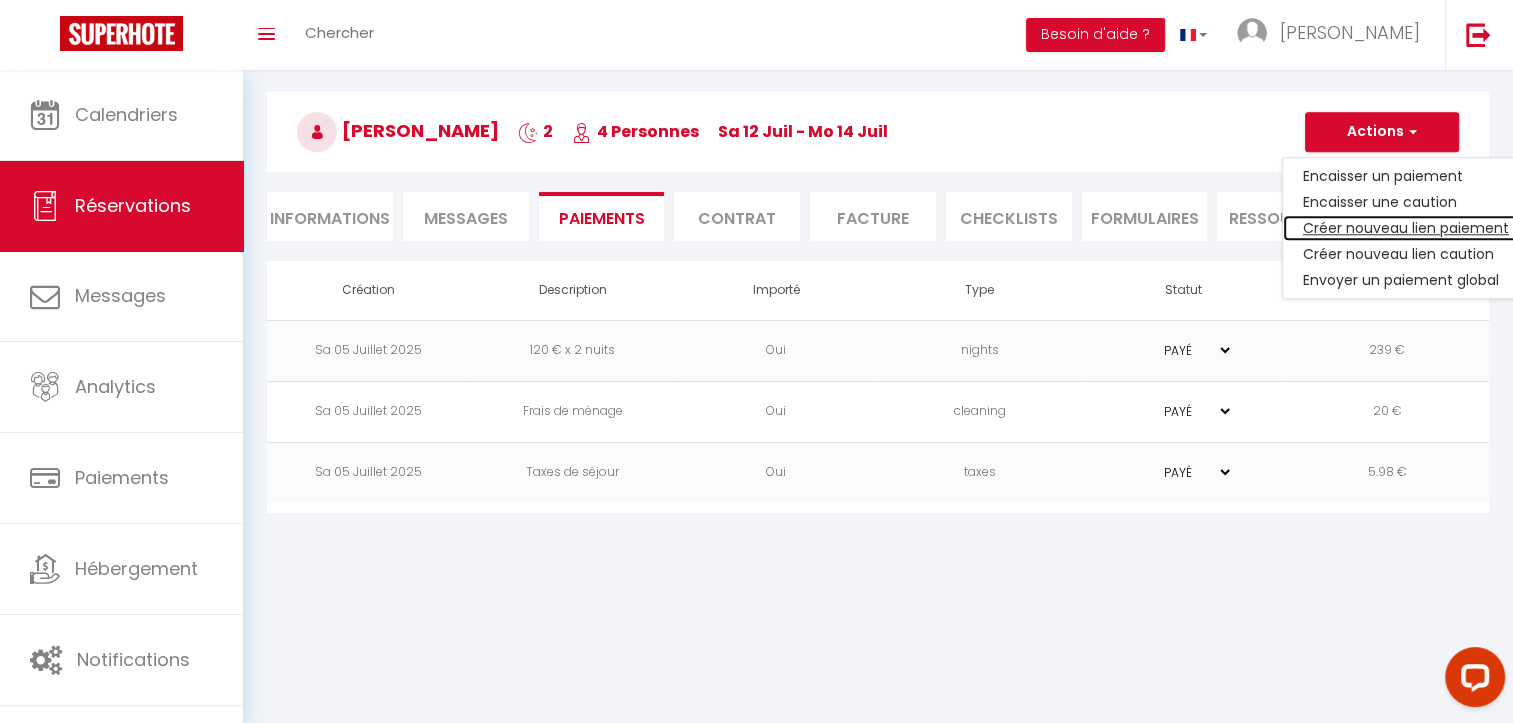 click on "Créer nouveau lien paiement" at bounding box center (1406, 228) 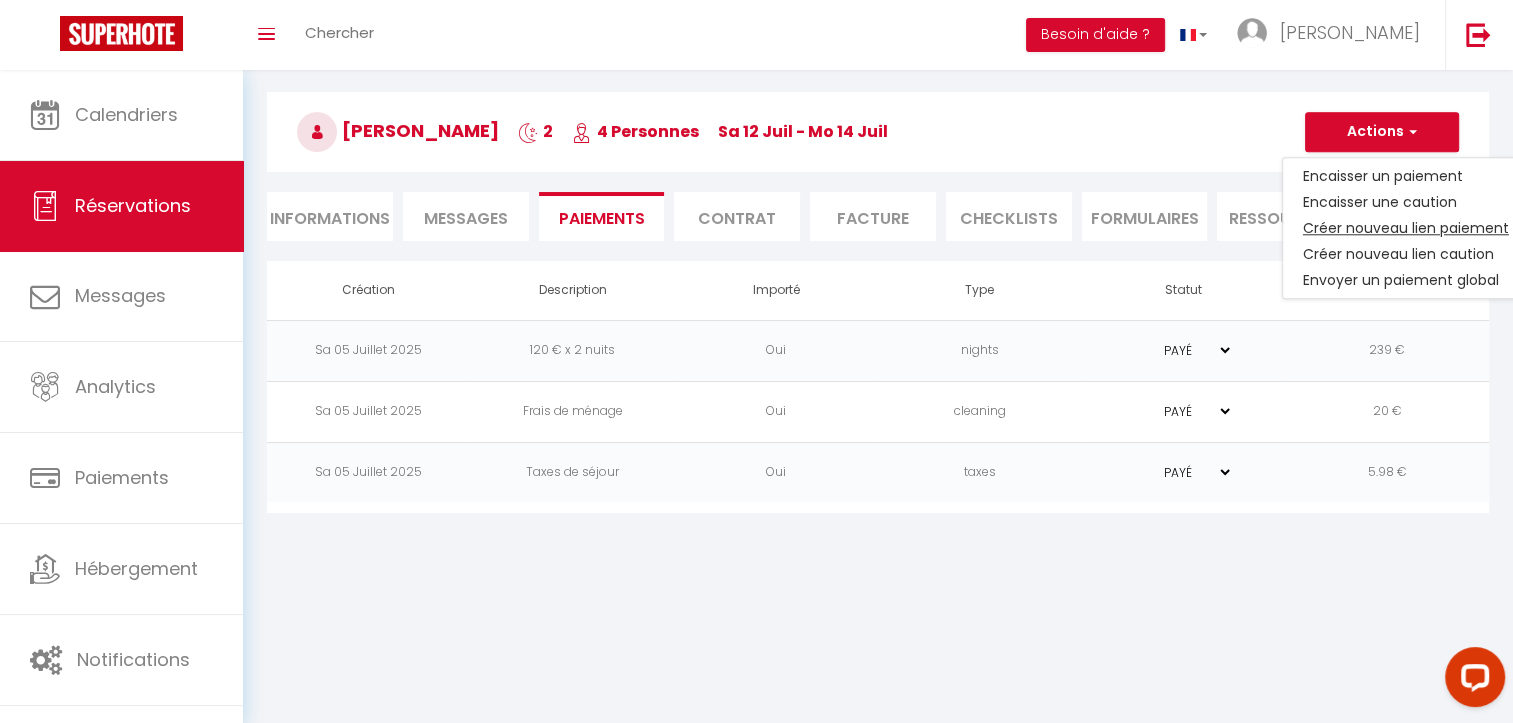 select on "nights" 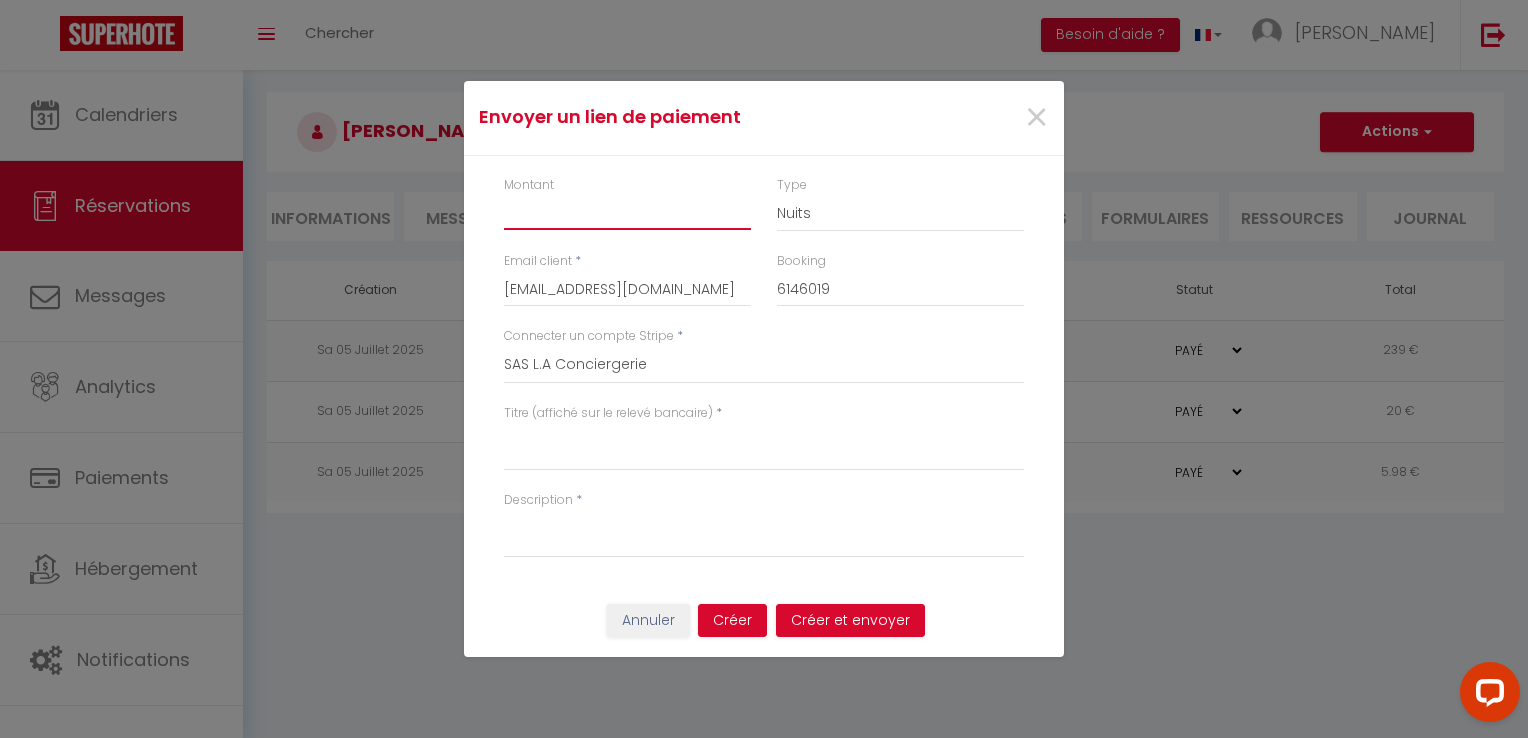 click on "Montant" at bounding box center (627, 212) 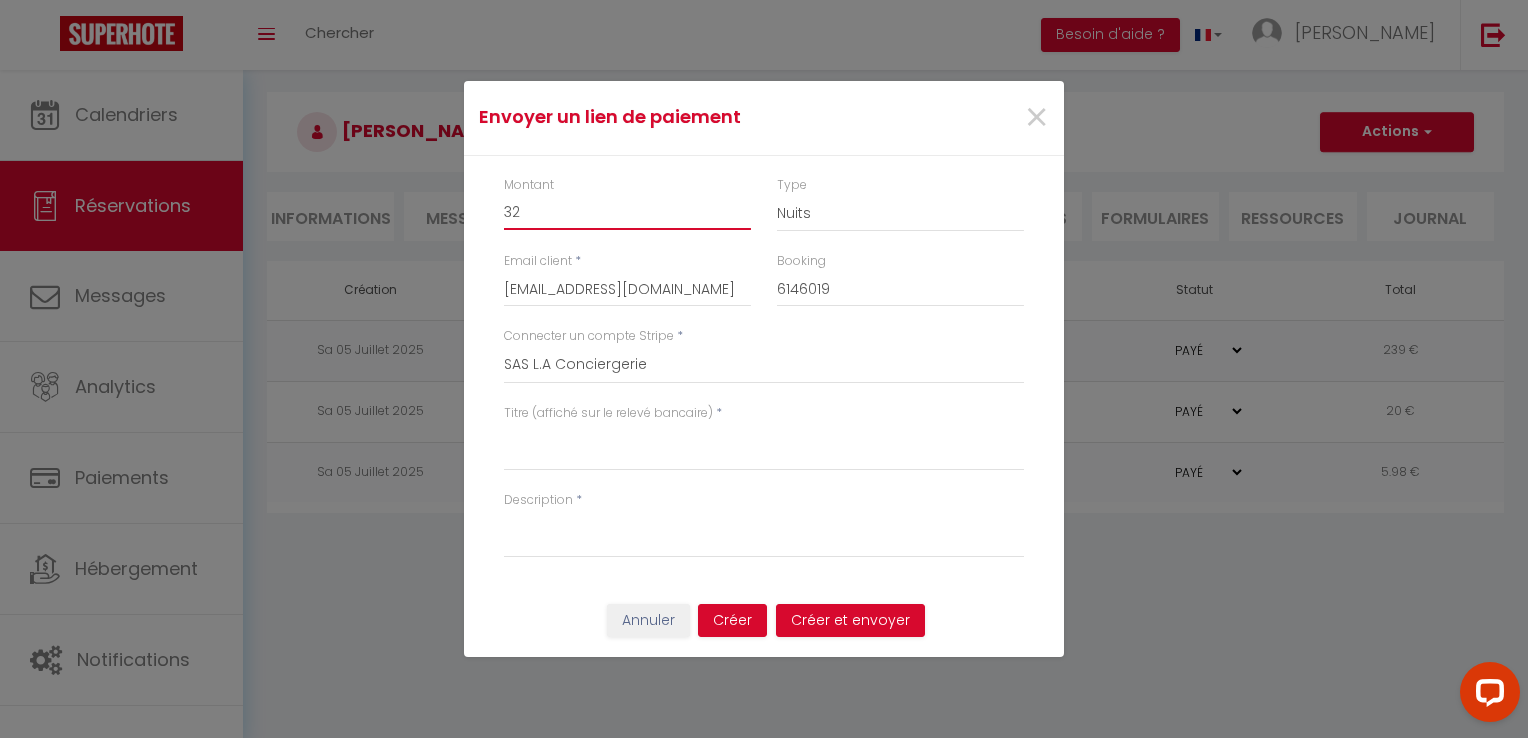 type on "32" 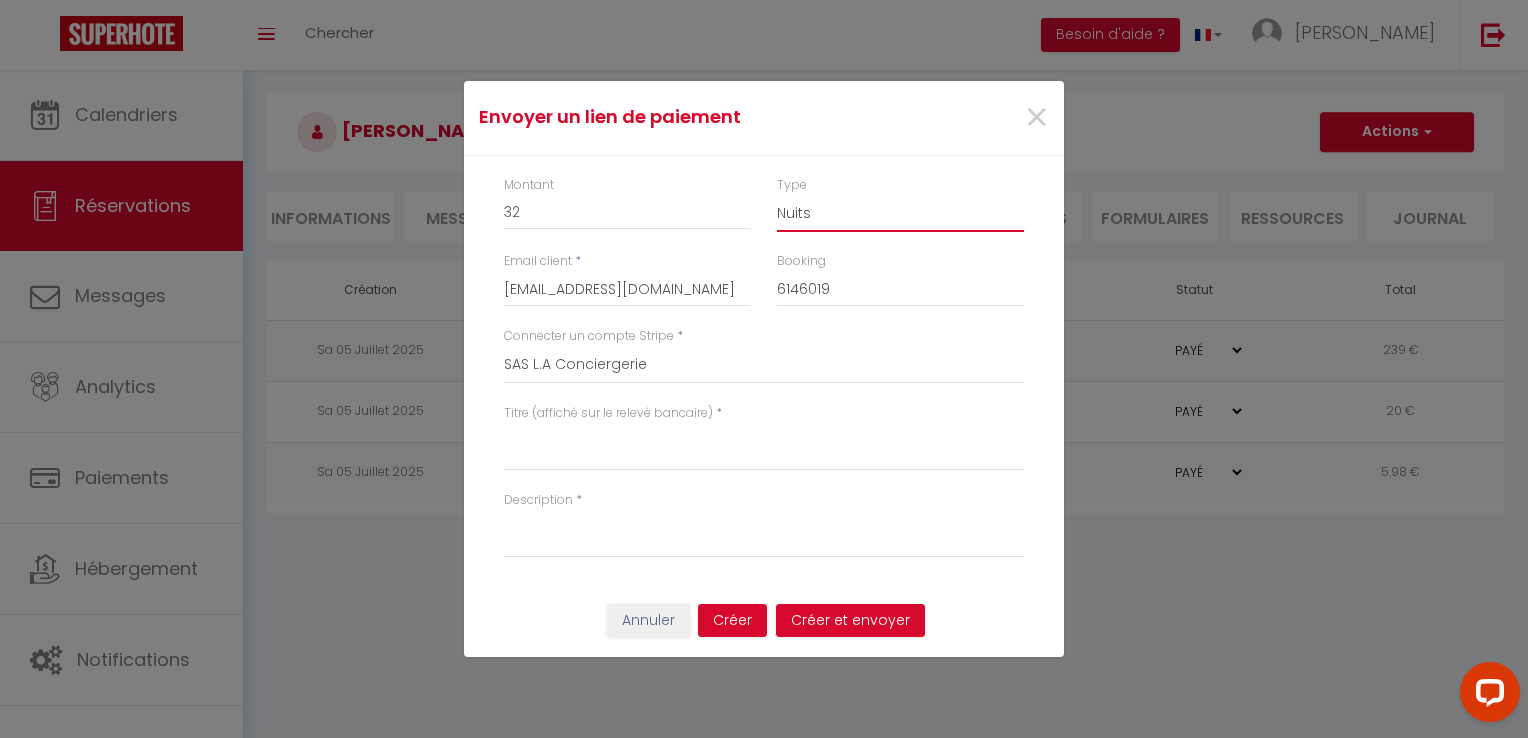click on "Nuits   Frais de ménage   Taxe de séjour   Autre" at bounding box center (900, 213) 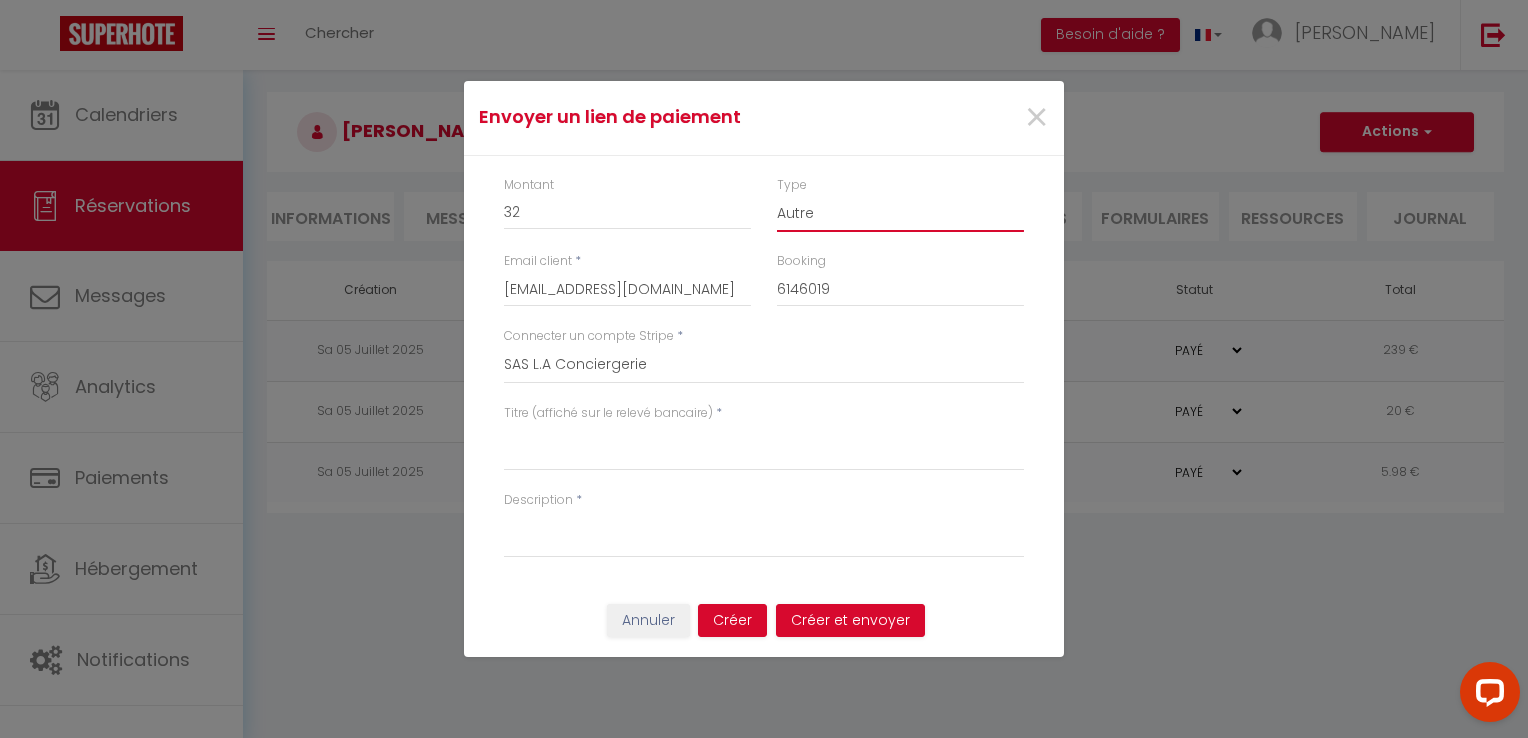 click on "Nuits   Frais de ménage   Taxe de séjour   Autre" at bounding box center (900, 213) 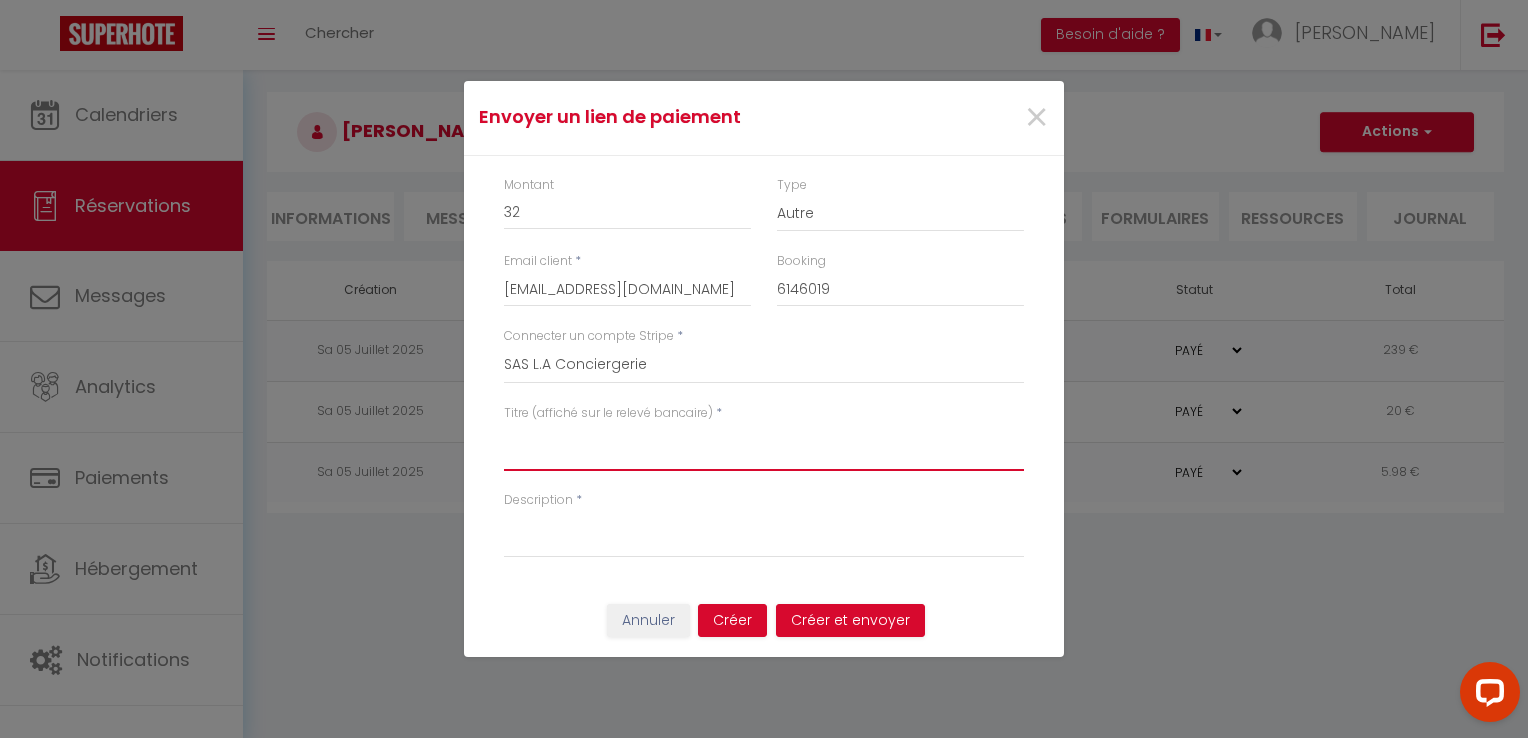 click on "Titre (affiché sur le relevé bancaire)" at bounding box center [764, 447] 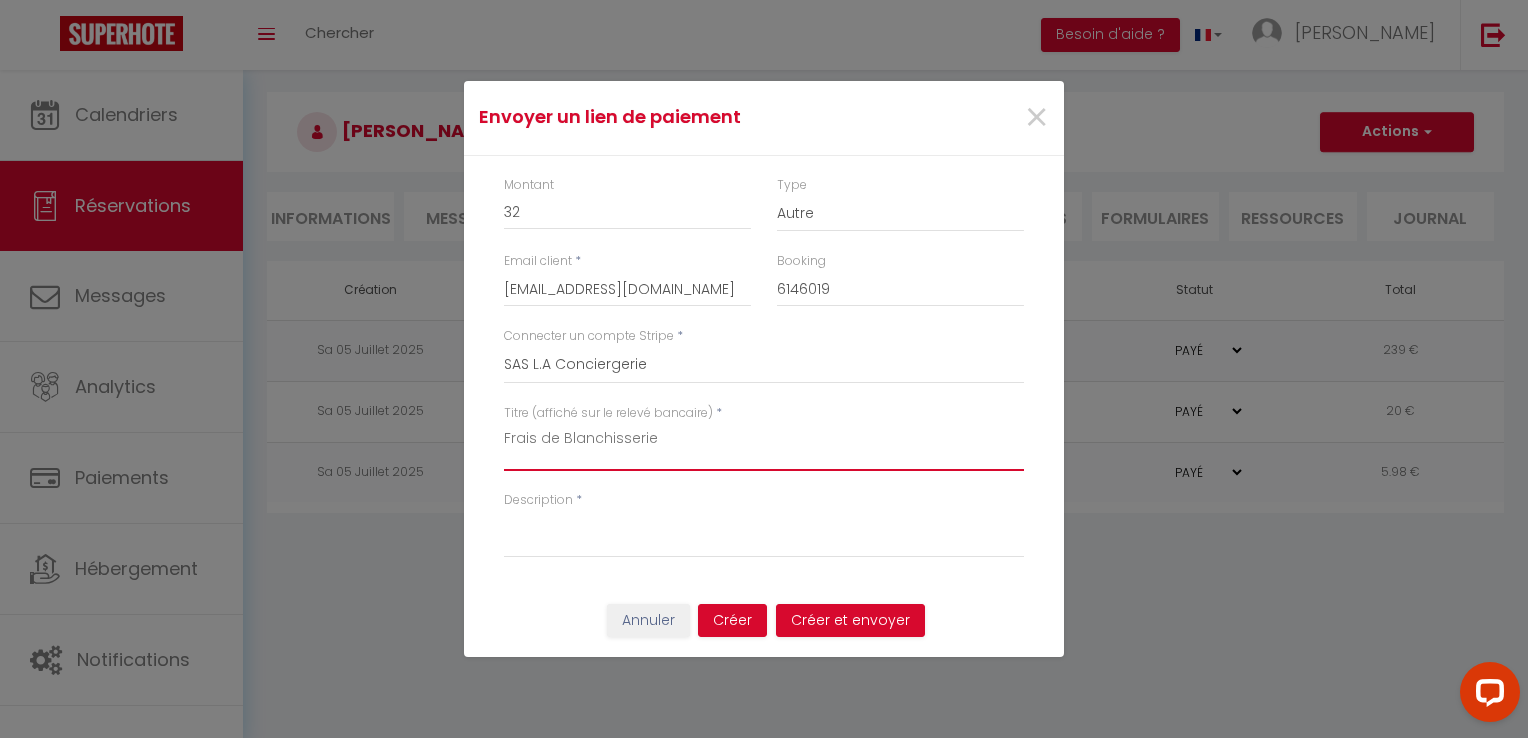 click on "Frais de Blanchisserie" at bounding box center [764, 447] 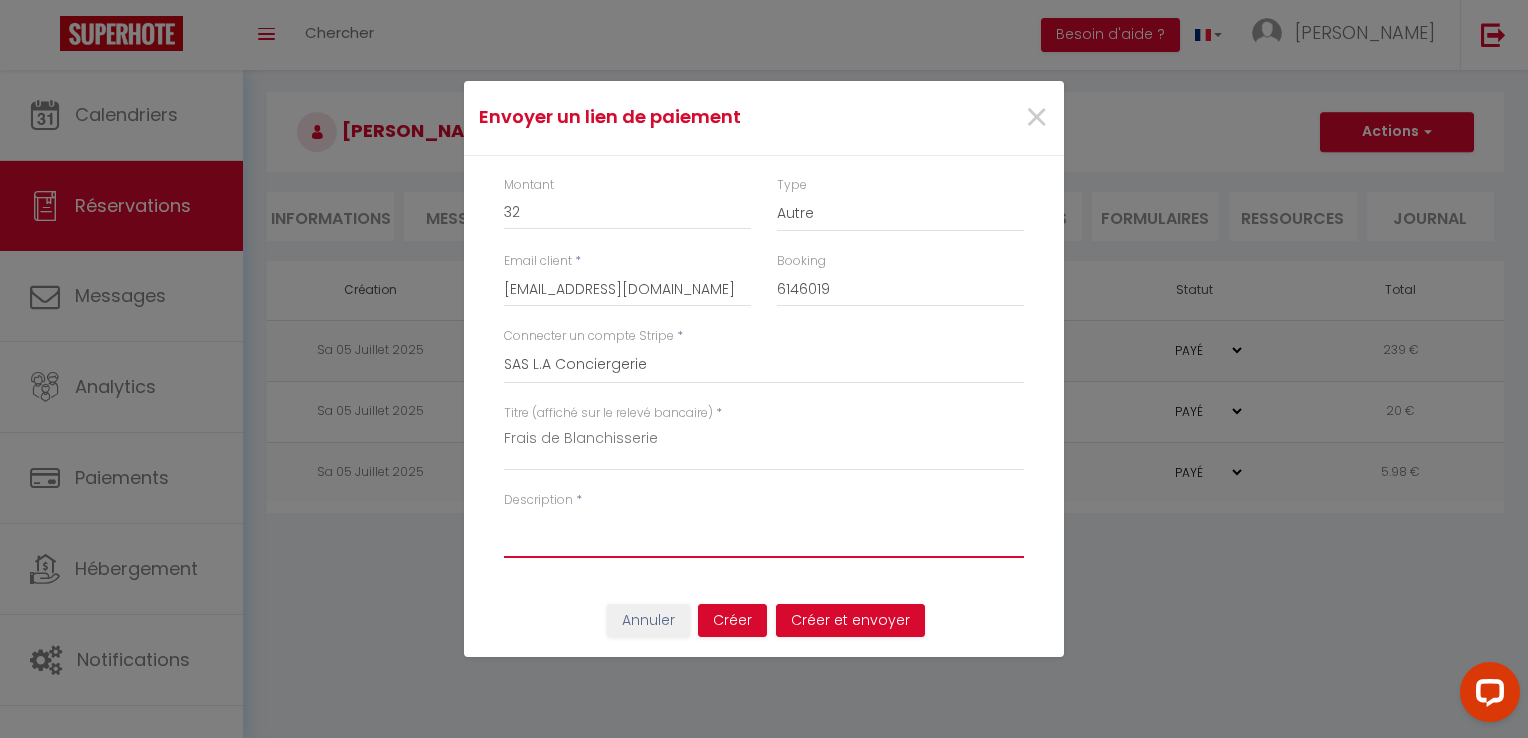 click on "Description" at bounding box center [764, 534] 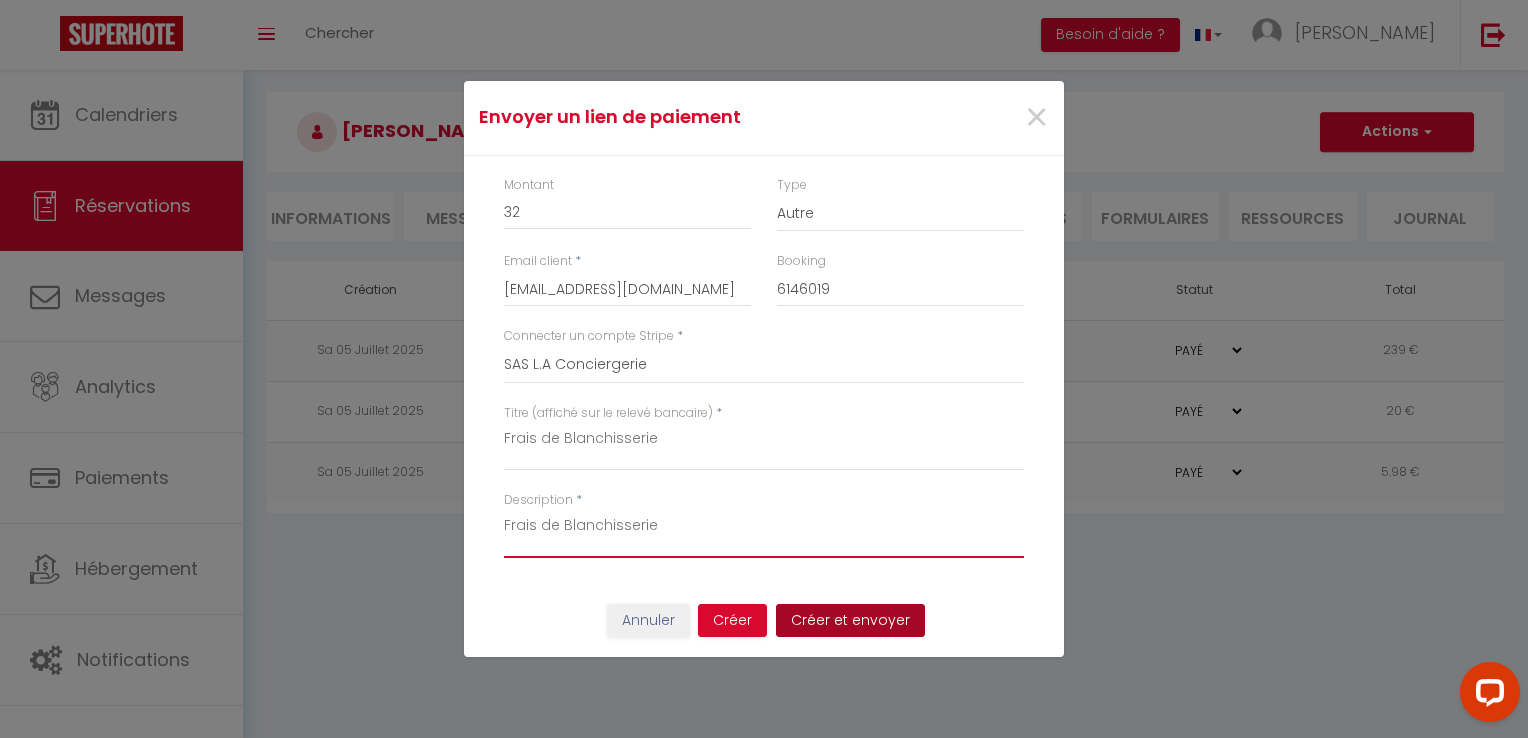 type on "Frais de Blanchisserie" 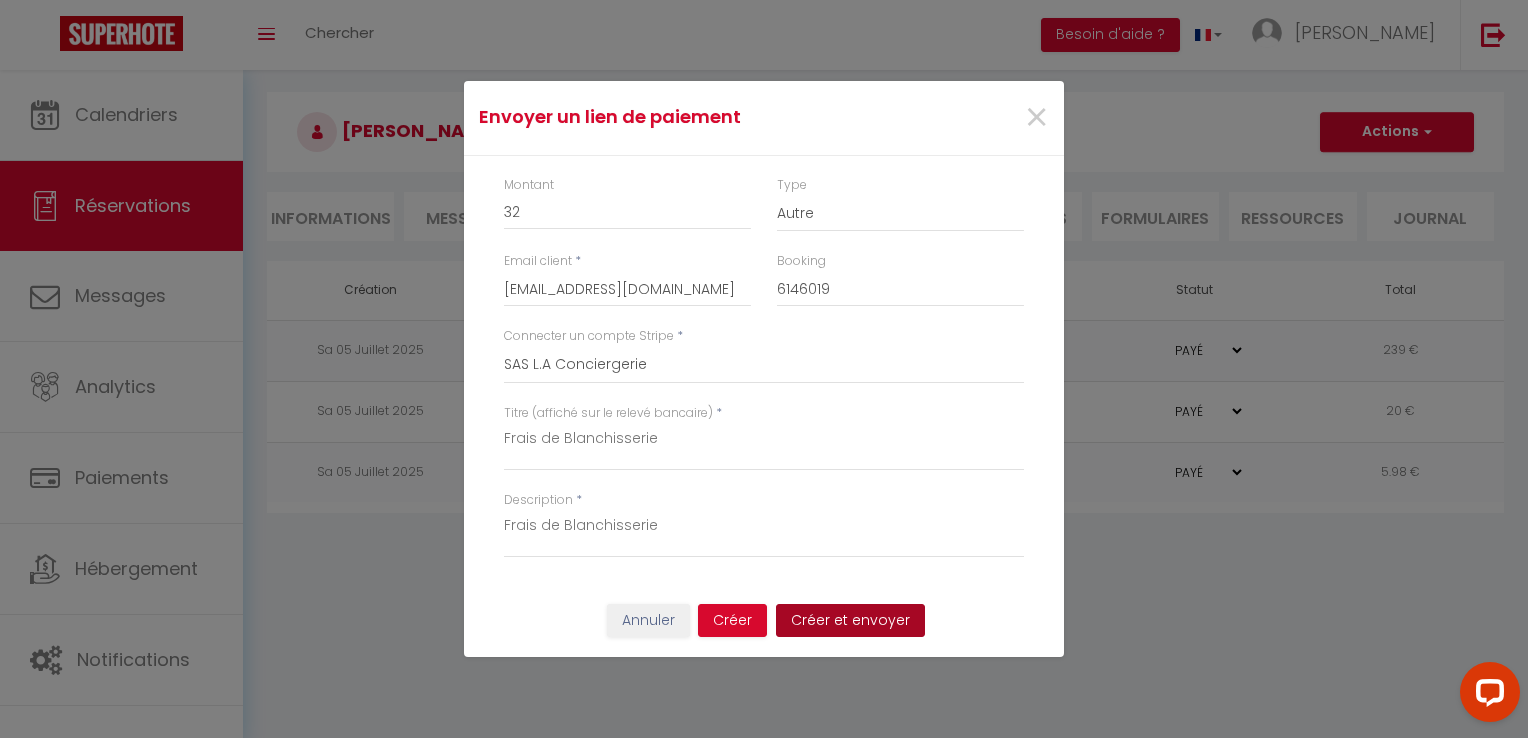 click on "Créer et envoyer" at bounding box center [850, 621] 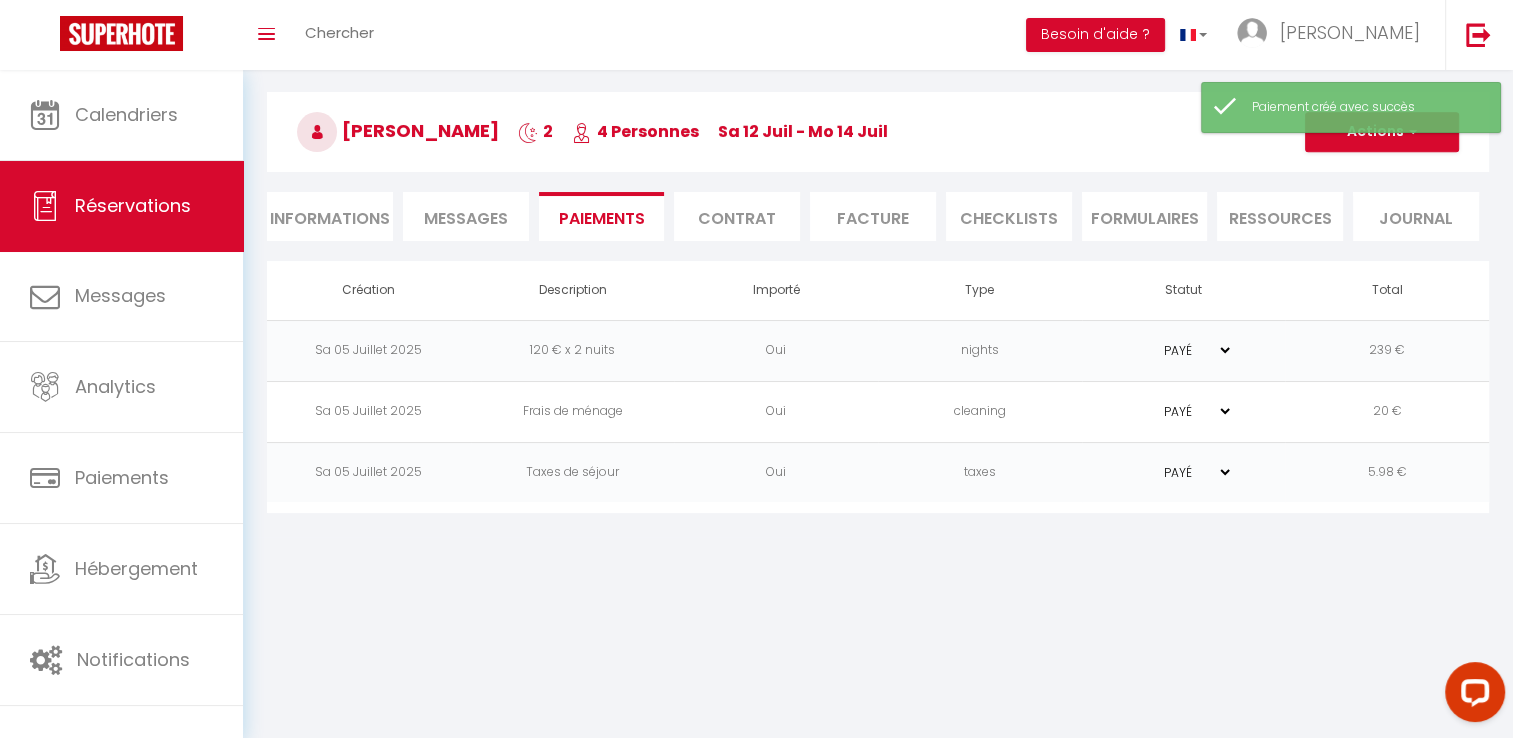 type on "df8gpgcokqhibpuqcfoogwldgxlz@reply.superhote.com" 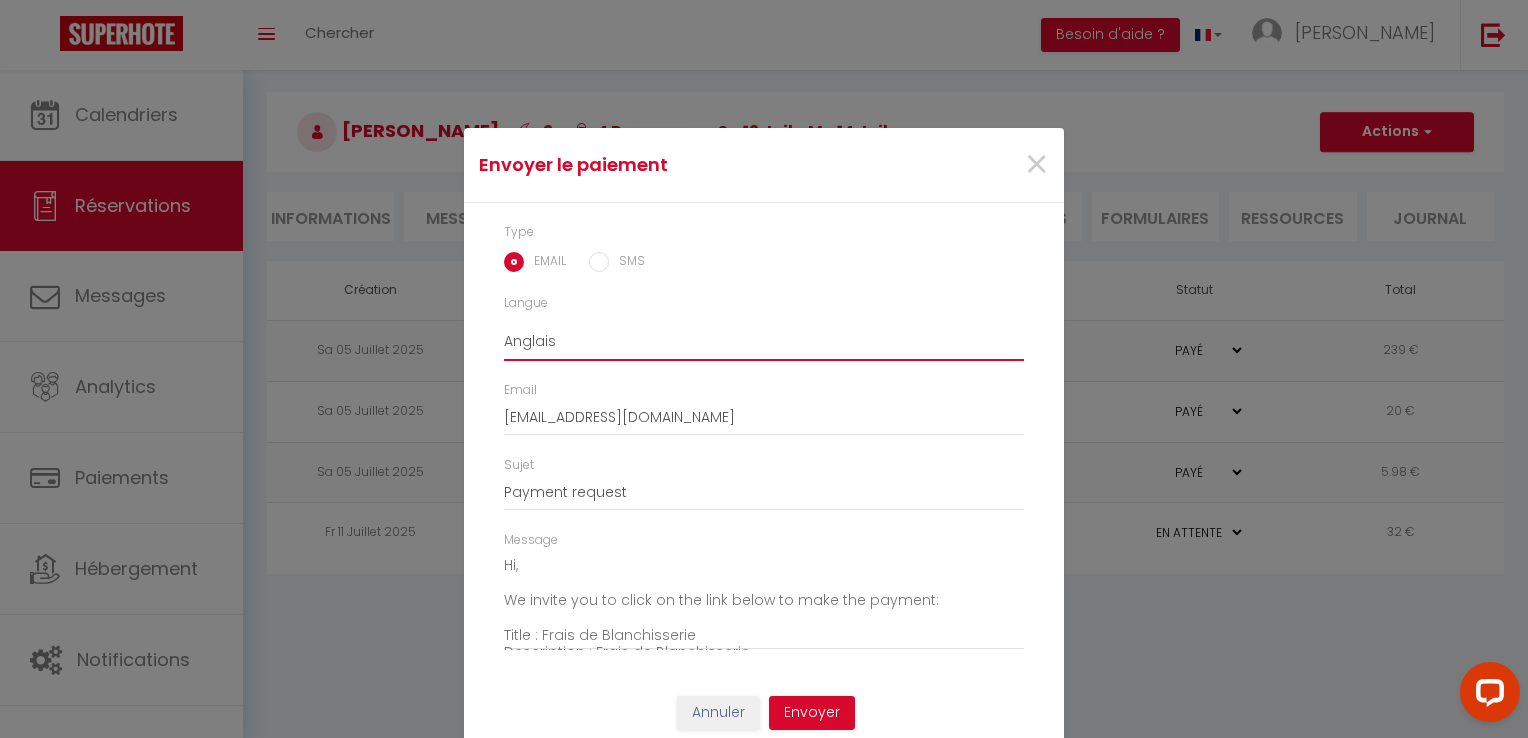 click on "Anglais   Français   Espagnol   Portugais" at bounding box center (764, 342) 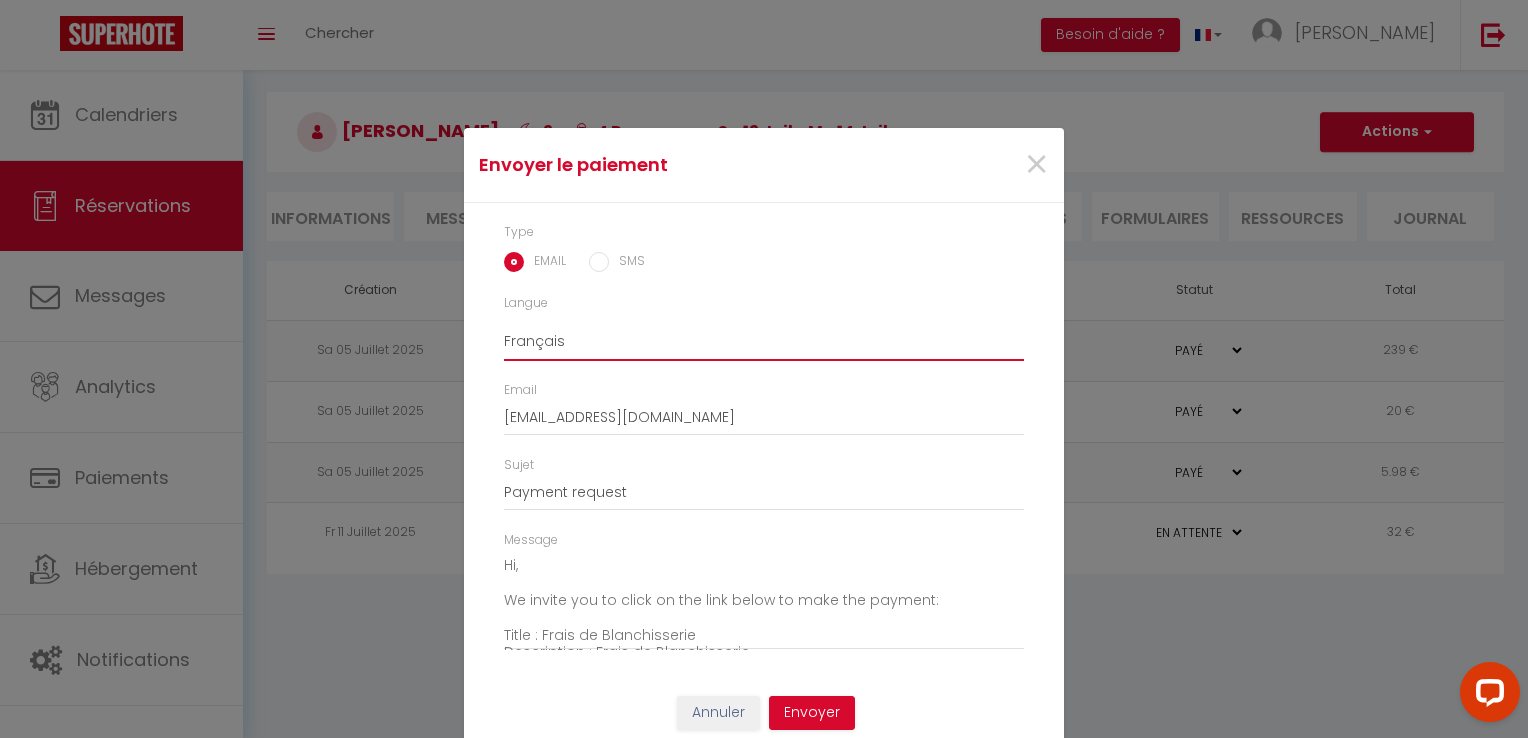 click on "Anglais   Français   Espagnol   Portugais" at bounding box center (764, 342) 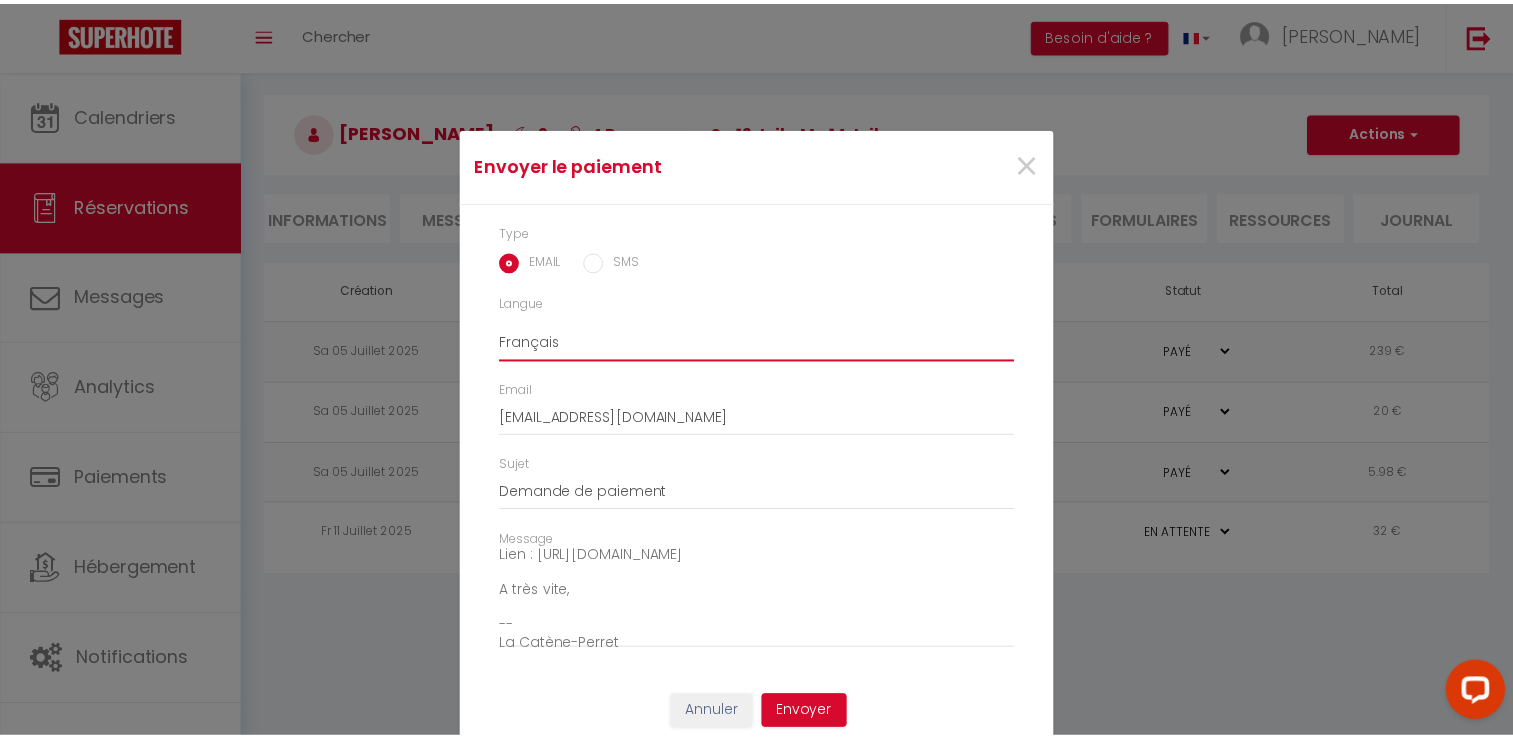 scroll, scrollTop: 140, scrollLeft: 0, axis: vertical 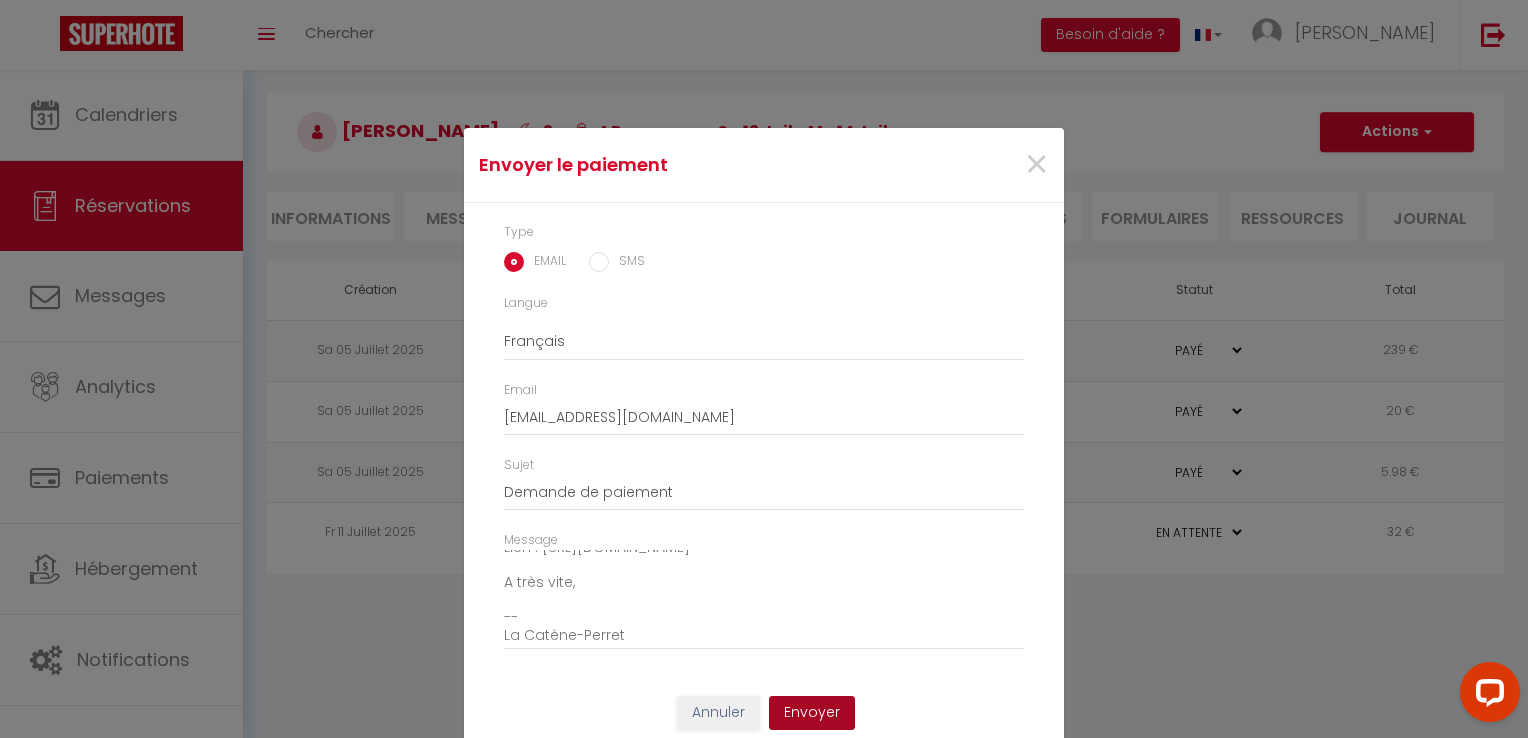 click on "Envoyer" at bounding box center (812, 713) 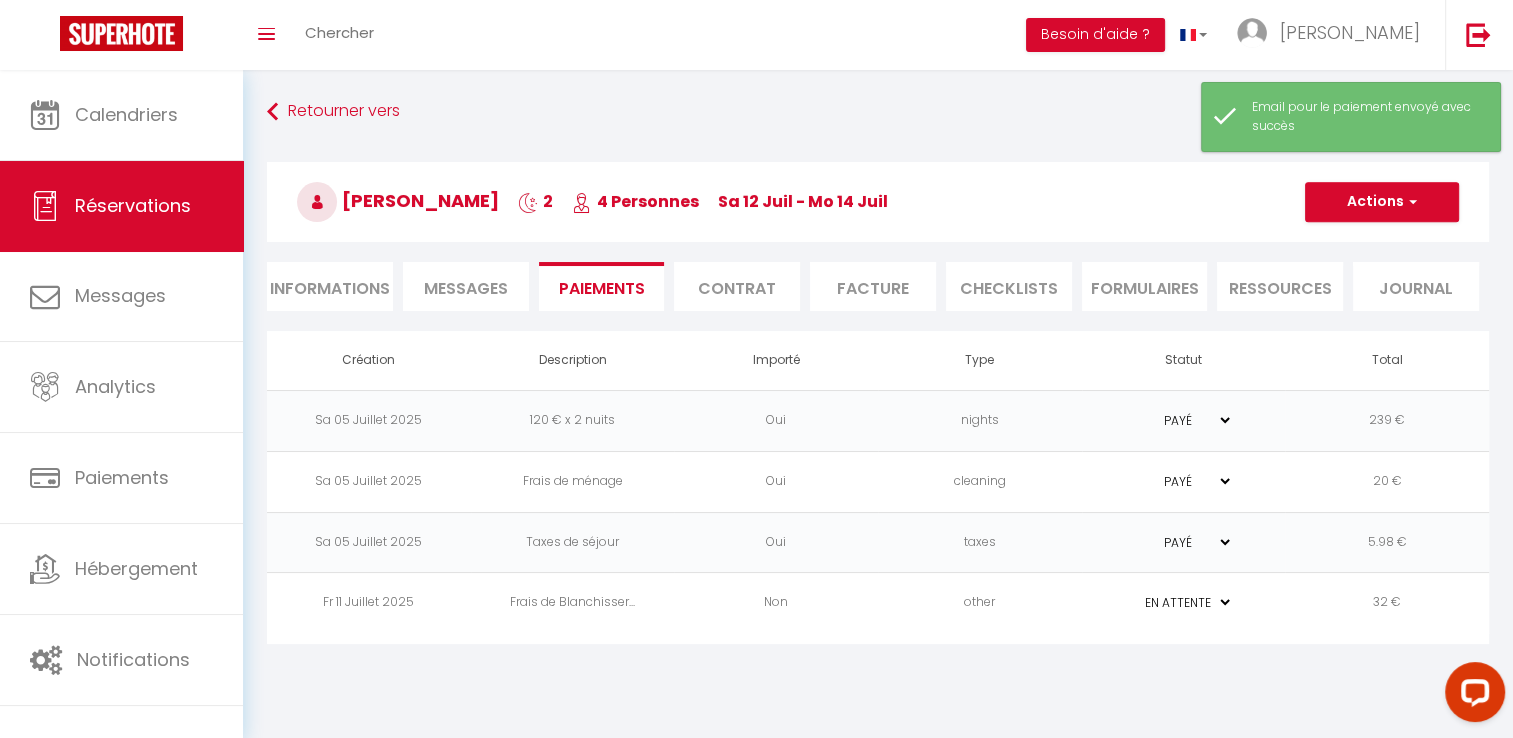 scroll, scrollTop: 0, scrollLeft: 0, axis: both 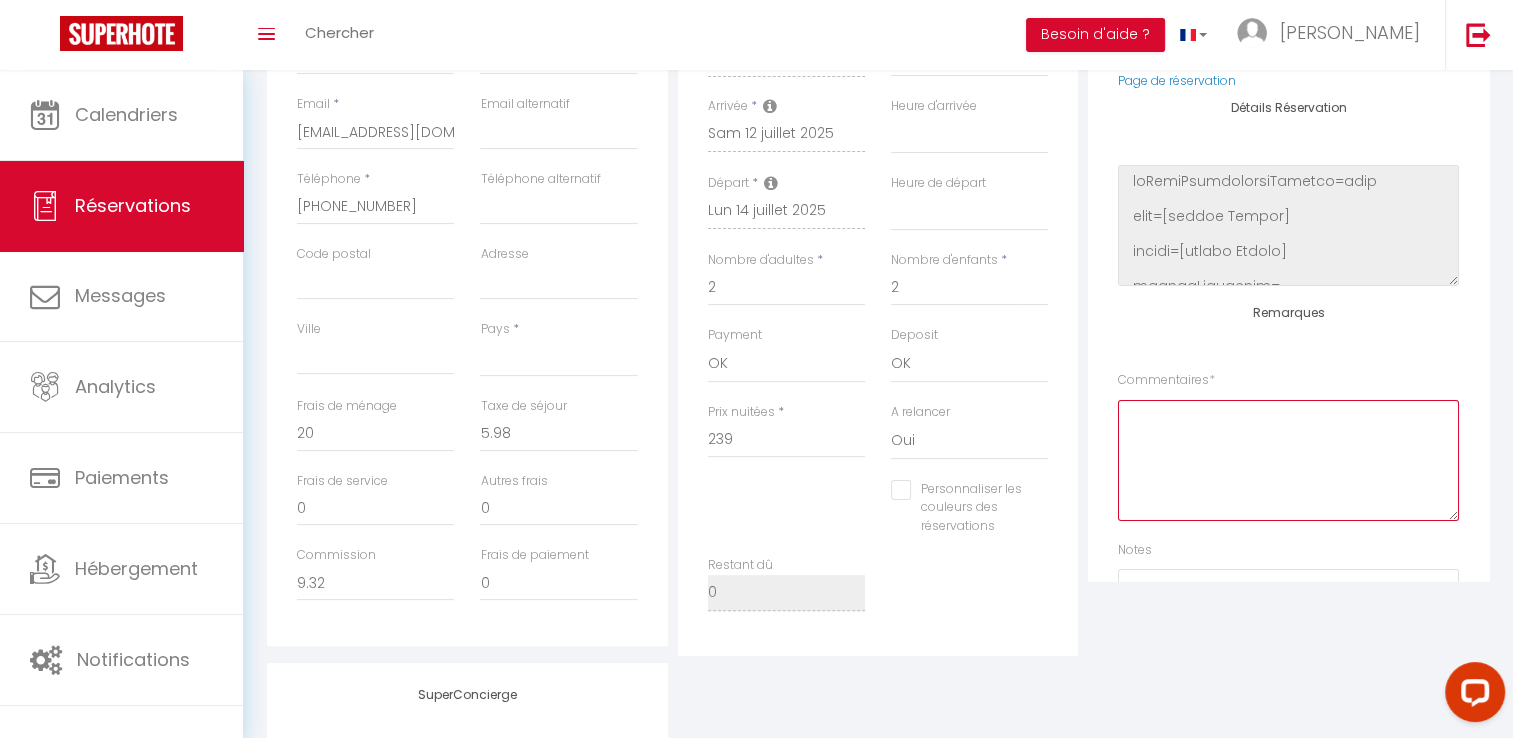 click at bounding box center (1288, 460) 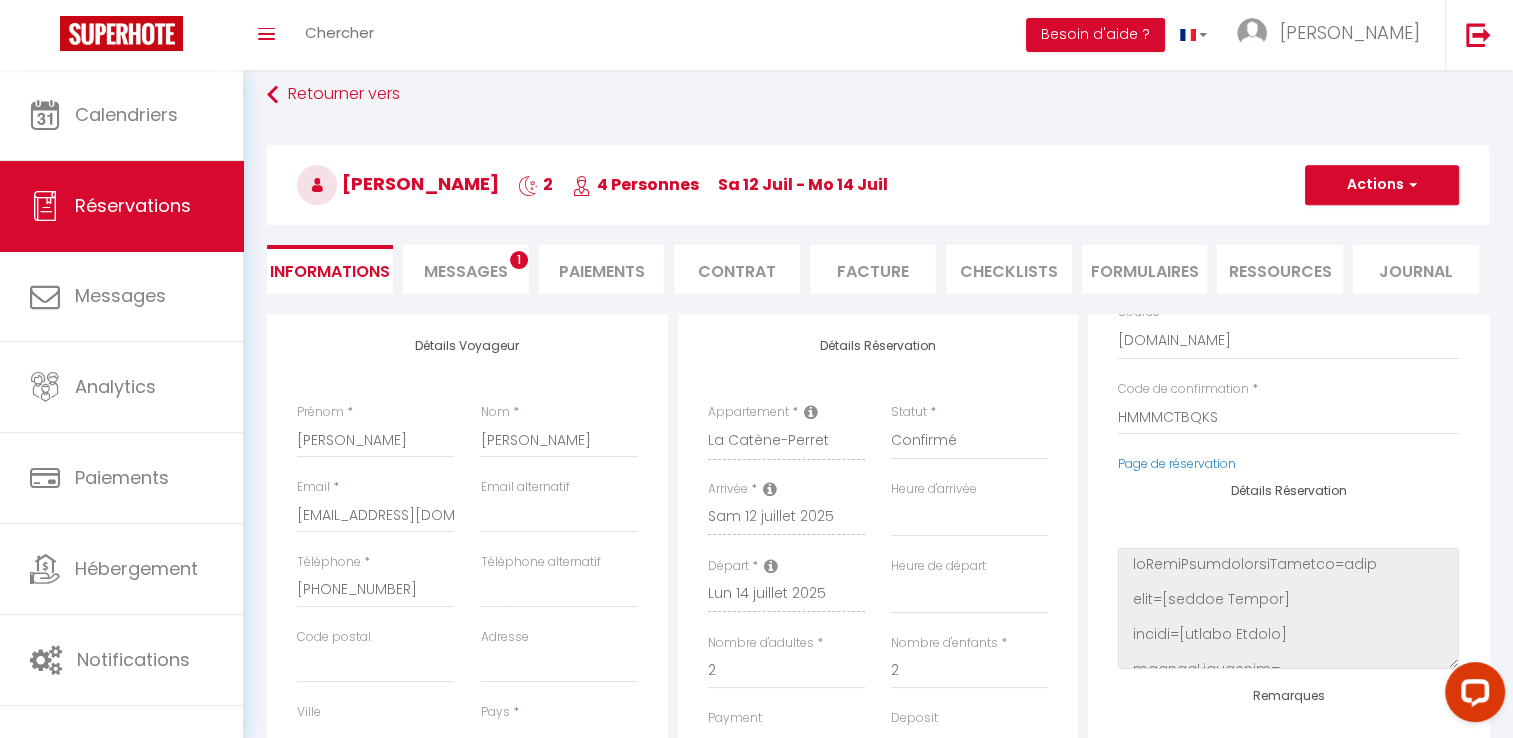 scroll, scrollTop: 0, scrollLeft: 0, axis: both 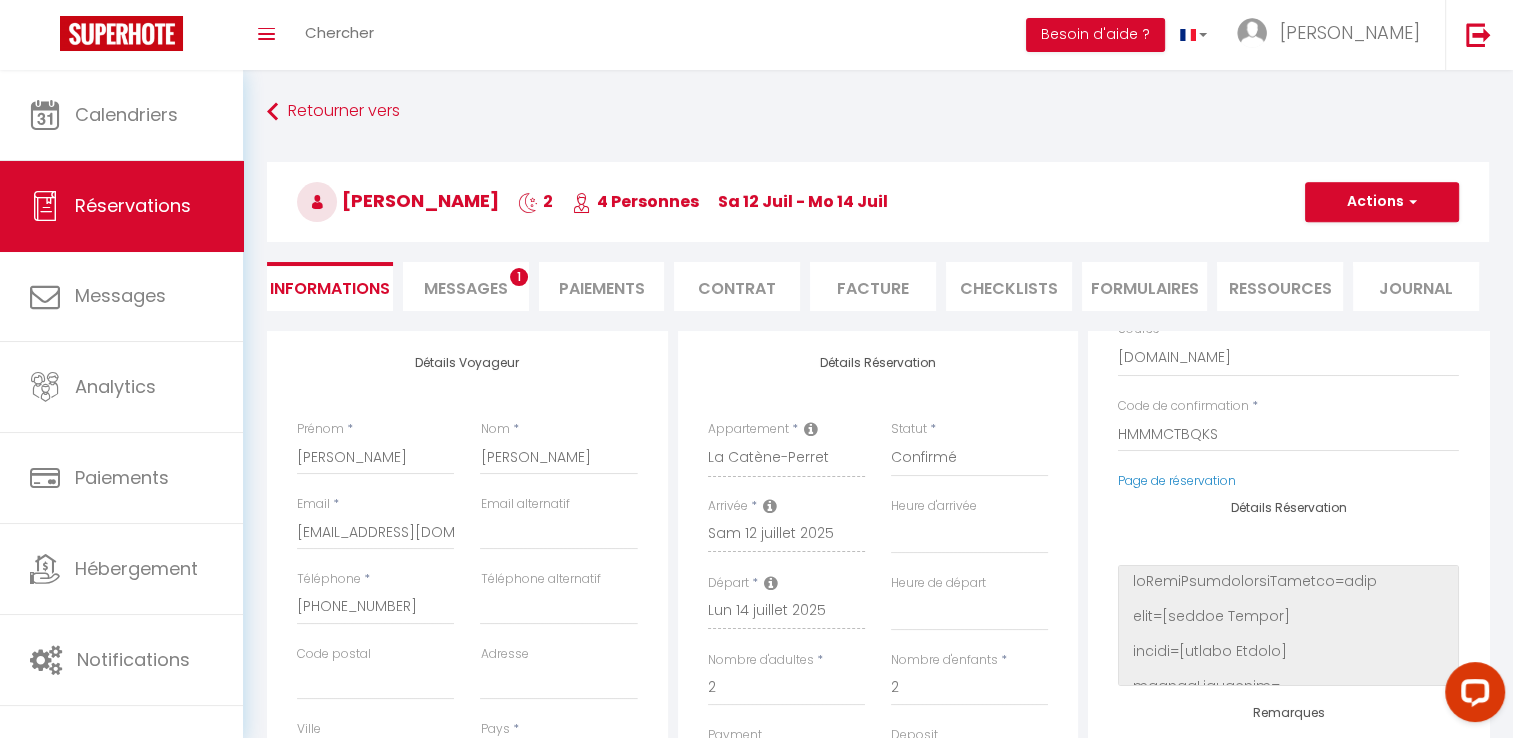type on "Draps et serviettes 4 personnes" 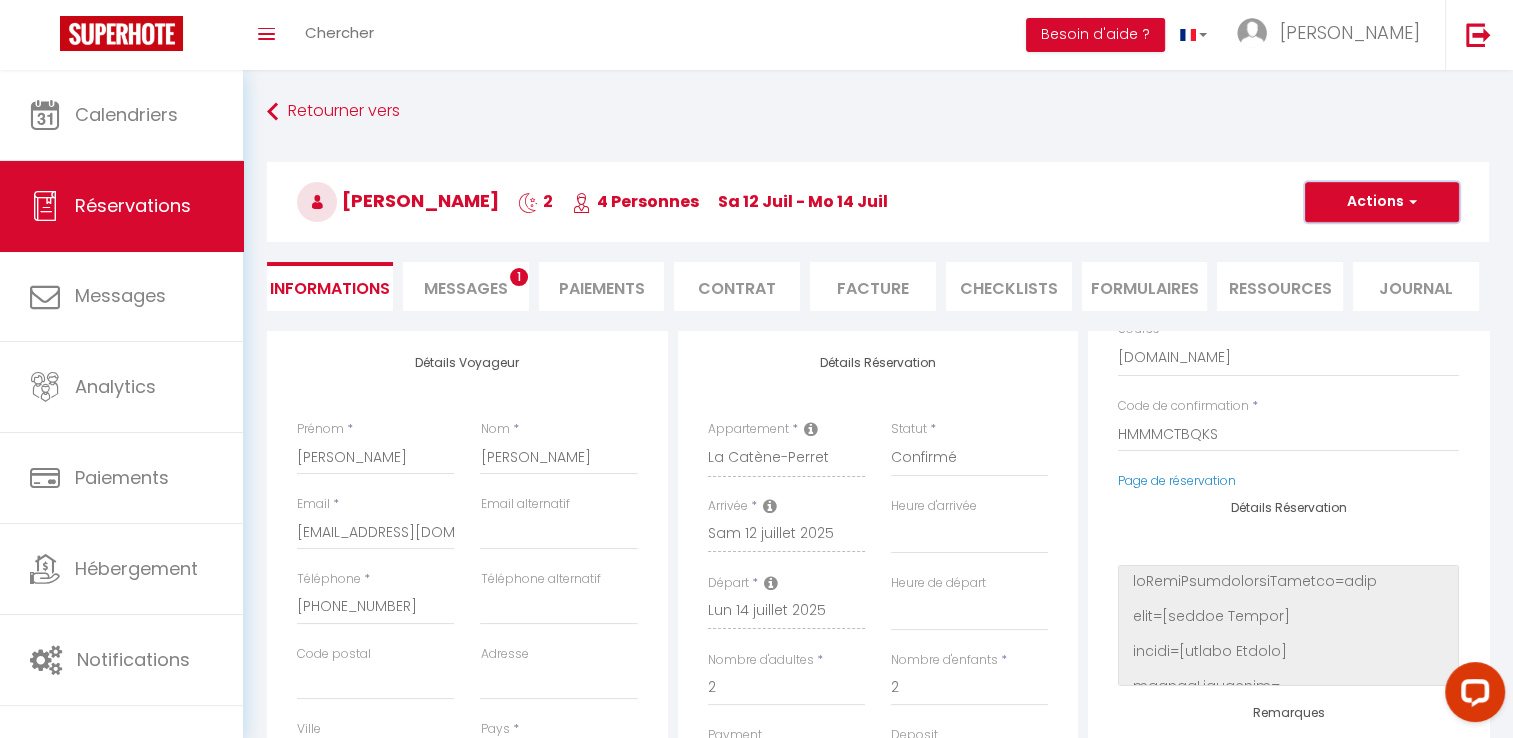 click on "Actions" at bounding box center (1382, 202) 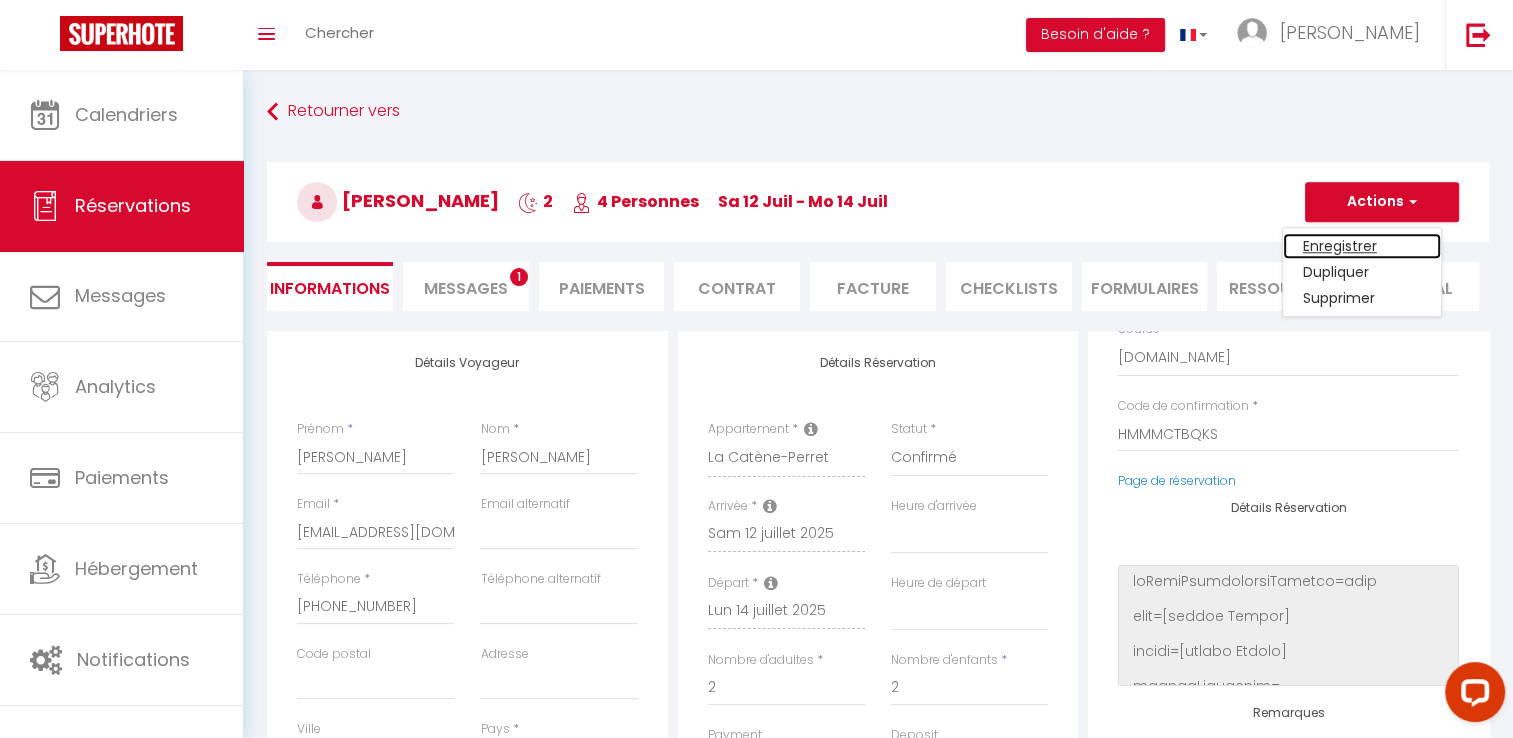 click on "Enregistrer" at bounding box center [1362, 246] 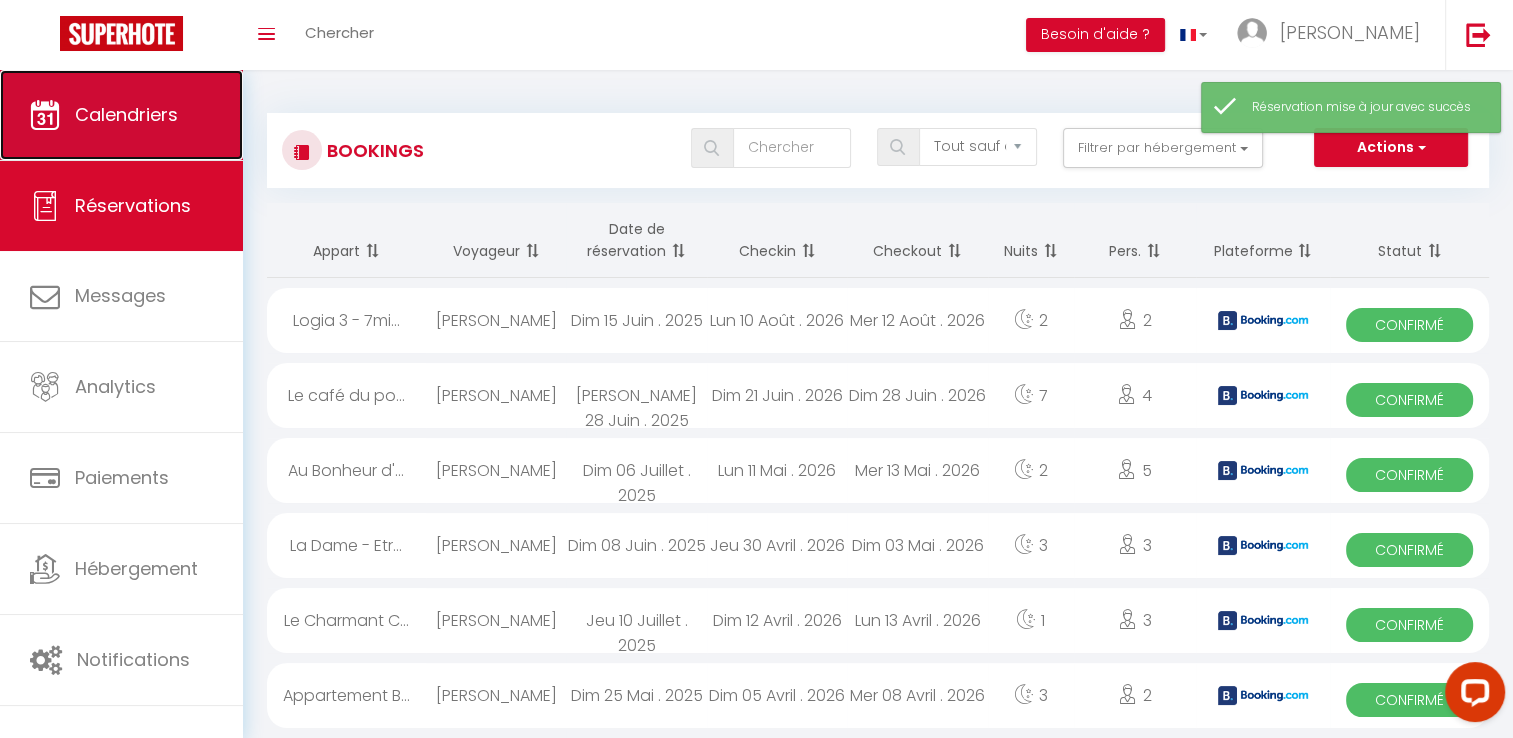 click on "Calendriers" at bounding box center (121, 115) 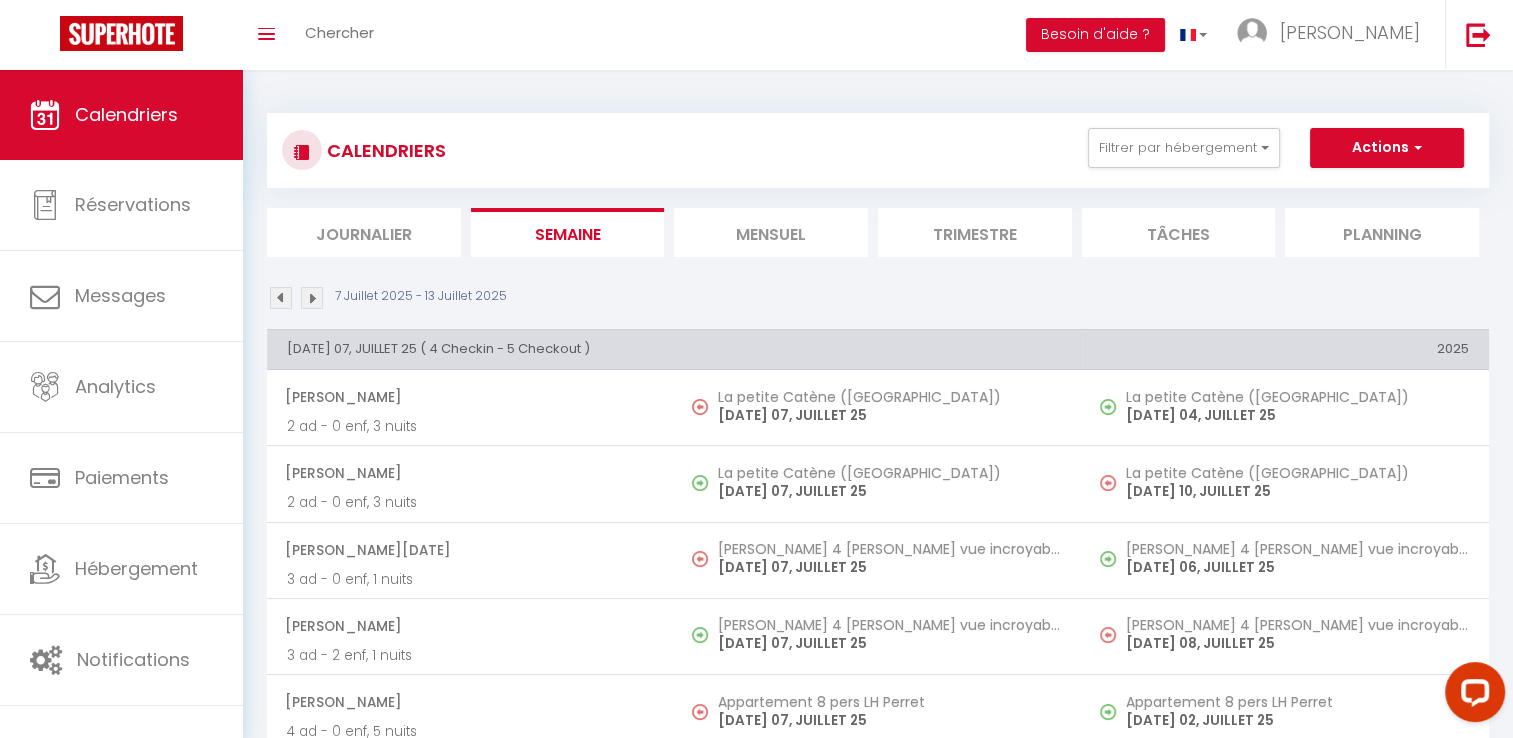 click on "Journalier" at bounding box center [364, 232] 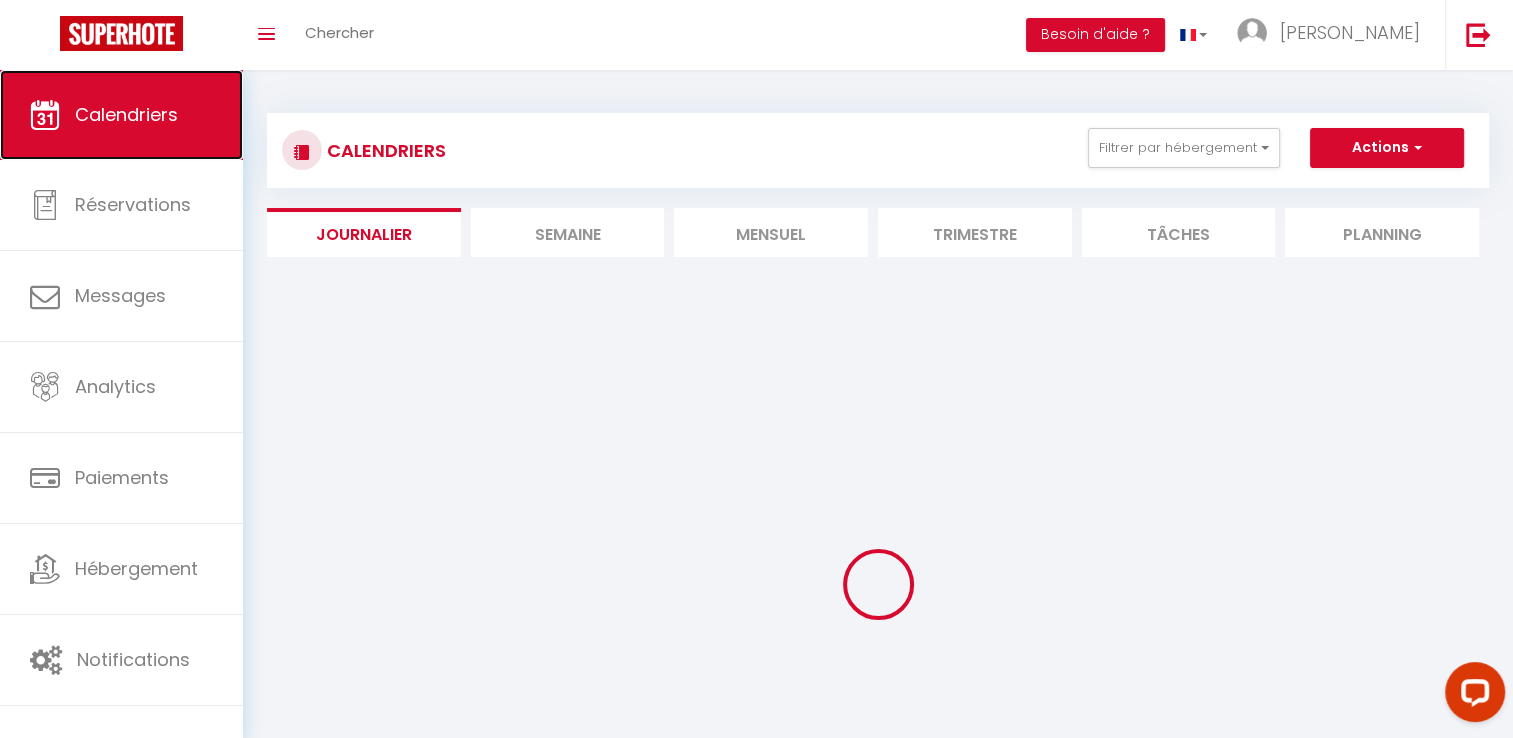 click on "Calendriers" at bounding box center (121, 115) 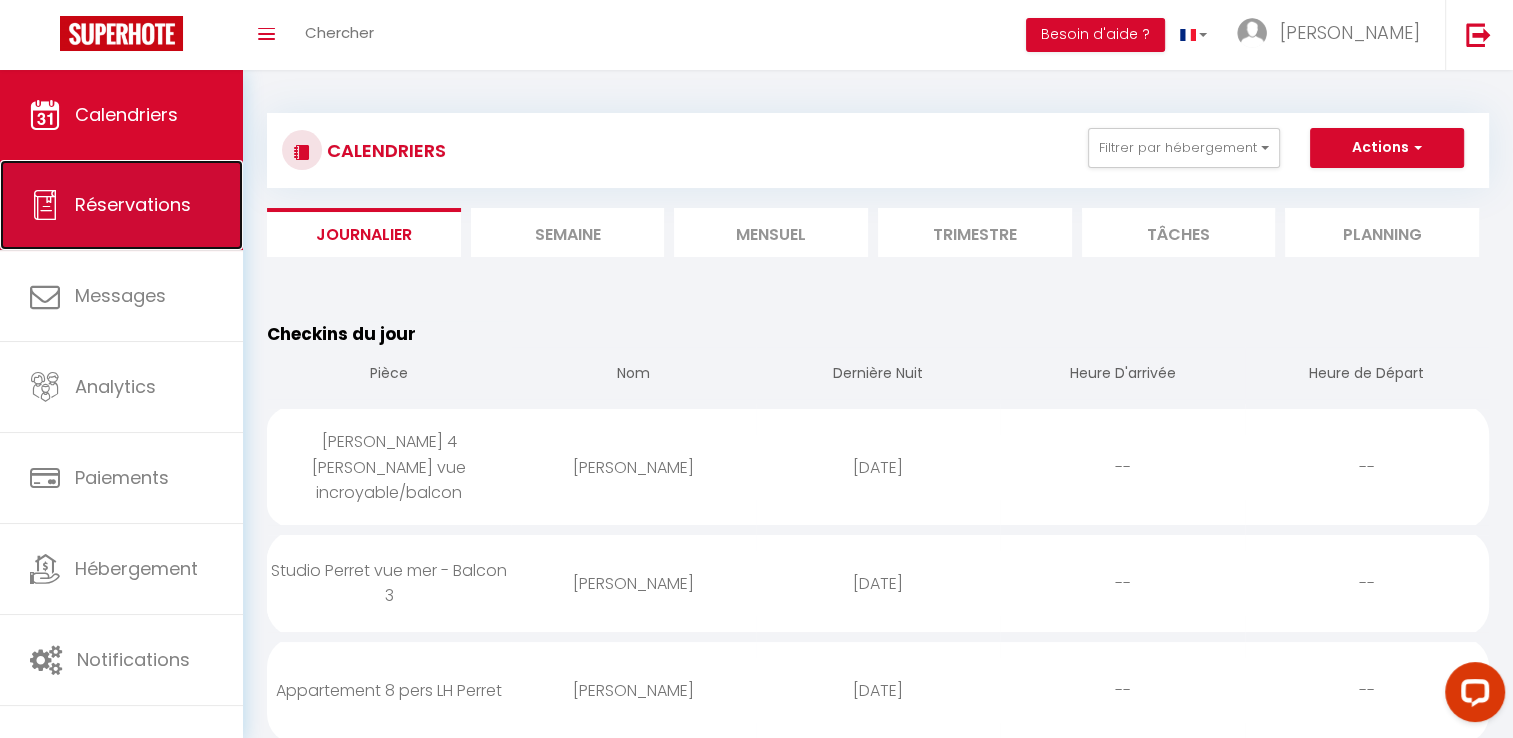 click on "Réservations" at bounding box center (133, 204) 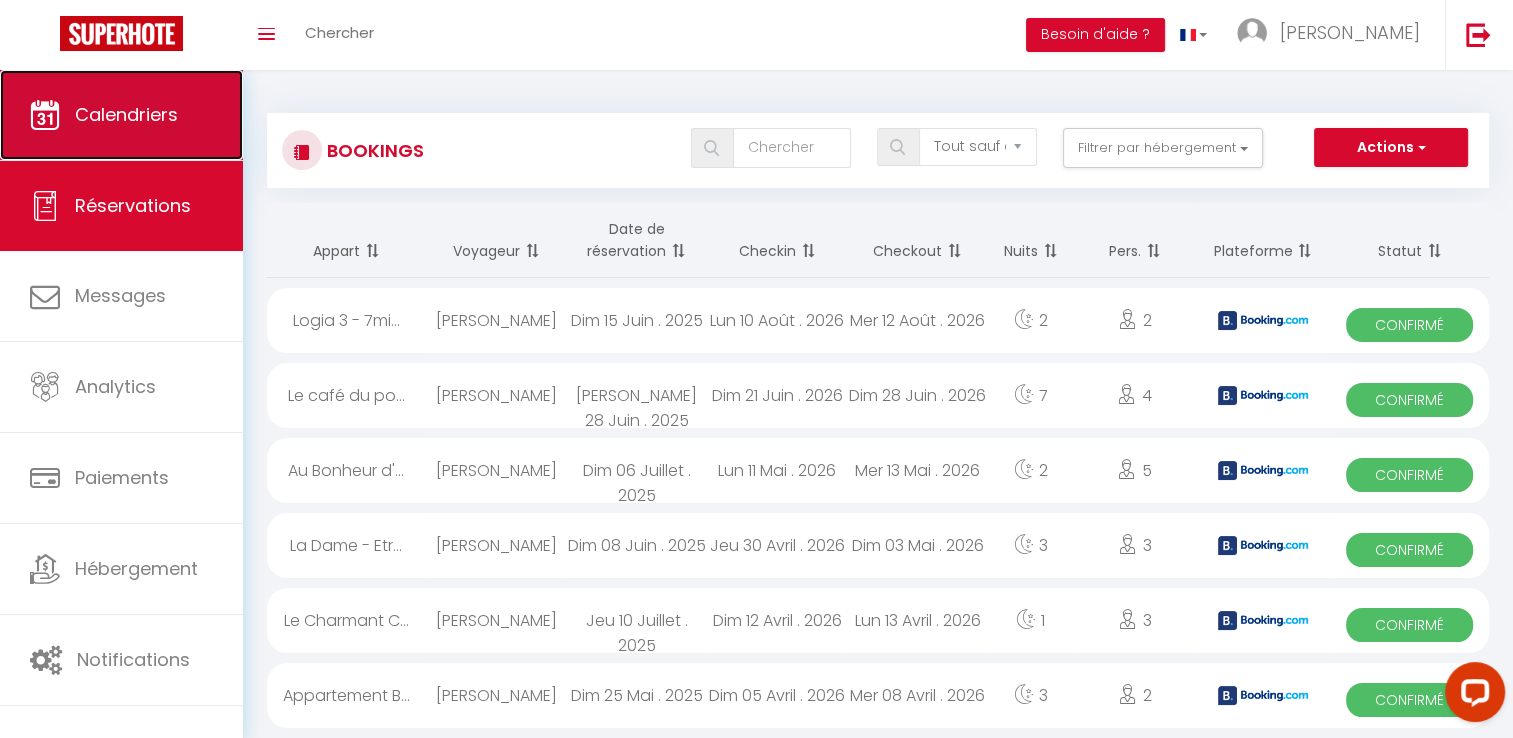 click on "Calendriers" at bounding box center (121, 115) 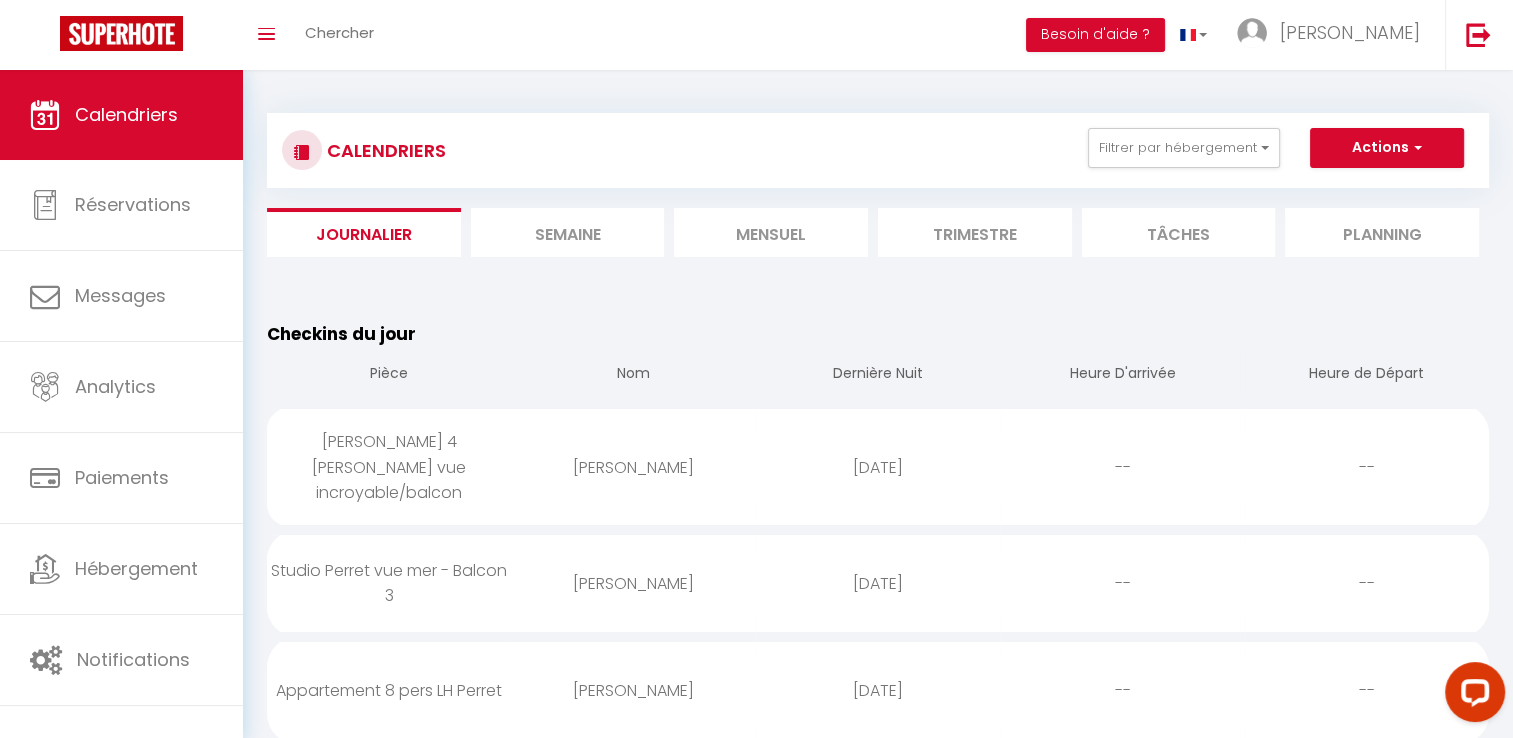 scroll, scrollTop: 0, scrollLeft: 0, axis: both 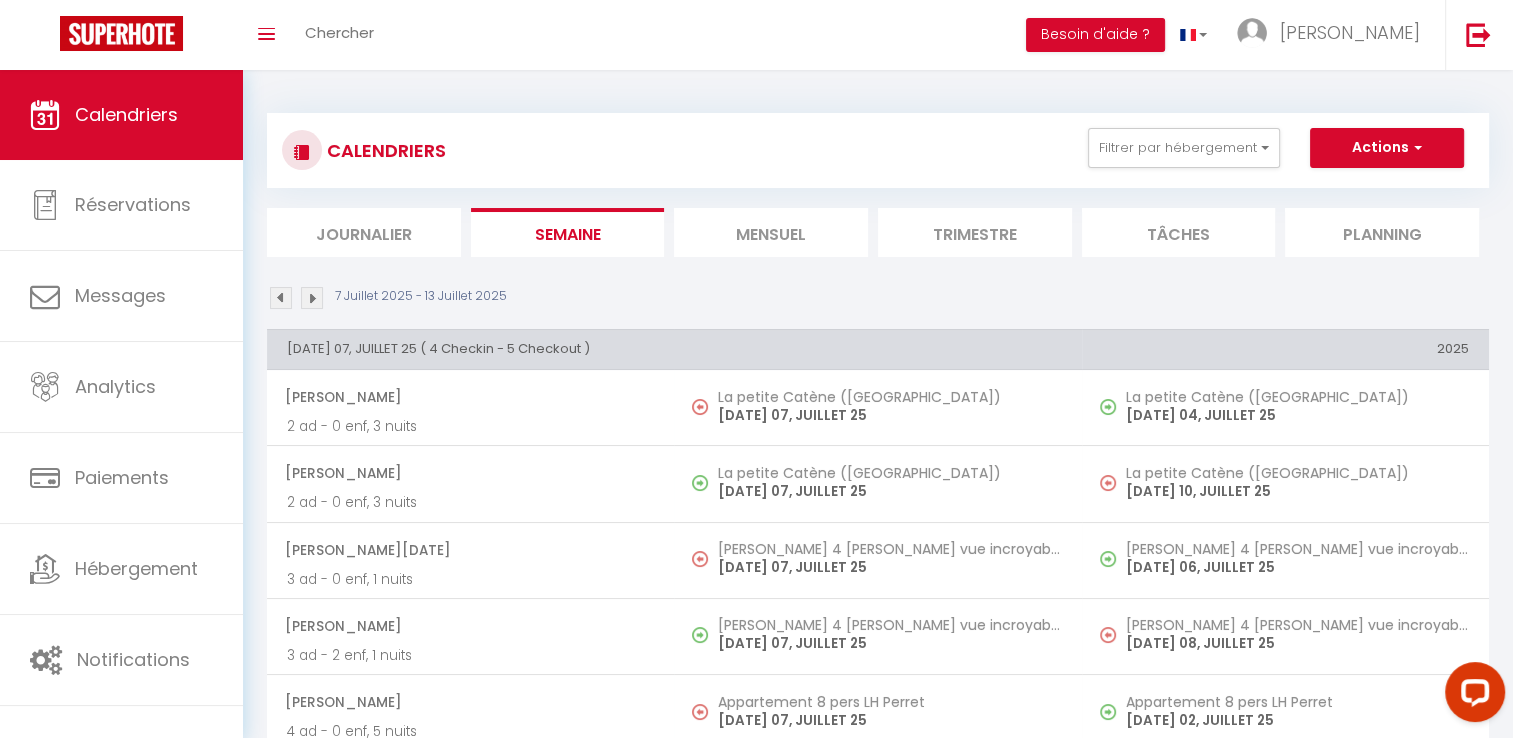 click on "Journalier" at bounding box center [364, 232] 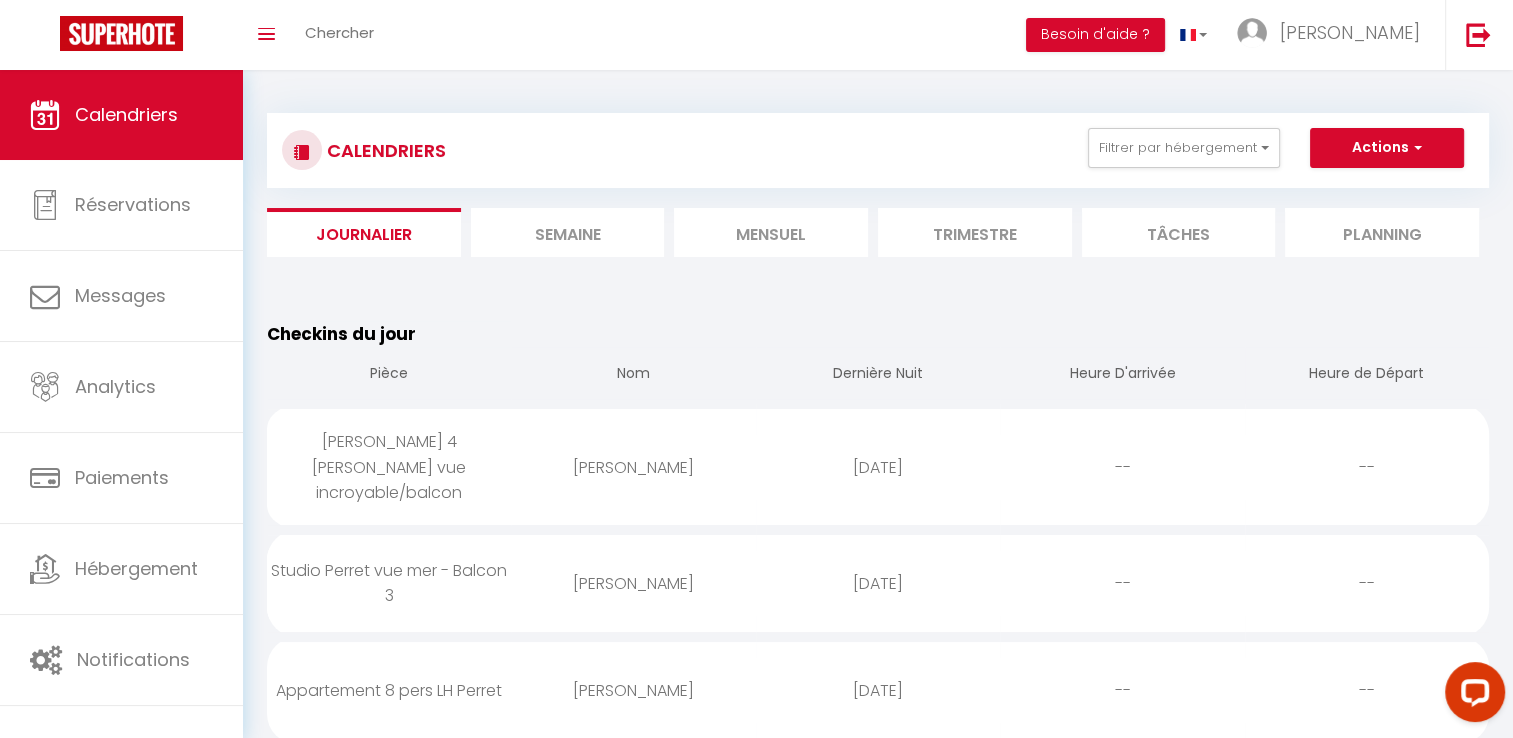 click on "Semaine" at bounding box center (568, 232) 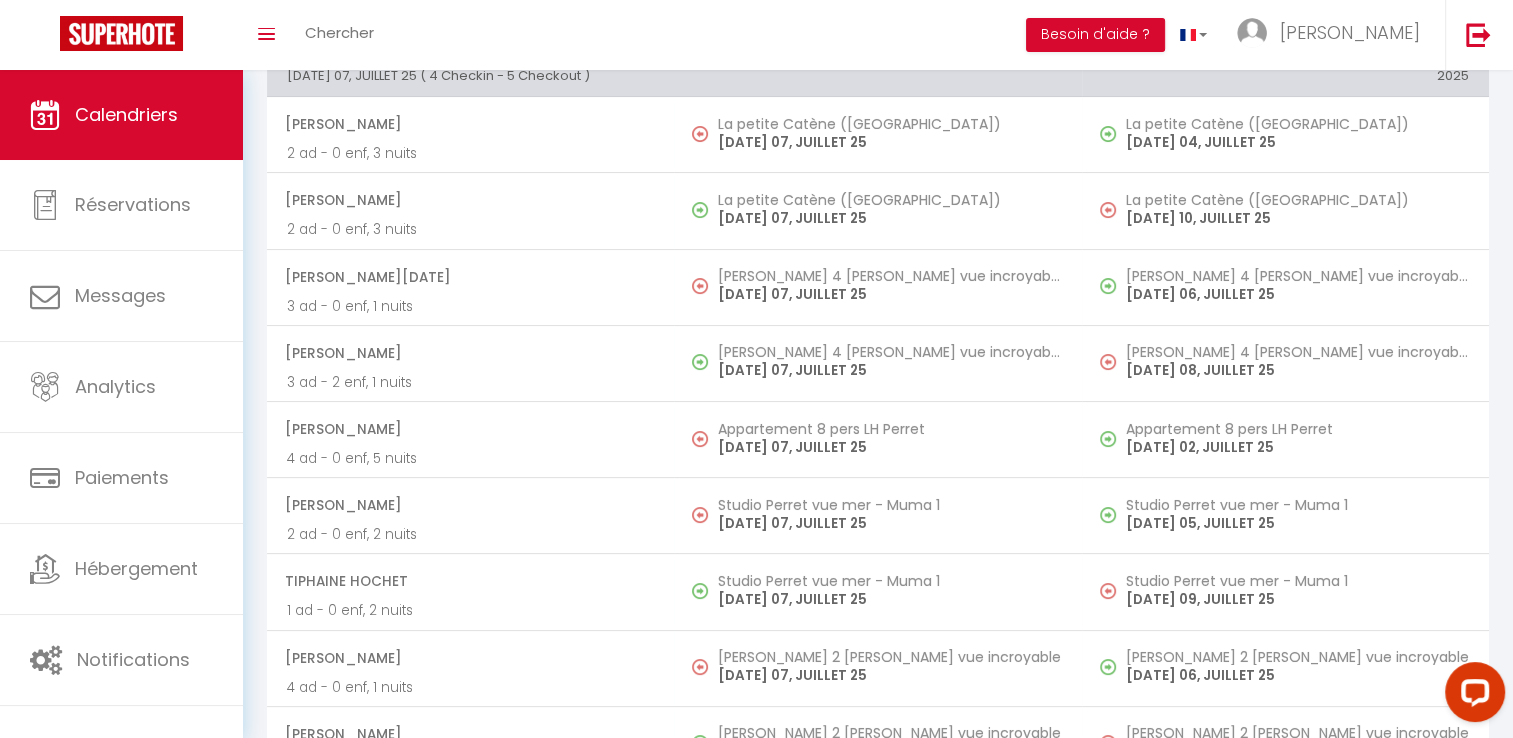scroll, scrollTop: 0, scrollLeft: 0, axis: both 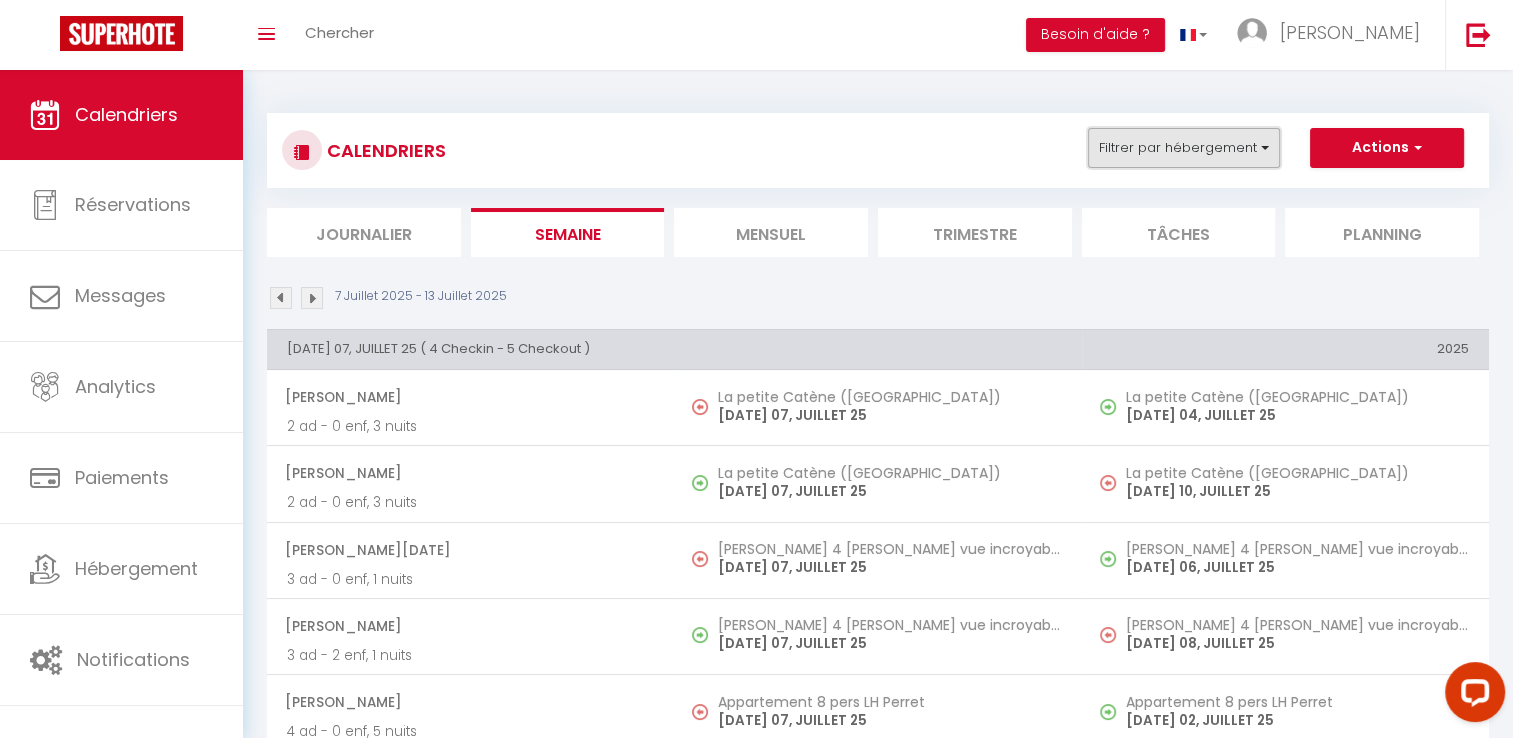 drag, startPoint x: 1220, startPoint y: 139, endPoint x: 1246, endPoint y: 142, distance: 26.172504 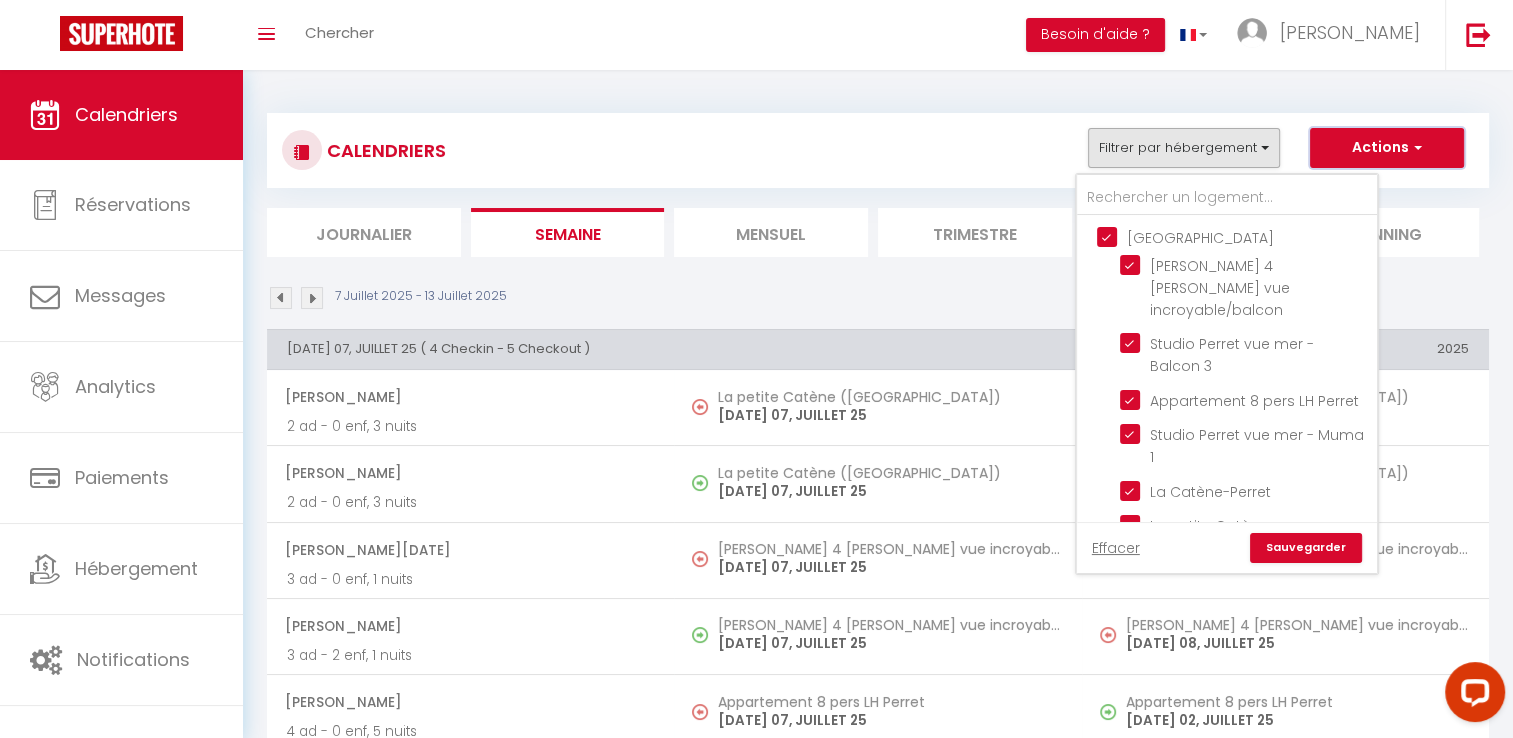 click on "Actions" at bounding box center [1387, 148] 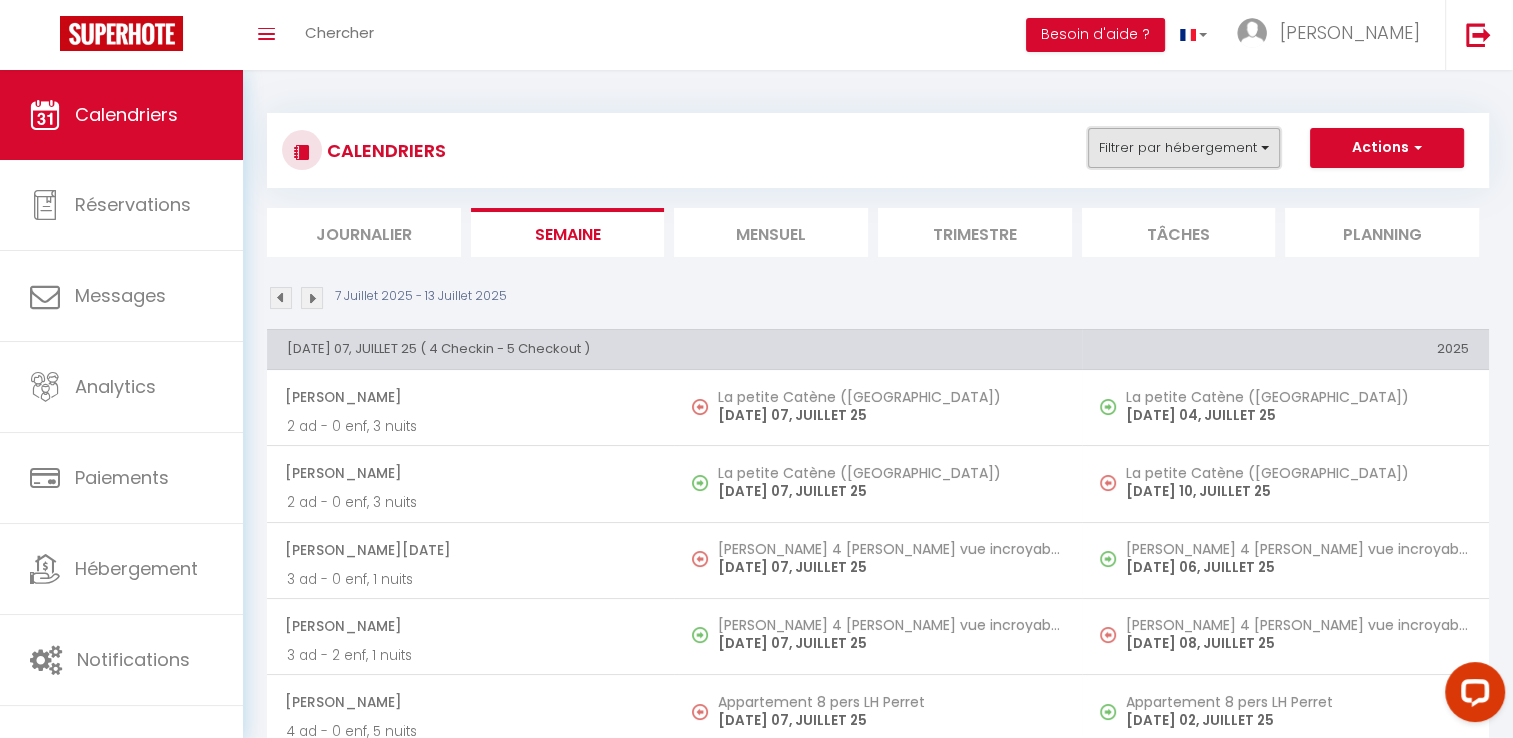 click on "Filtrer par hébergement" at bounding box center [1184, 148] 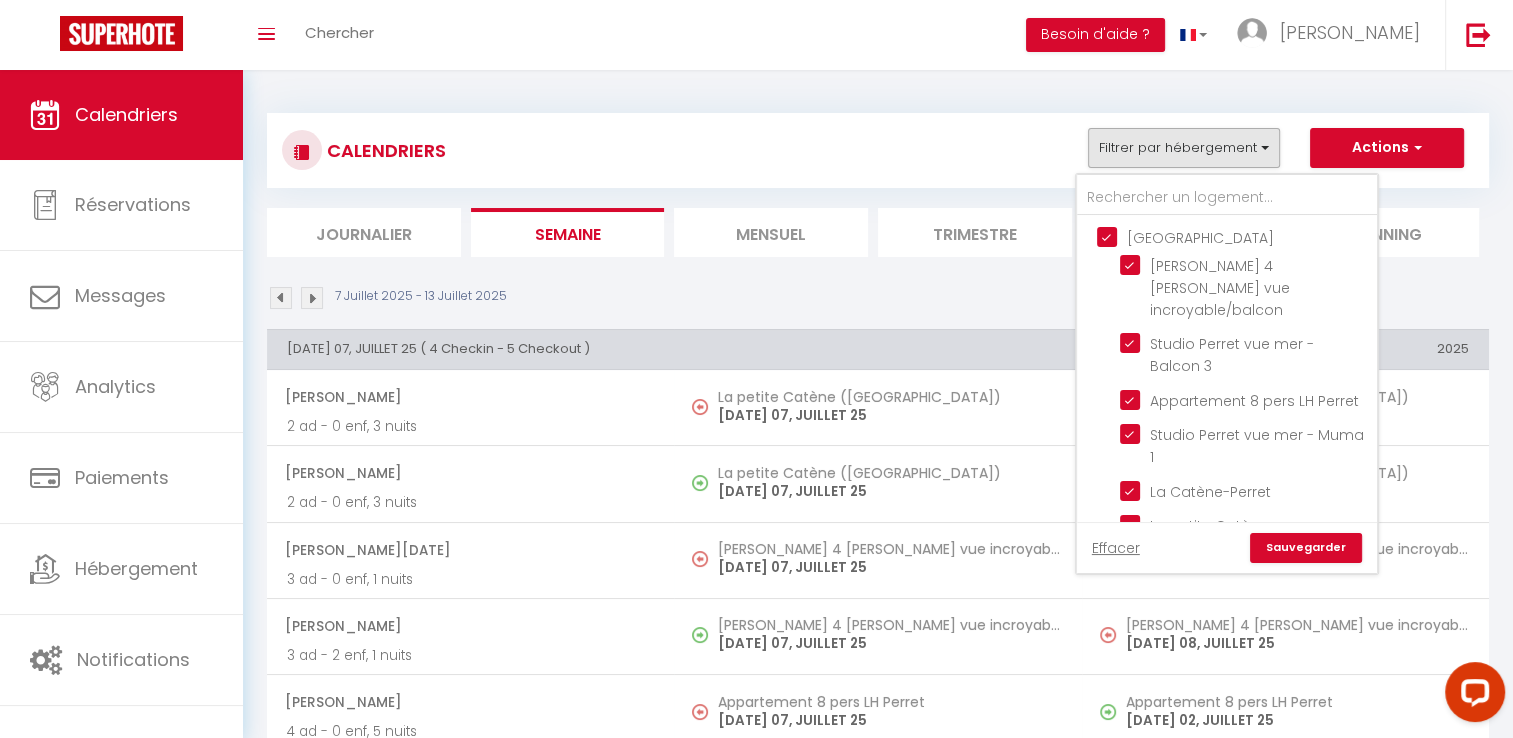click on "[GEOGRAPHIC_DATA]" at bounding box center (1247, 236) 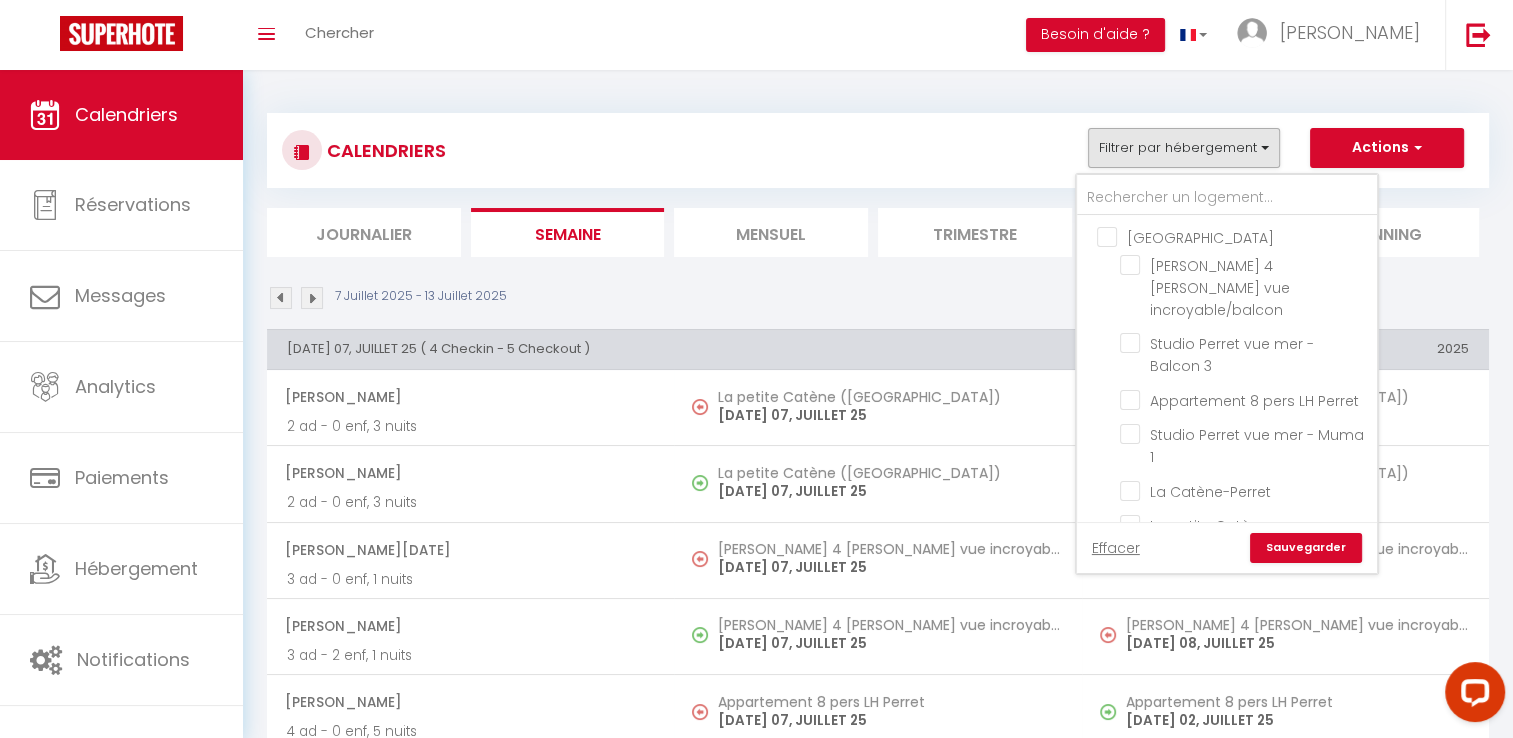checkbox on "false" 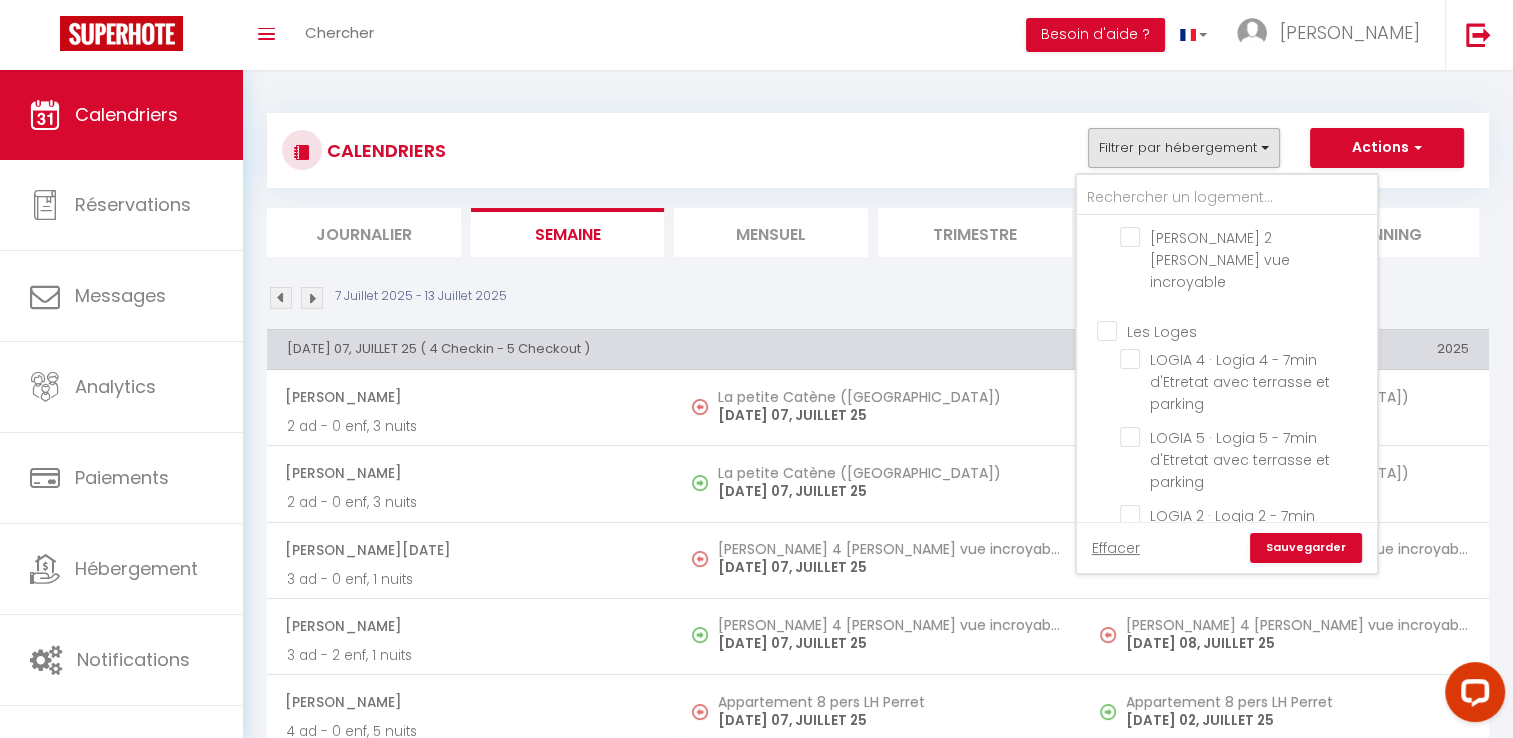 click on "Les Loges" at bounding box center [1247, 329] 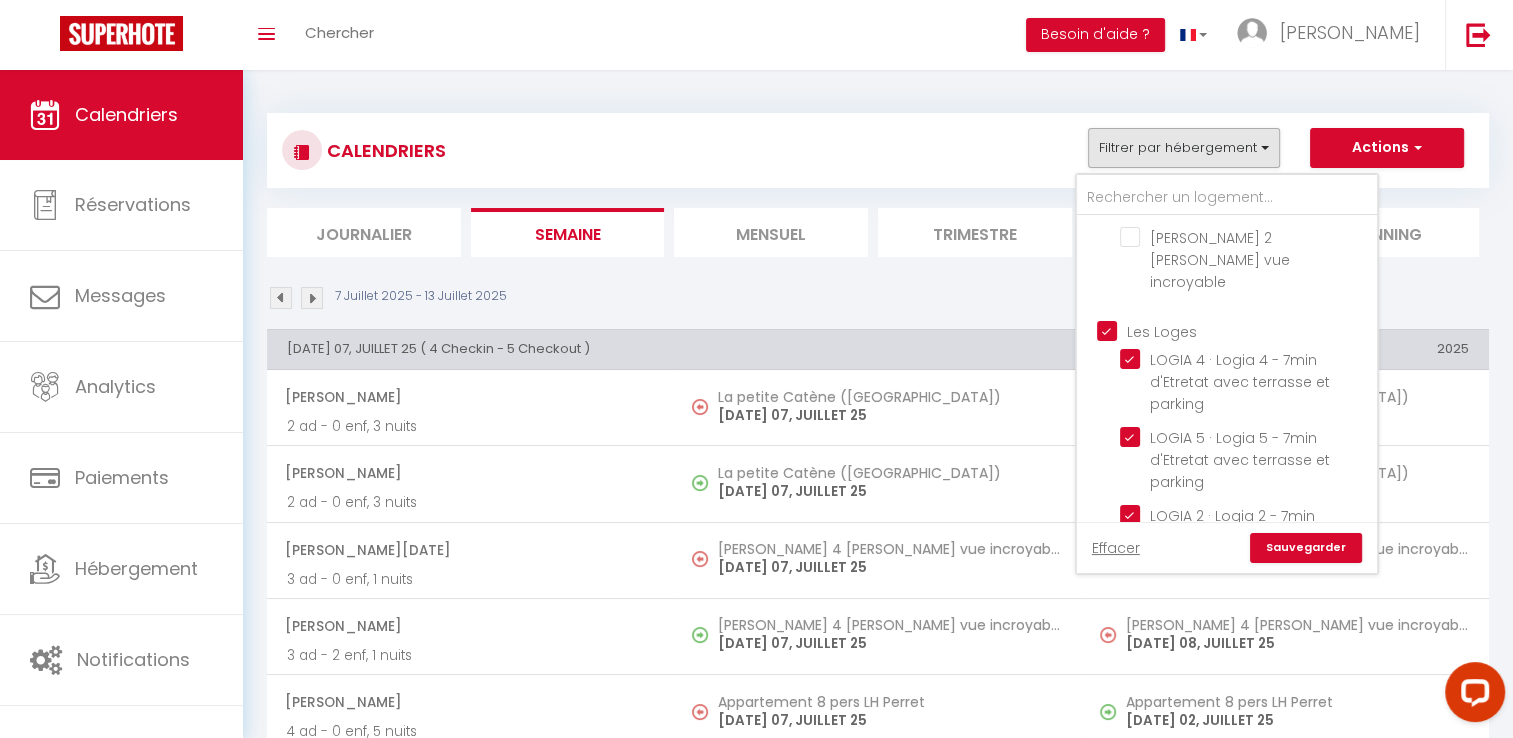 checkbox on "true" 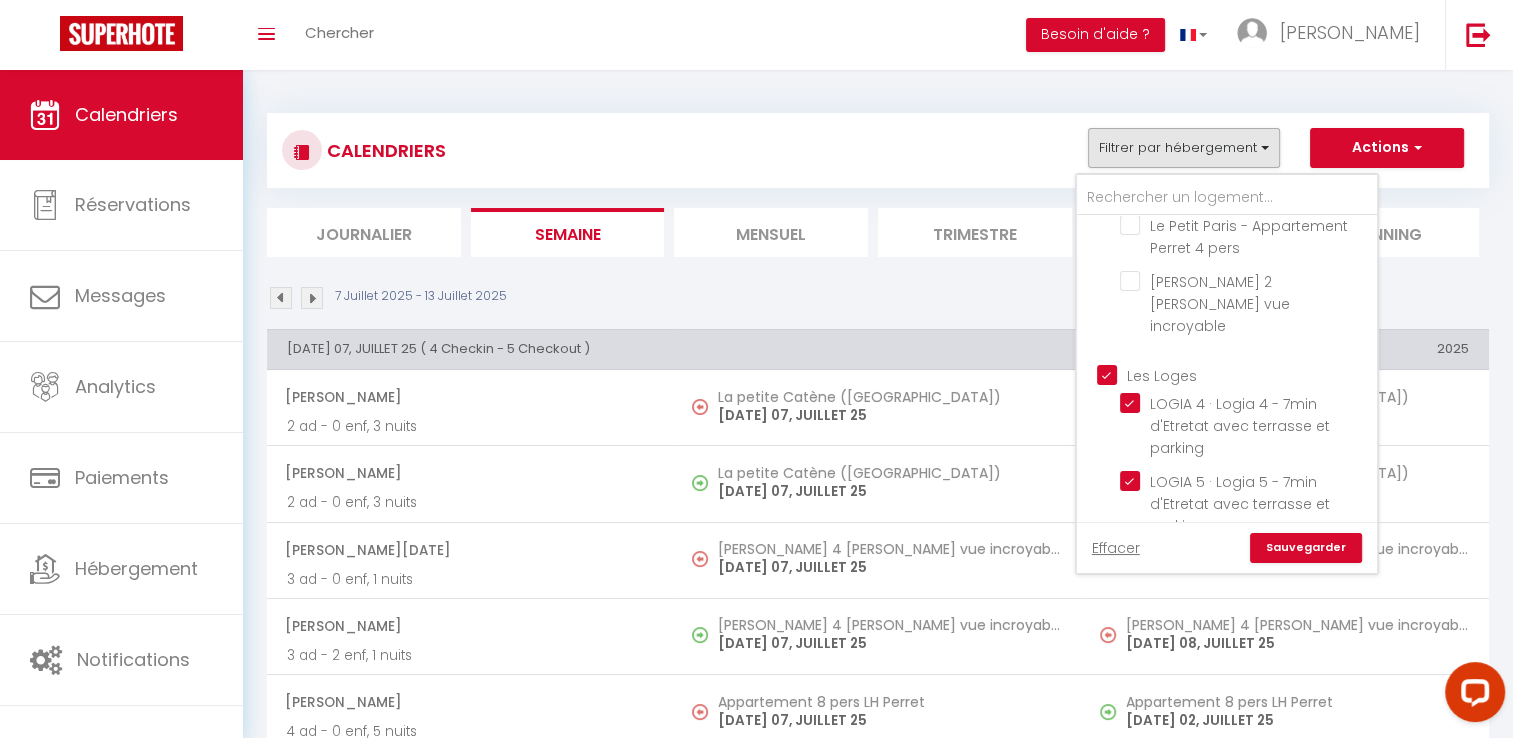 scroll, scrollTop: 300, scrollLeft: 0, axis: vertical 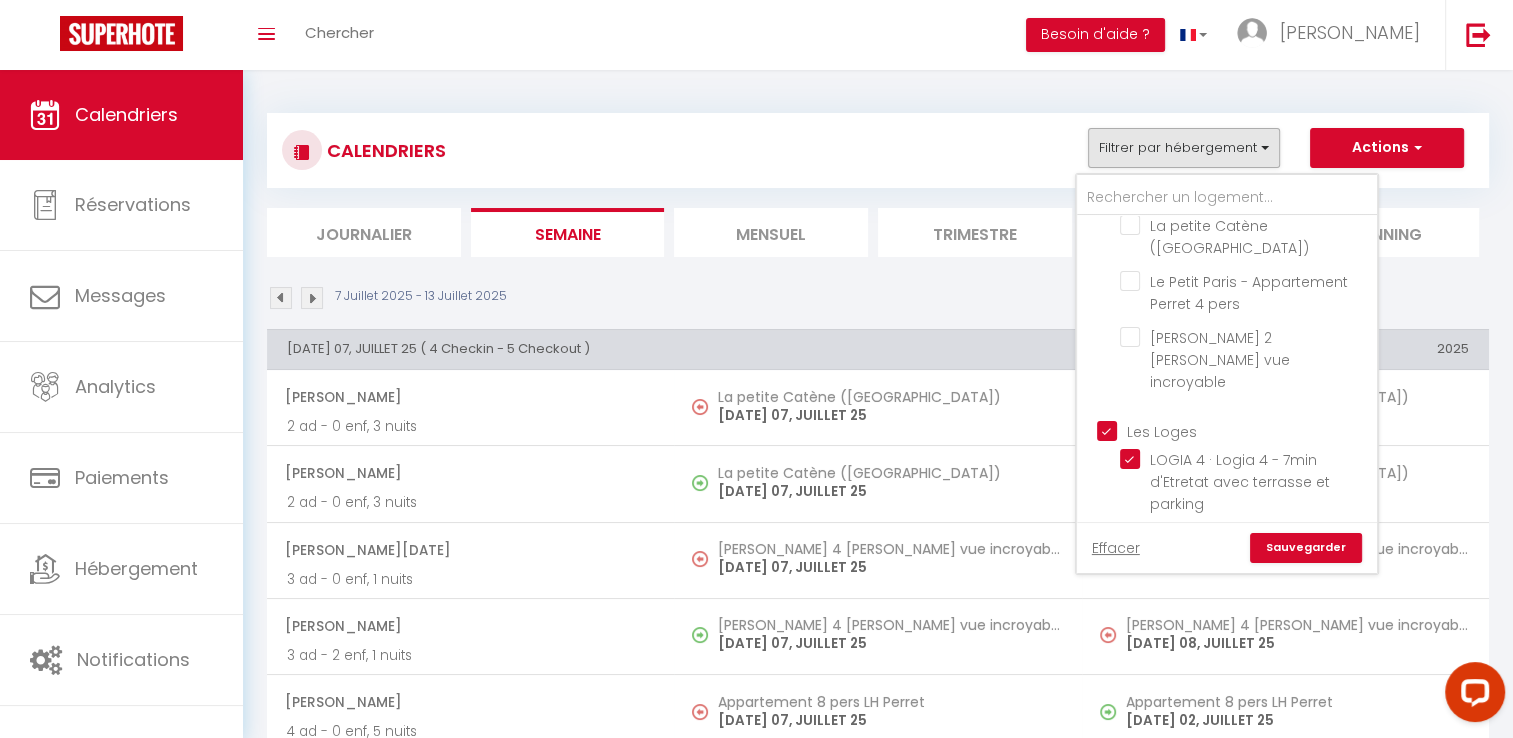 click on "Les Loges" at bounding box center [1247, 429] 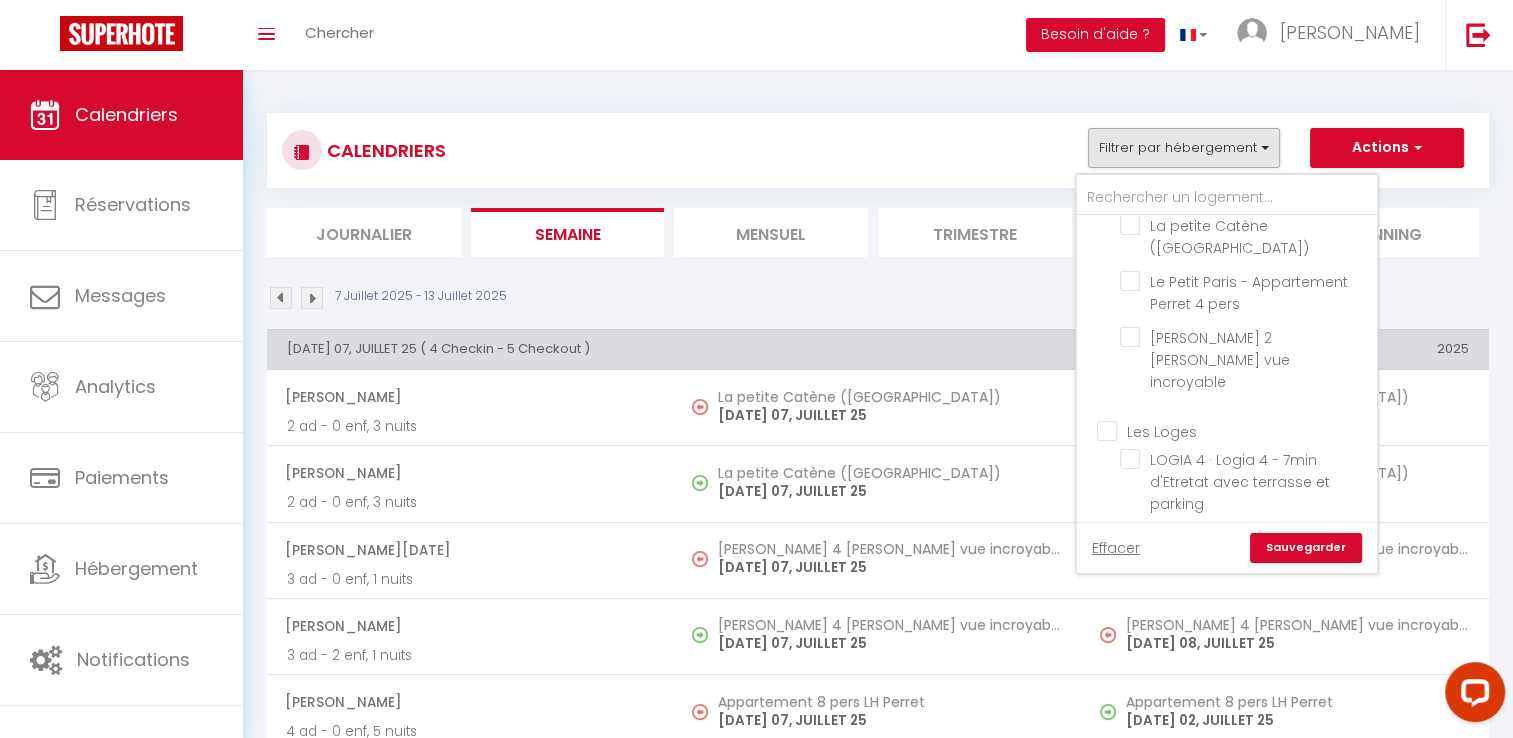 checkbox on "false" 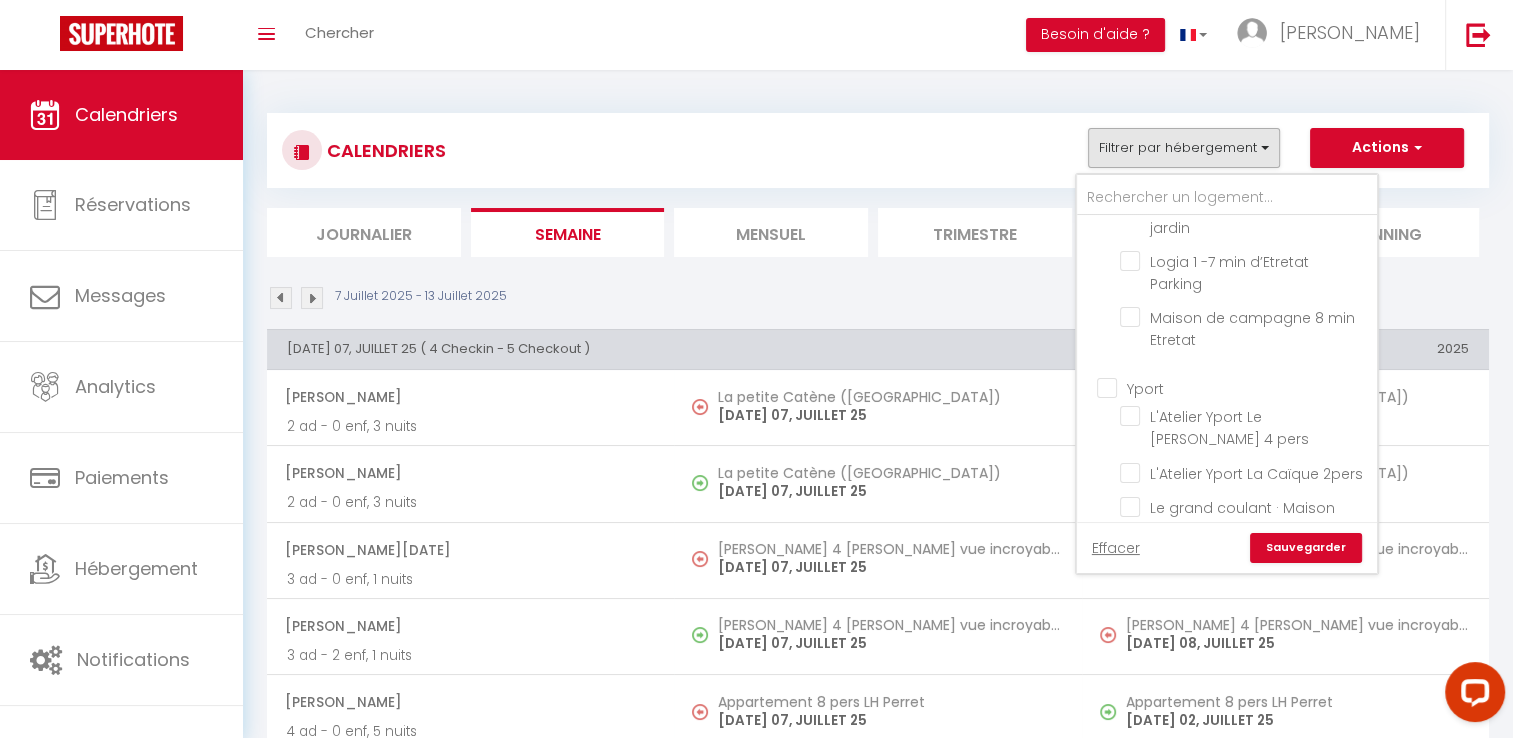 click on "Yport" at bounding box center [1247, 387] 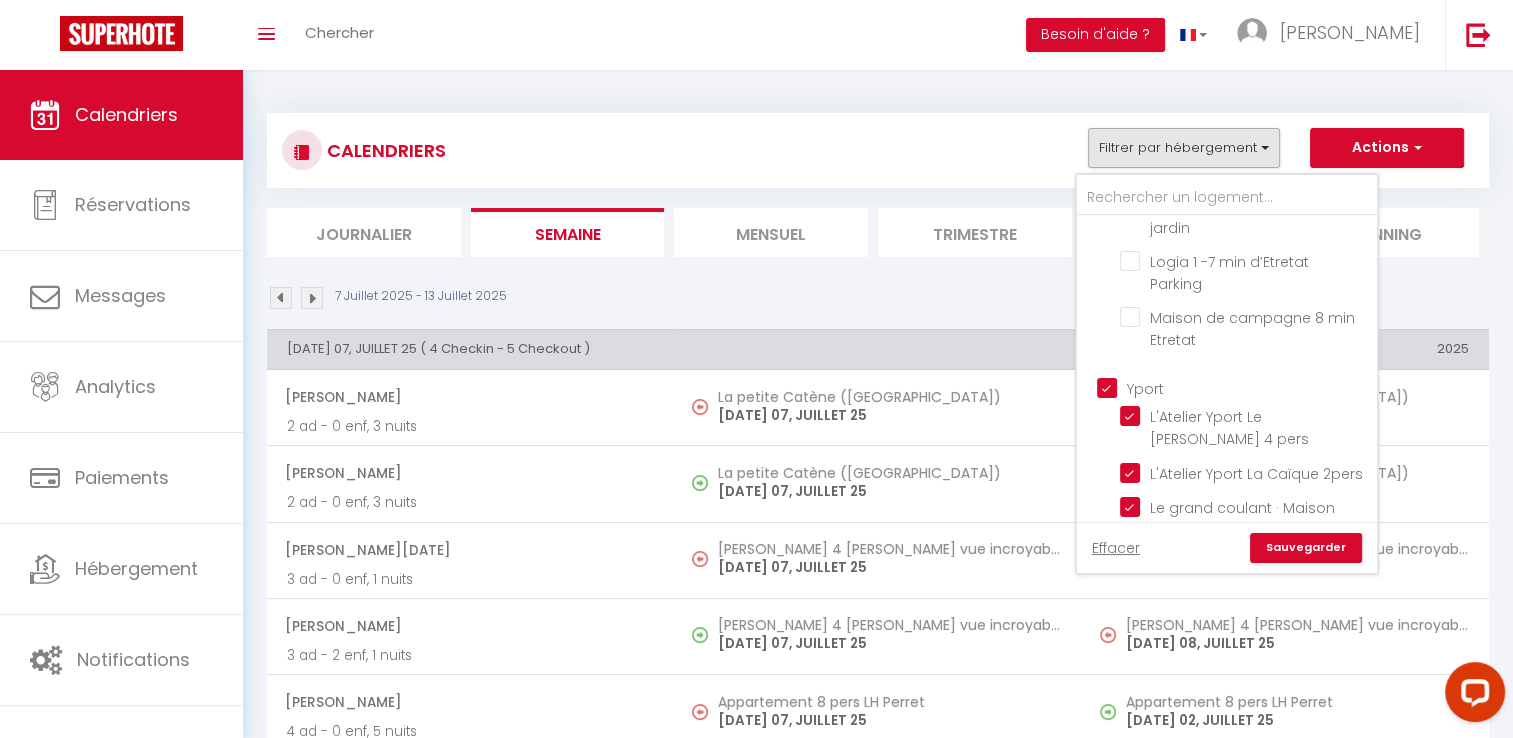 checkbox on "true" 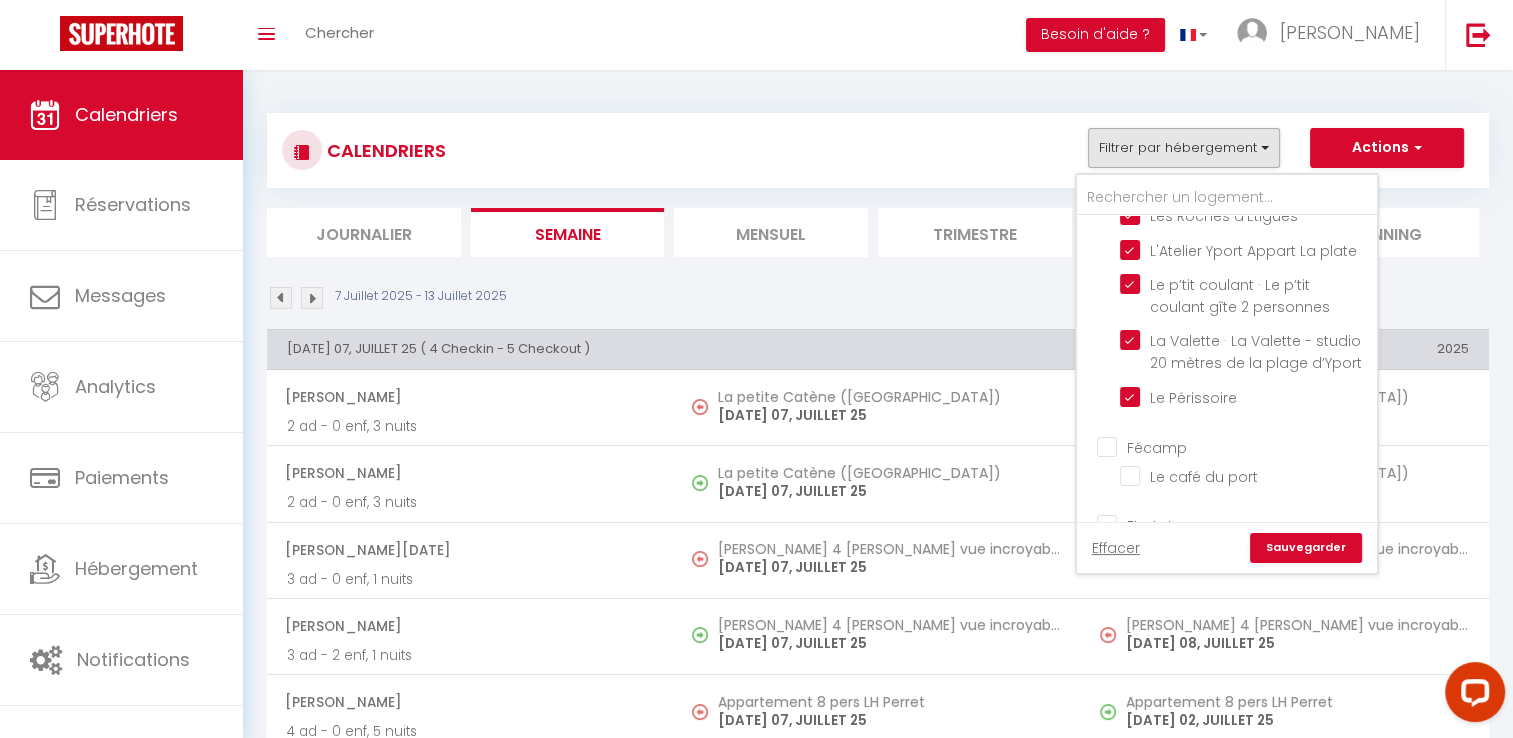 scroll, scrollTop: 1500, scrollLeft: 0, axis: vertical 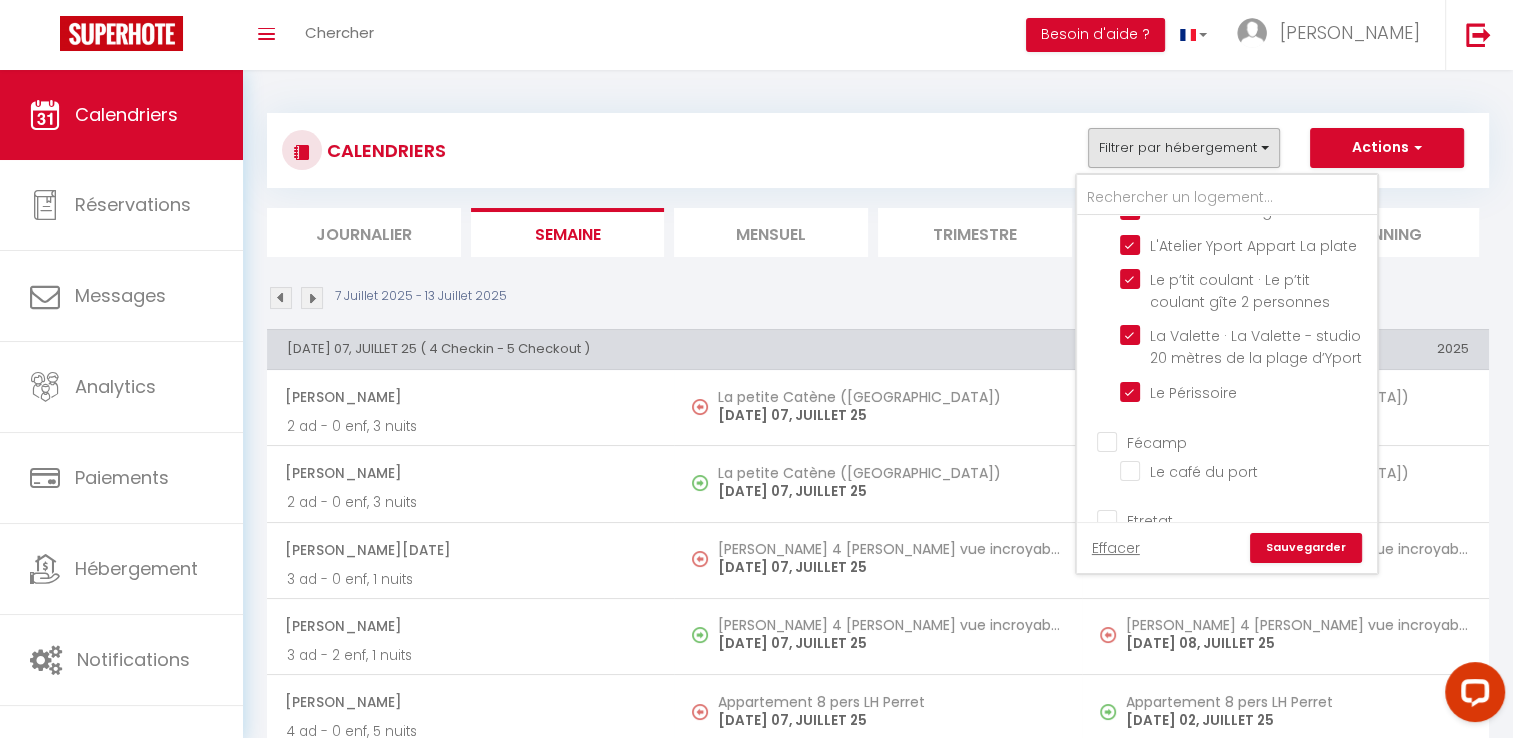 click on "Sauvegarder" at bounding box center [1306, 548] 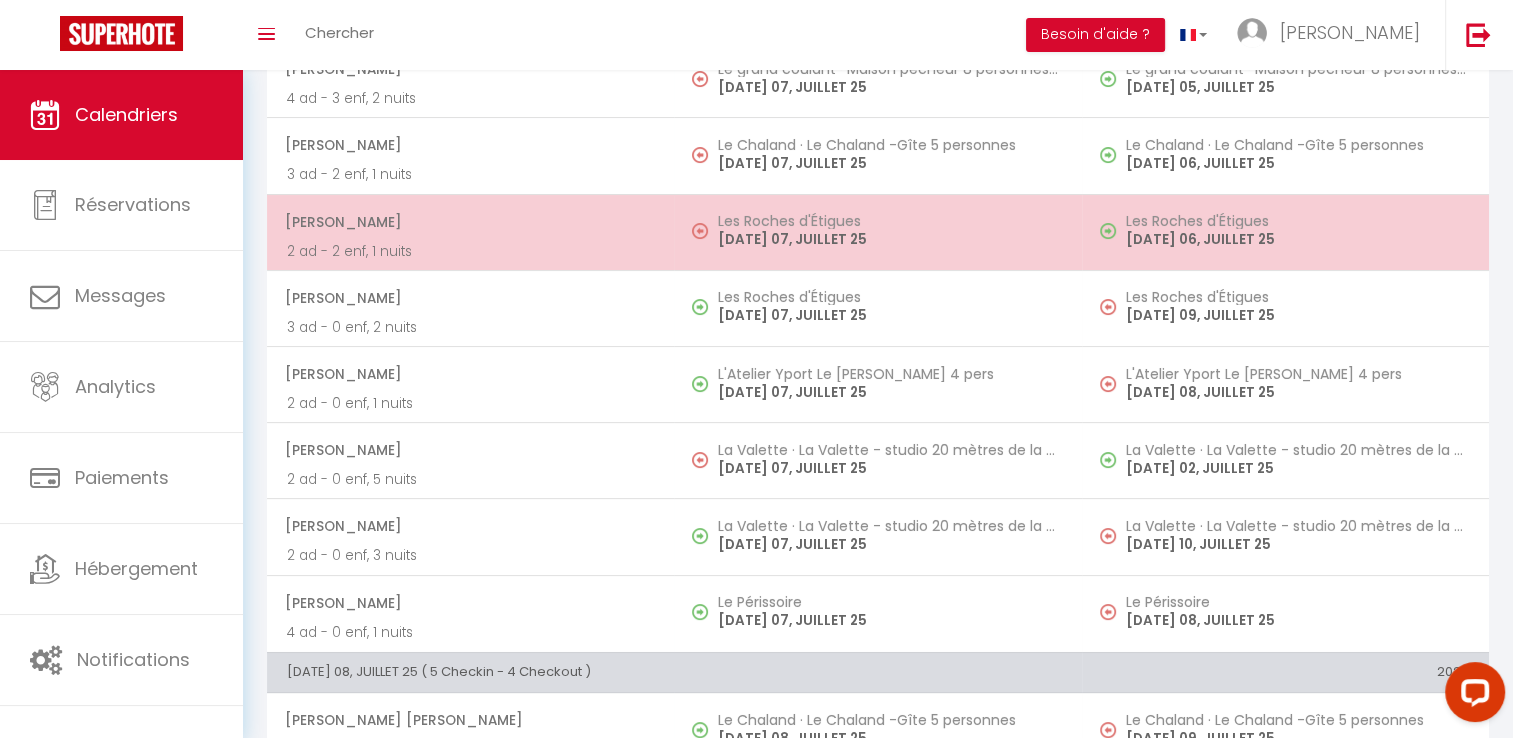 scroll, scrollTop: 0, scrollLeft: 0, axis: both 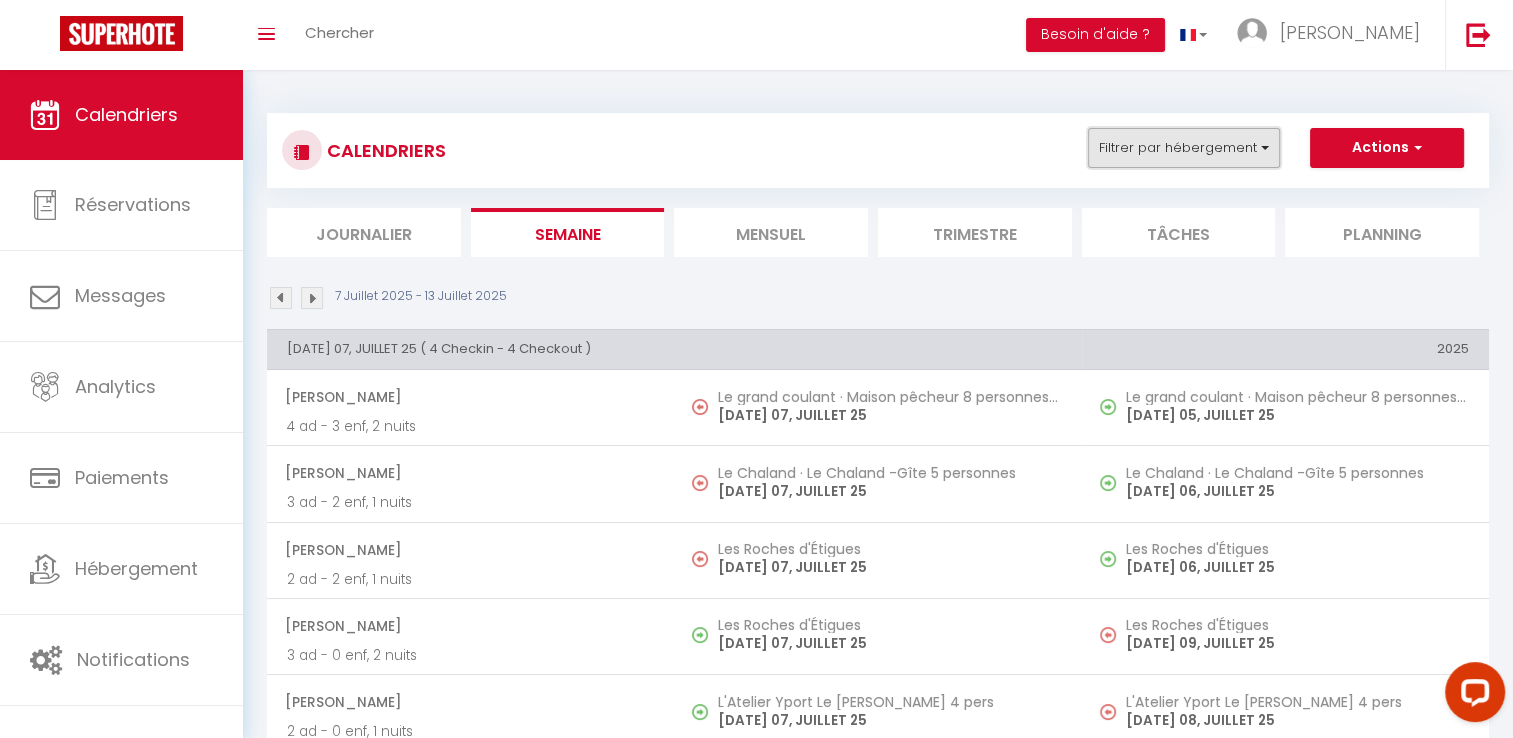 click on "Filtrer par hébergement" at bounding box center (1184, 148) 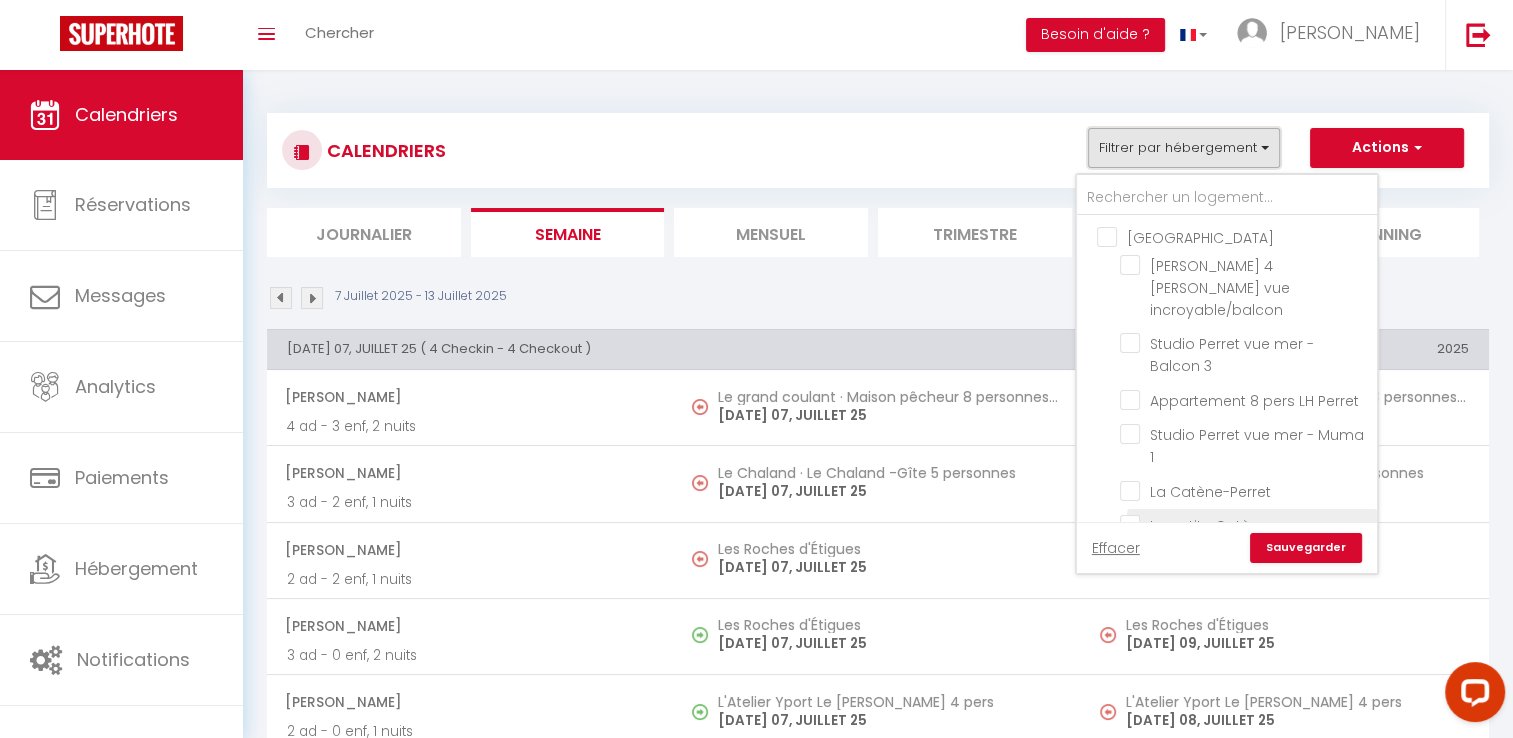 scroll, scrollTop: 0, scrollLeft: 0, axis: both 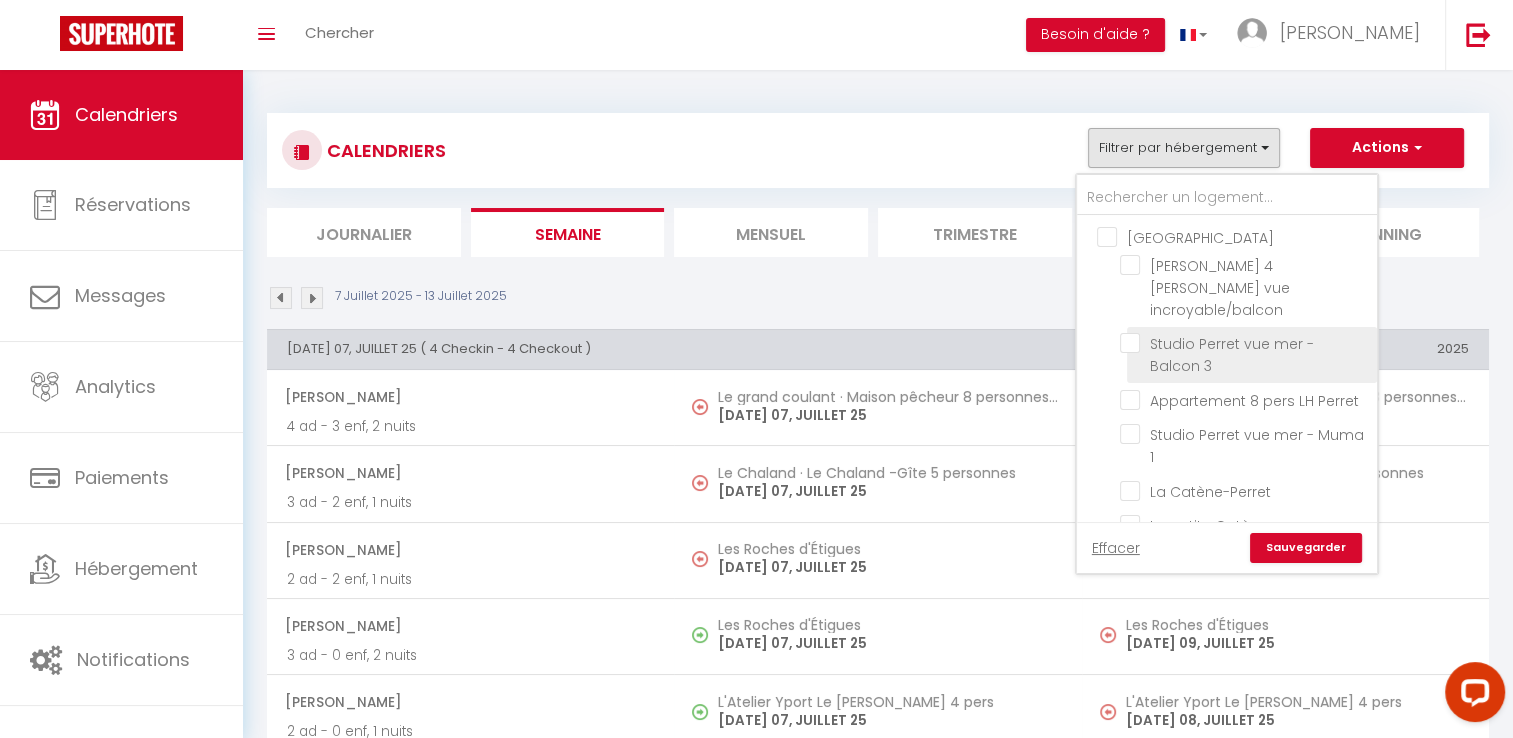 click on "Studio Perret vue mer - Balcon 3" at bounding box center [1245, 343] 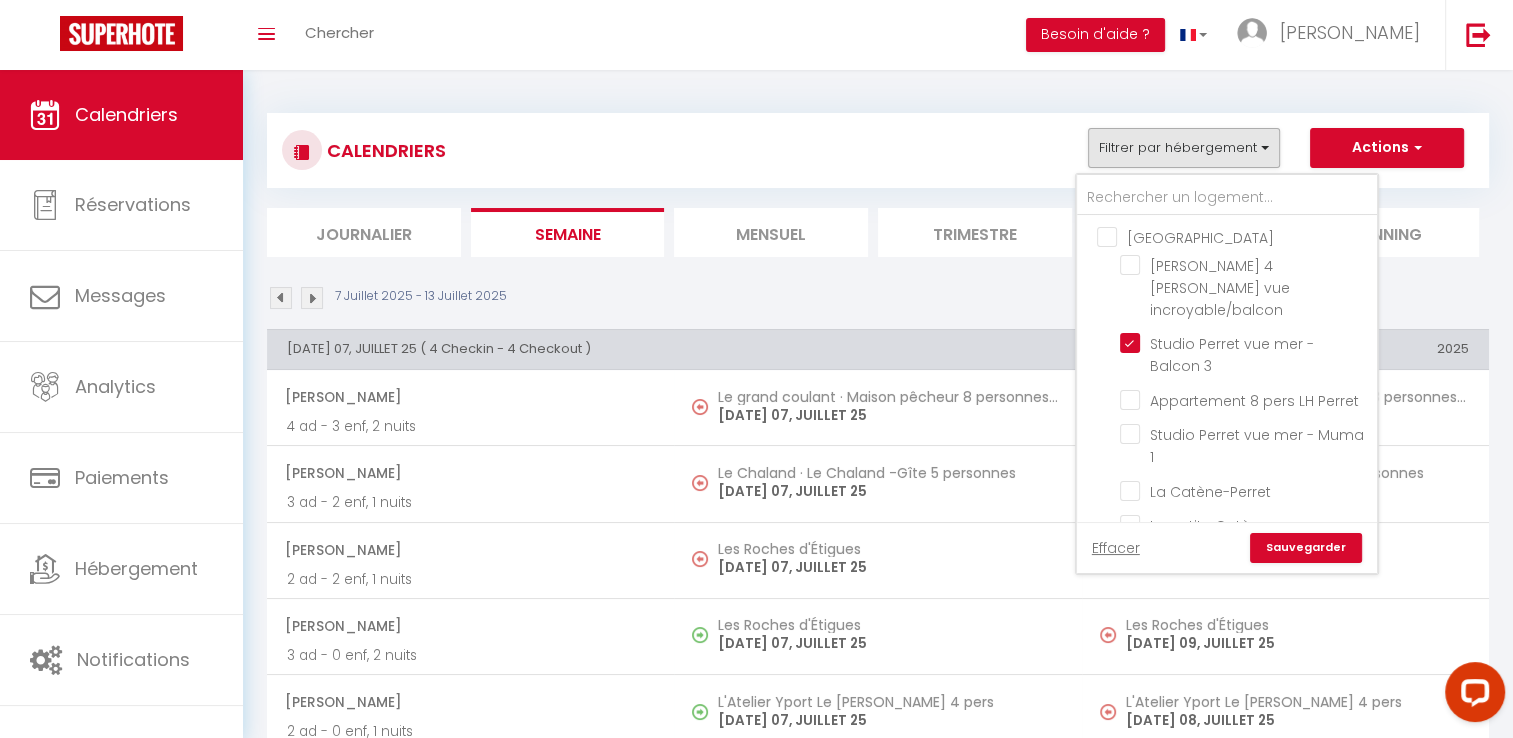 click on "Sauvegarder" at bounding box center [1306, 548] 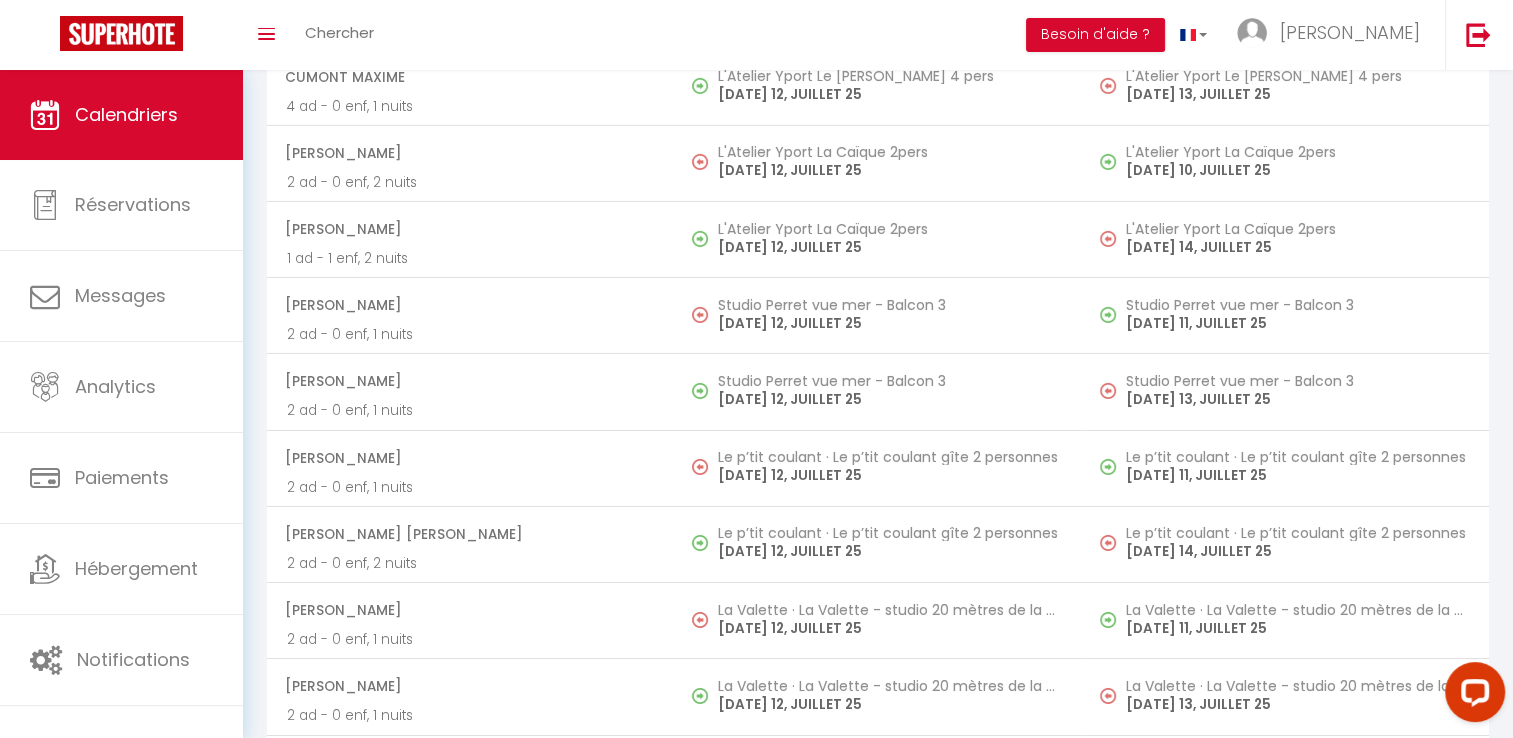 scroll, scrollTop: 6700, scrollLeft: 0, axis: vertical 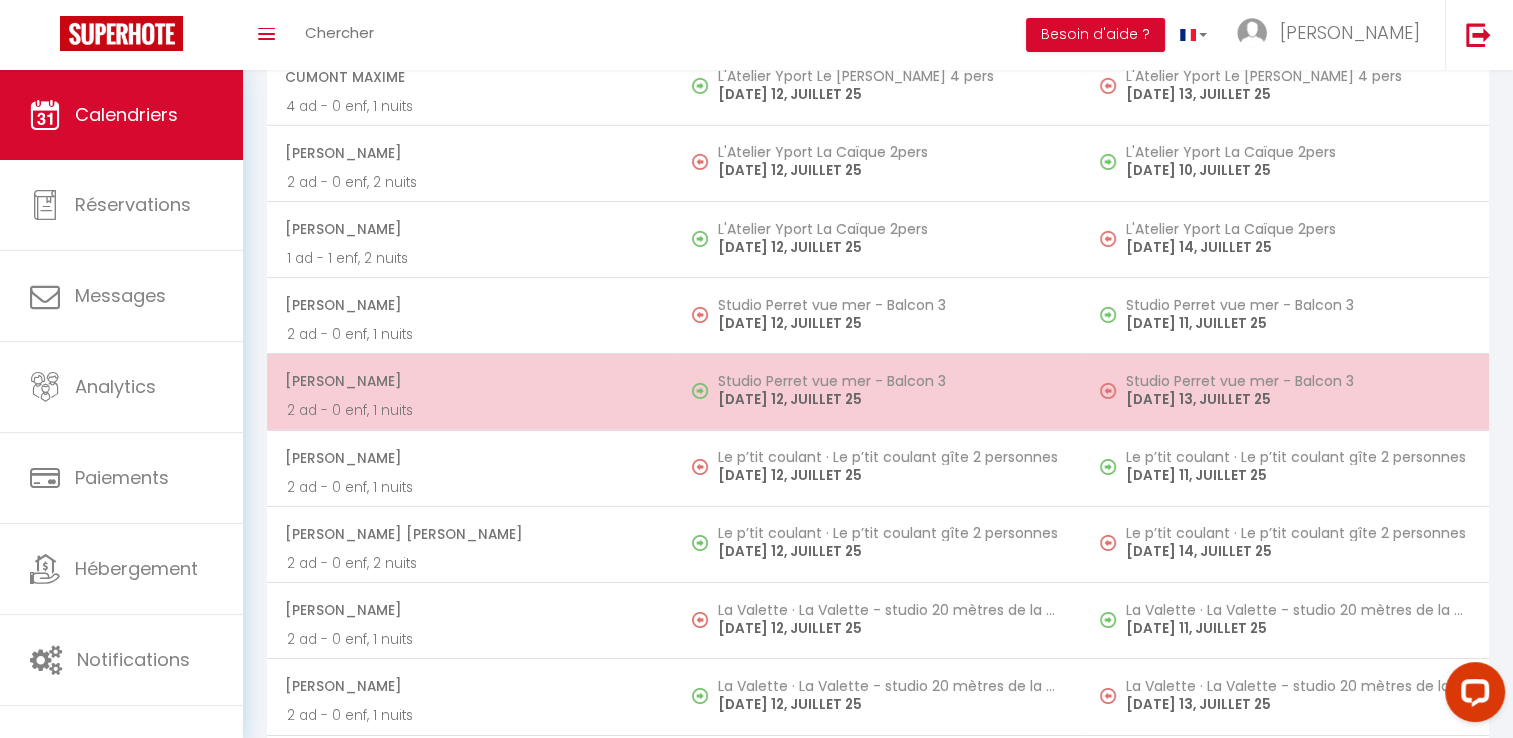 click on "Studio Perret vue mer - Balcon 3
SATURDAY 12, JUILLET 25" at bounding box center [877, 392] 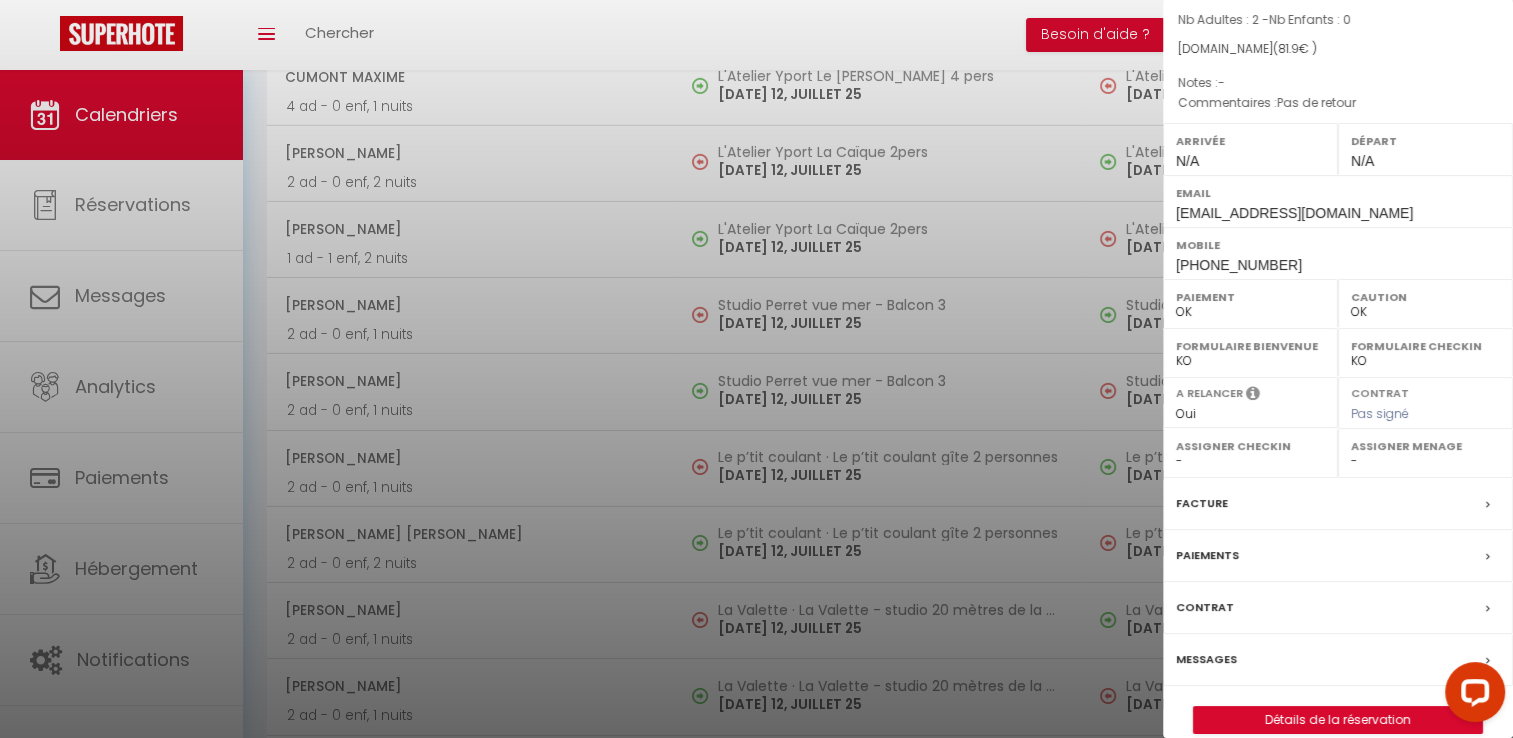 scroll, scrollTop: 190, scrollLeft: 0, axis: vertical 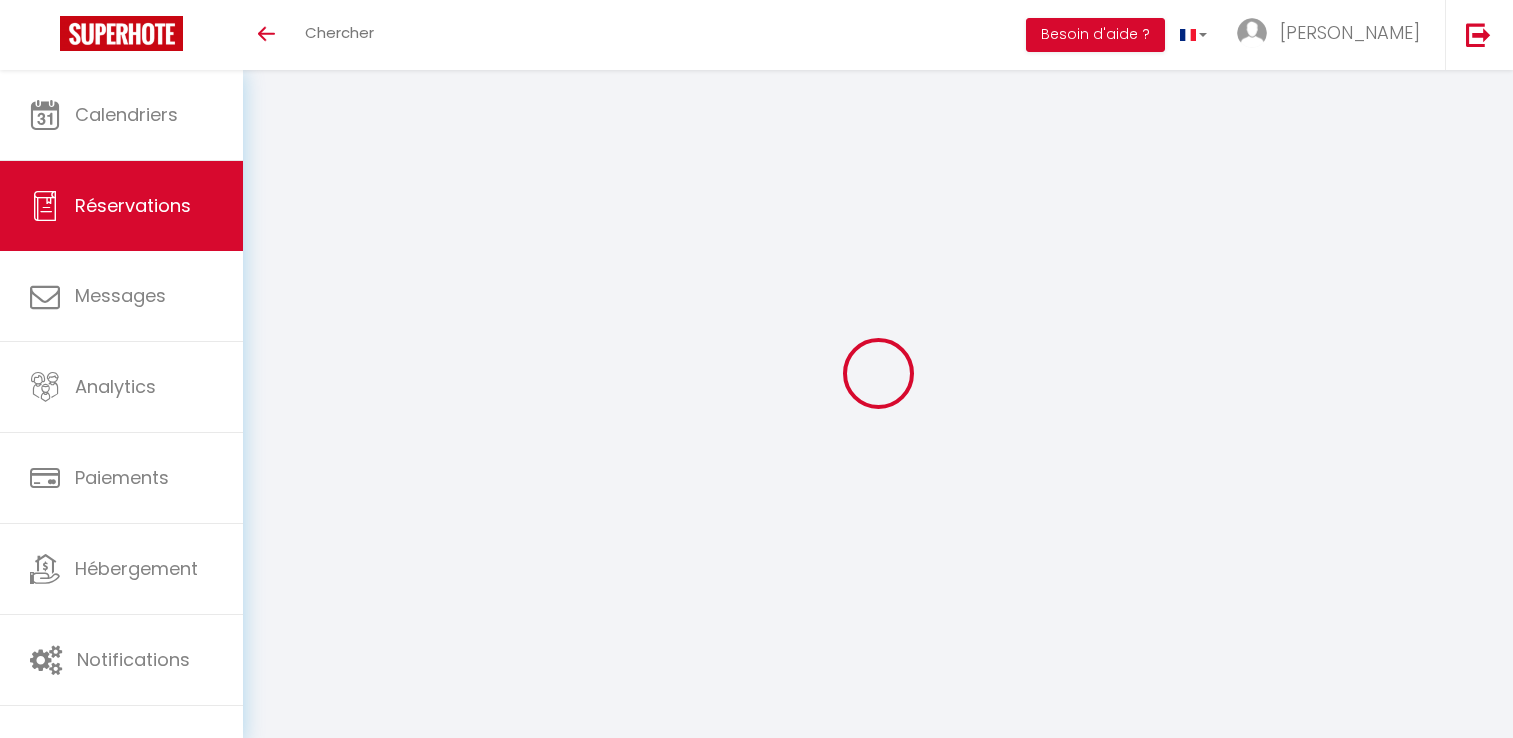 select 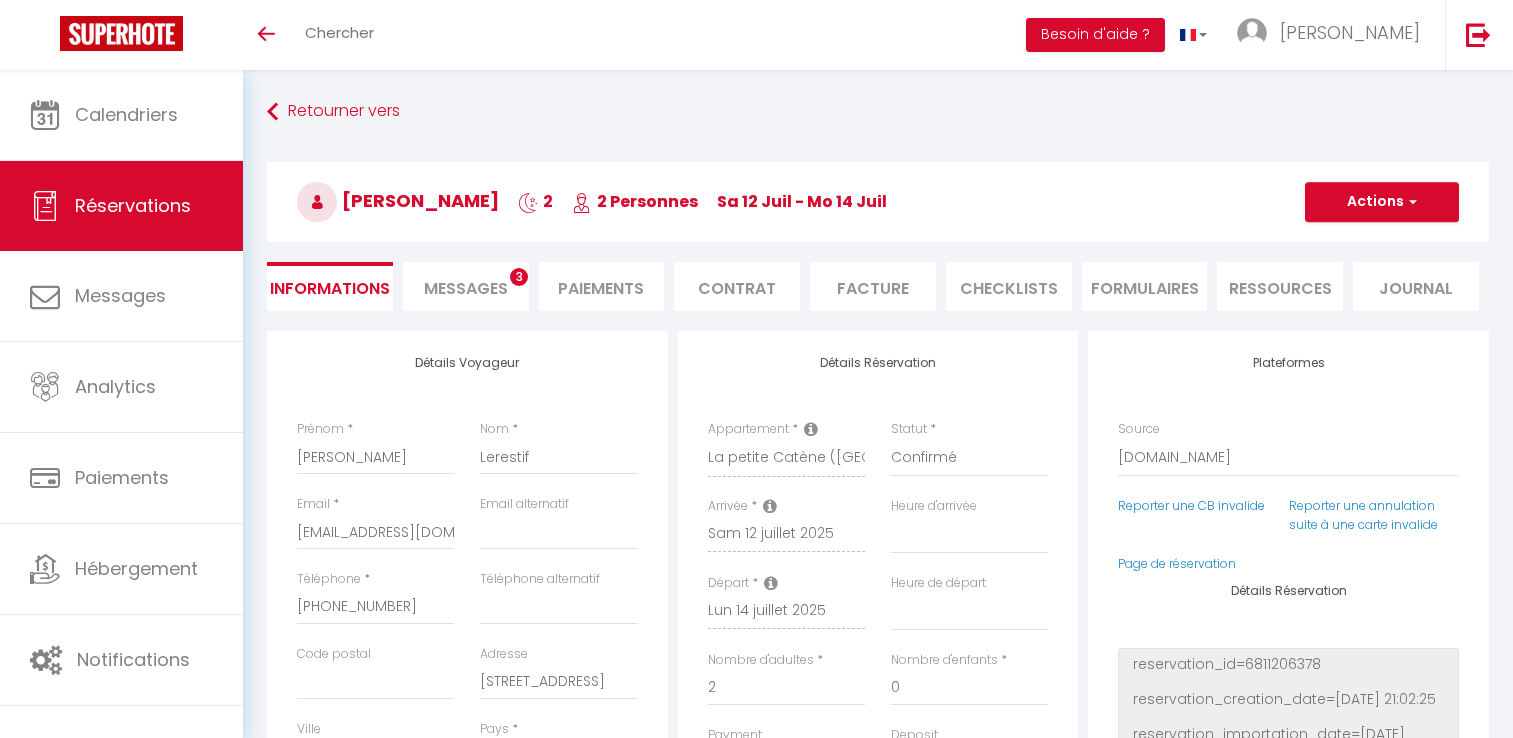 select 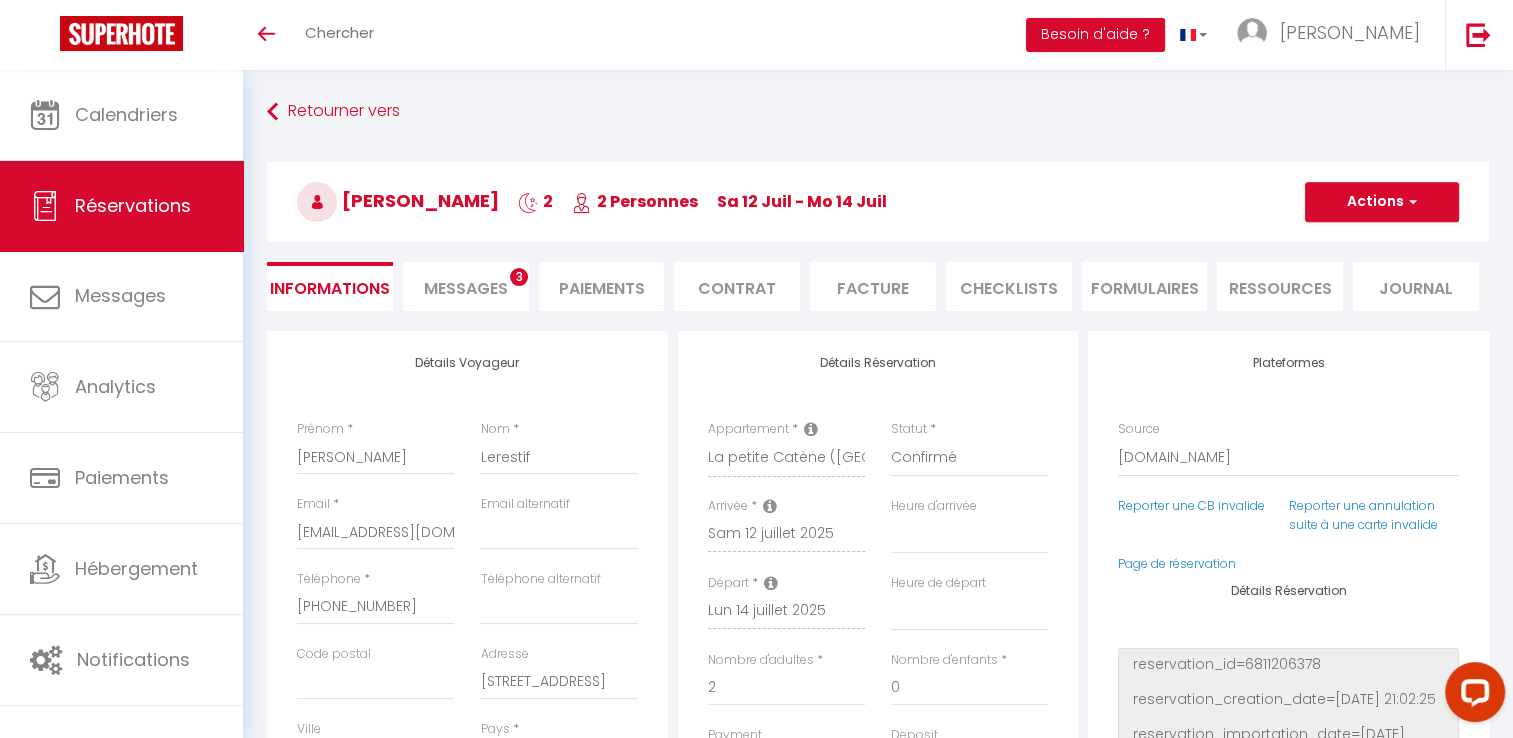 scroll, scrollTop: 0, scrollLeft: 0, axis: both 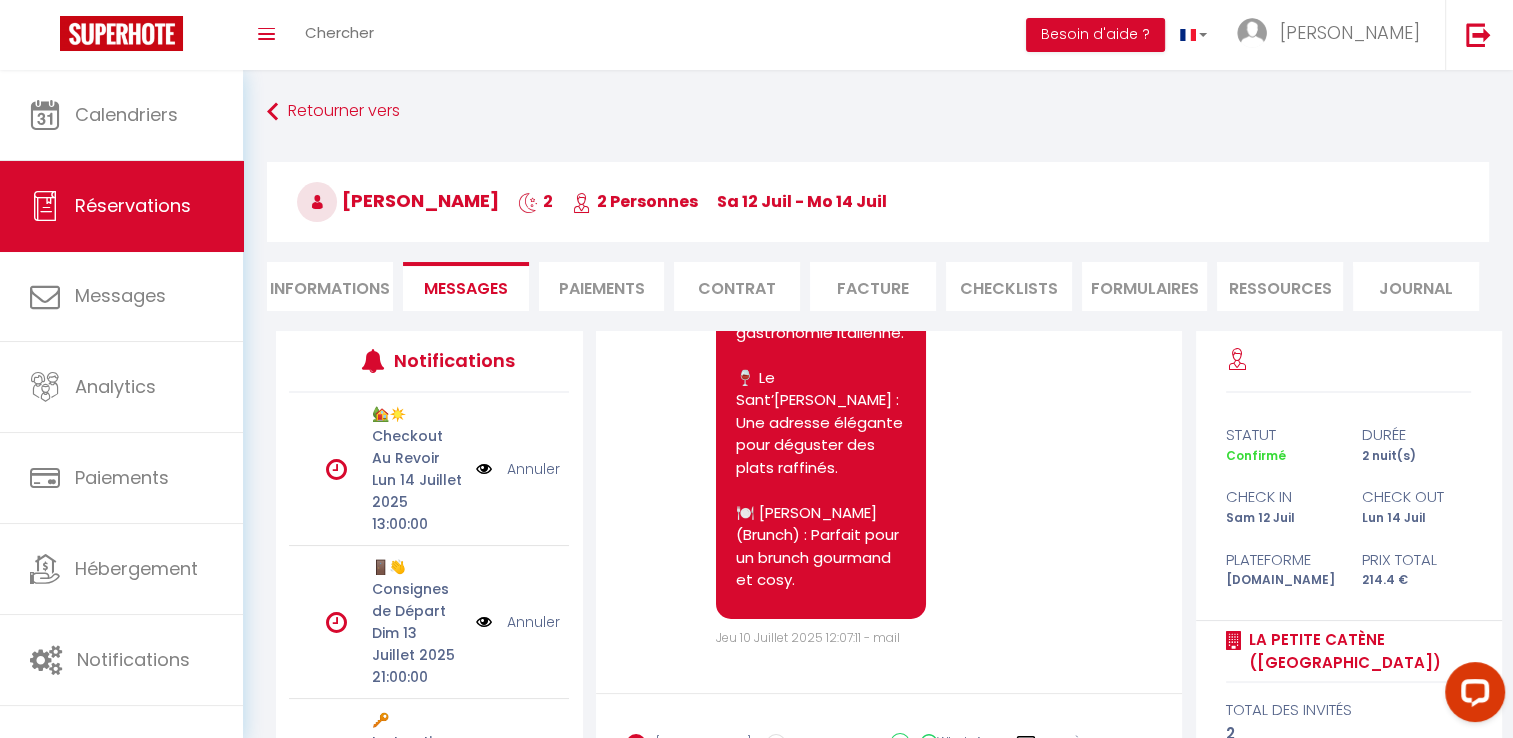 click on "Paiements" at bounding box center (602, 286) 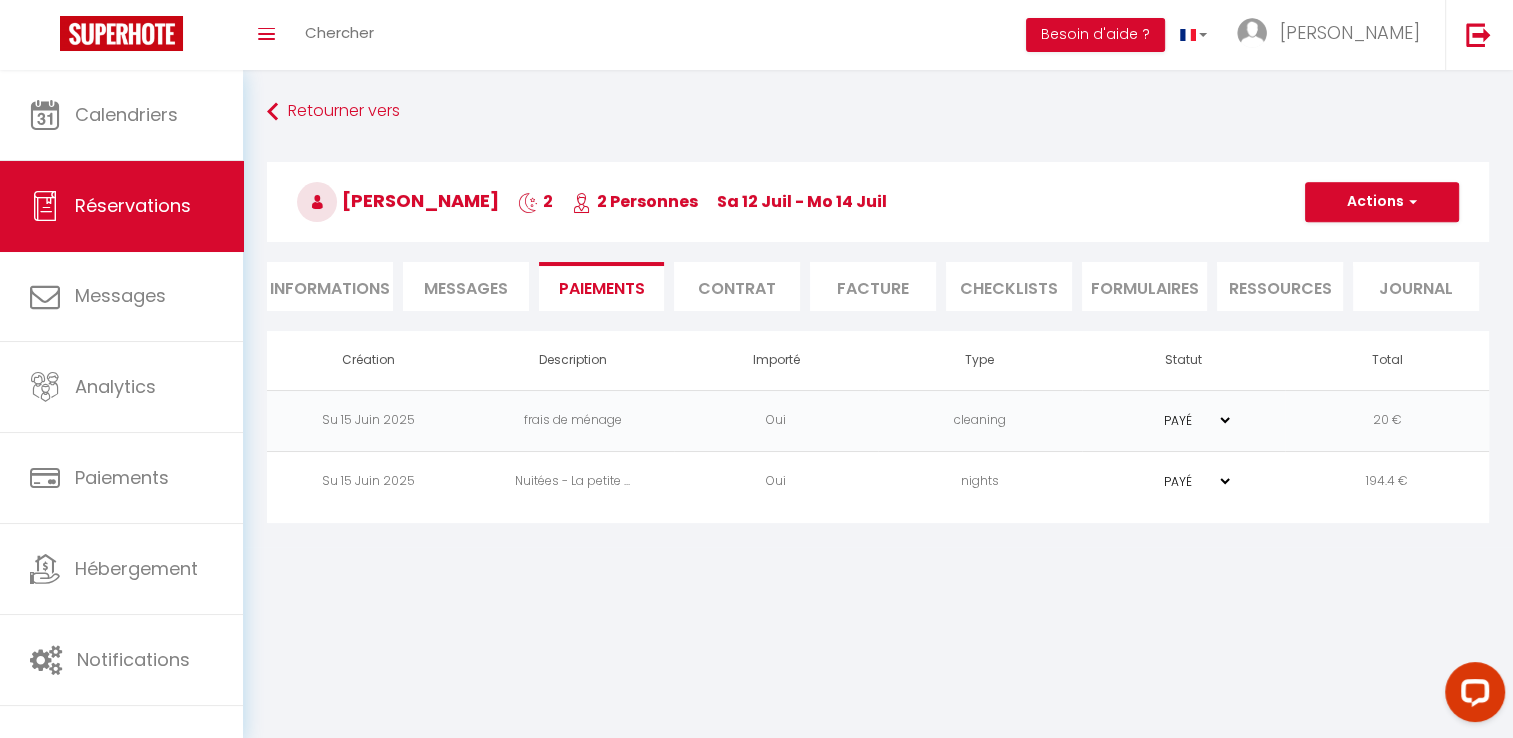 click on "Contrat" at bounding box center [737, 286] 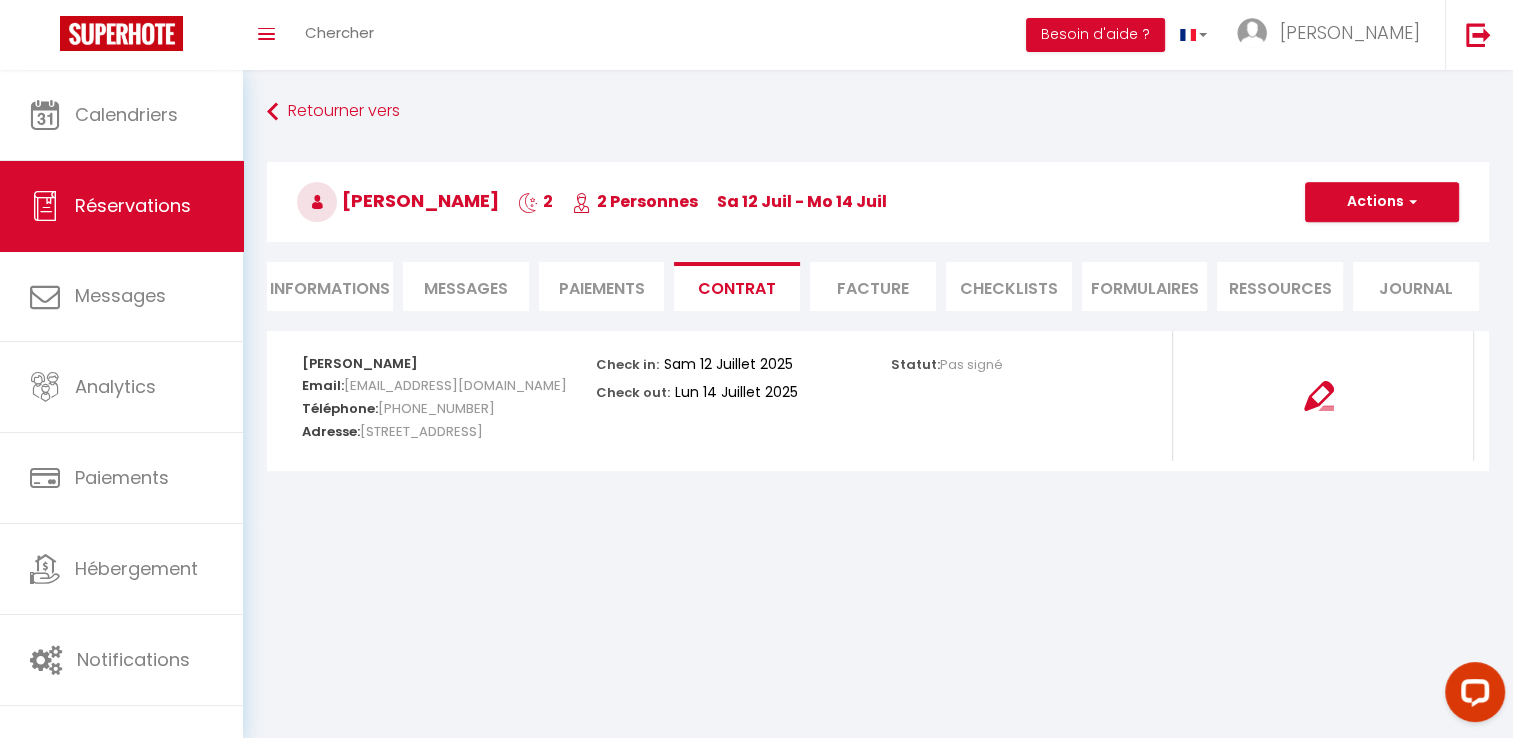 click on "Facture" at bounding box center (873, 286) 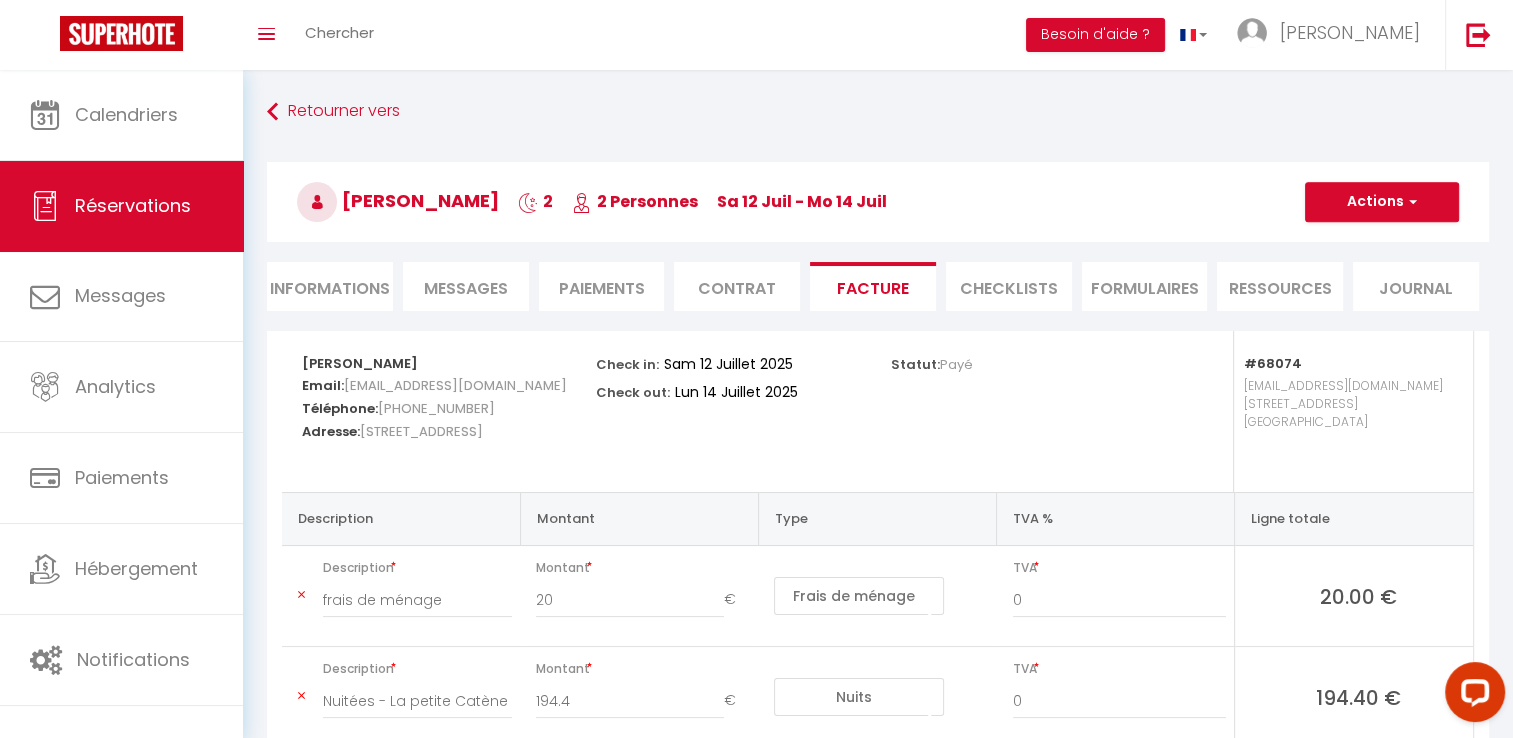 click on "CHECKLISTS" at bounding box center [1009, 286] 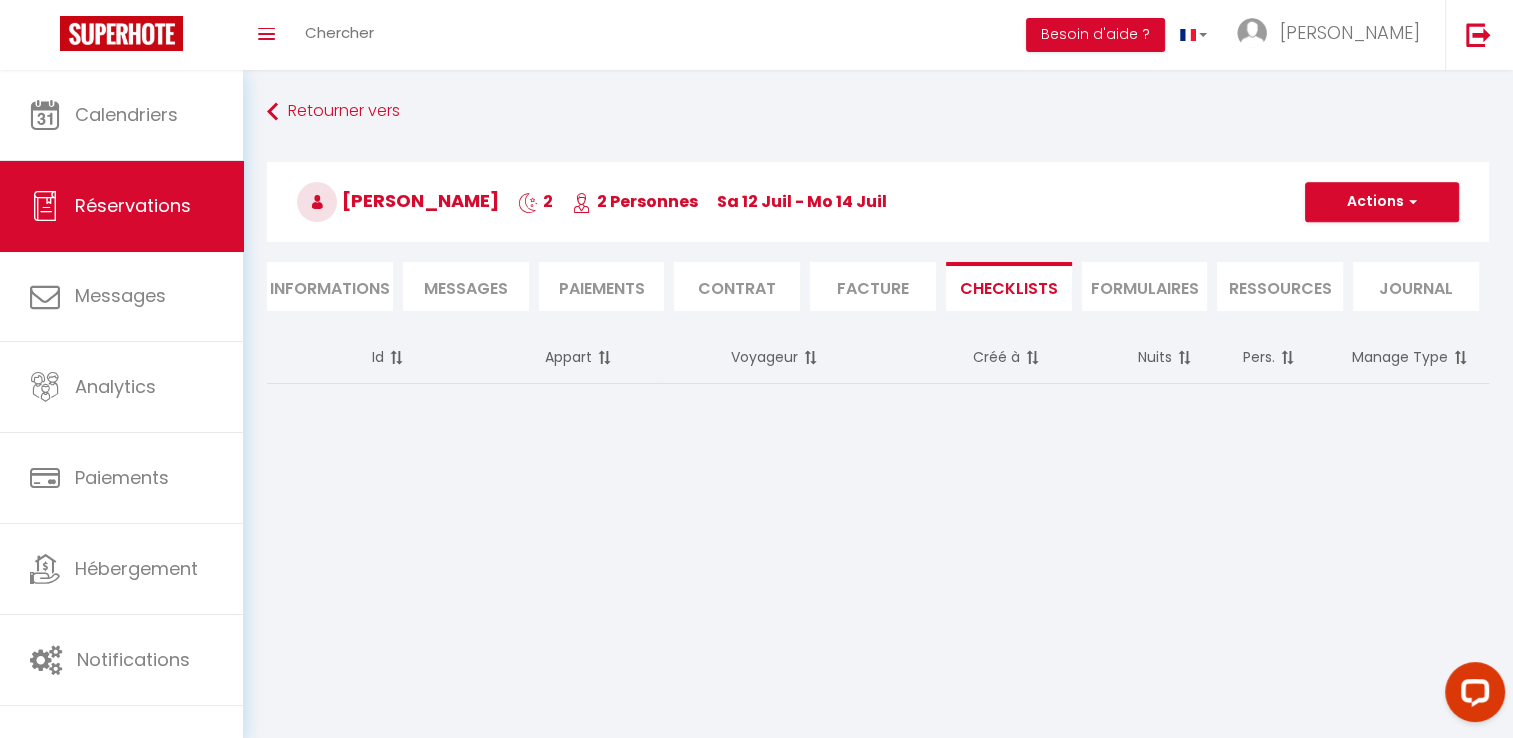 click on "FORMULAIRES" at bounding box center [1145, 286] 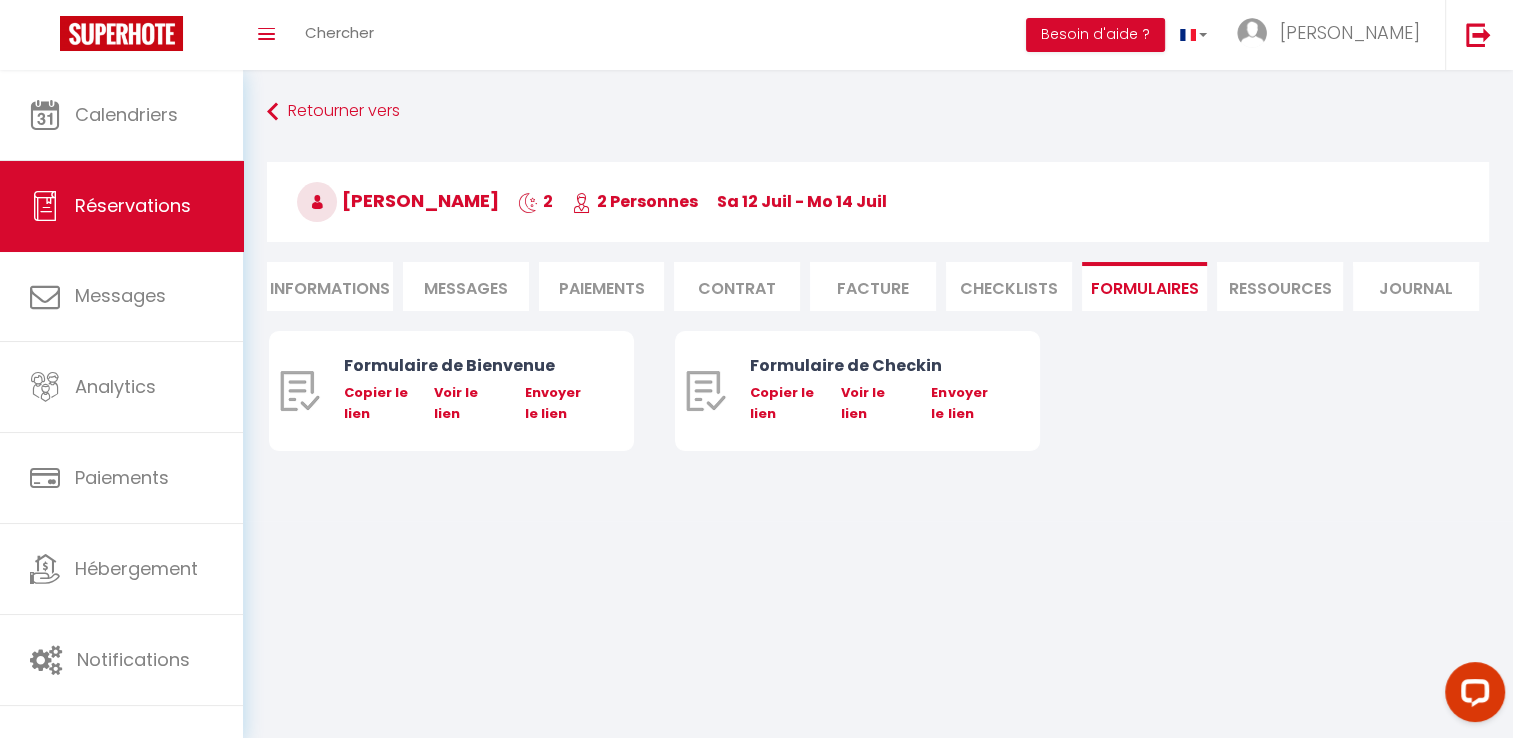 click on "Ressources" at bounding box center (1280, 286) 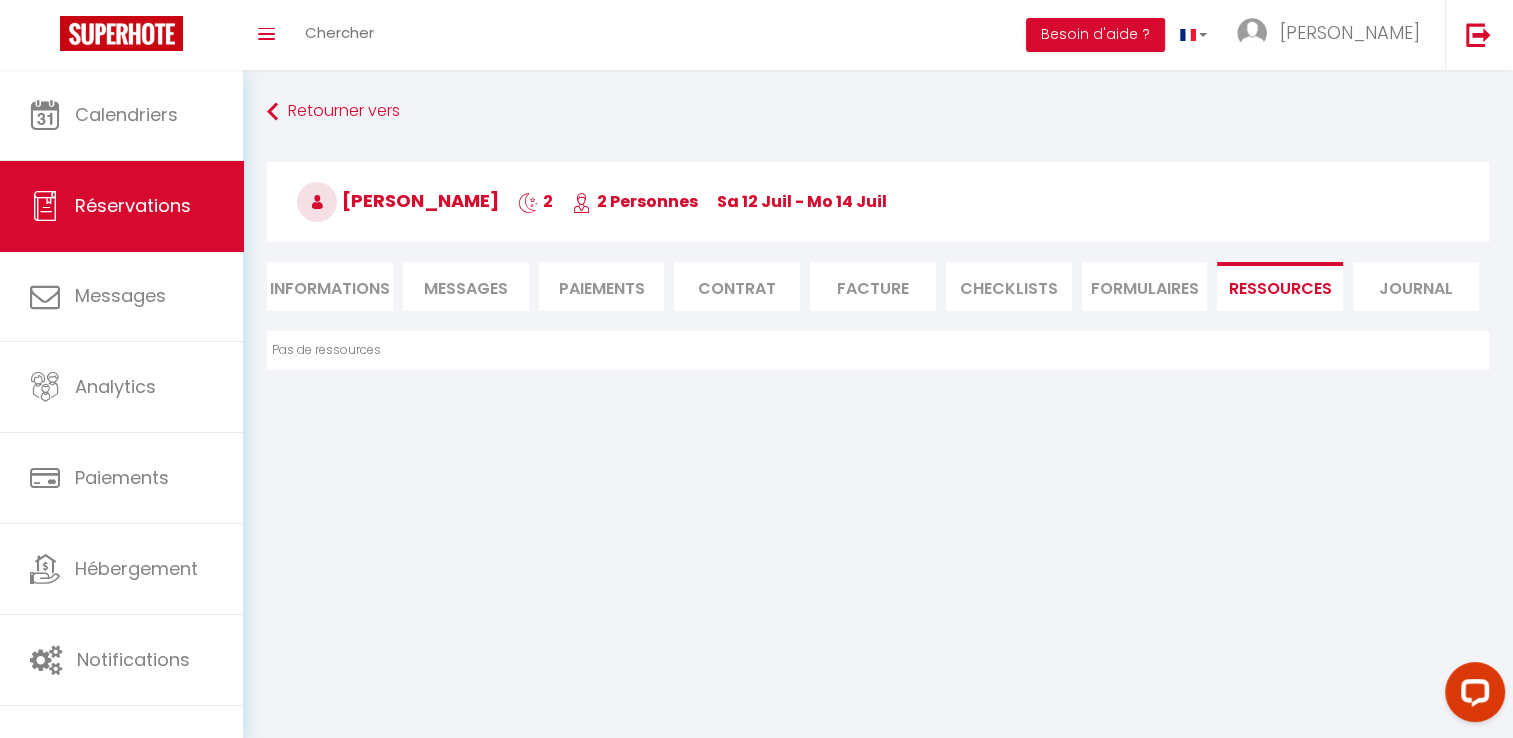 click on "Journal" at bounding box center (1416, 286) 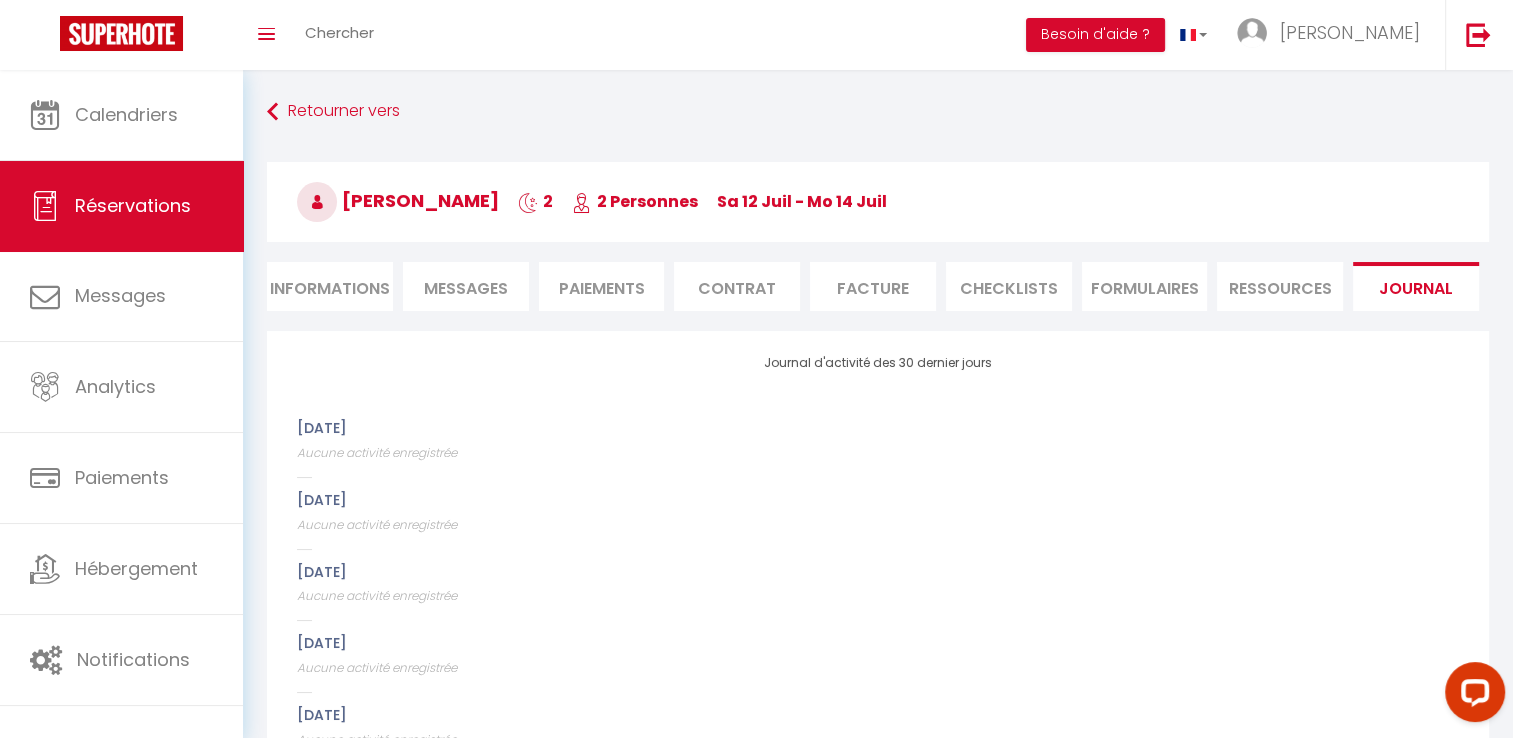 select 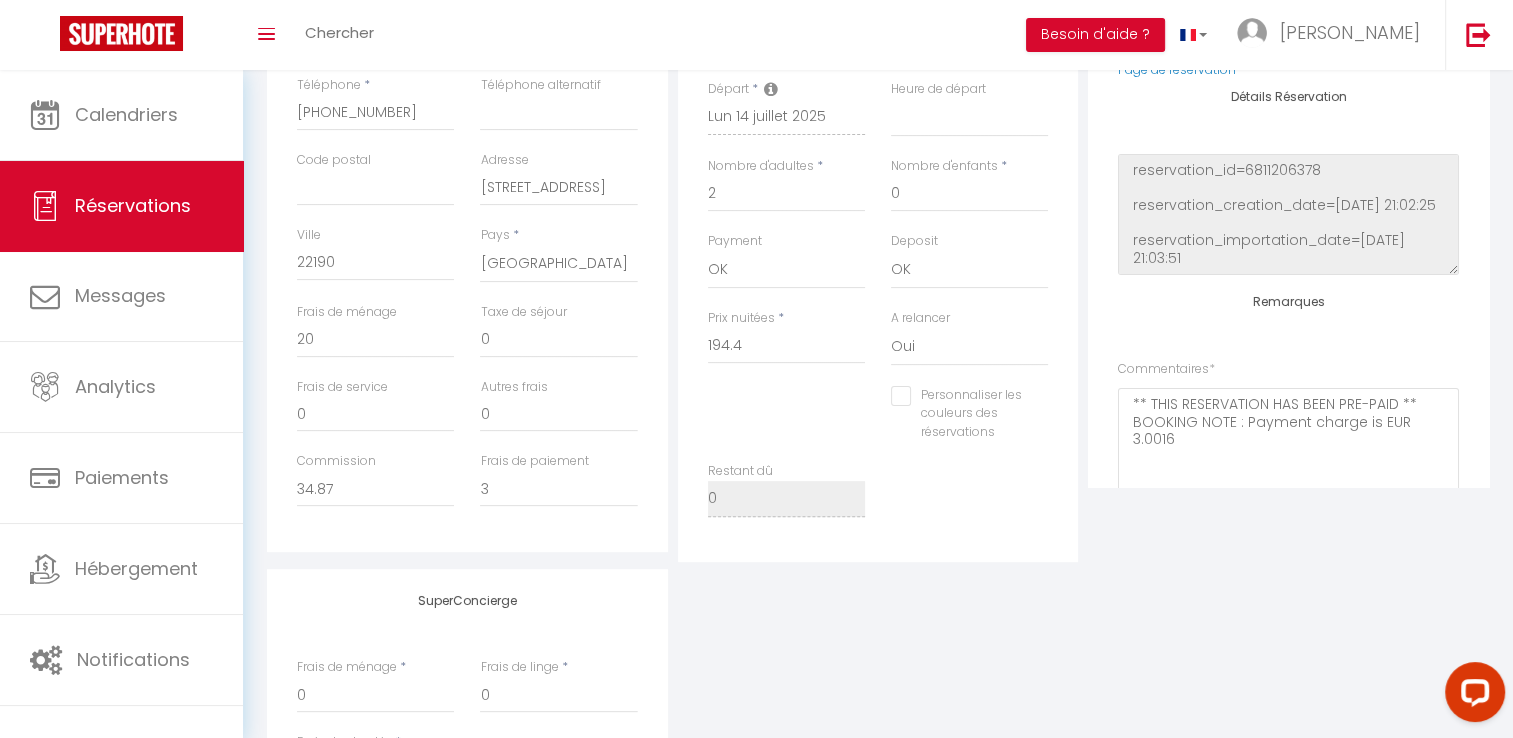 scroll, scrollTop: 500, scrollLeft: 0, axis: vertical 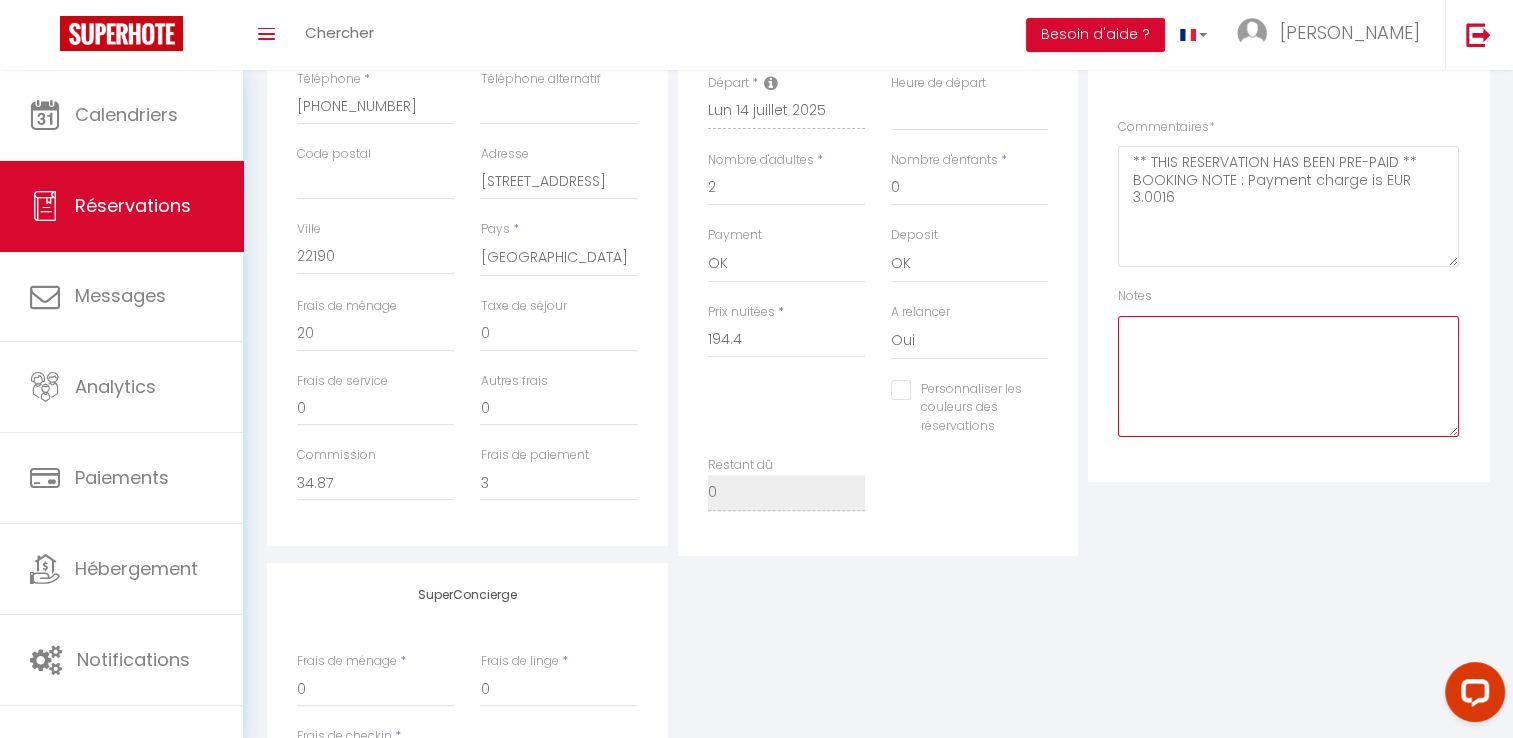 click at bounding box center (1288, 376) 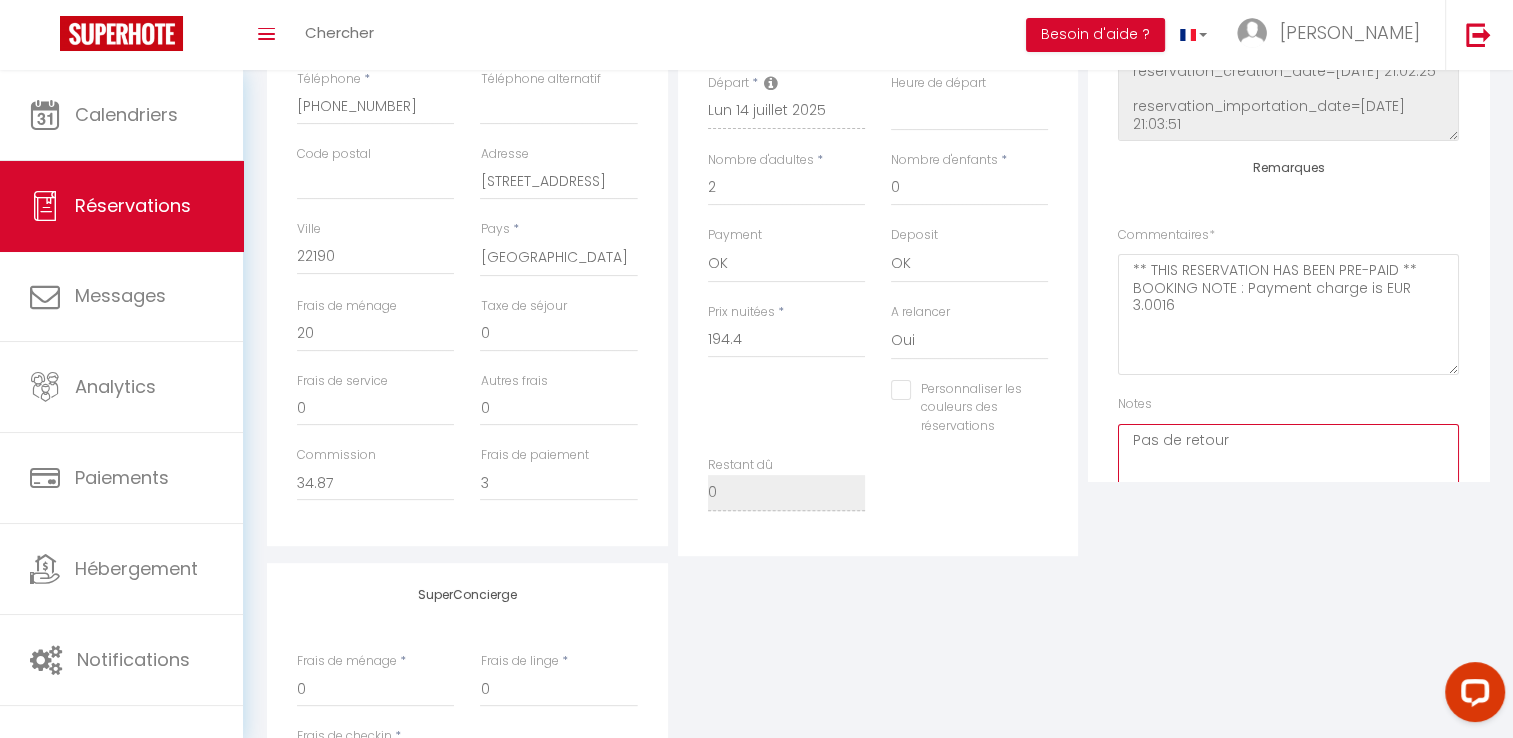 scroll, scrollTop: 0, scrollLeft: 0, axis: both 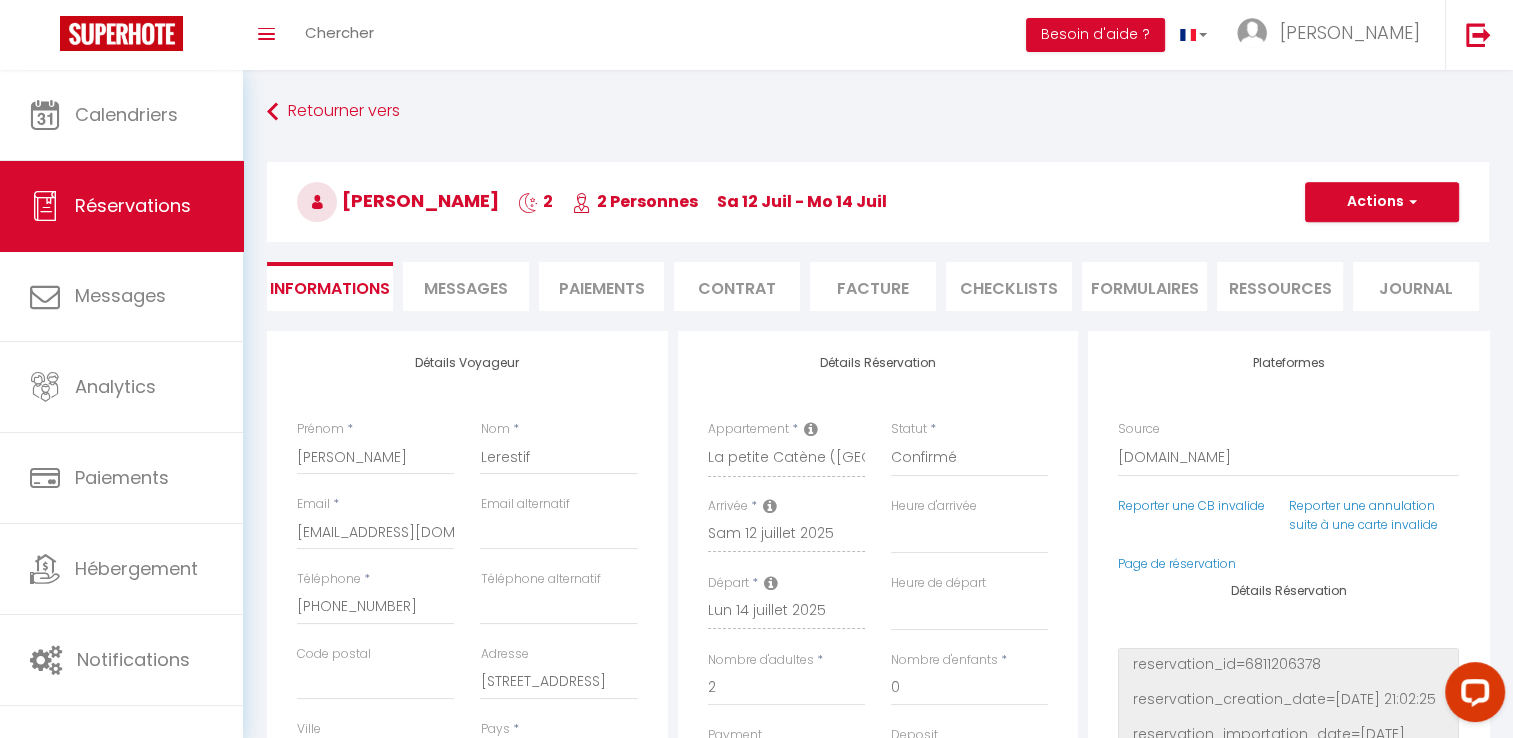 type on "Pas de retour" 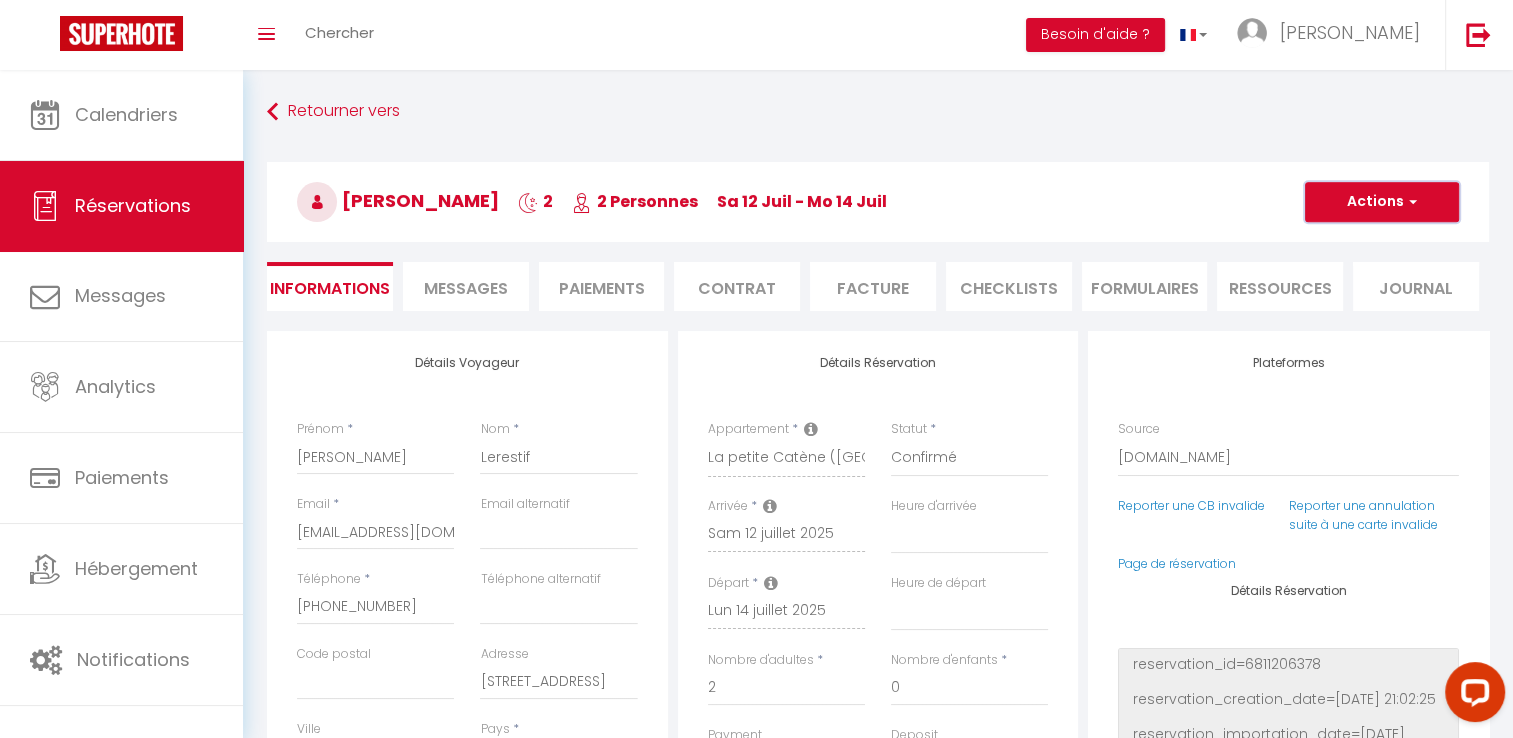 click on "Actions" at bounding box center (1382, 202) 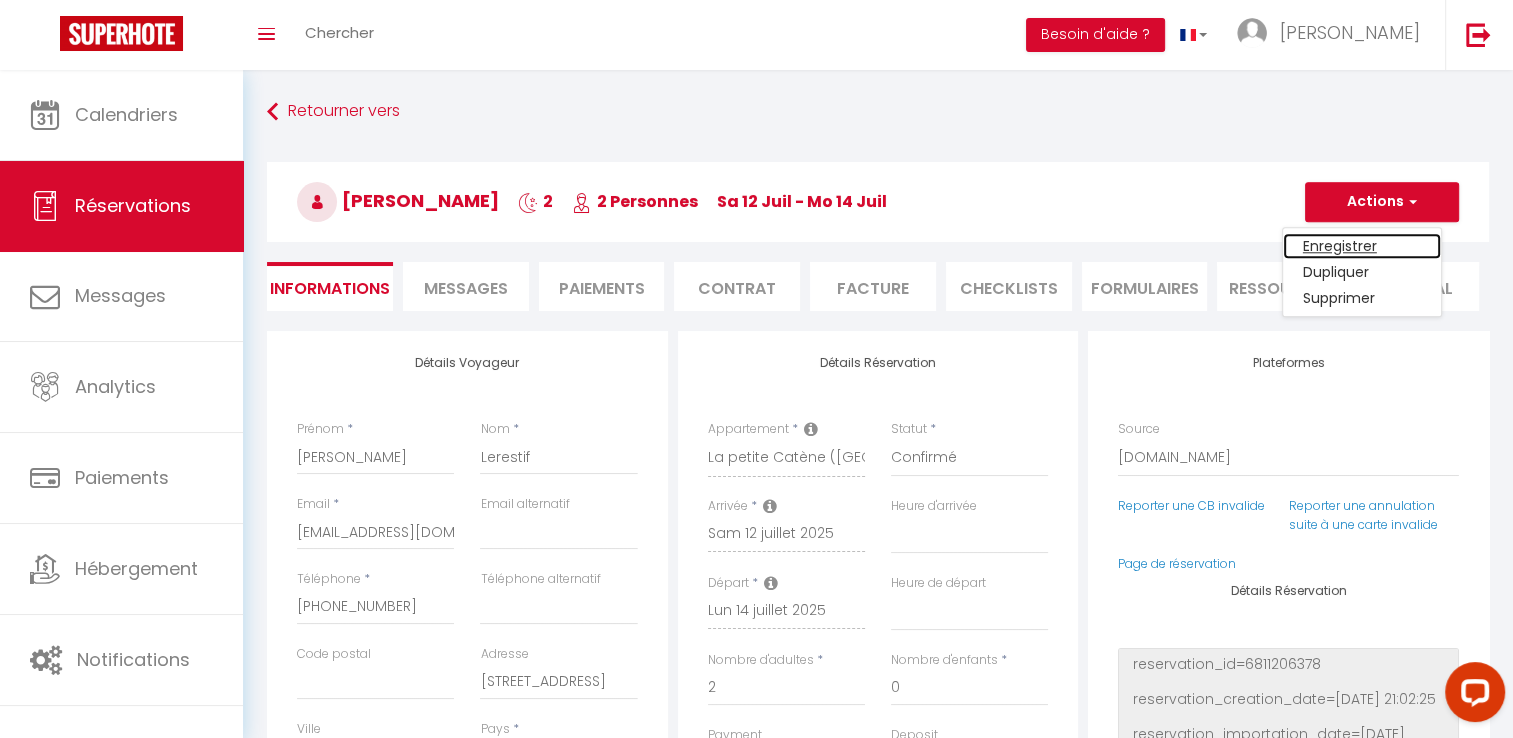 click on "Enregistrer" at bounding box center (1362, 246) 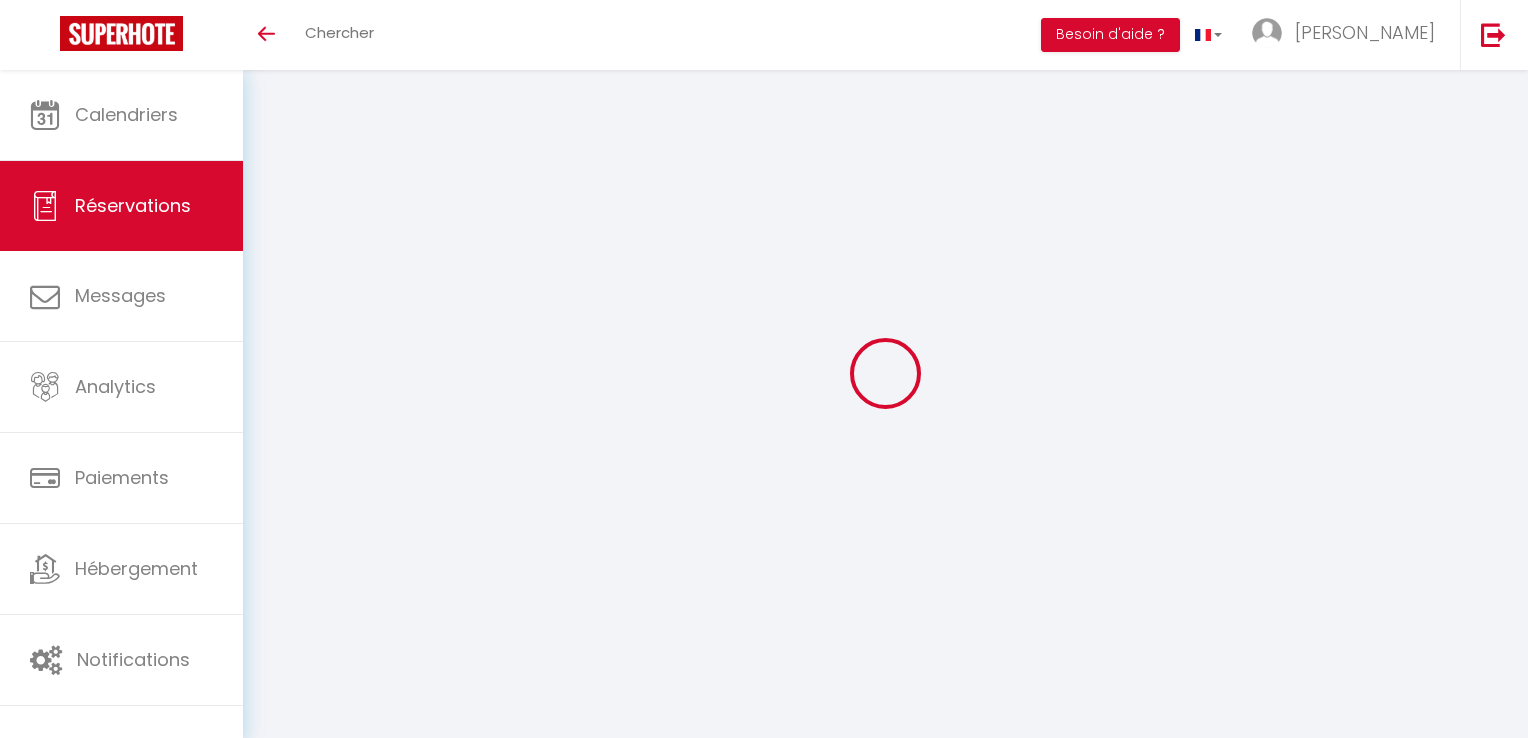 type on "[PERSON_NAME]" 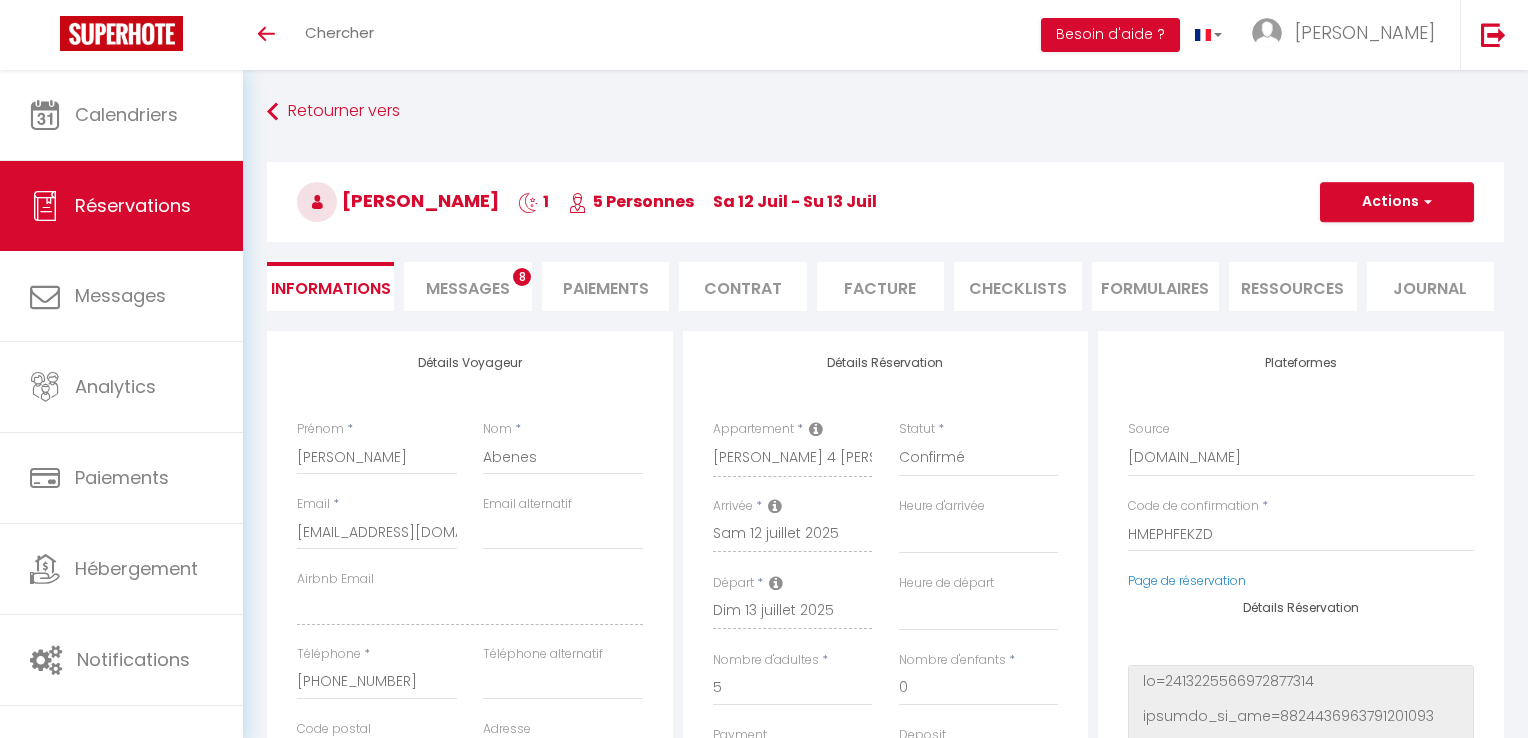 type on "25" 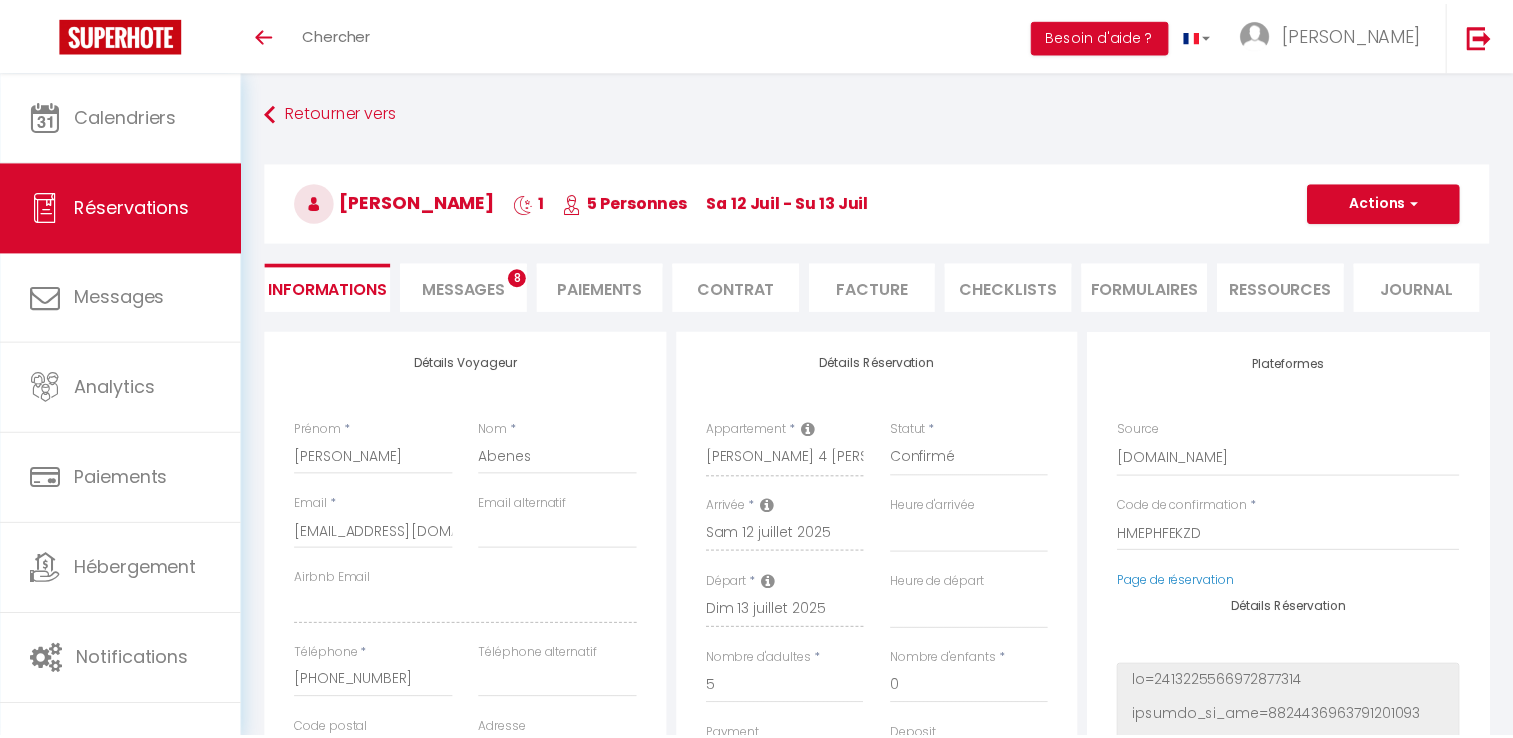 scroll, scrollTop: 0, scrollLeft: 0, axis: both 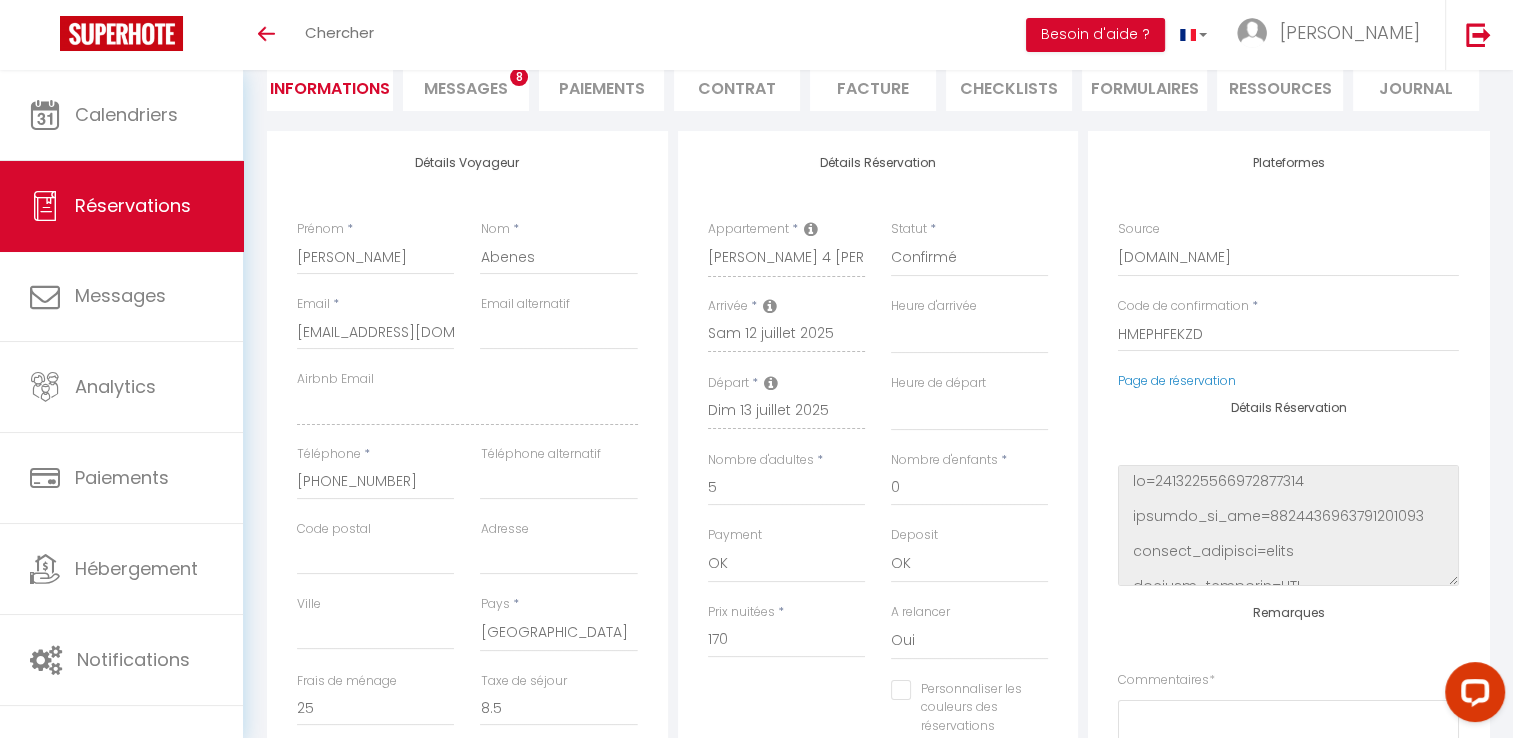 click on "Messages   8" at bounding box center (466, 86) 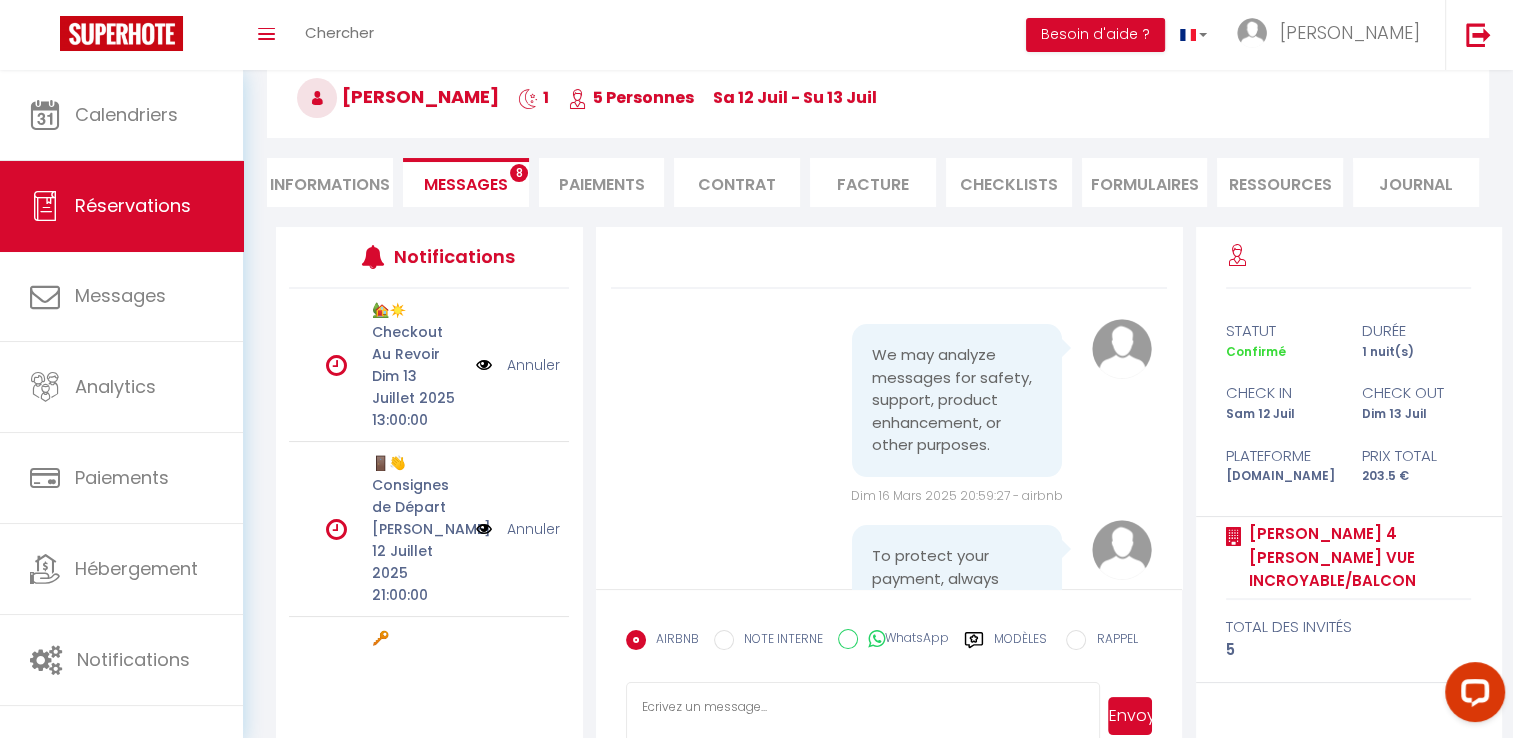 scroll, scrollTop: 55, scrollLeft: 0, axis: vertical 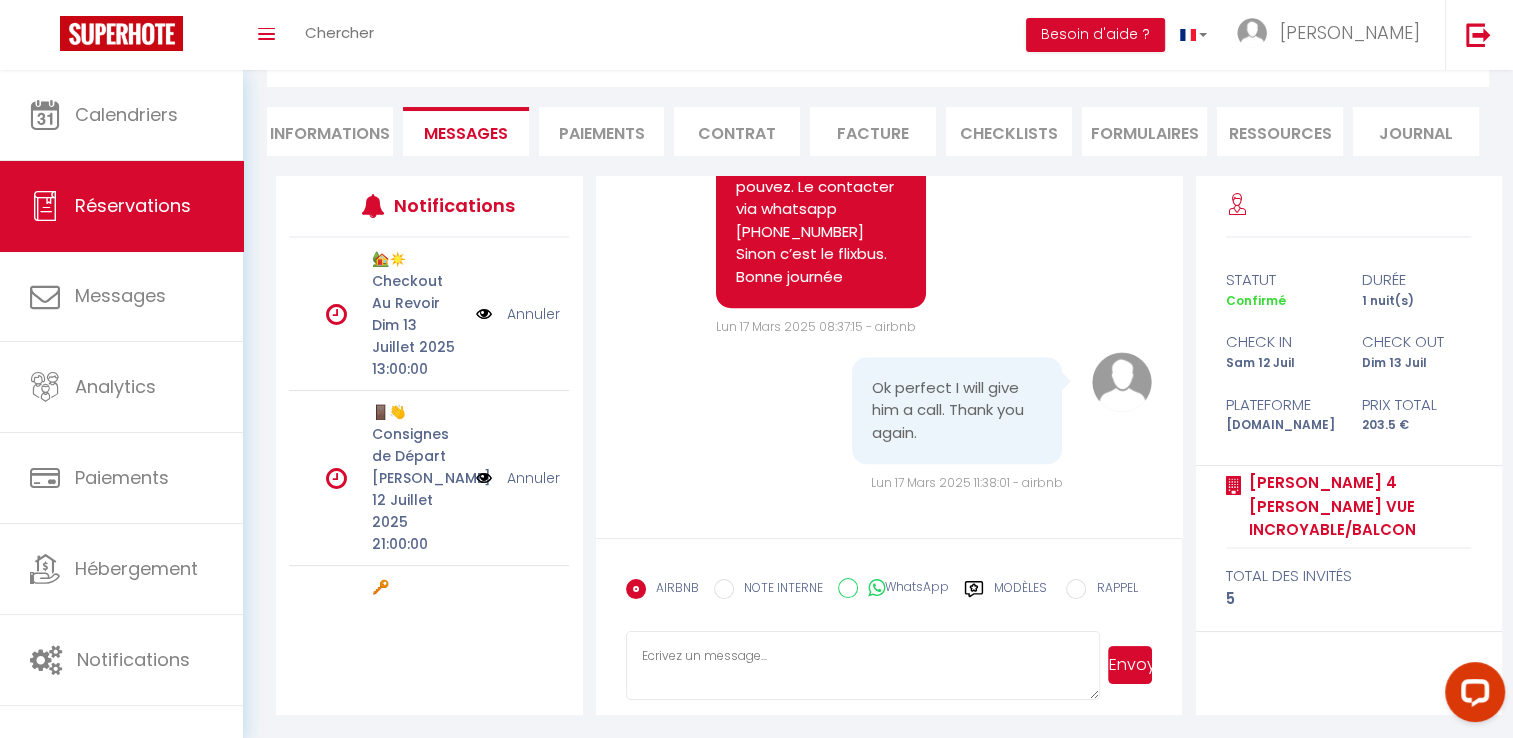 click on "Informations" at bounding box center [330, 131] 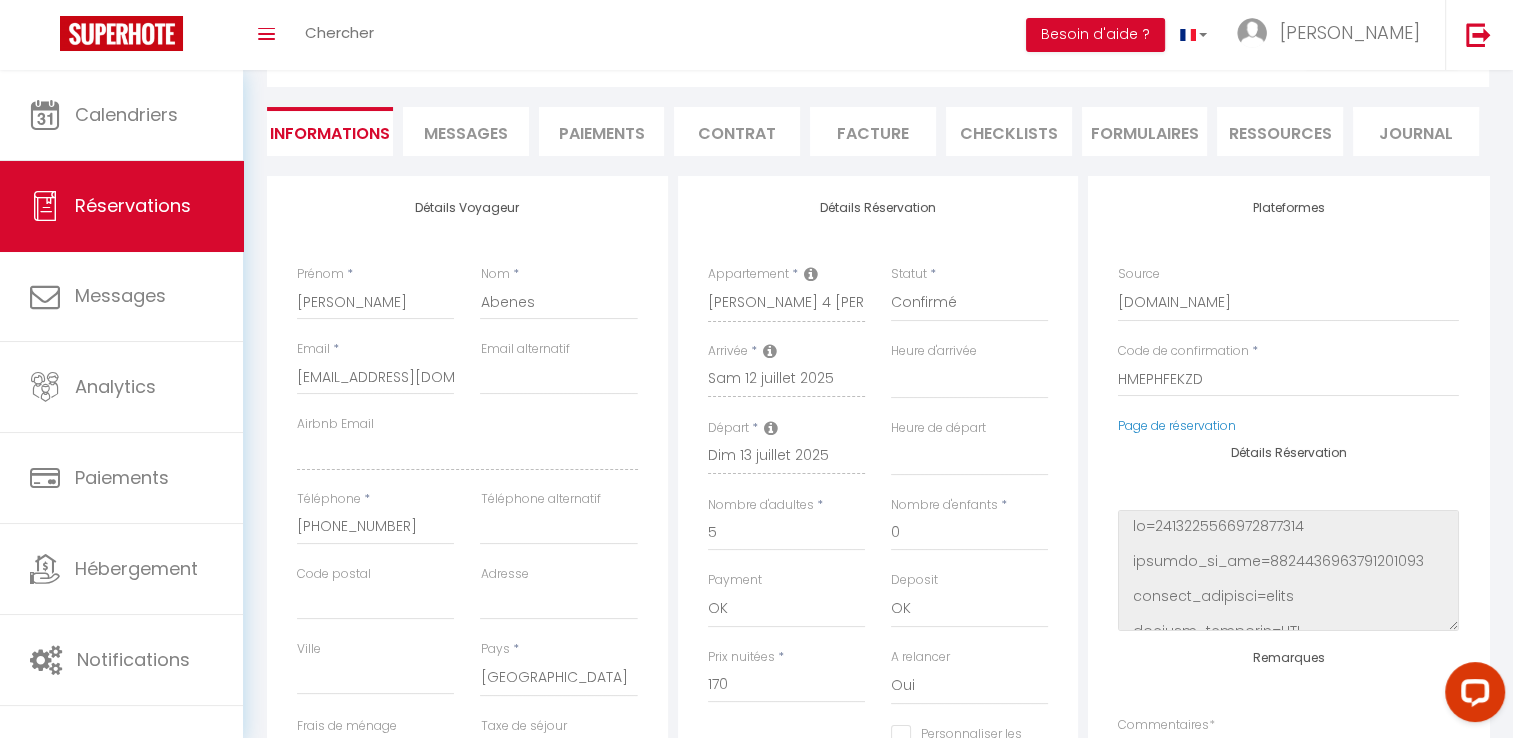 scroll, scrollTop: 252, scrollLeft: 0, axis: vertical 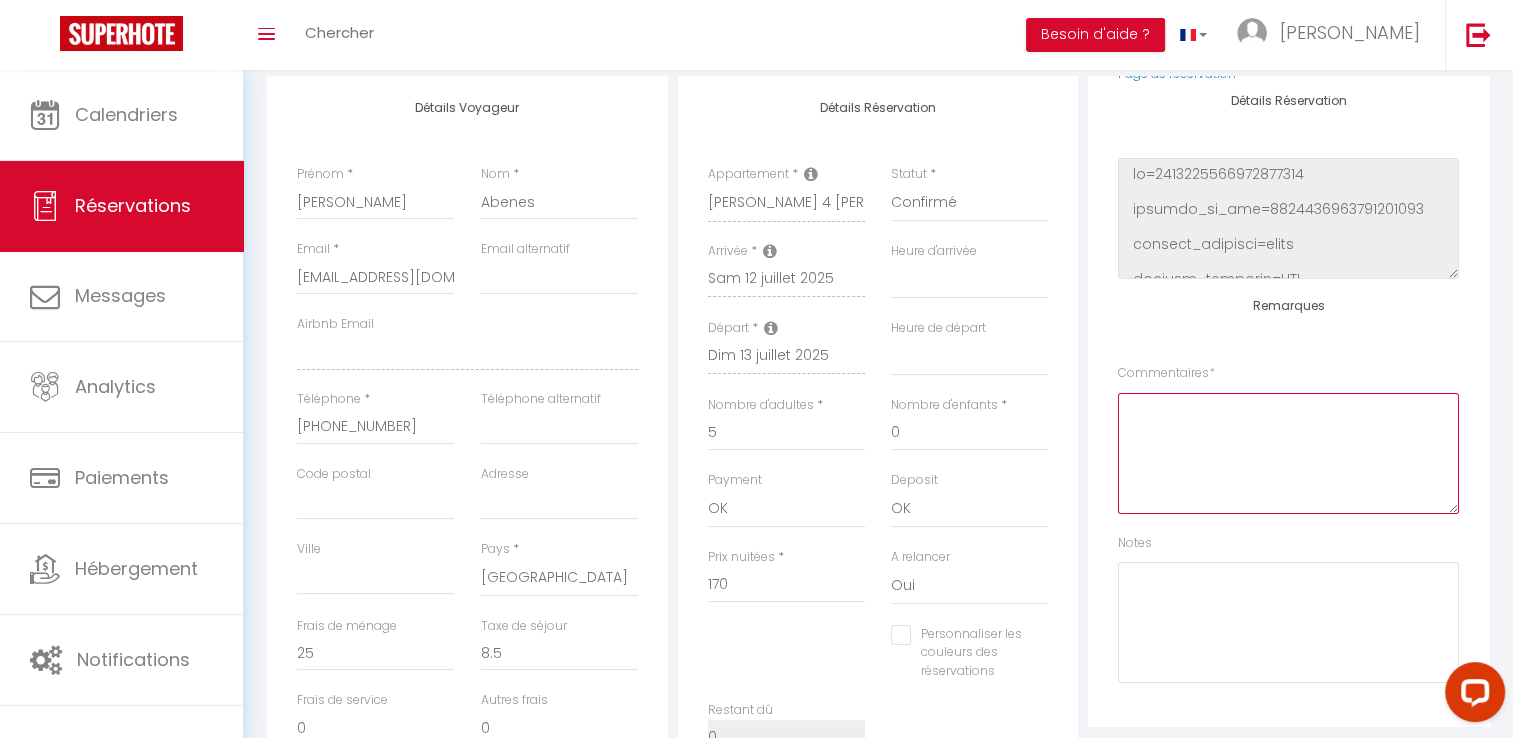 click at bounding box center (1288, 453) 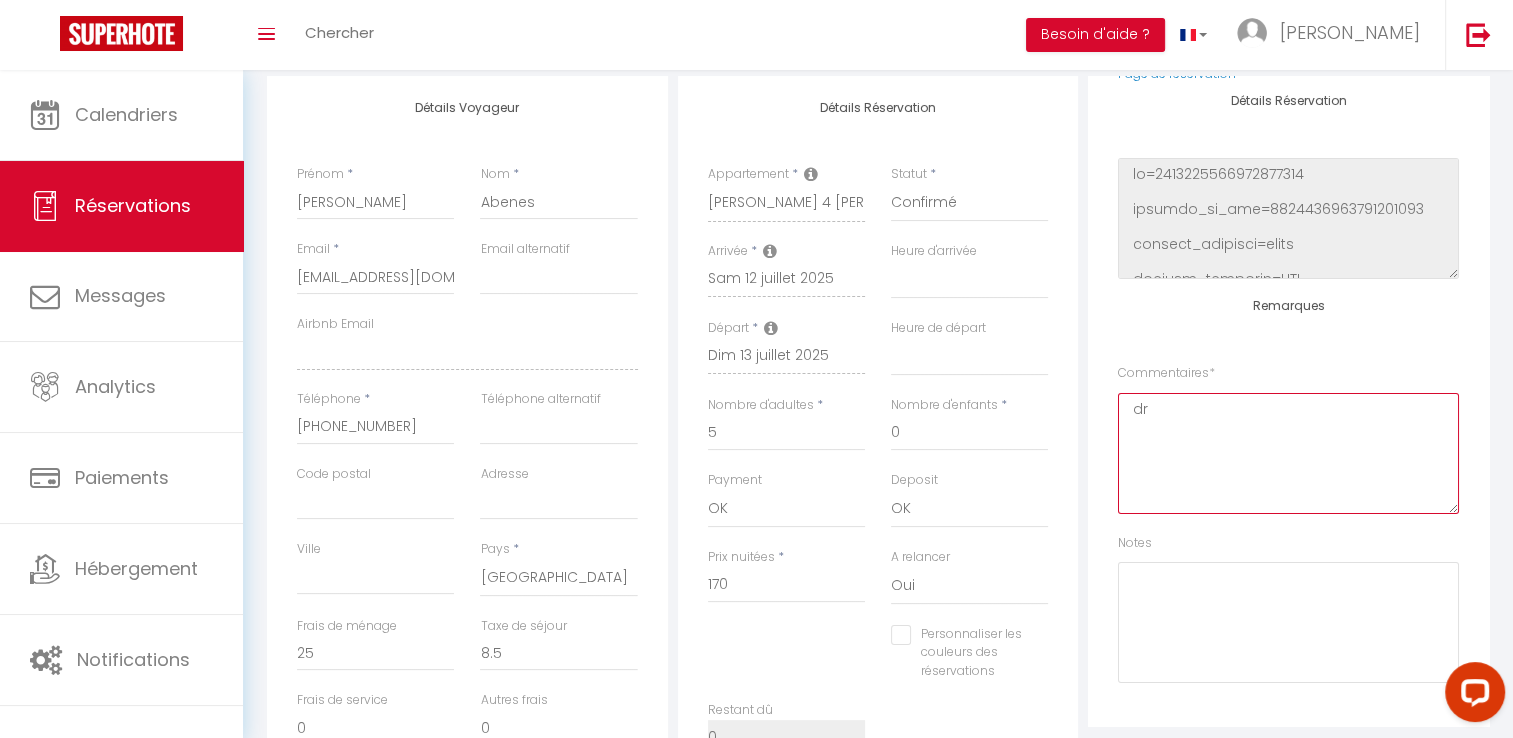 type on "dra" 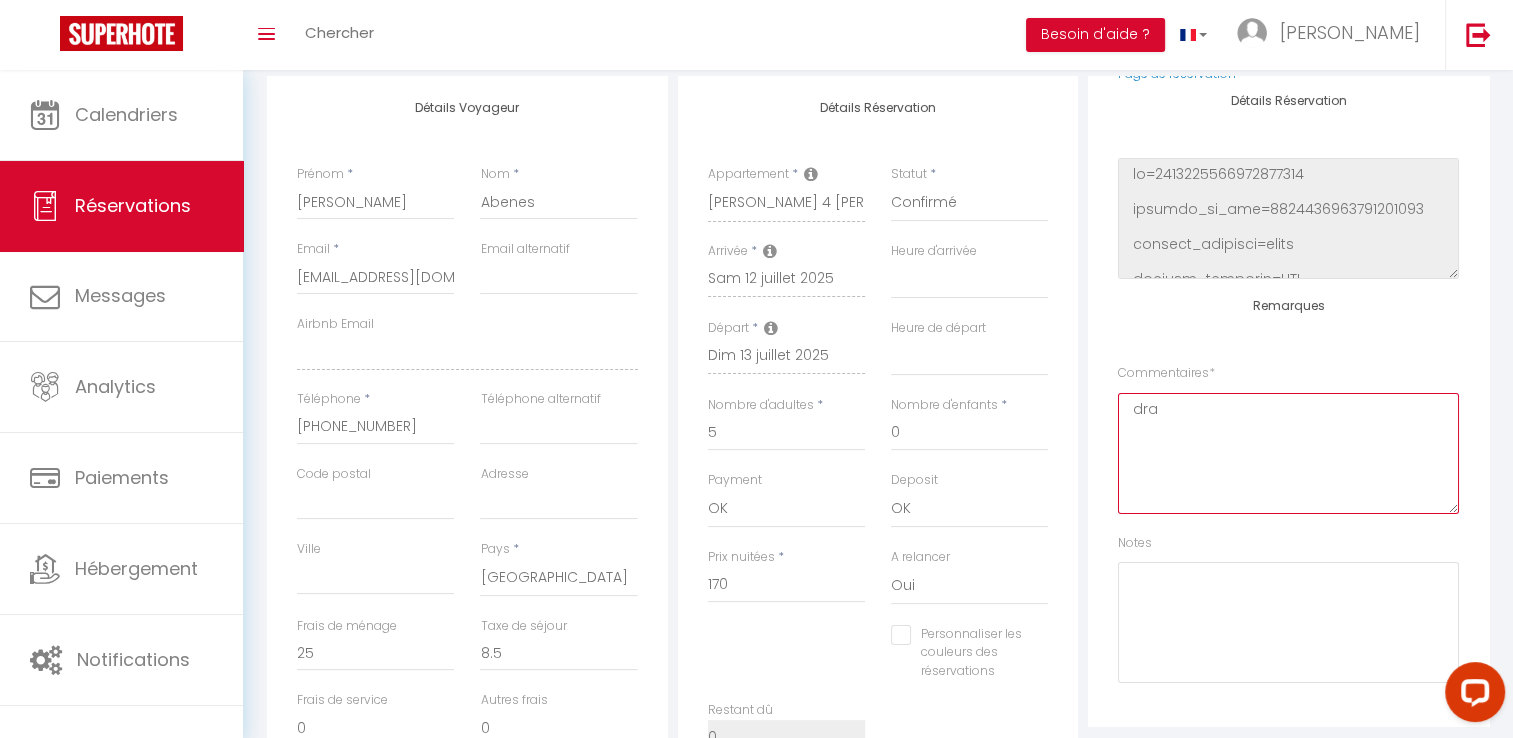 select 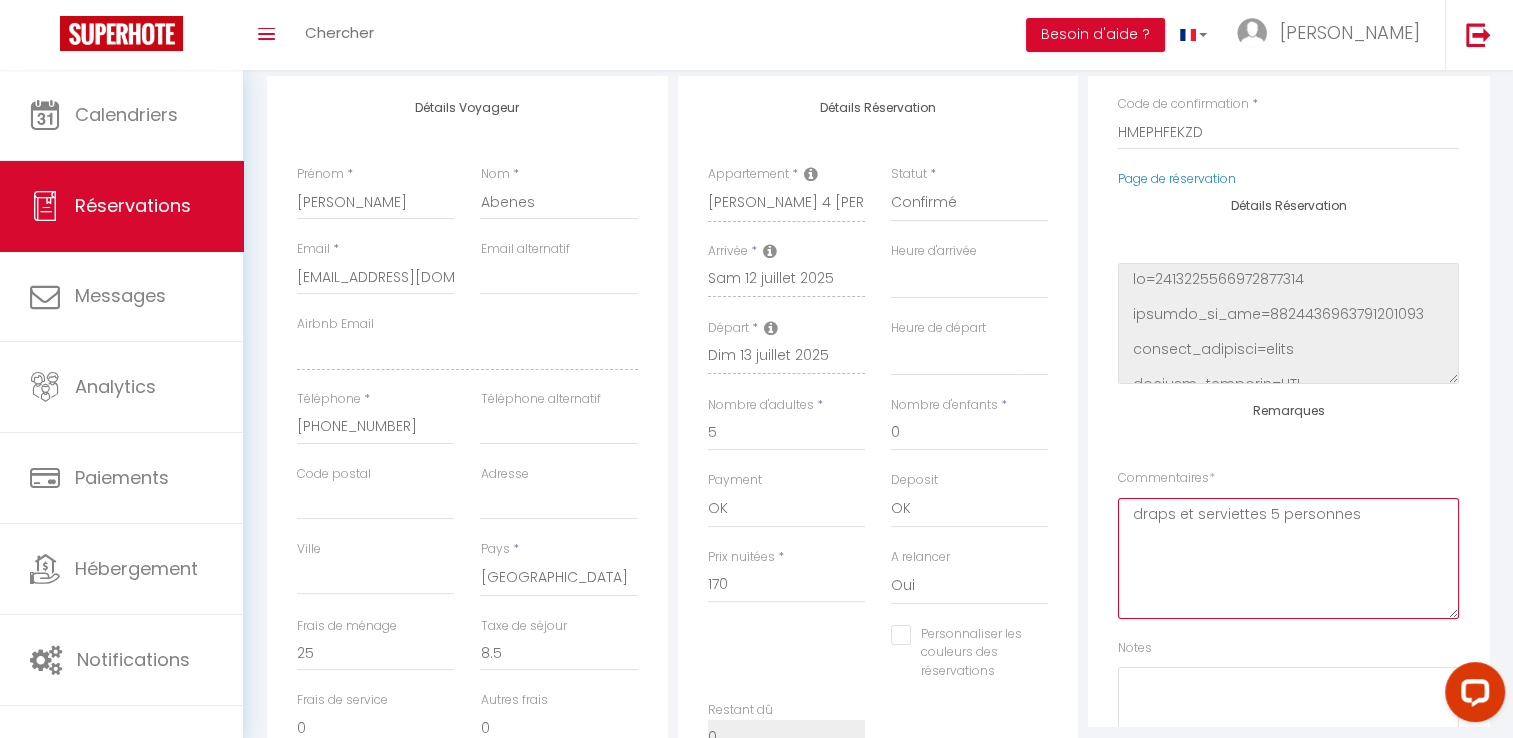 scroll, scrollTop: 0, scrollLeft: 0, axis: both 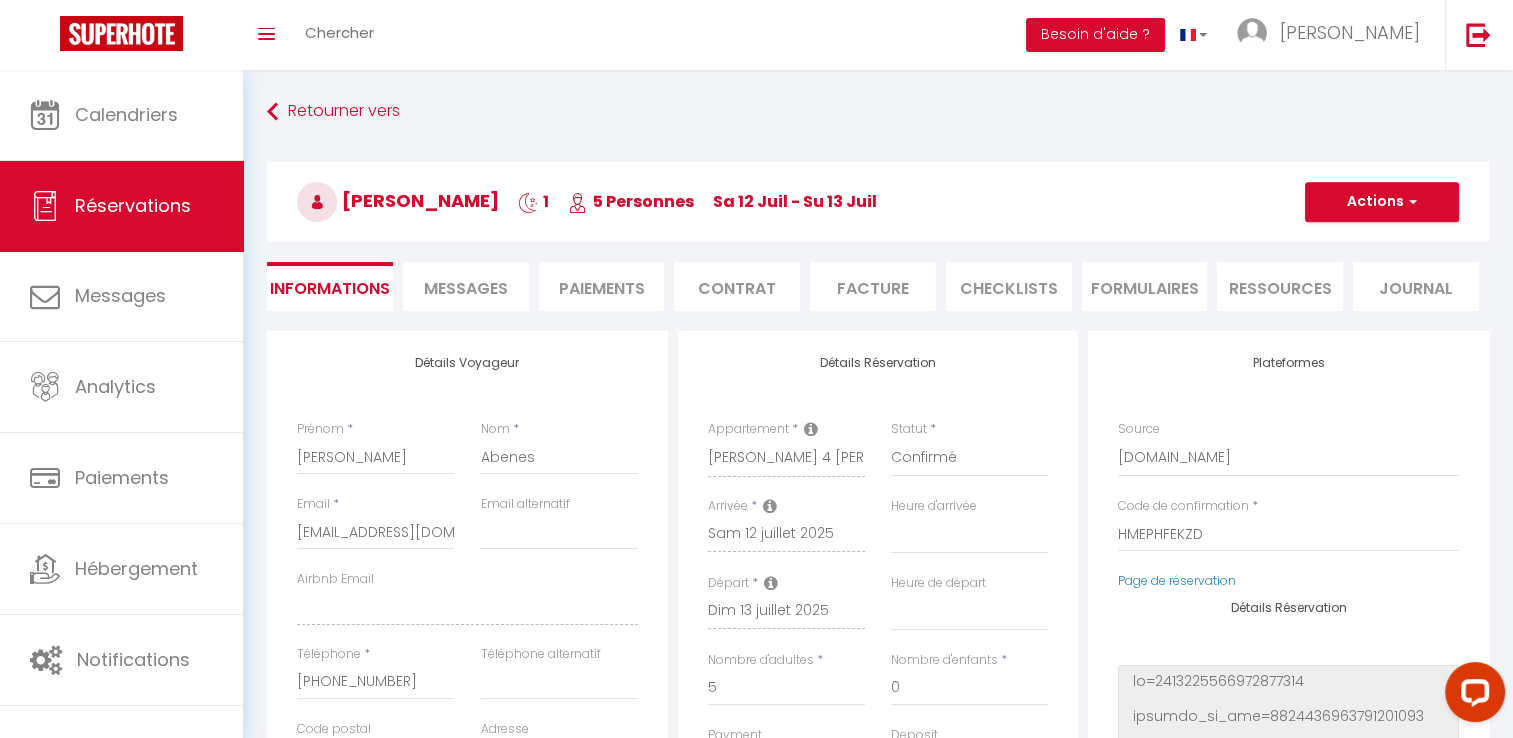 type on "draps et serviettes 5 personnes" 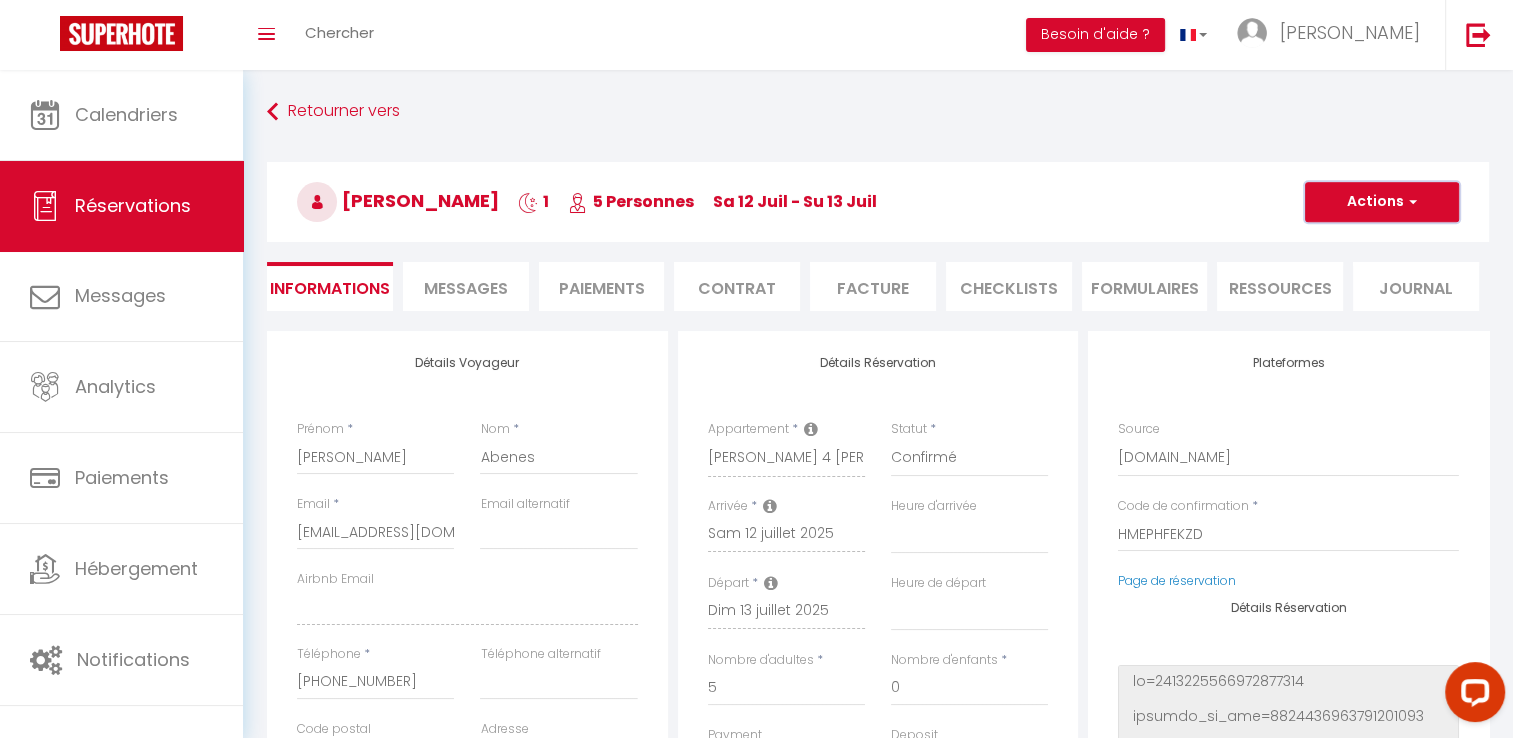 click on "Actions" at bounding box center [1382, 202] 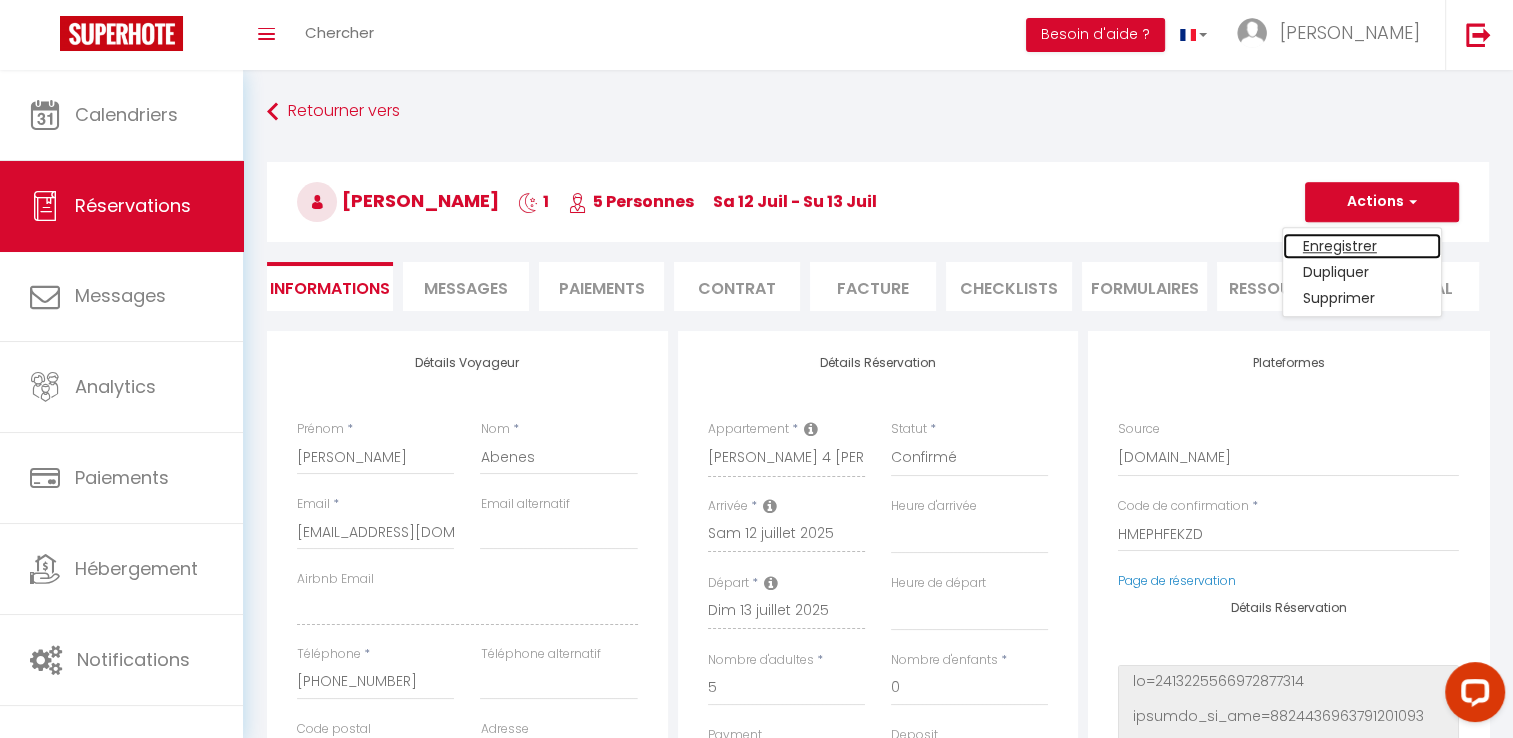 click on "Enregistrer" at bounding box center [1362, 246] 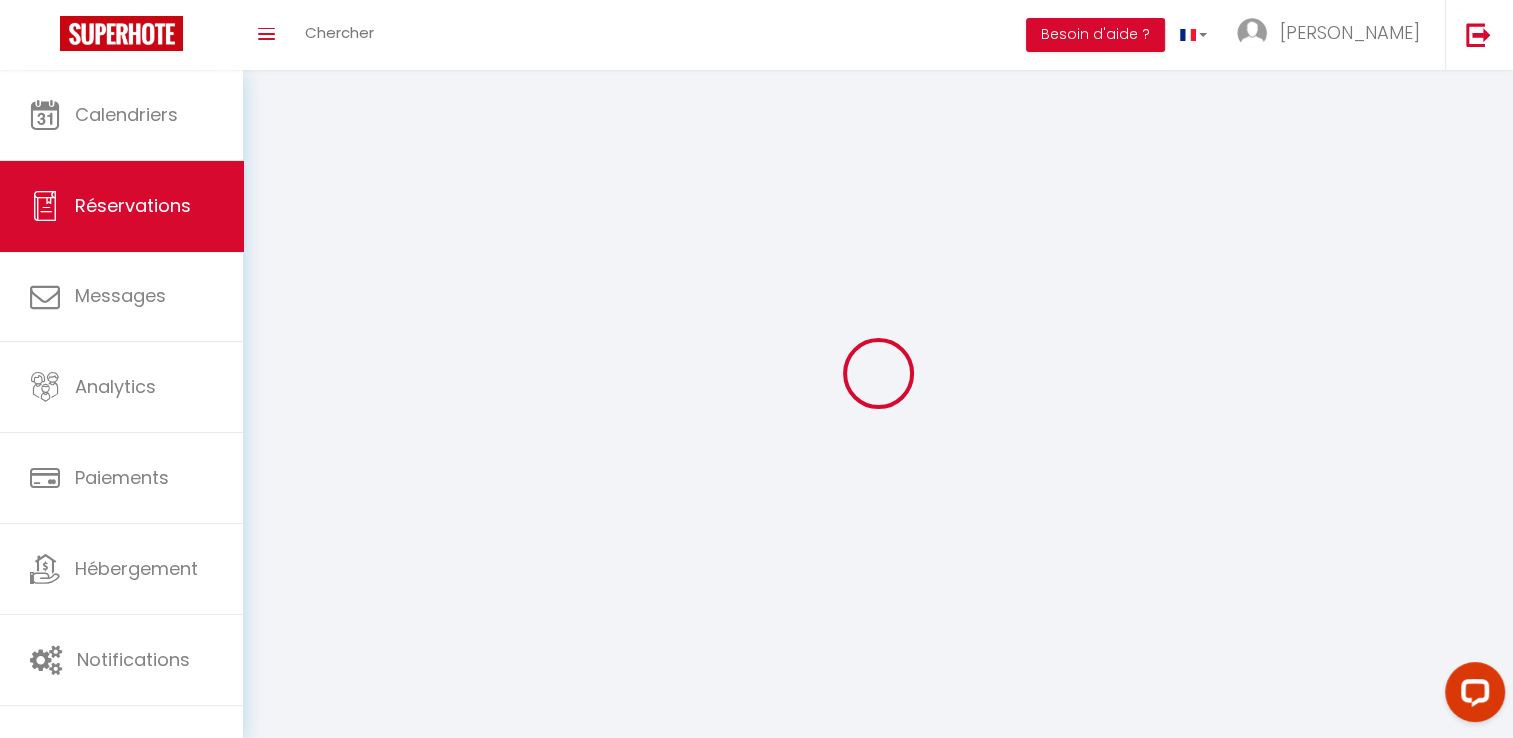 select on "not_cancelled" 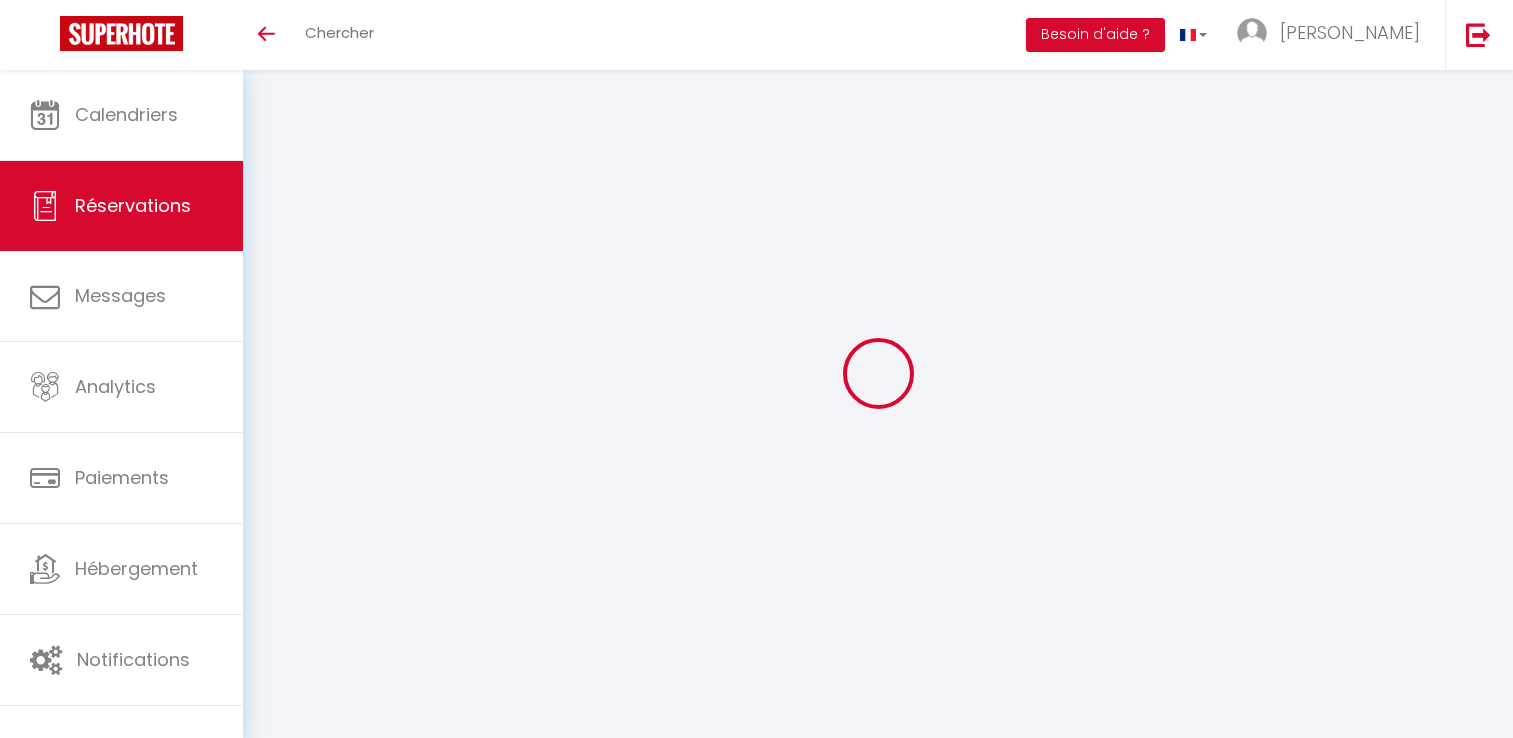 select 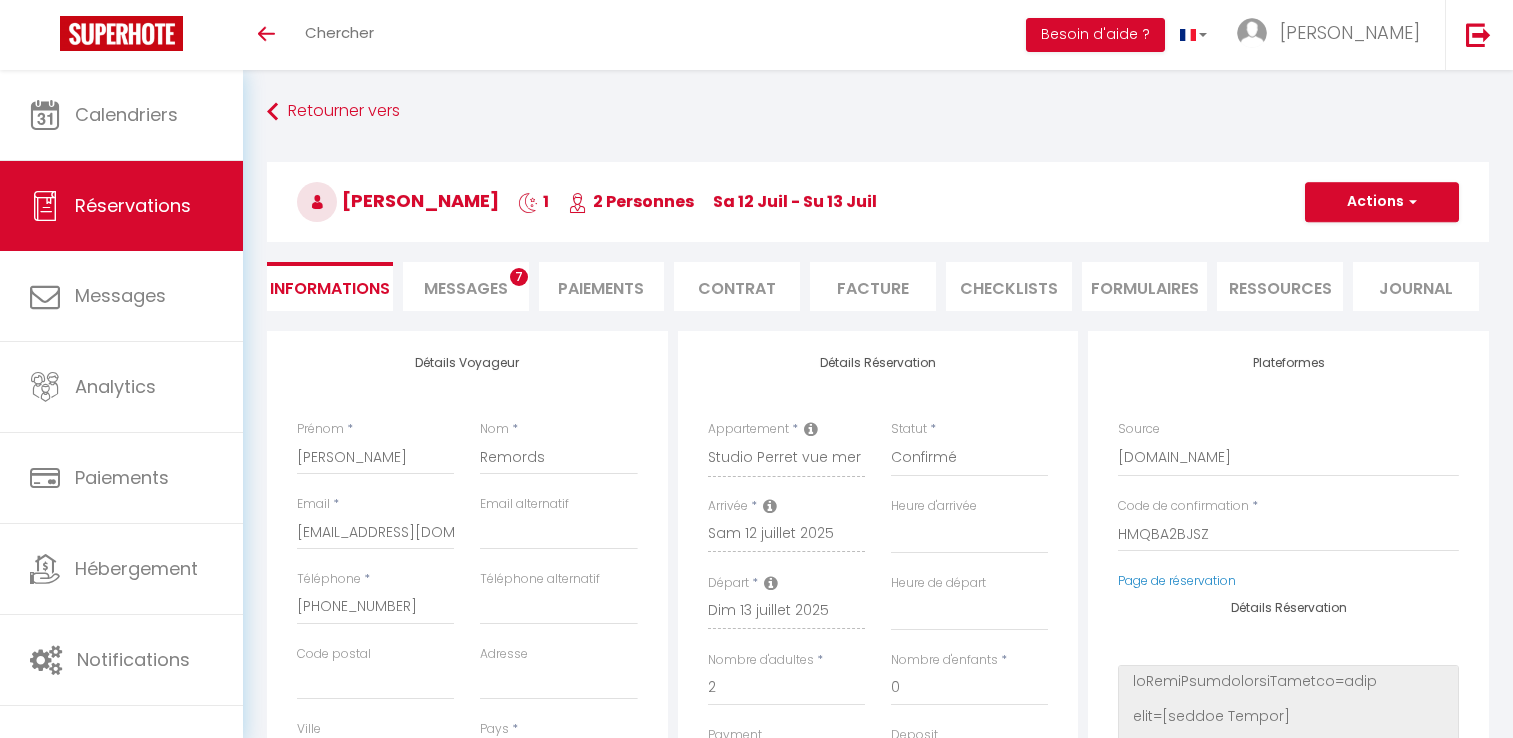 select 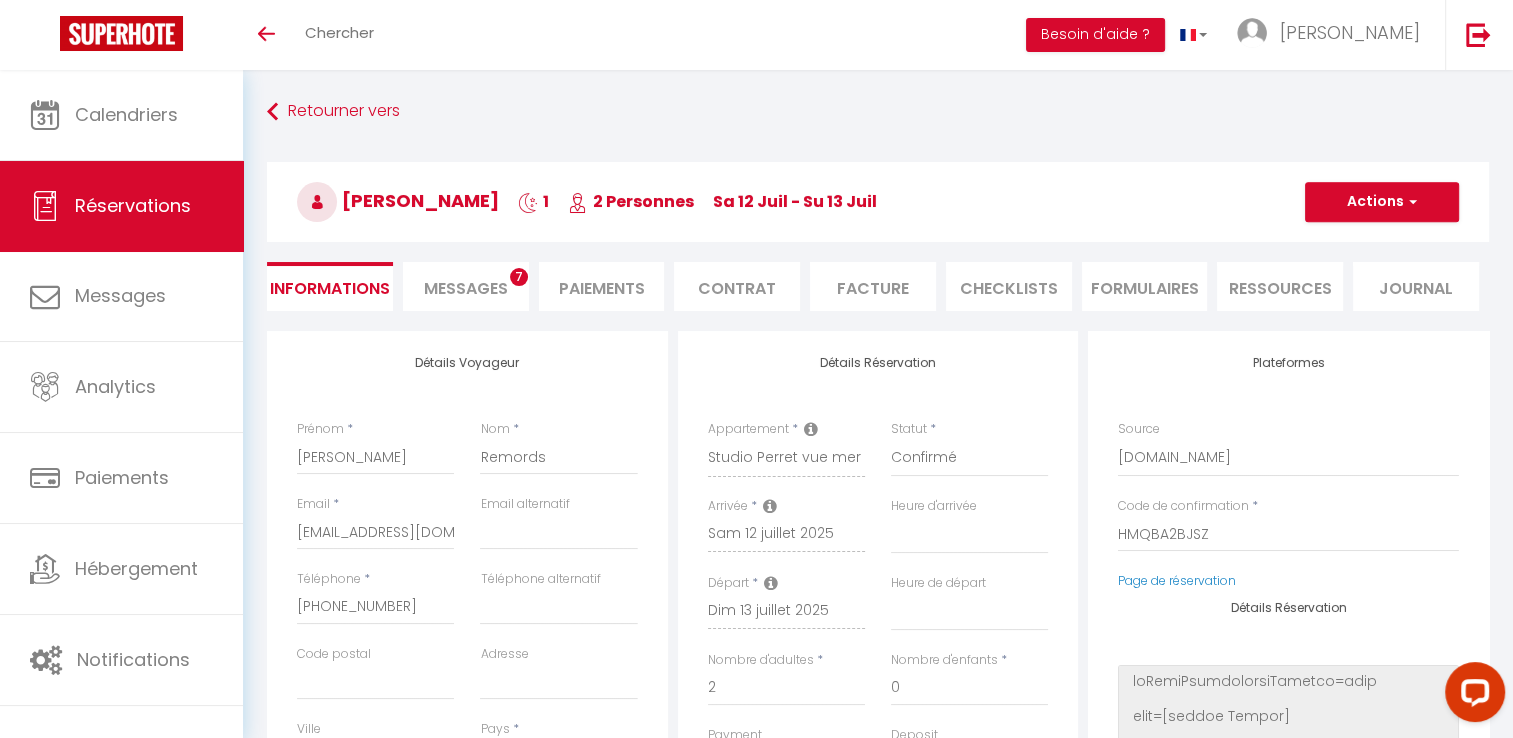 scroll, scrollTop: 0, scrollLeft: 0, axis: both 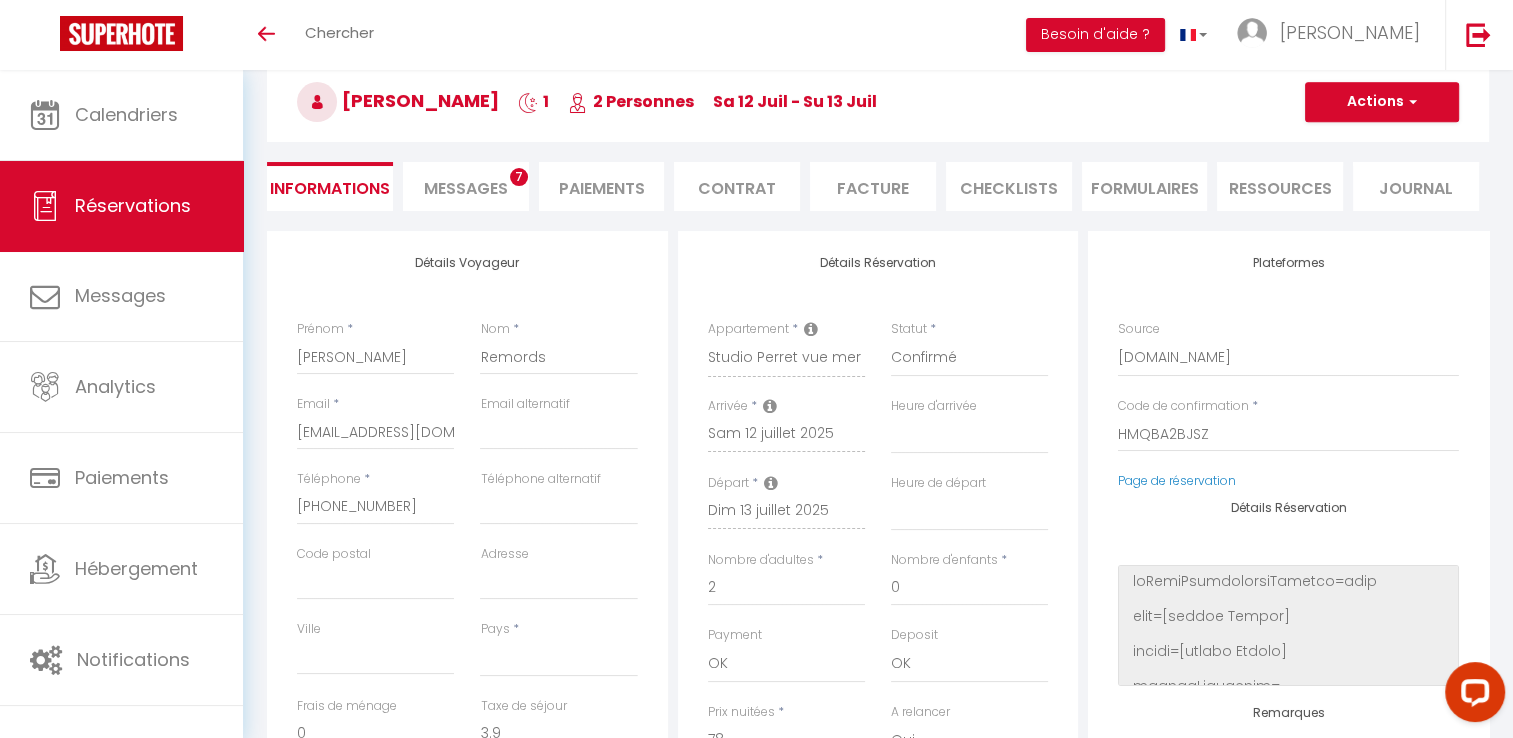 click on "Messages" at bounding box center (466, 188) 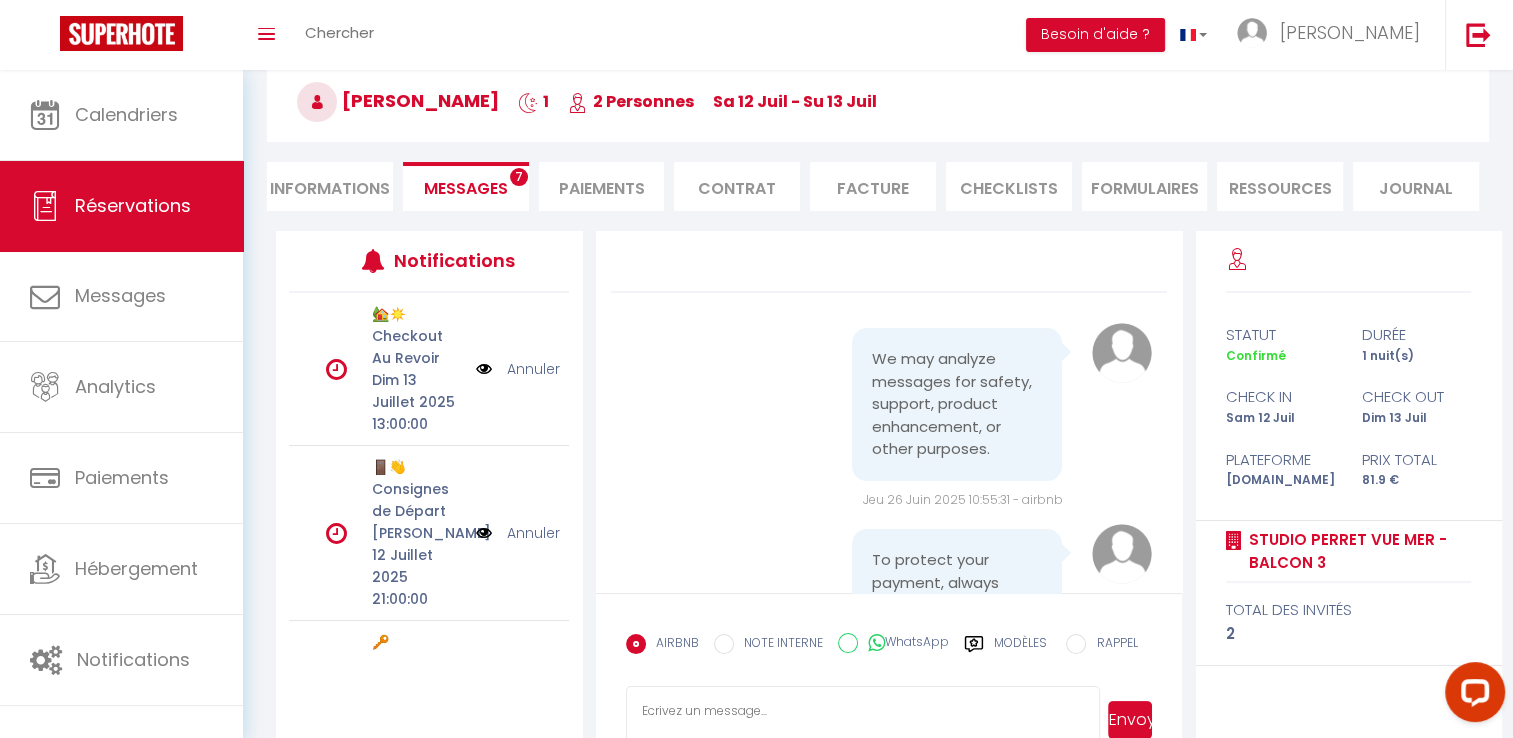 select 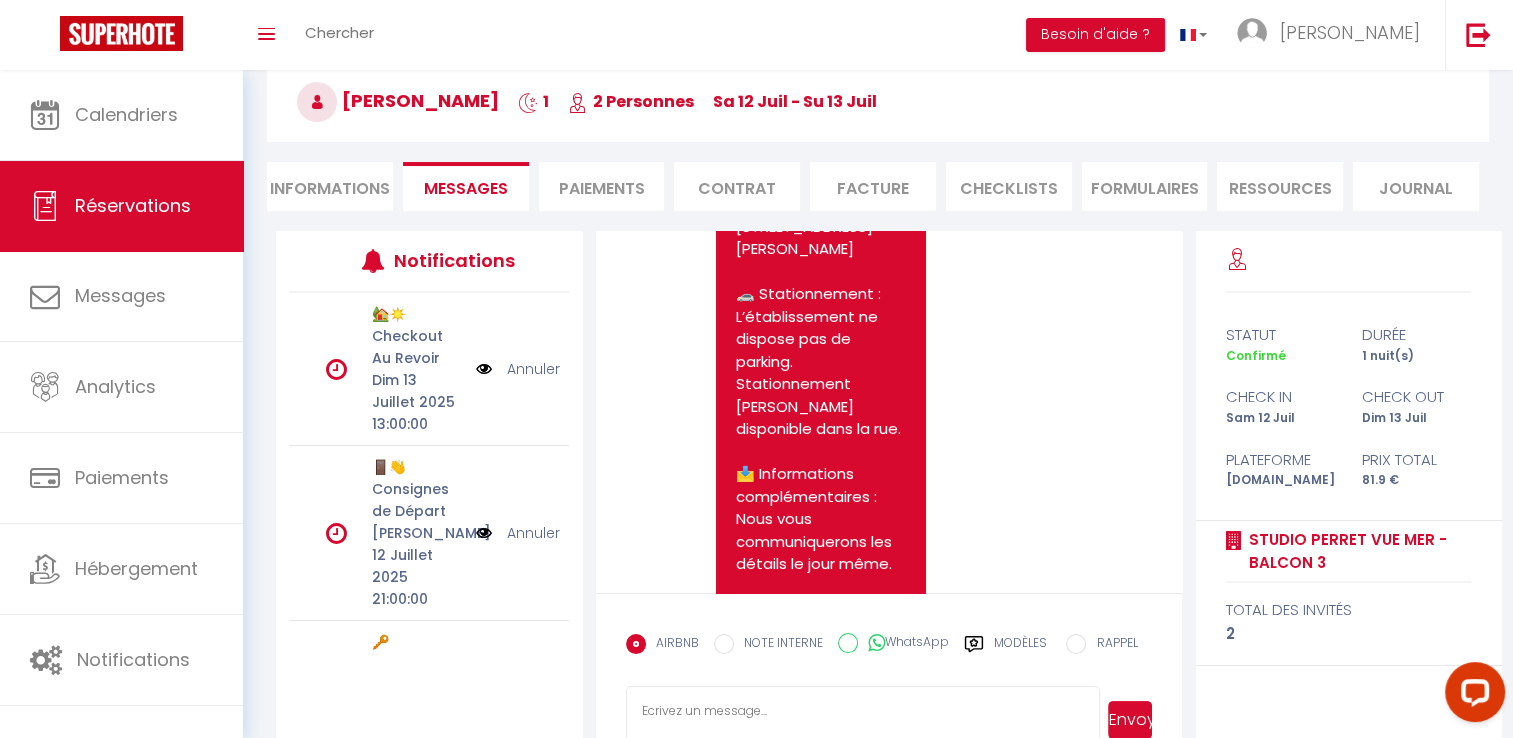 select 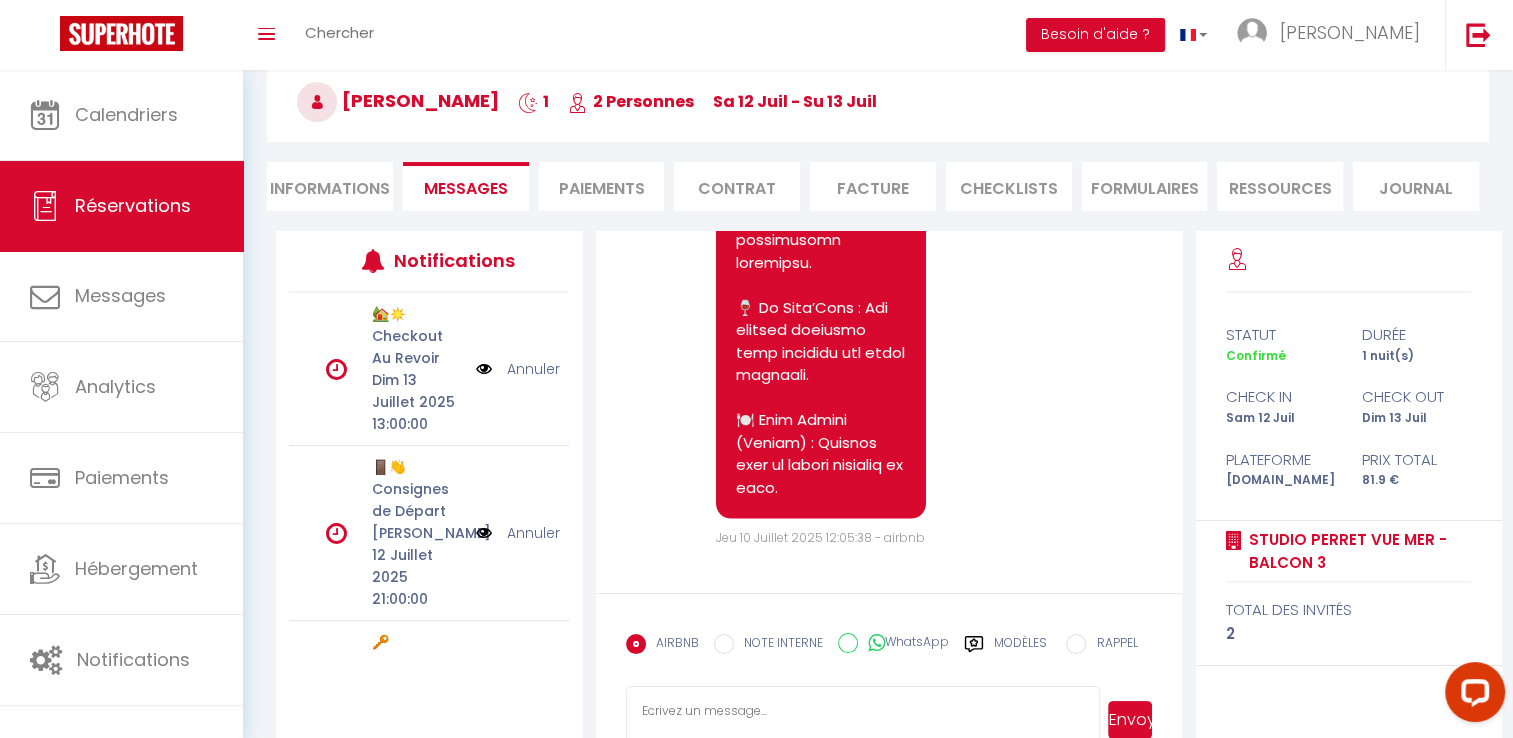 scroll, scrollTop: 4229, scrollLeft: 0, axis: vertical 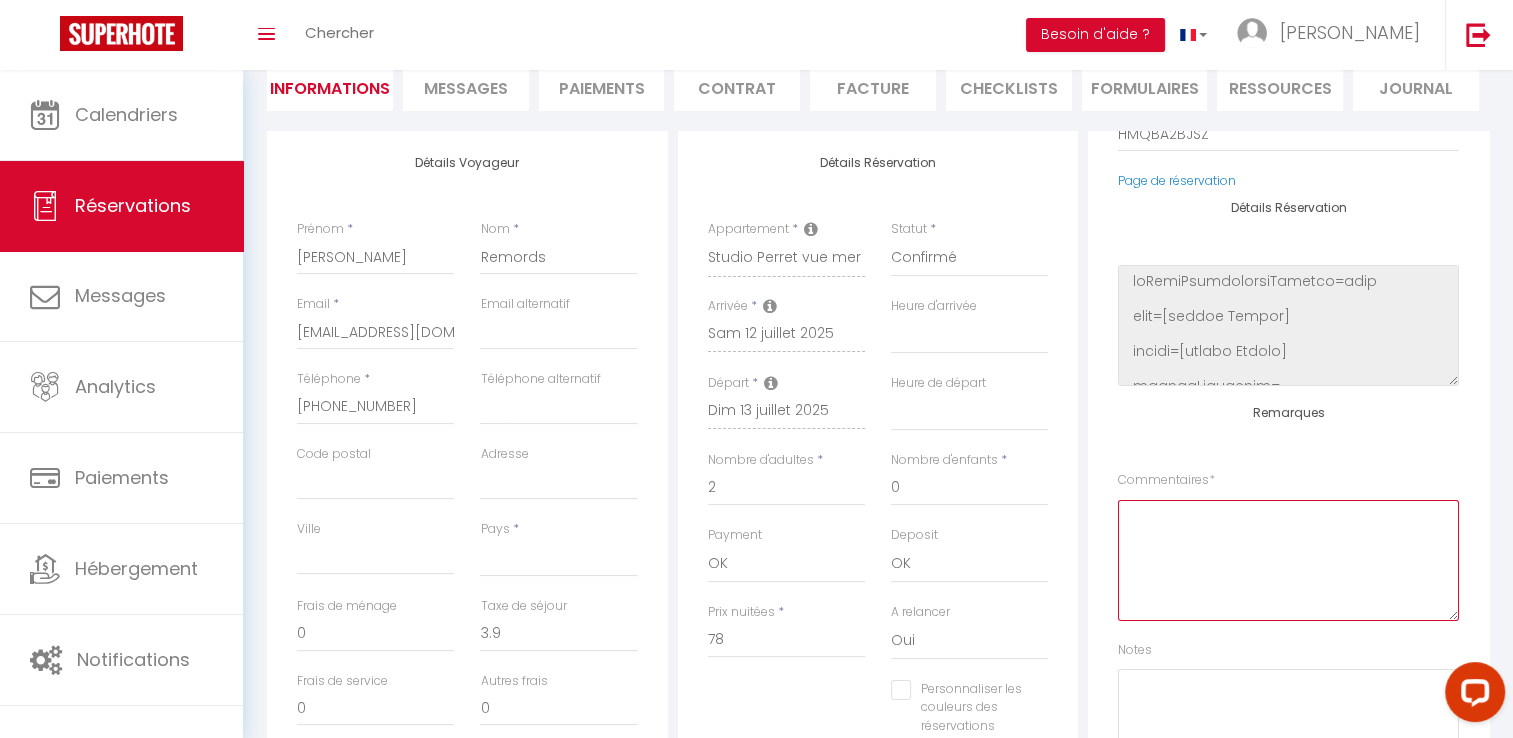 click at bounding box center [1288, 560] 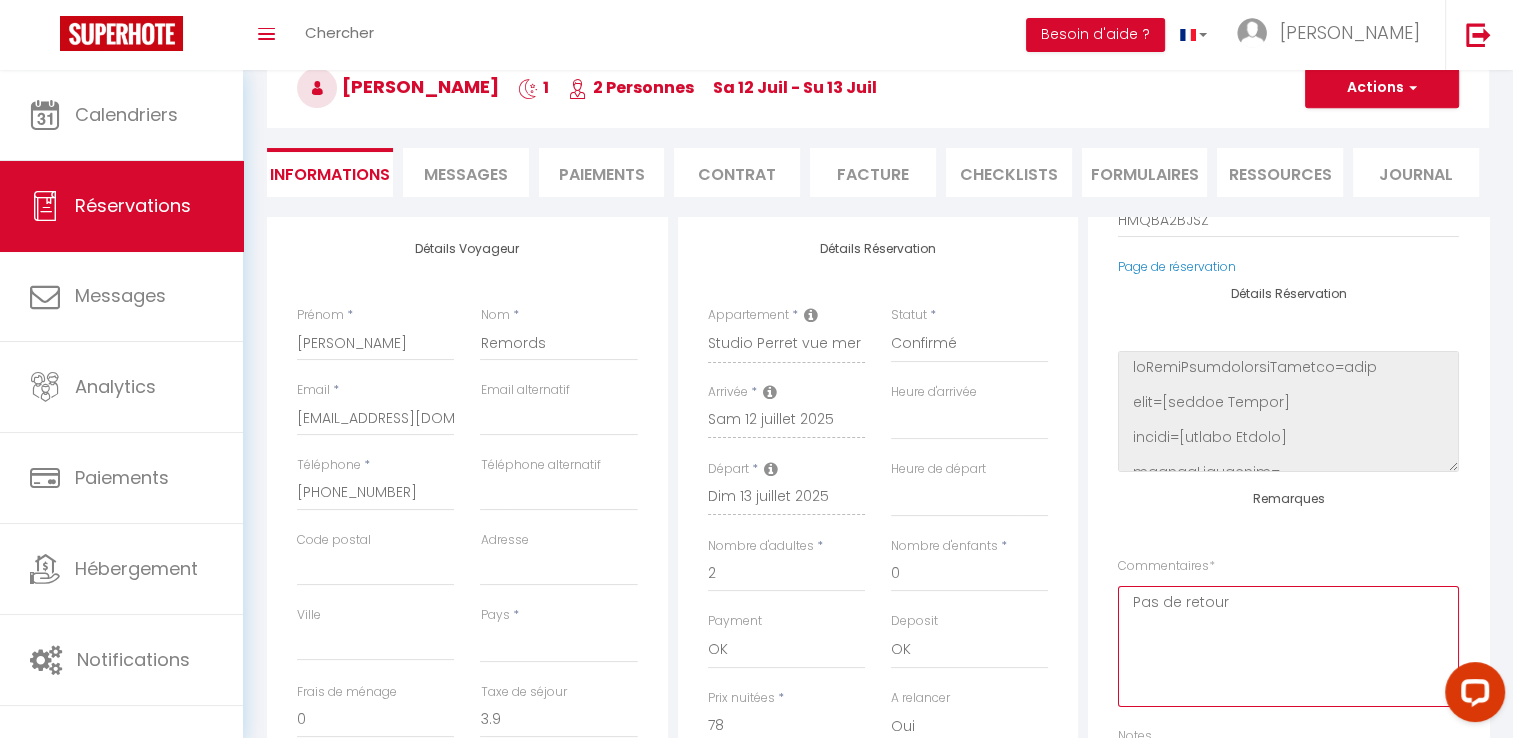 scroll, scrollTop: 0, scrollLeft: 0, axis: both 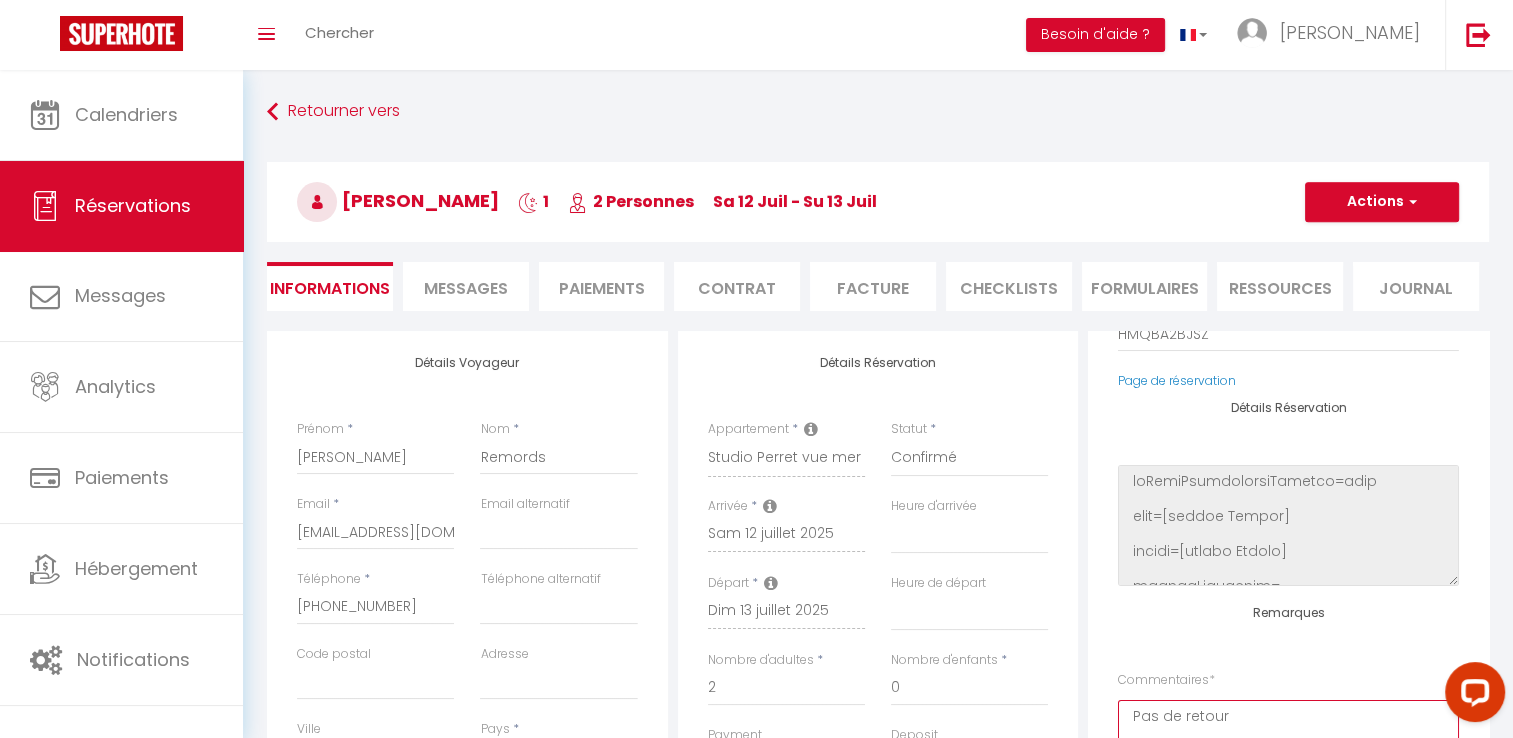 type on "Pas de retour" 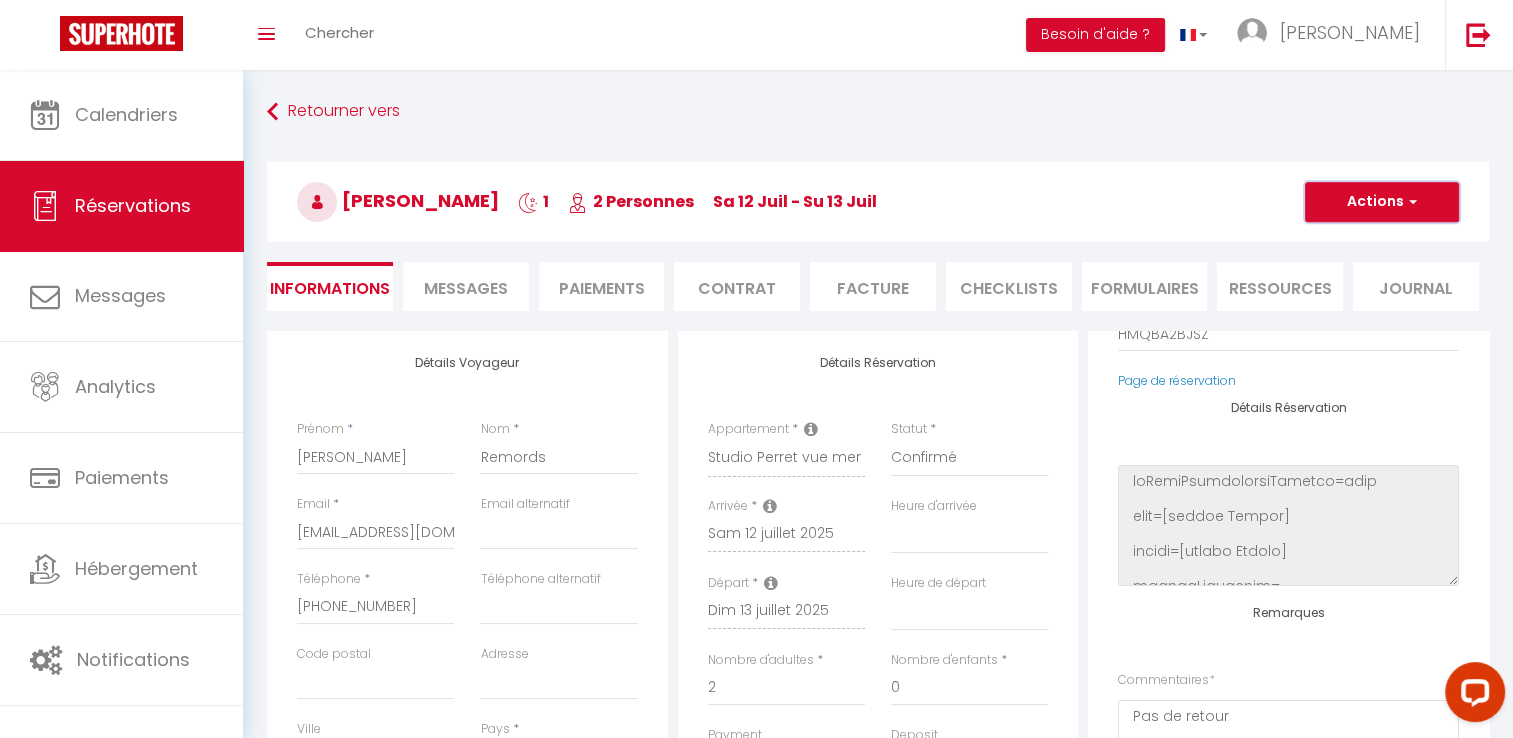 click on "Actions" at bounding box center (1382, 202) 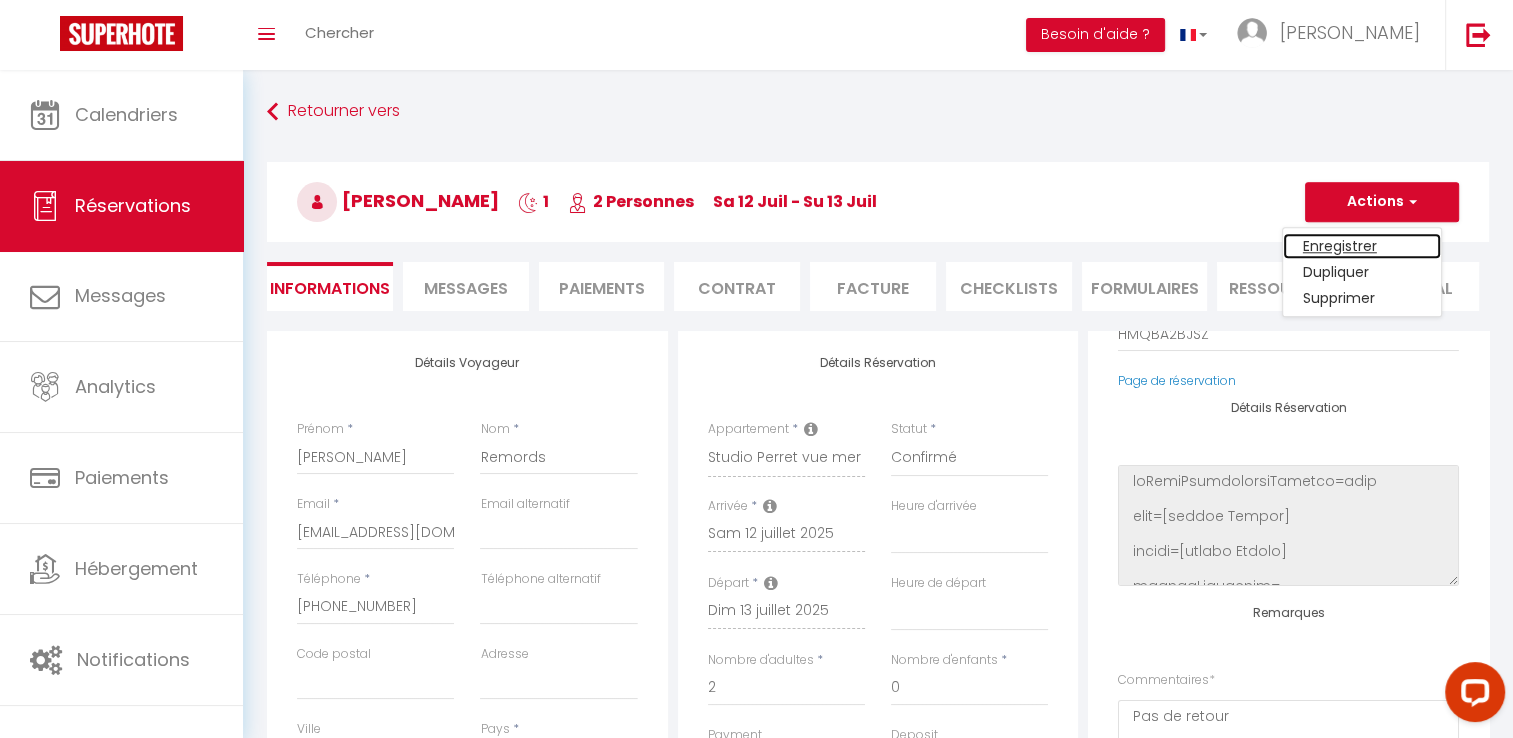 click on "Enregistrer" at bounding box center [1362, 246] 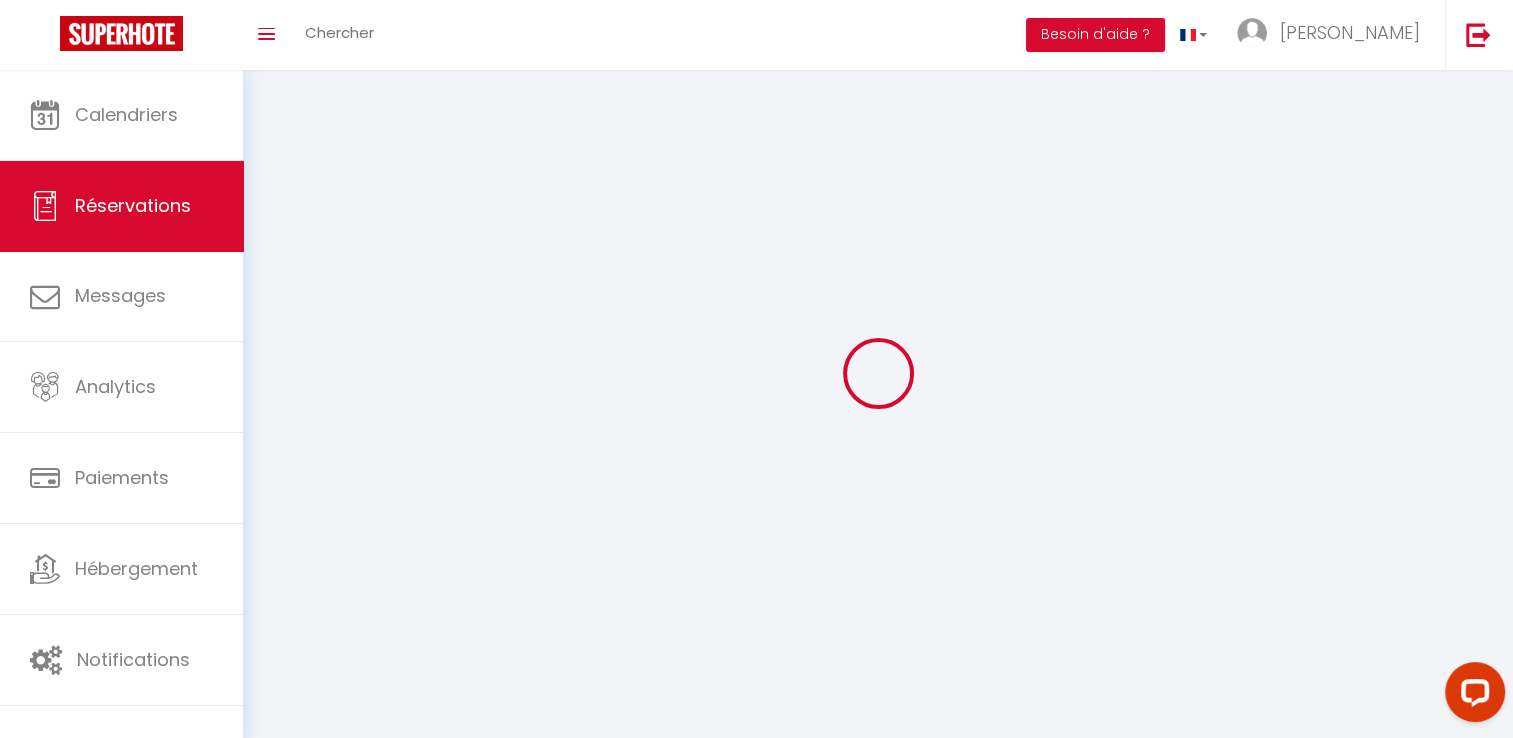 select on "not_cancelled" 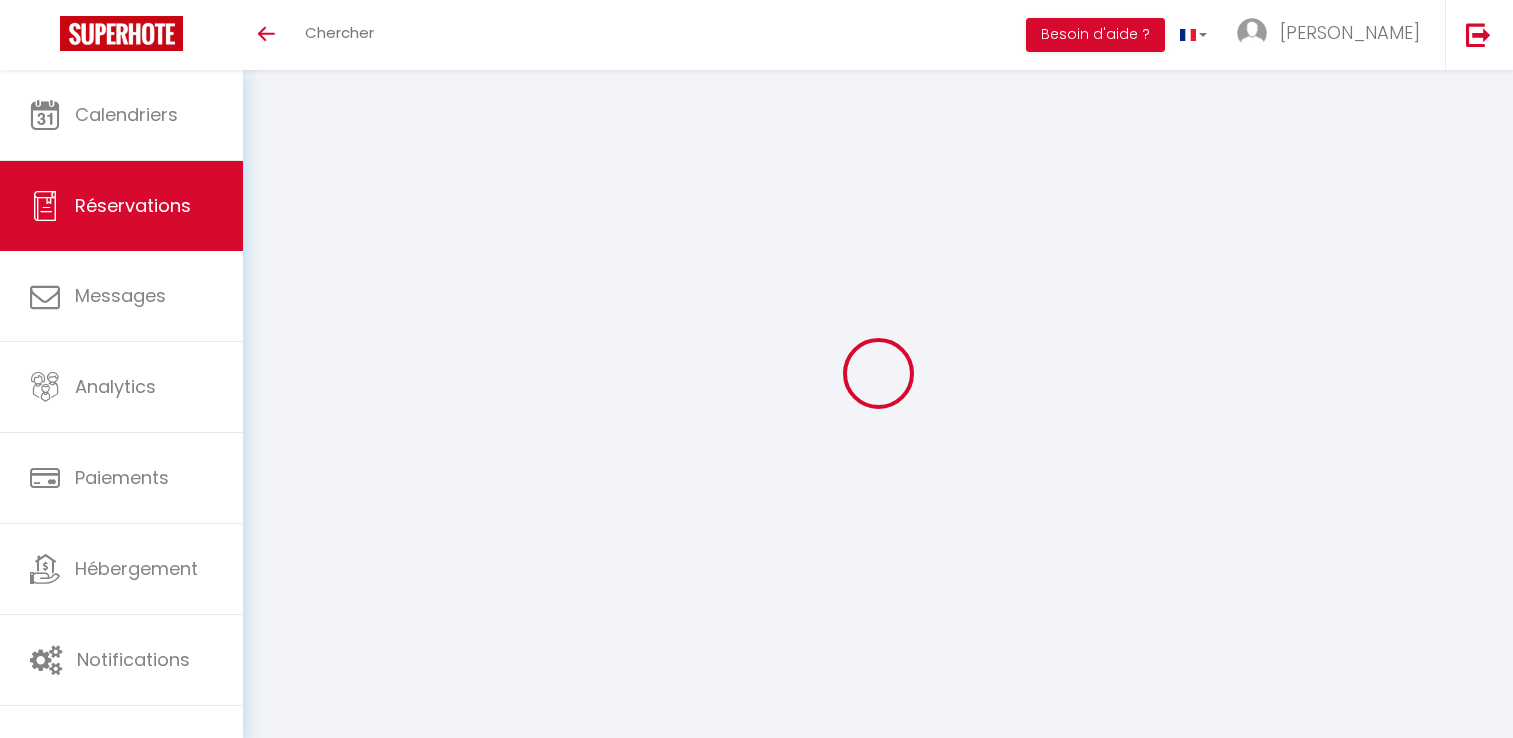 select 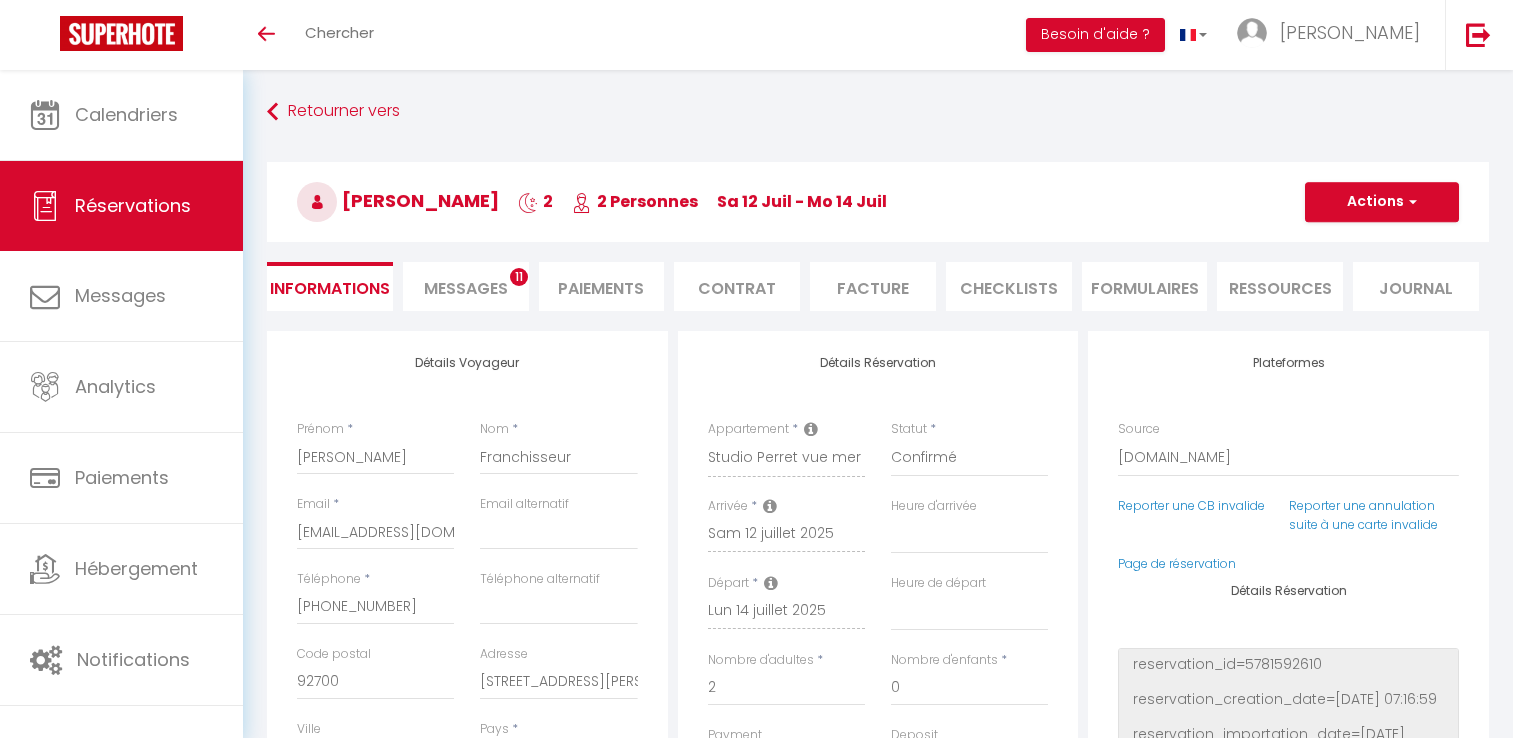 type on "40" 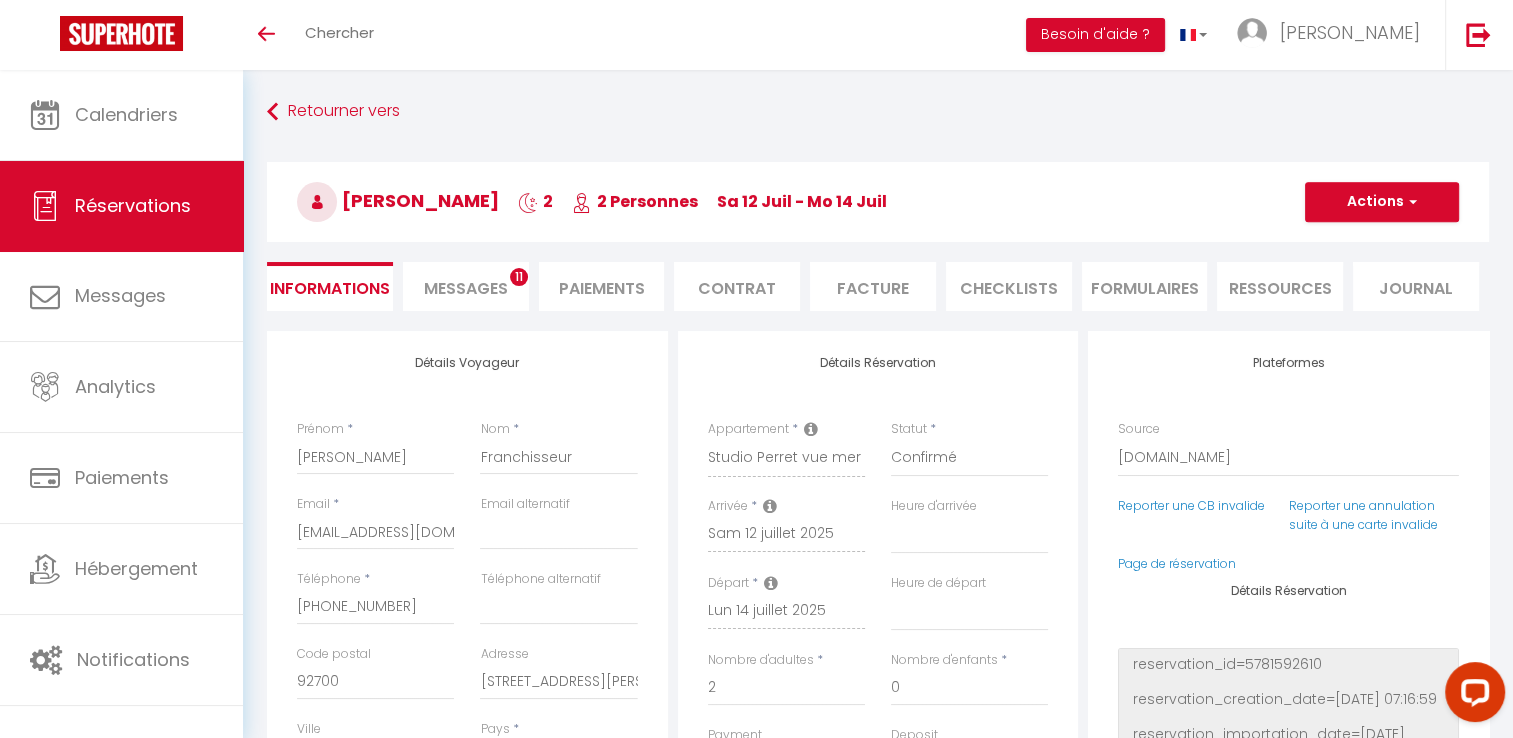 scroll, scrollTop: 0, scrollLeft: 0, axis: both 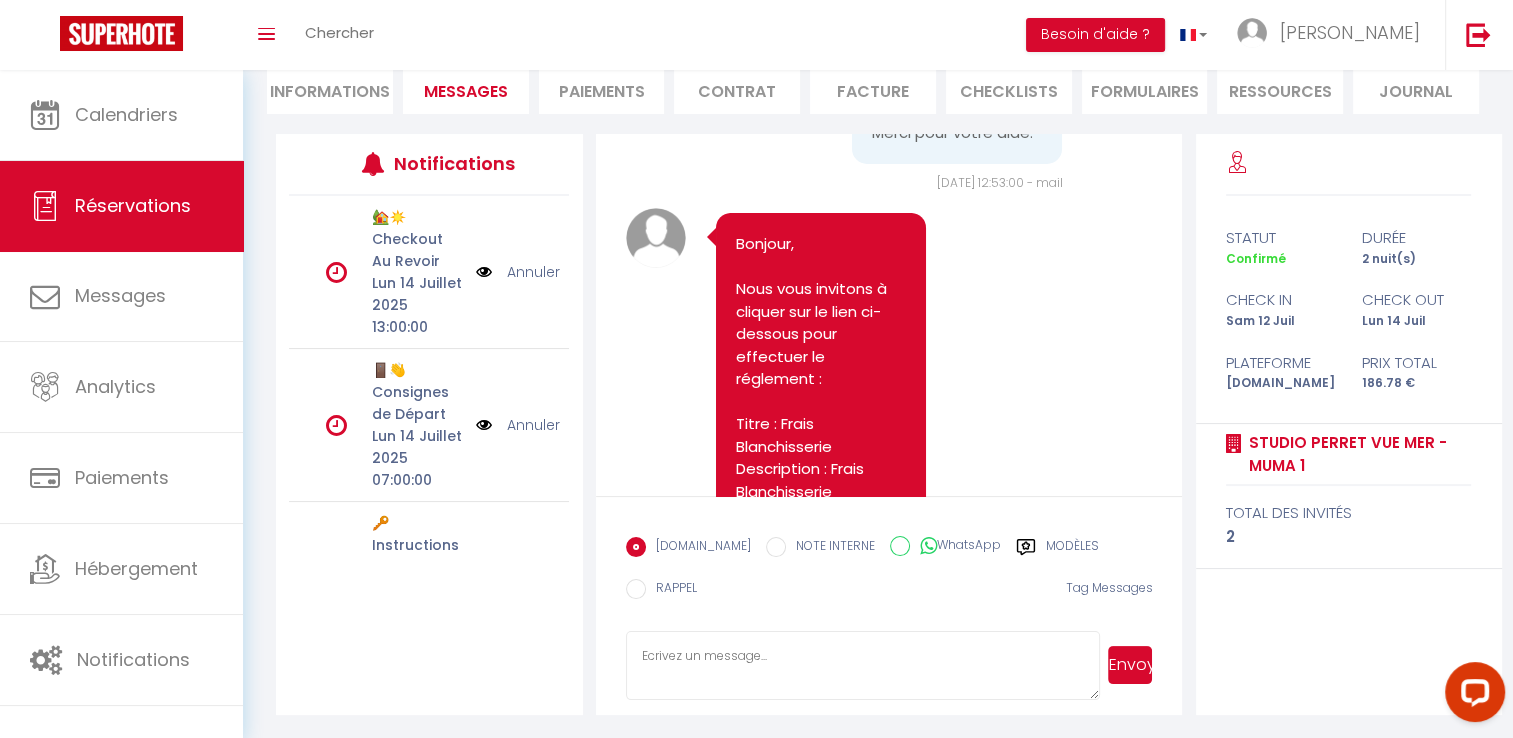 click on "Informations" at bounding box center (330, 89) 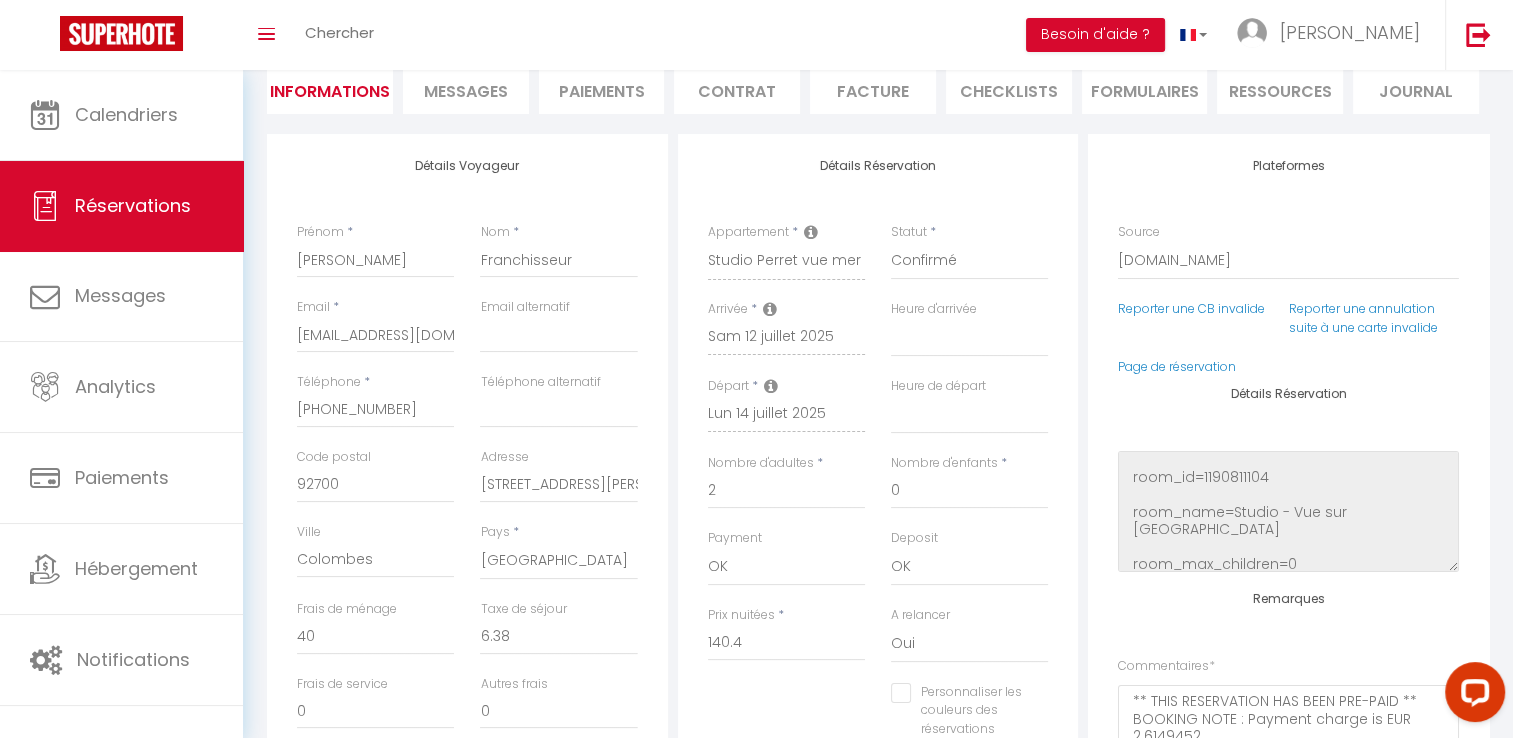 scroll, scrollTop: 200, scrollLeft: 0, axis: vertical 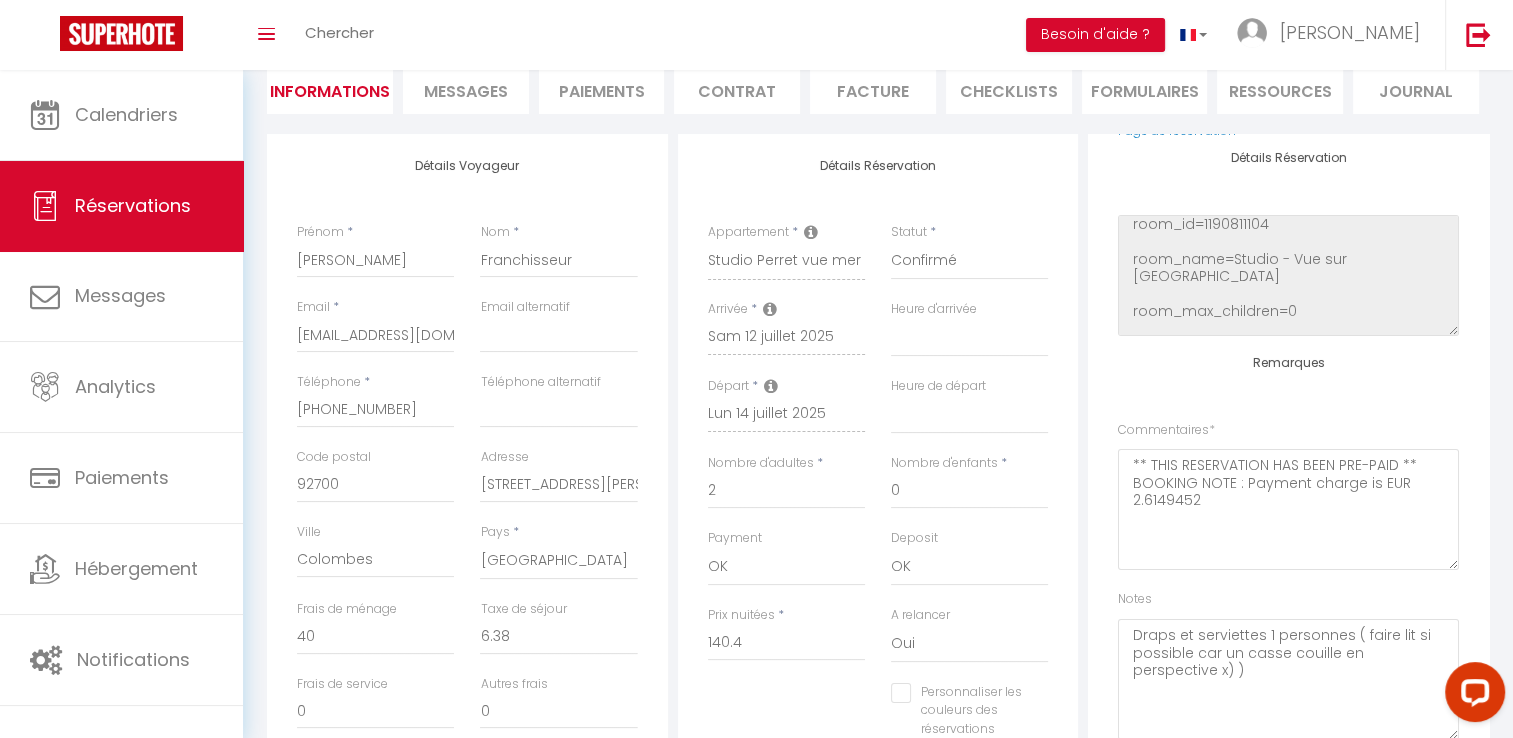 click on "Messages" at bounding box center (466, 91) 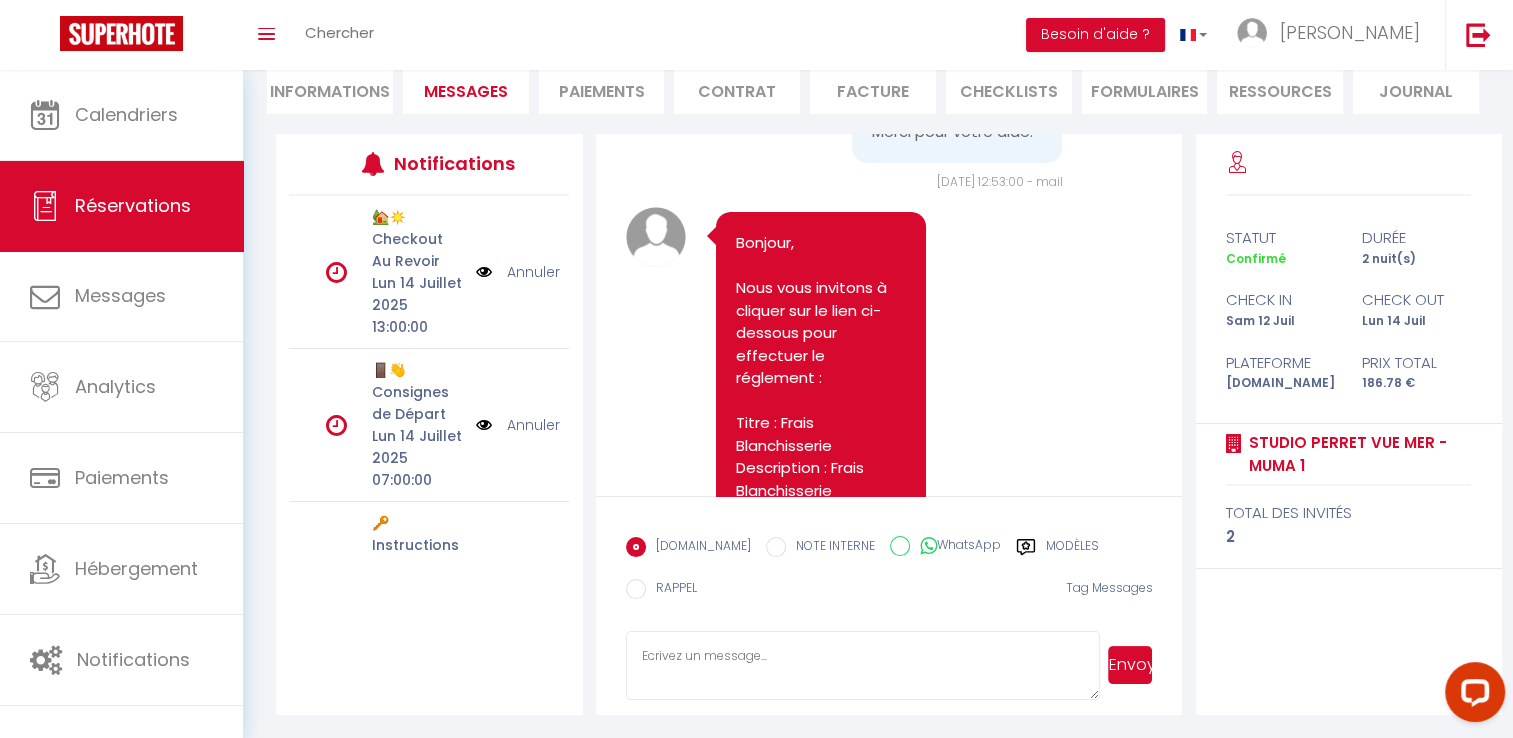 scroll, scrollTop: 7330, scrollLeft: 0, axis: vertical 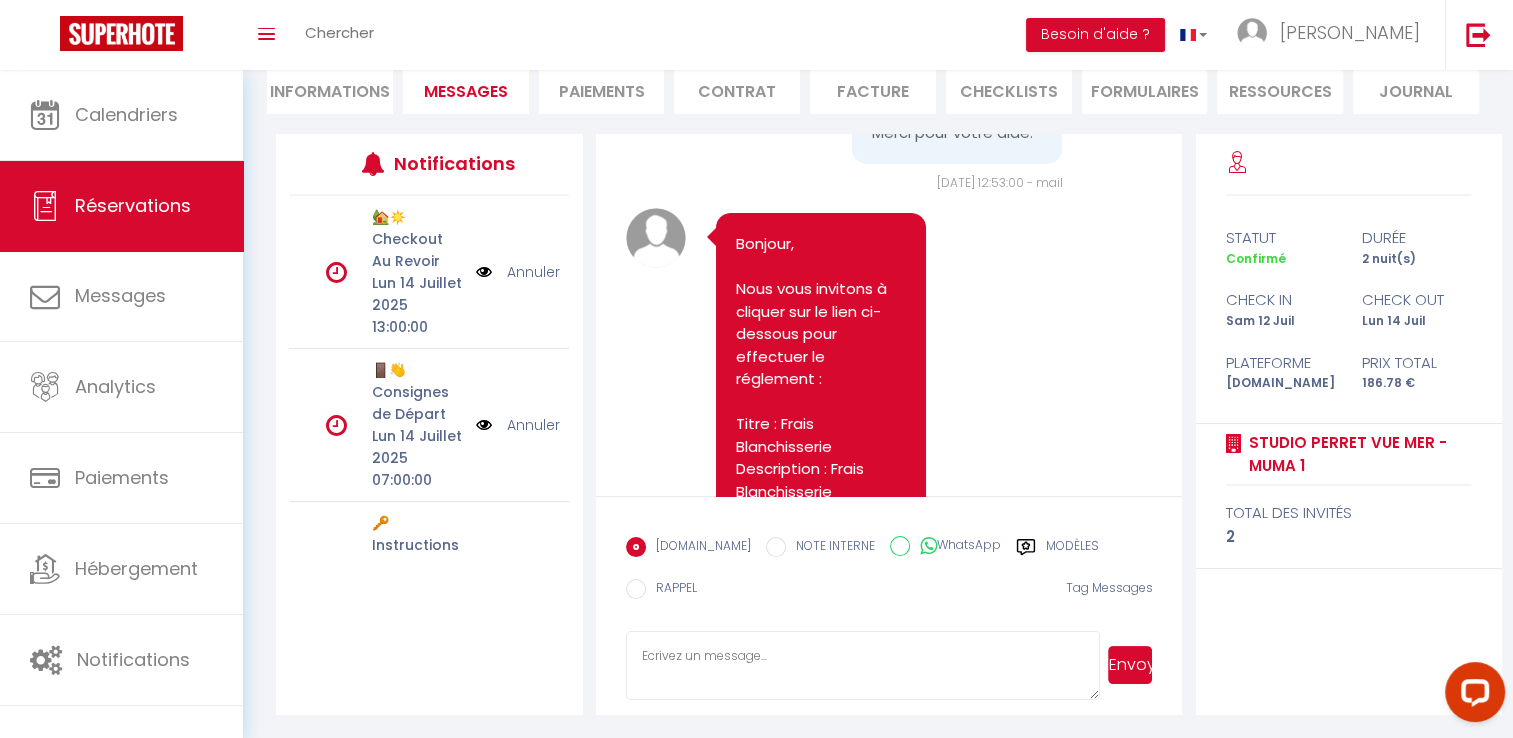 click on "Informations" at bounding box center [330, 89] 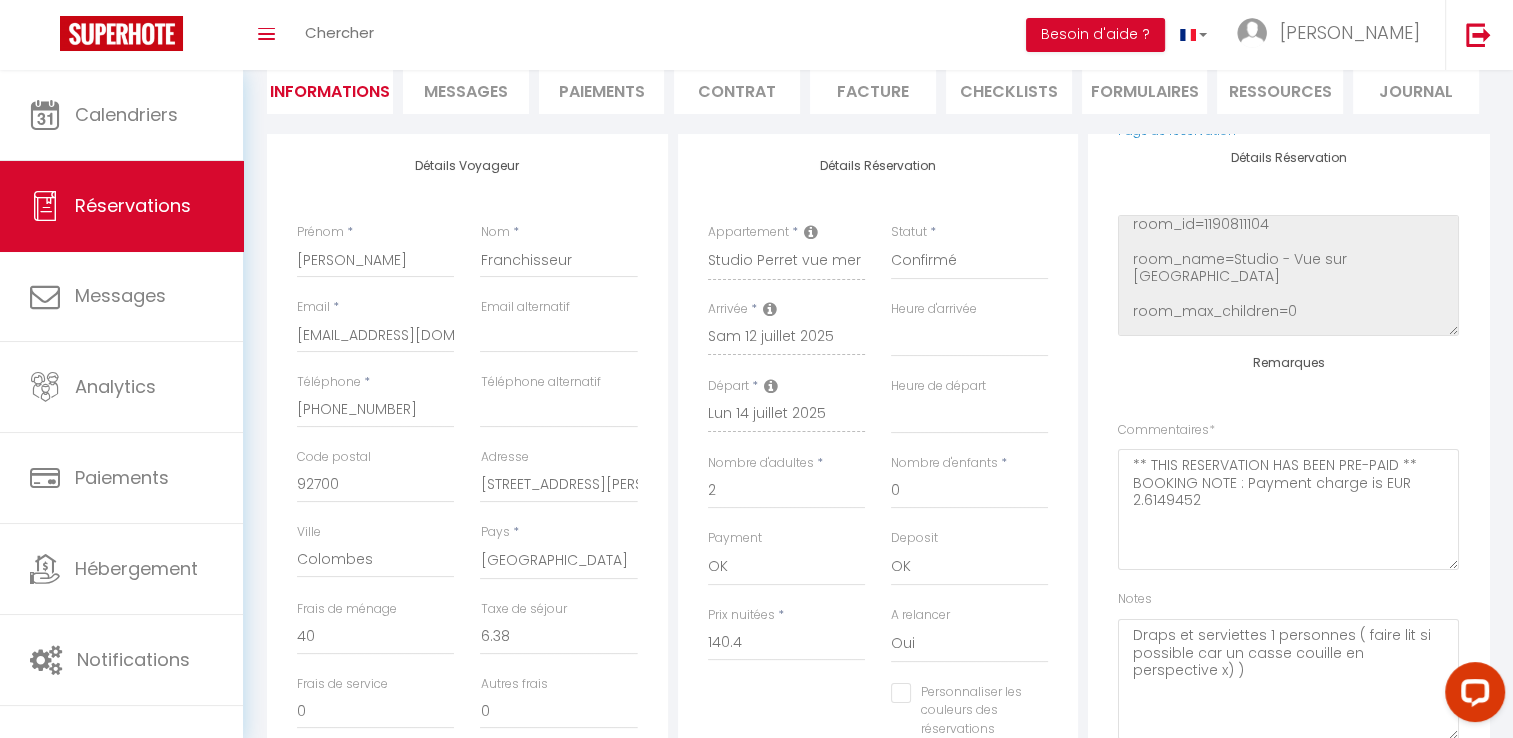 click on "Messages" at bounding box center (466, 91) 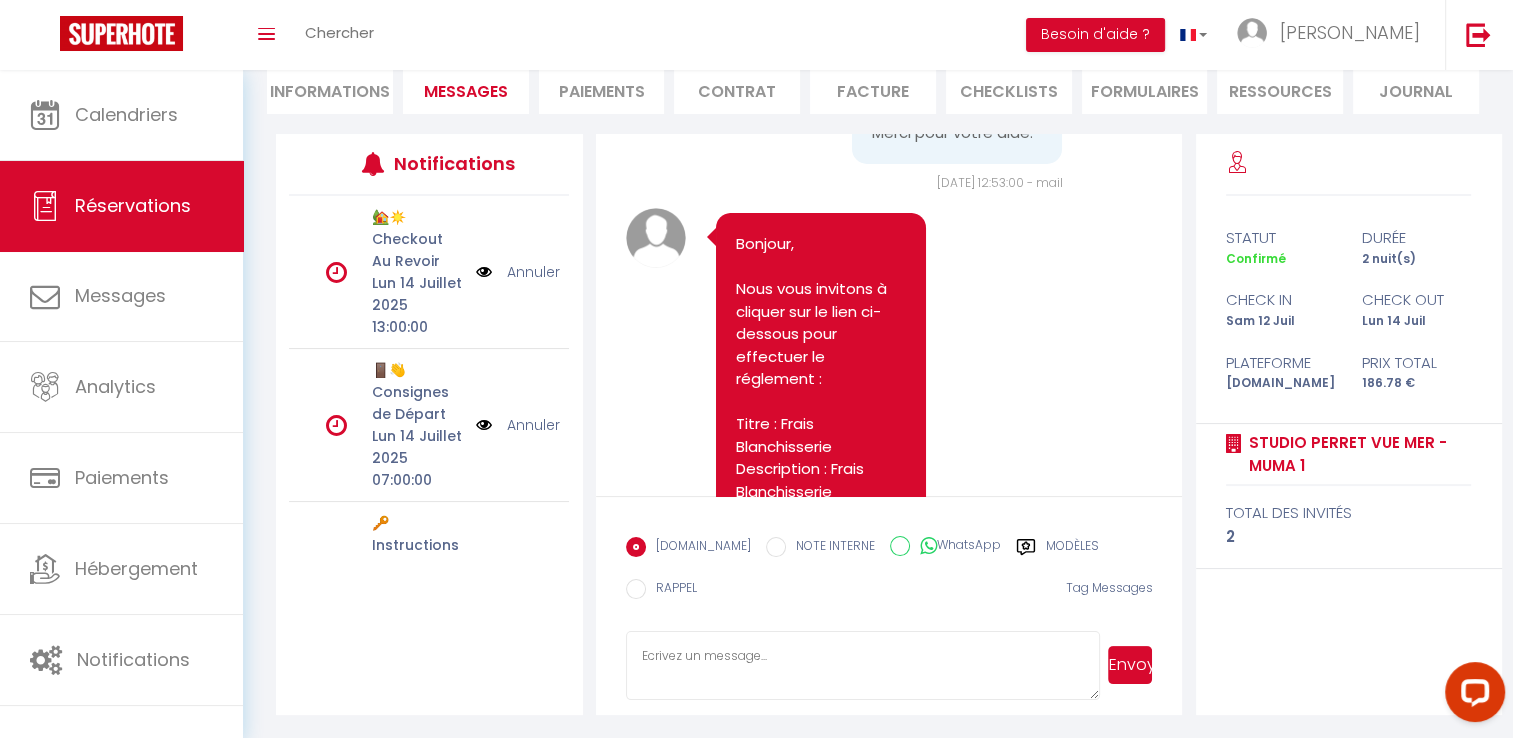 select 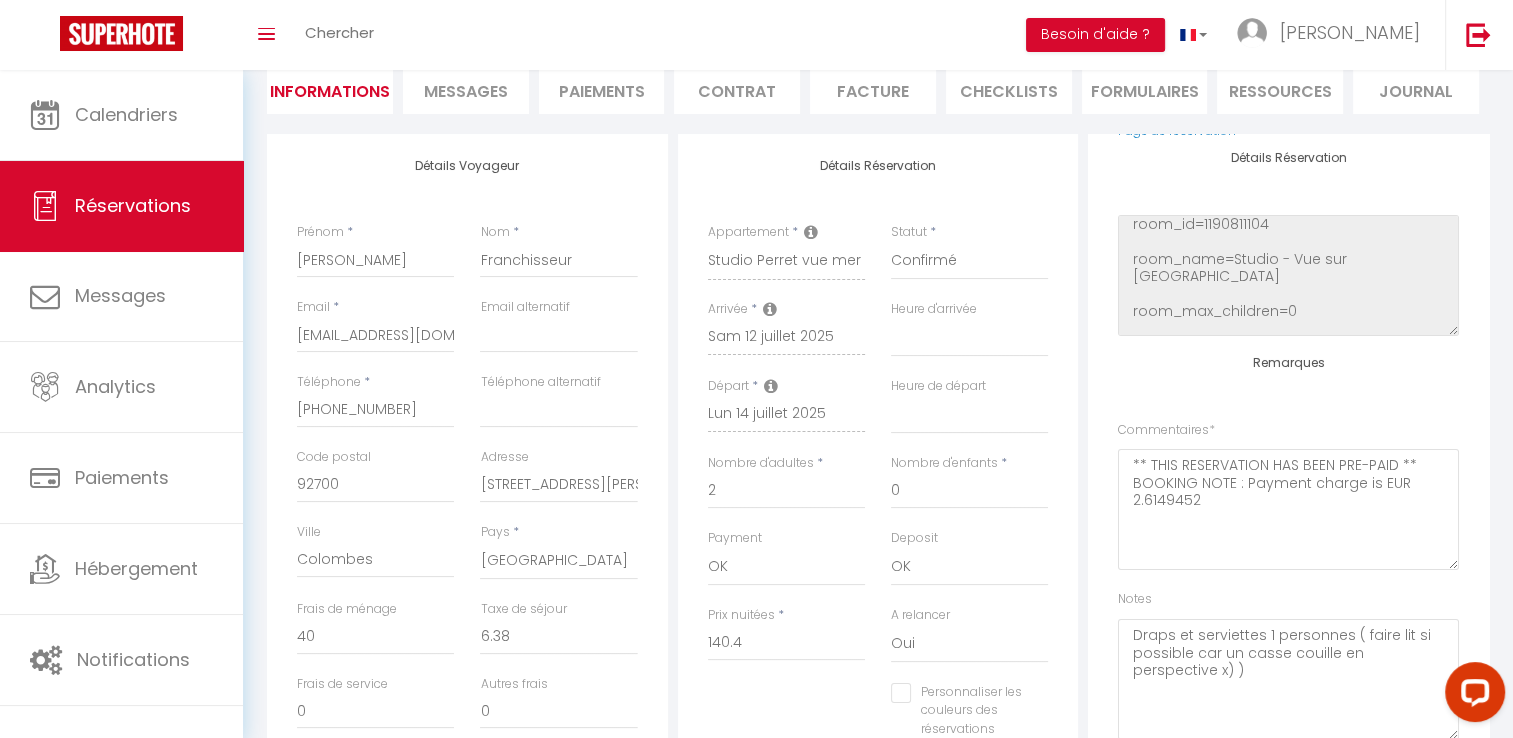 select 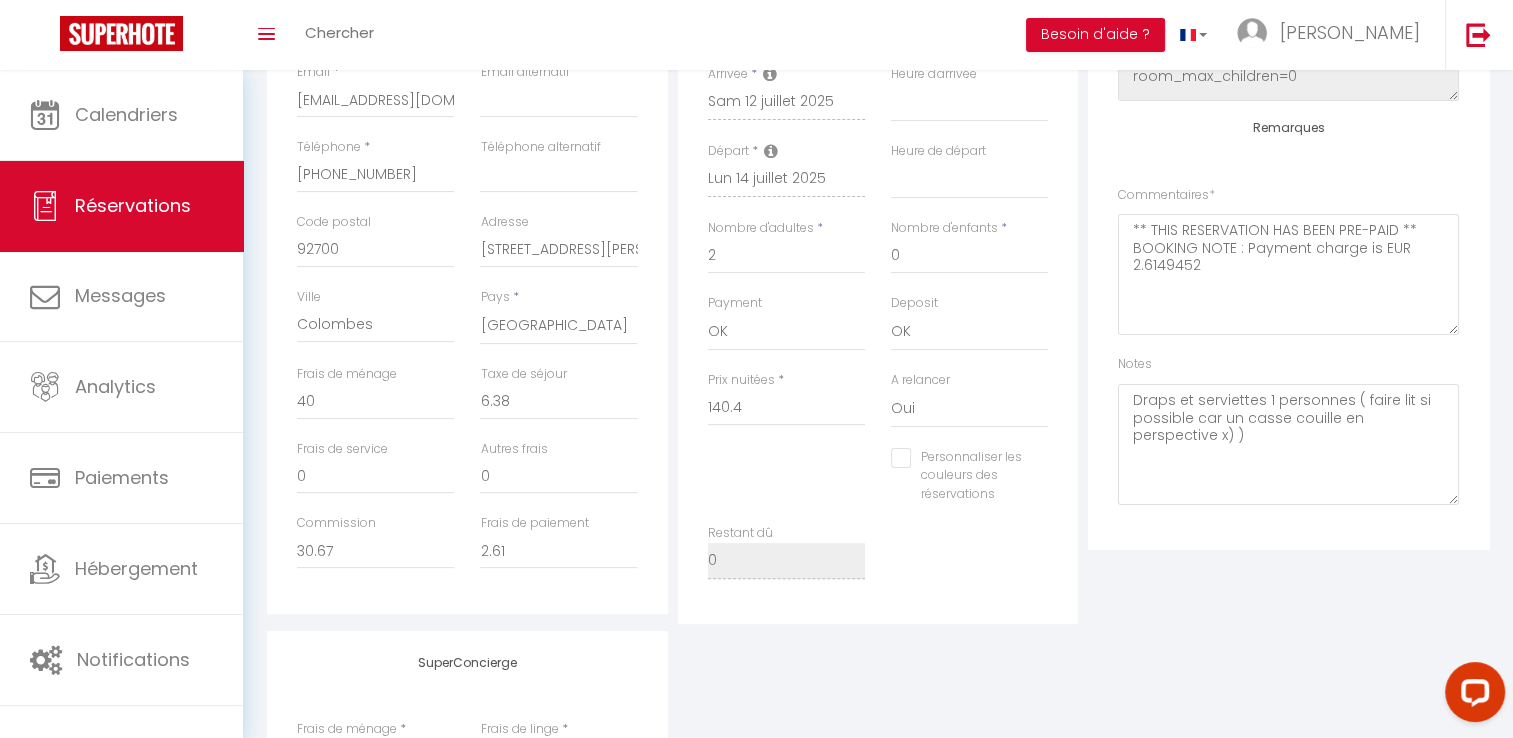 scroll, scrollTop: 497, scrollLeft: 0, axis: vertical 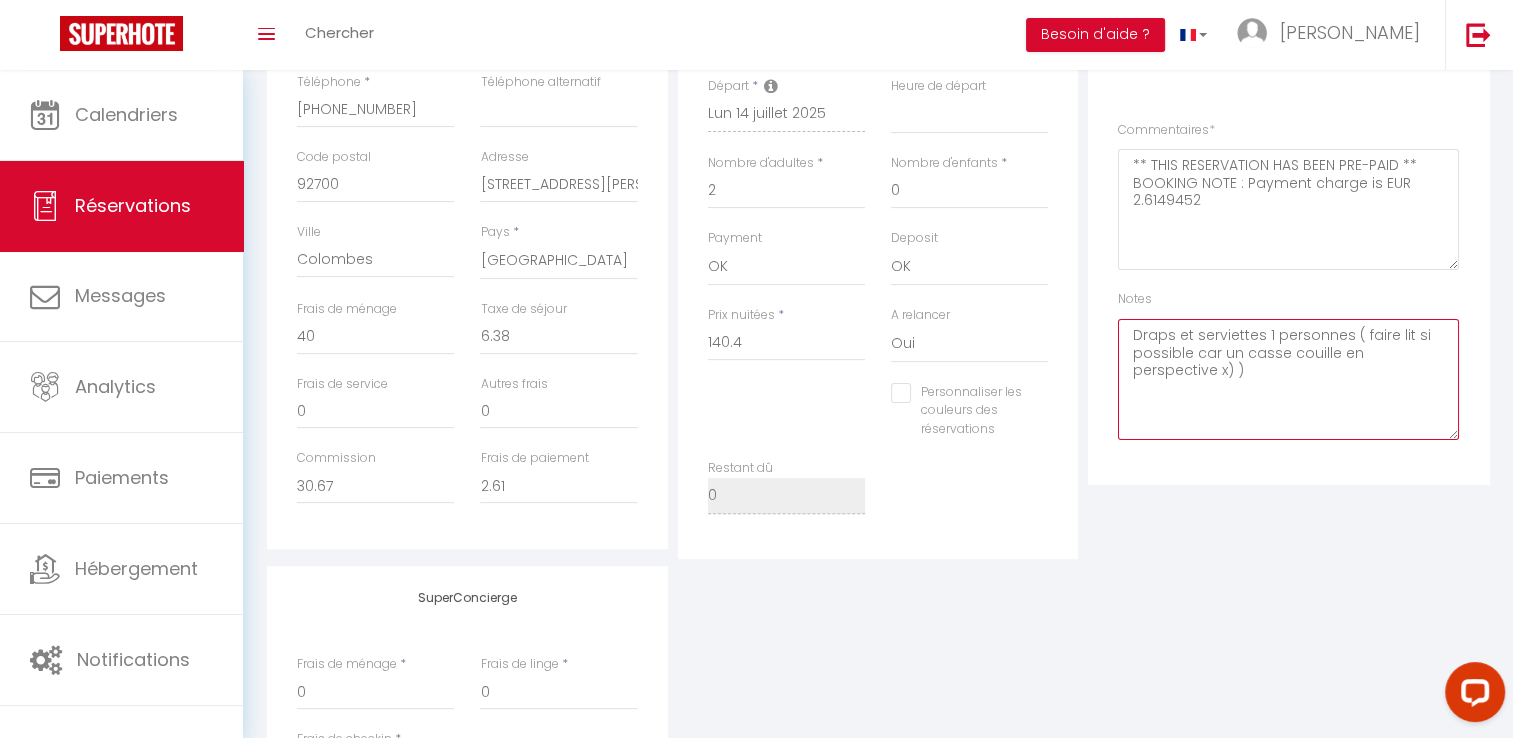 click on "Draps et serviettes 1 personnes ( faire lit si possible car un casse couille en perspective x) )" at bounding box center (1288, 379) 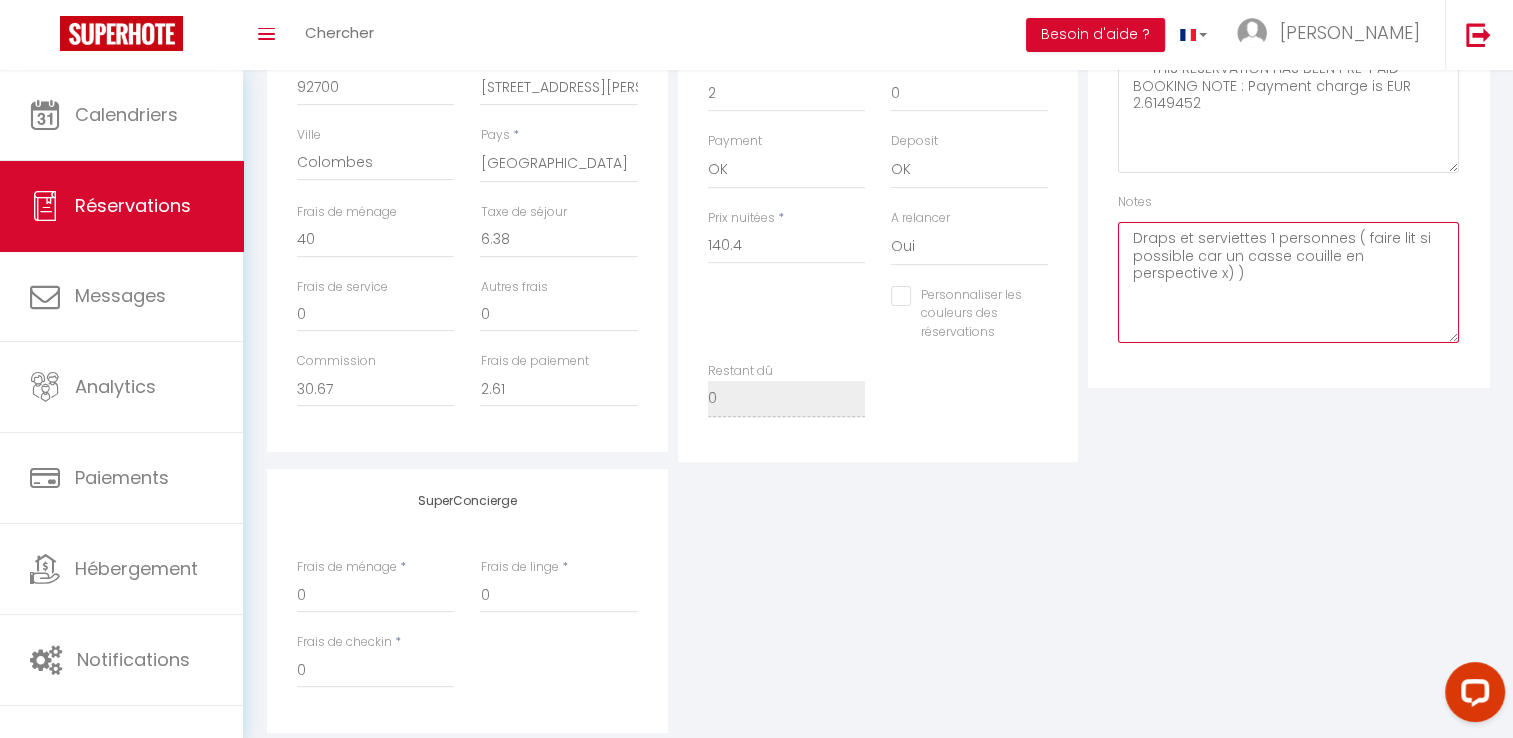 scroll, scrollTop: 597, scrollLeft: 0, axis: vertical 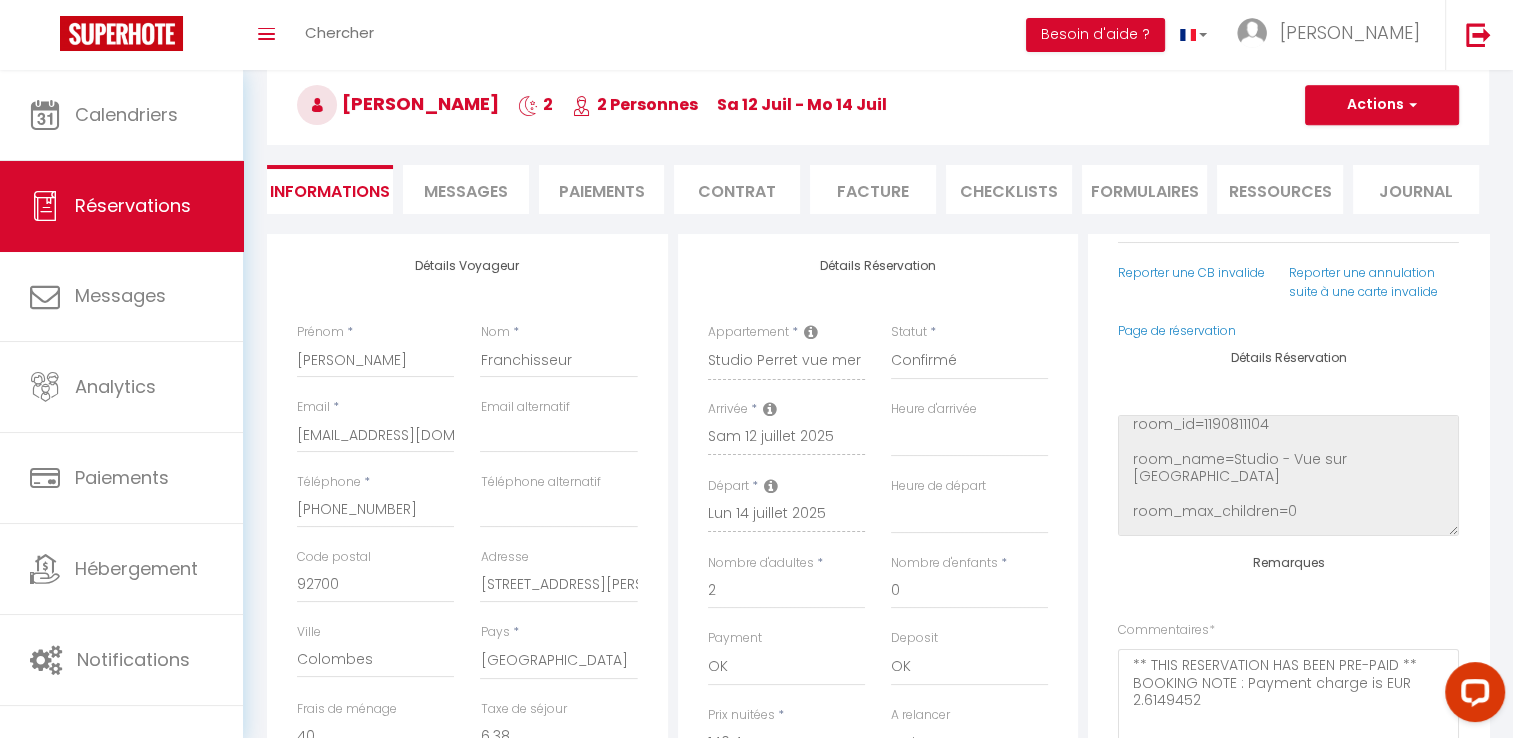 click on "Messages" at bounding box center (466, 191) 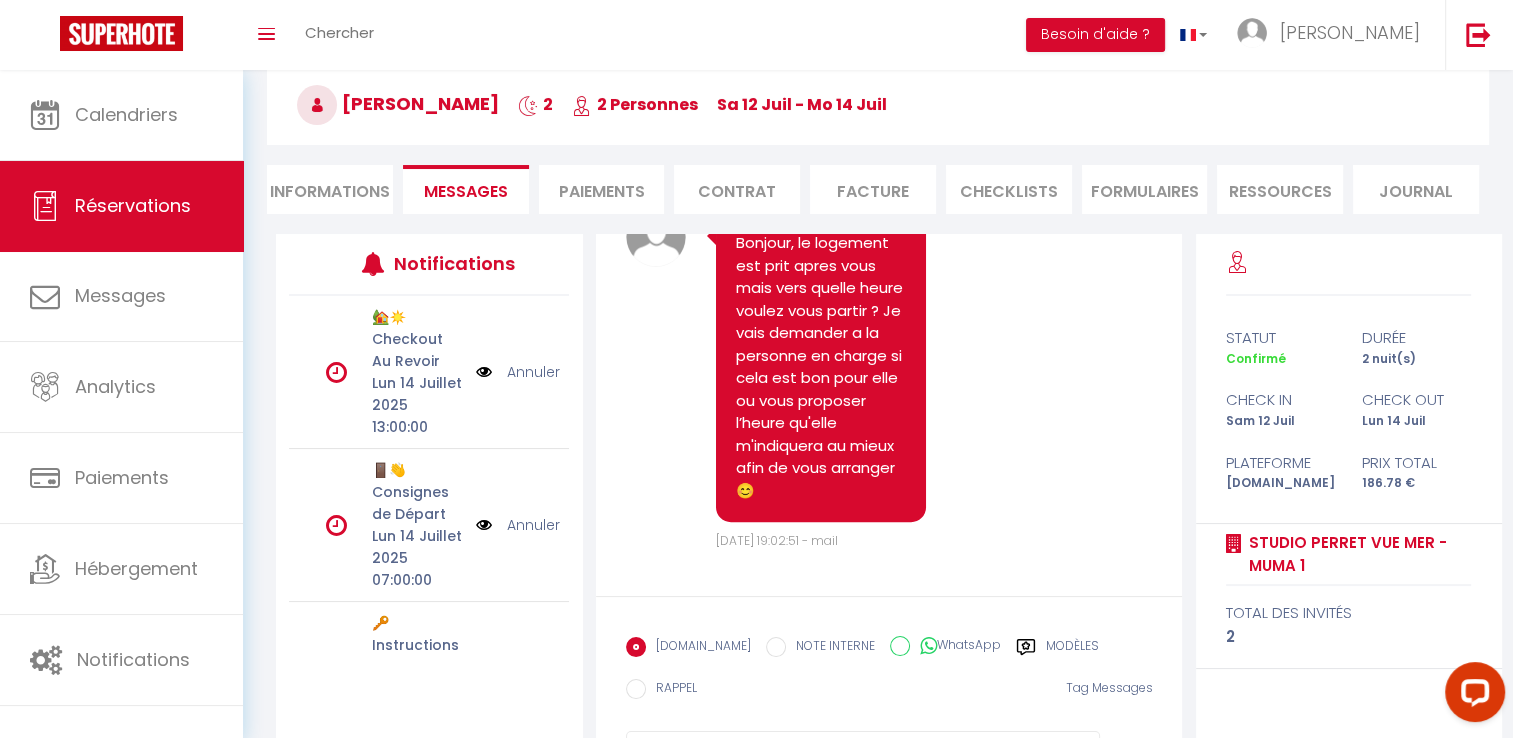 scroll, scrollTop: 8530, scrollLeft: 0, axis: vertical 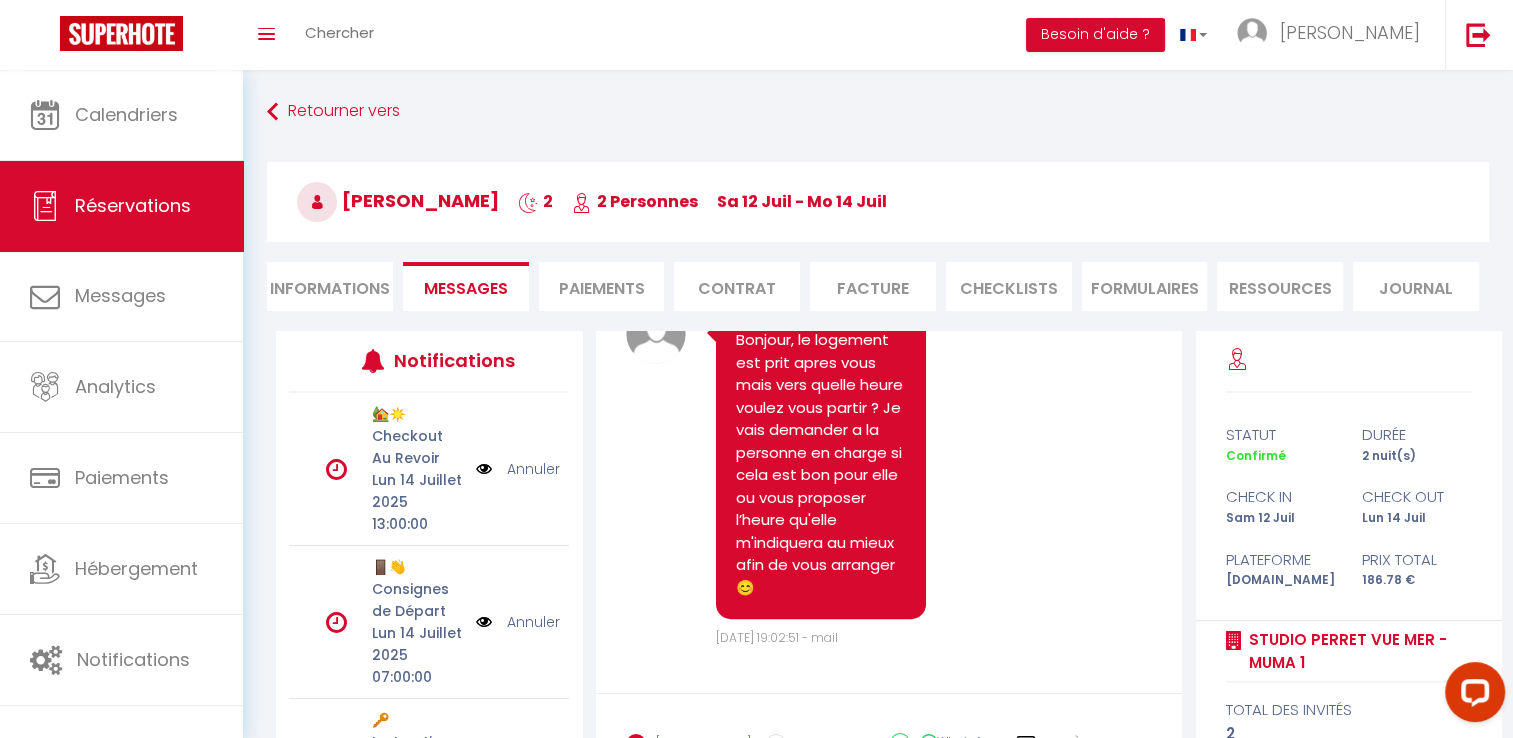 click on "Informations" at bounding box center [330, 286] 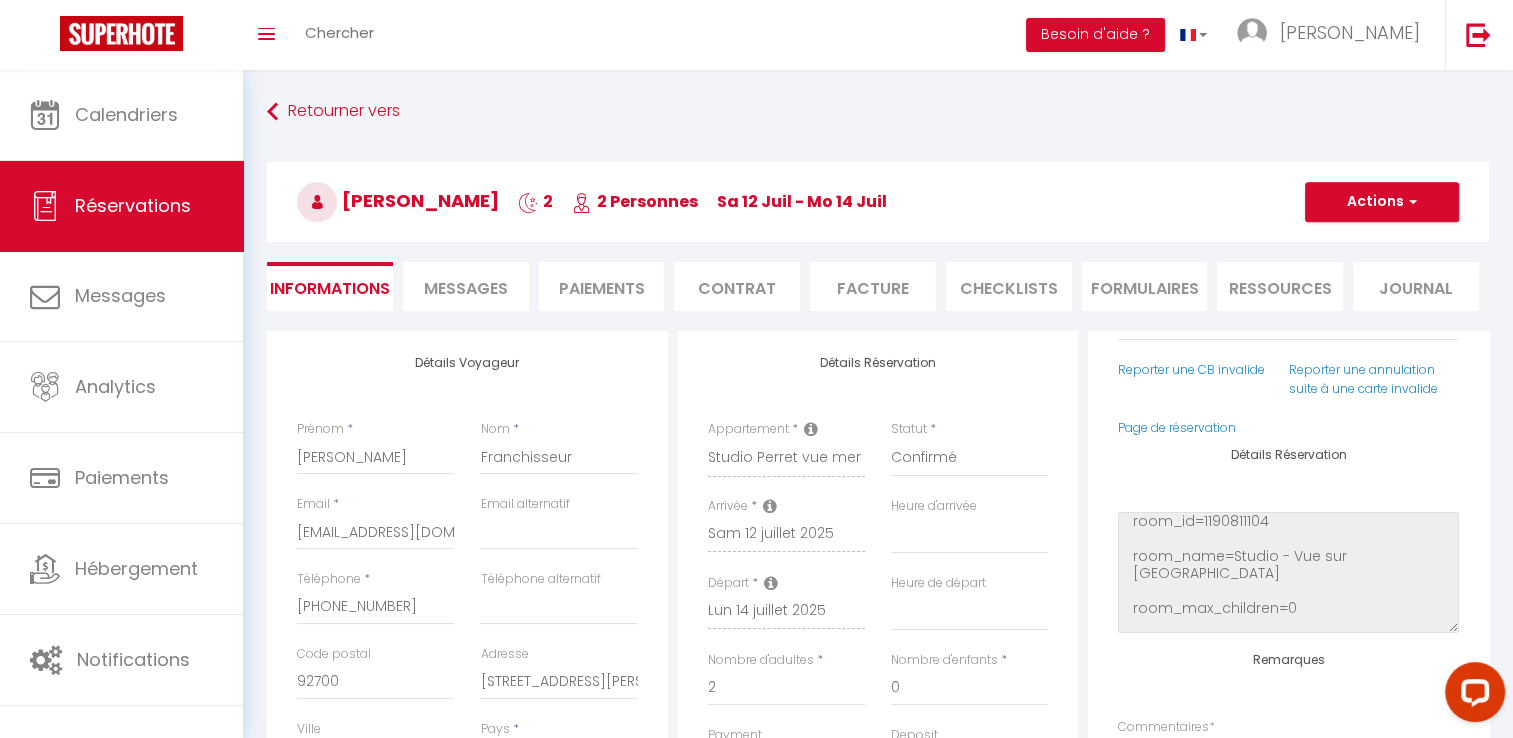 scroll, scrollTop: 236, scrollLeft: 0, axis: vertical 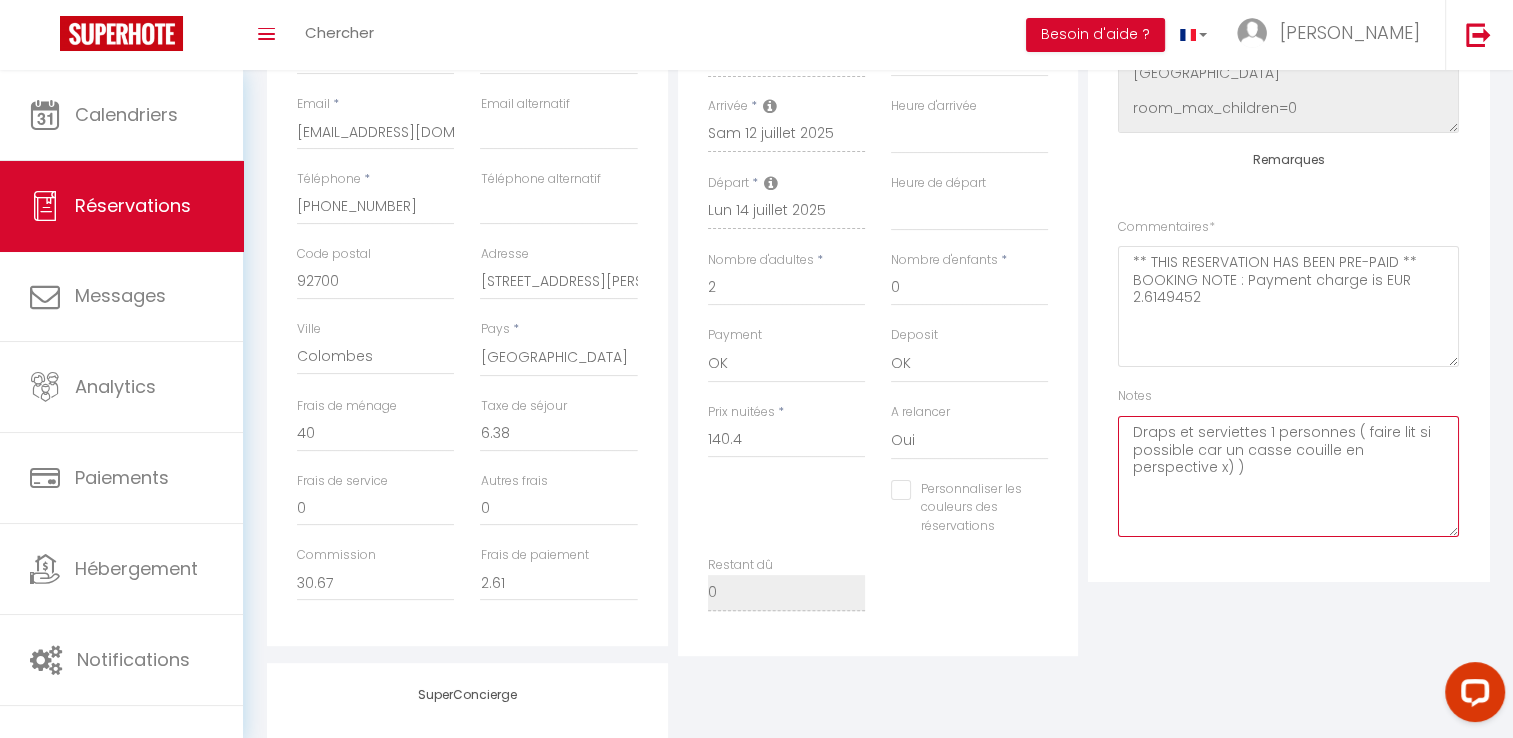 click on "Draps et serviettes 1 personnes ( faire lit si possible car un casse couille en perspective x) )" at bounding box center [1288, 476] 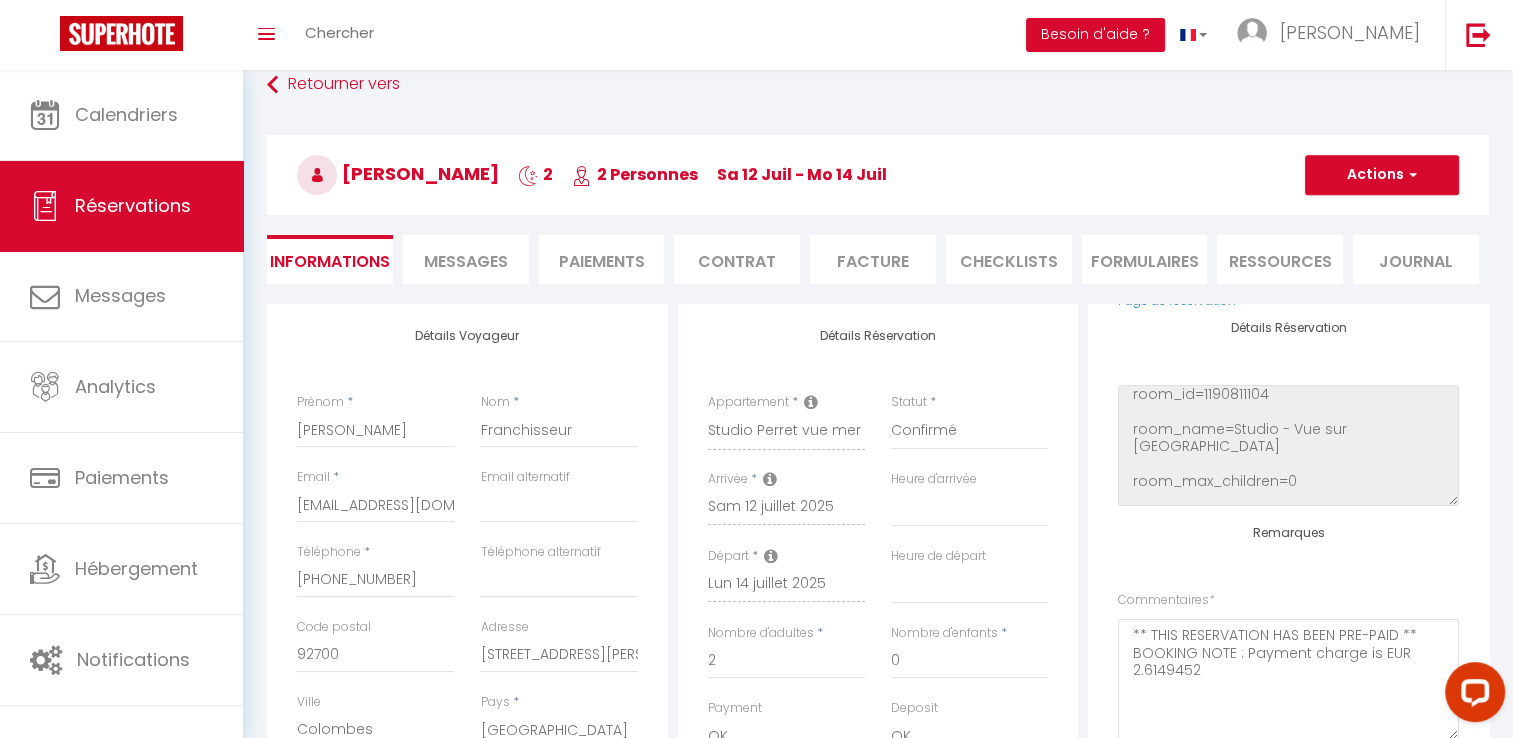 scroll, scrollTop: 0, scrollLeft: 0, axis: both 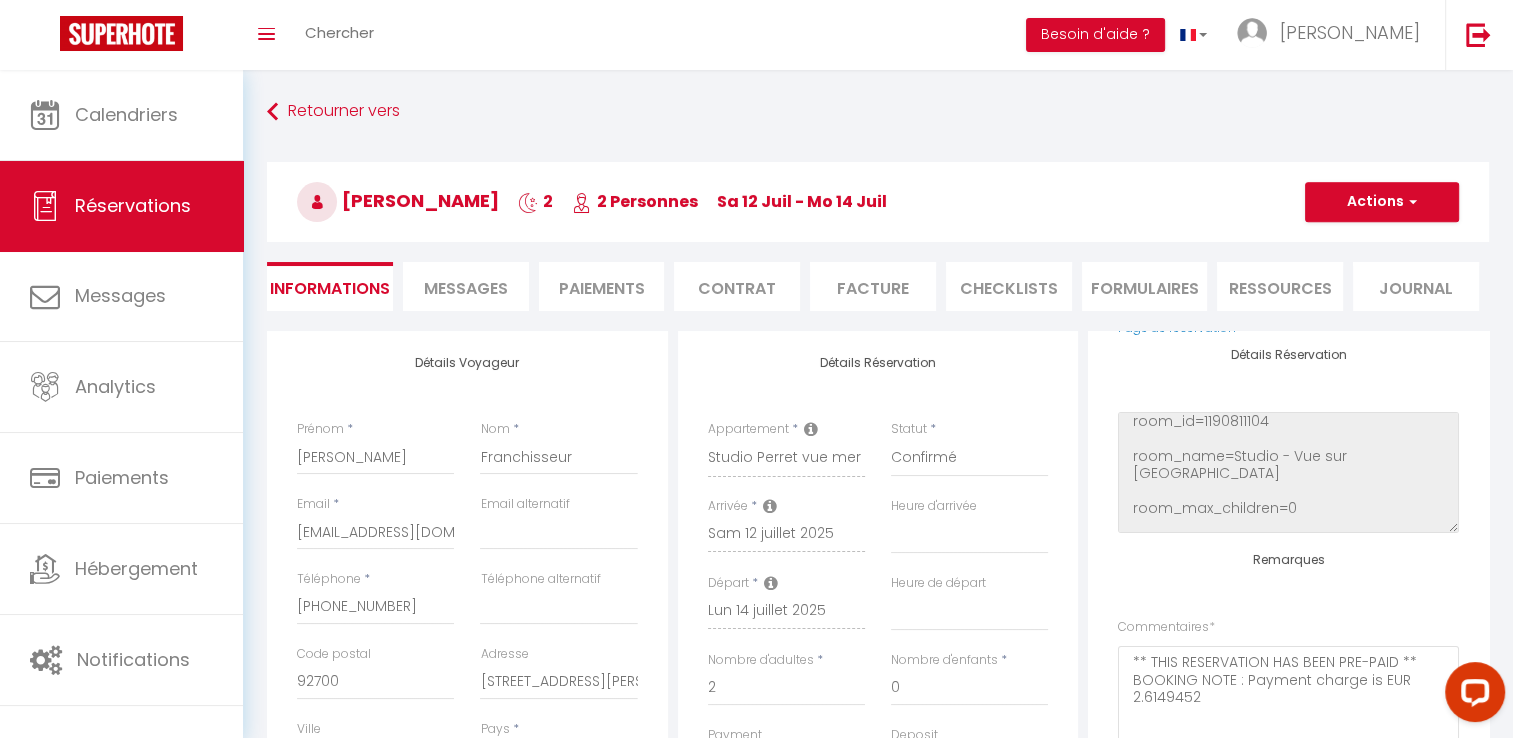 type on "Draps et serviettes 1 personnes ( faire lit si possible car un casse couille en perspective x) )
Départ 12h lundi" 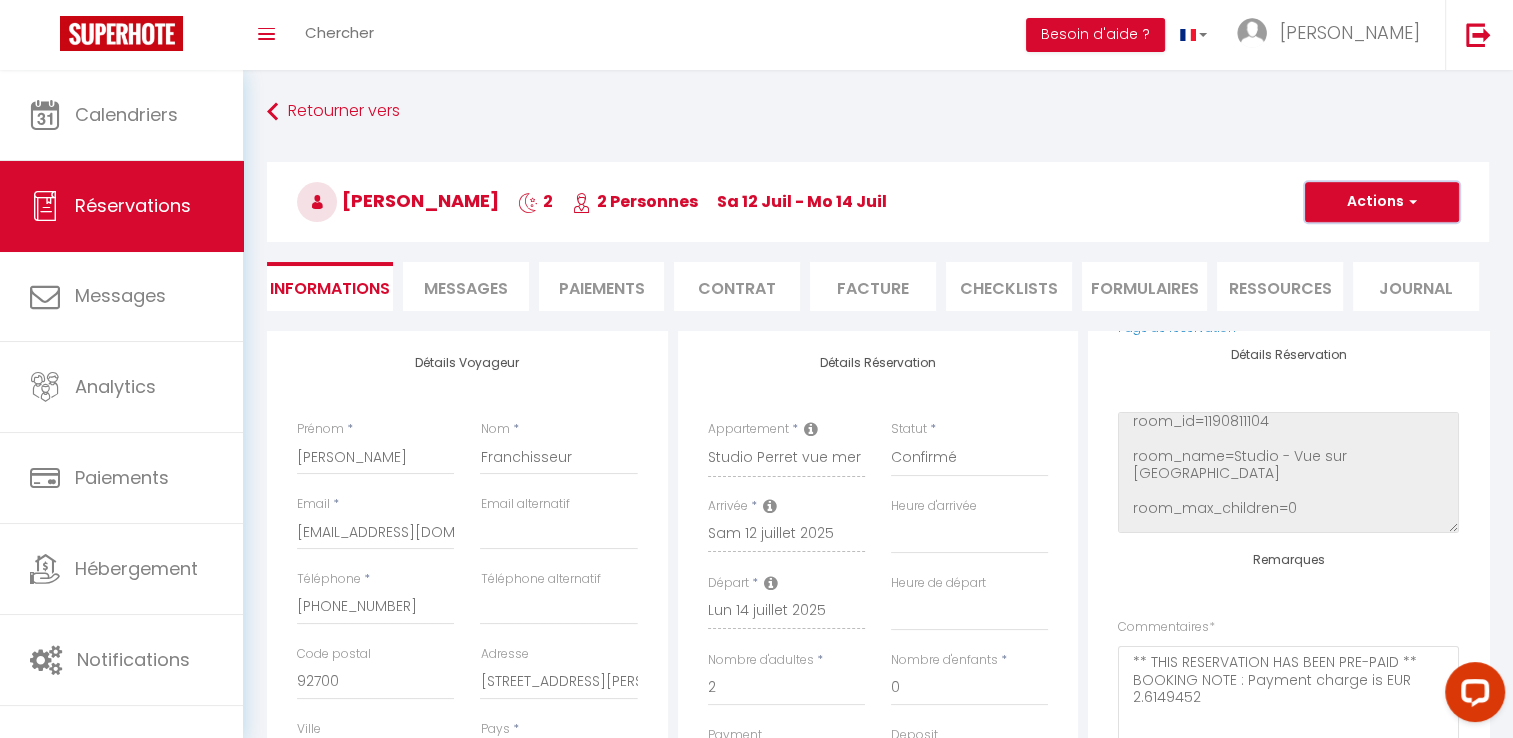 click on "Actions" at bounding box center [1382, 202] 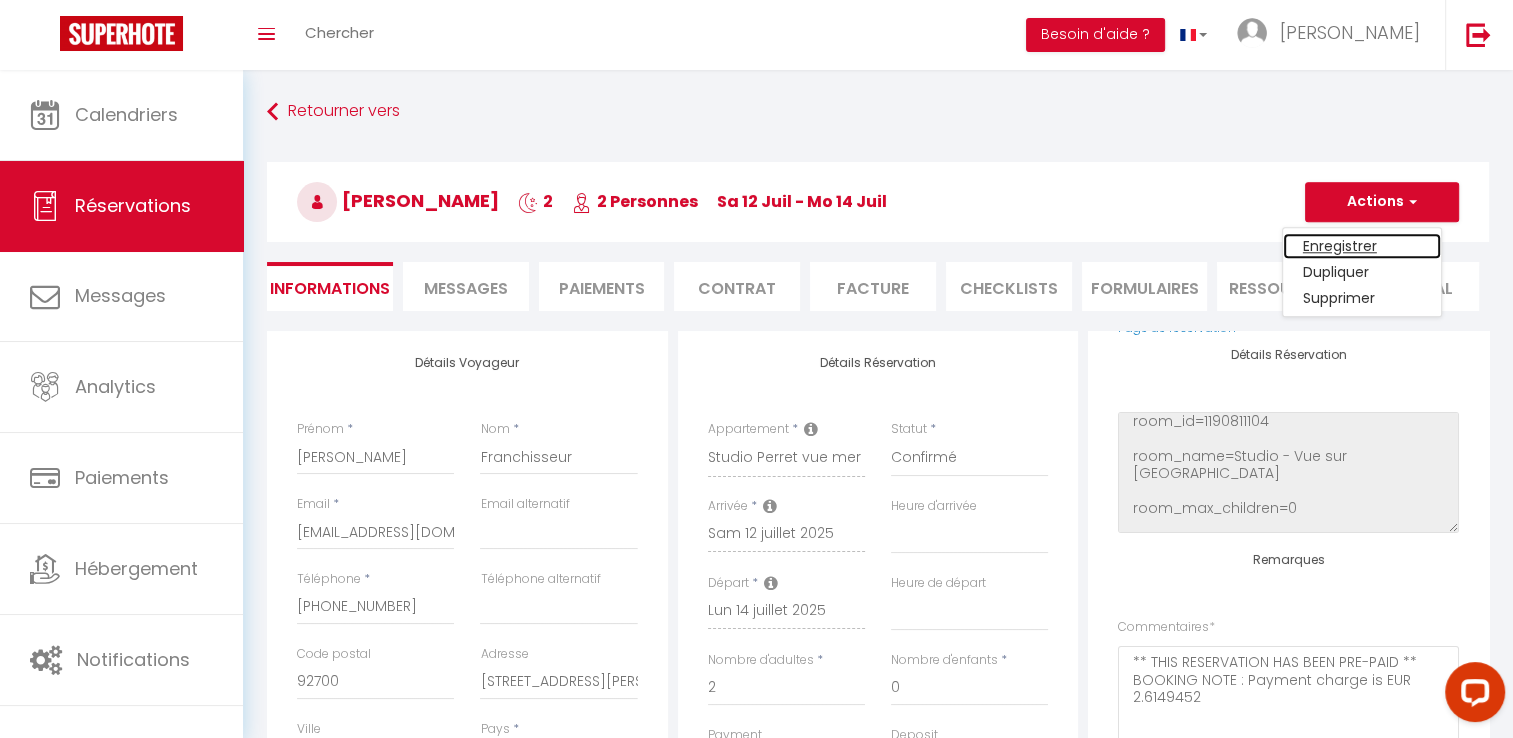 click on "Enregistrer" at bounding box center (1362, 246) 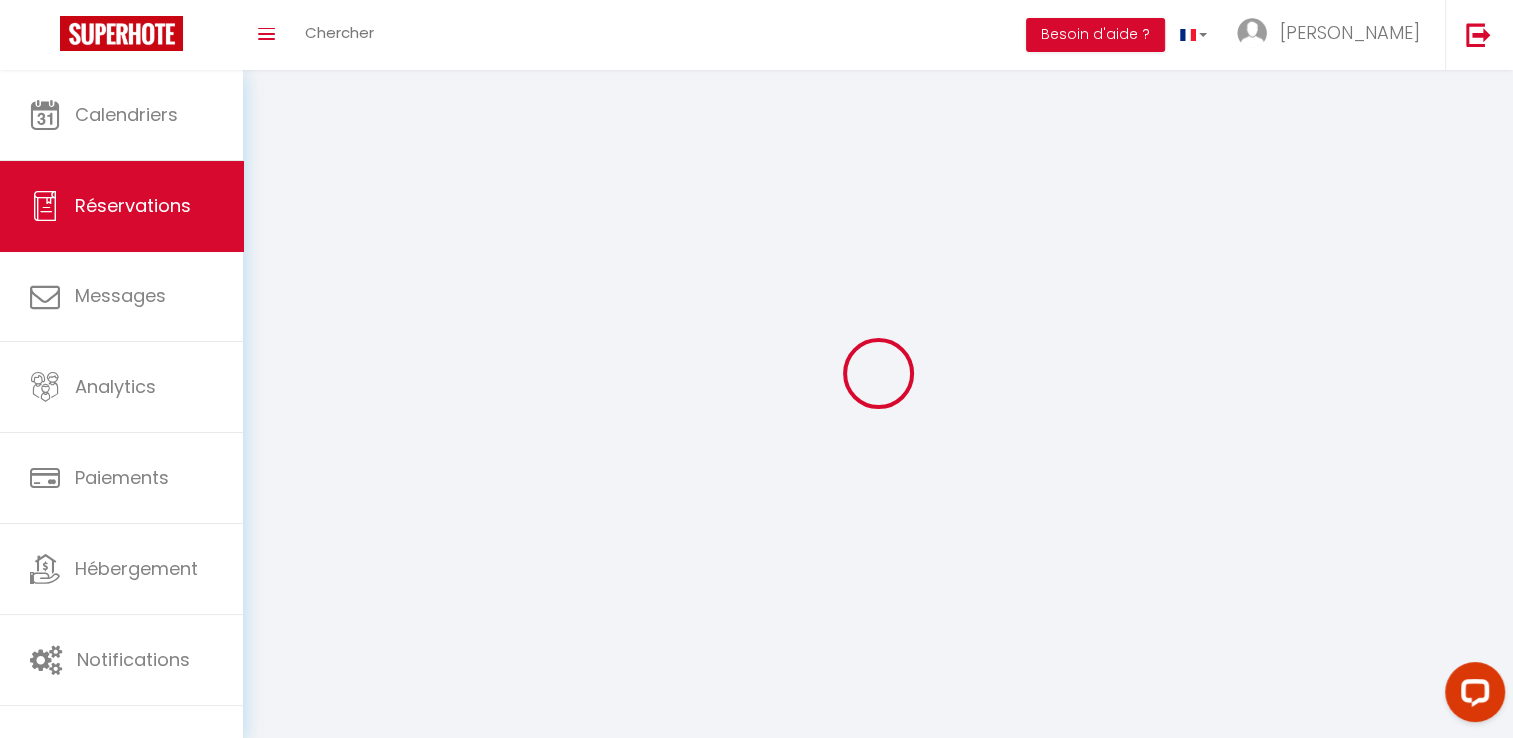 select on "not_cancelled" 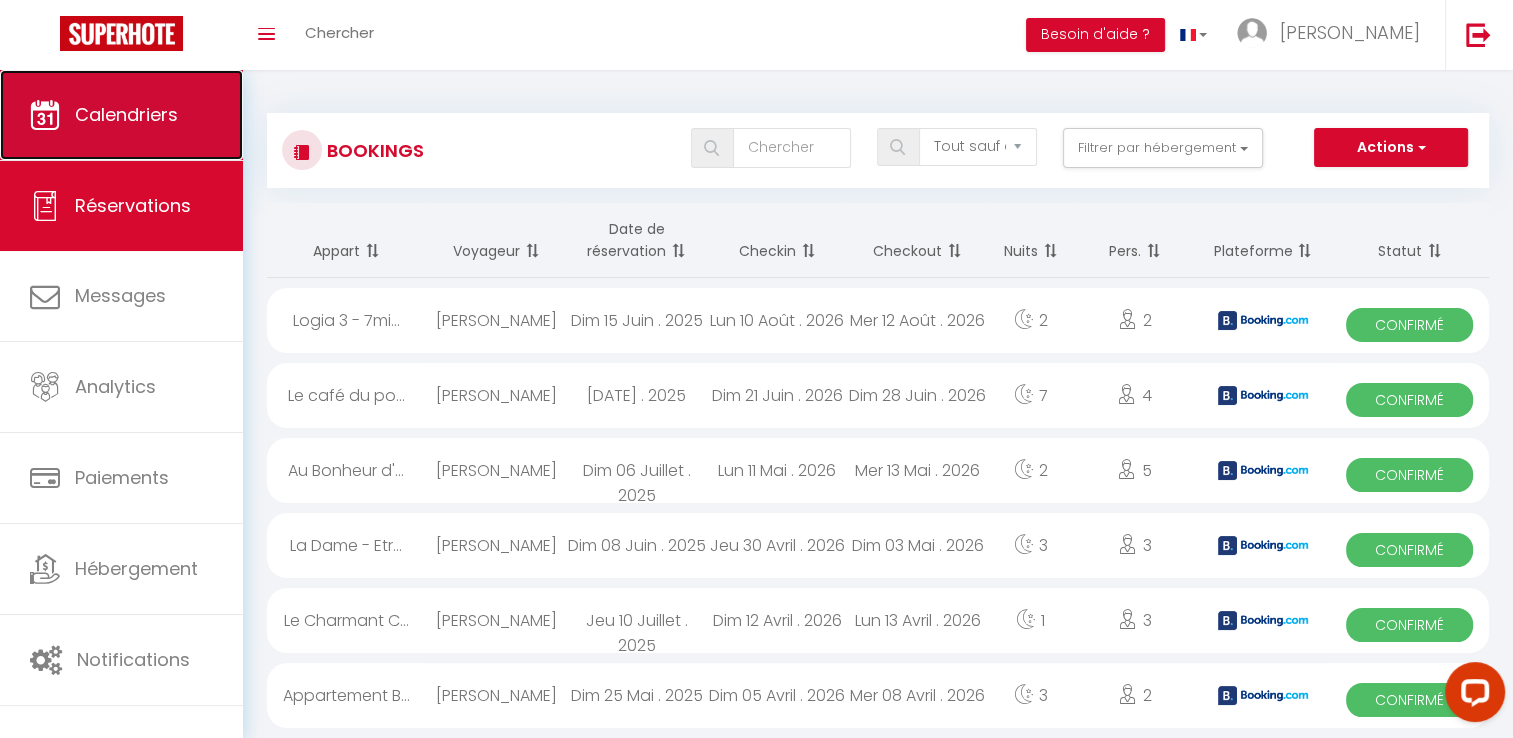 click on "Calendriers" at bounding box center (126, 114) 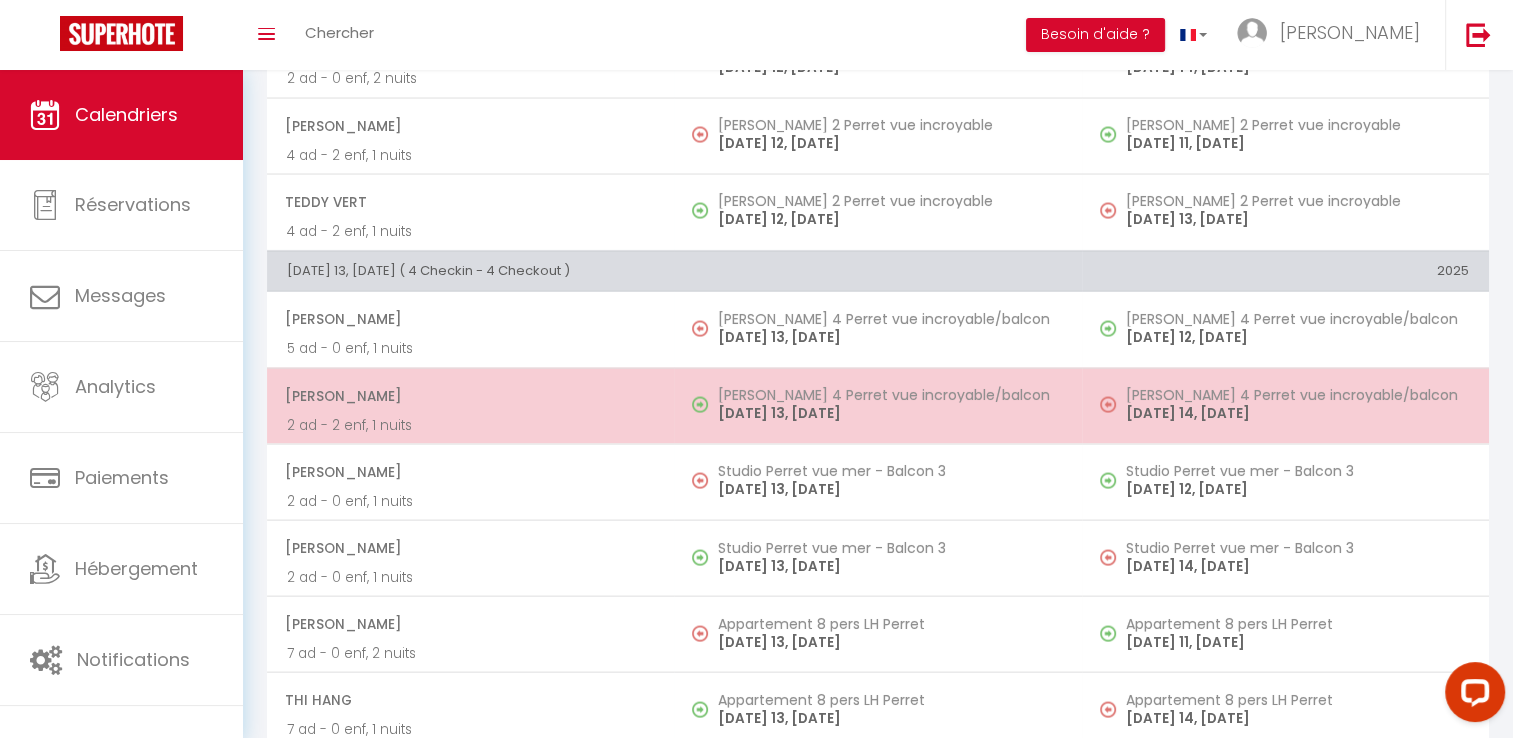 scroll, scrollTop: 3657, scrollLeft: 0, axis: vertical 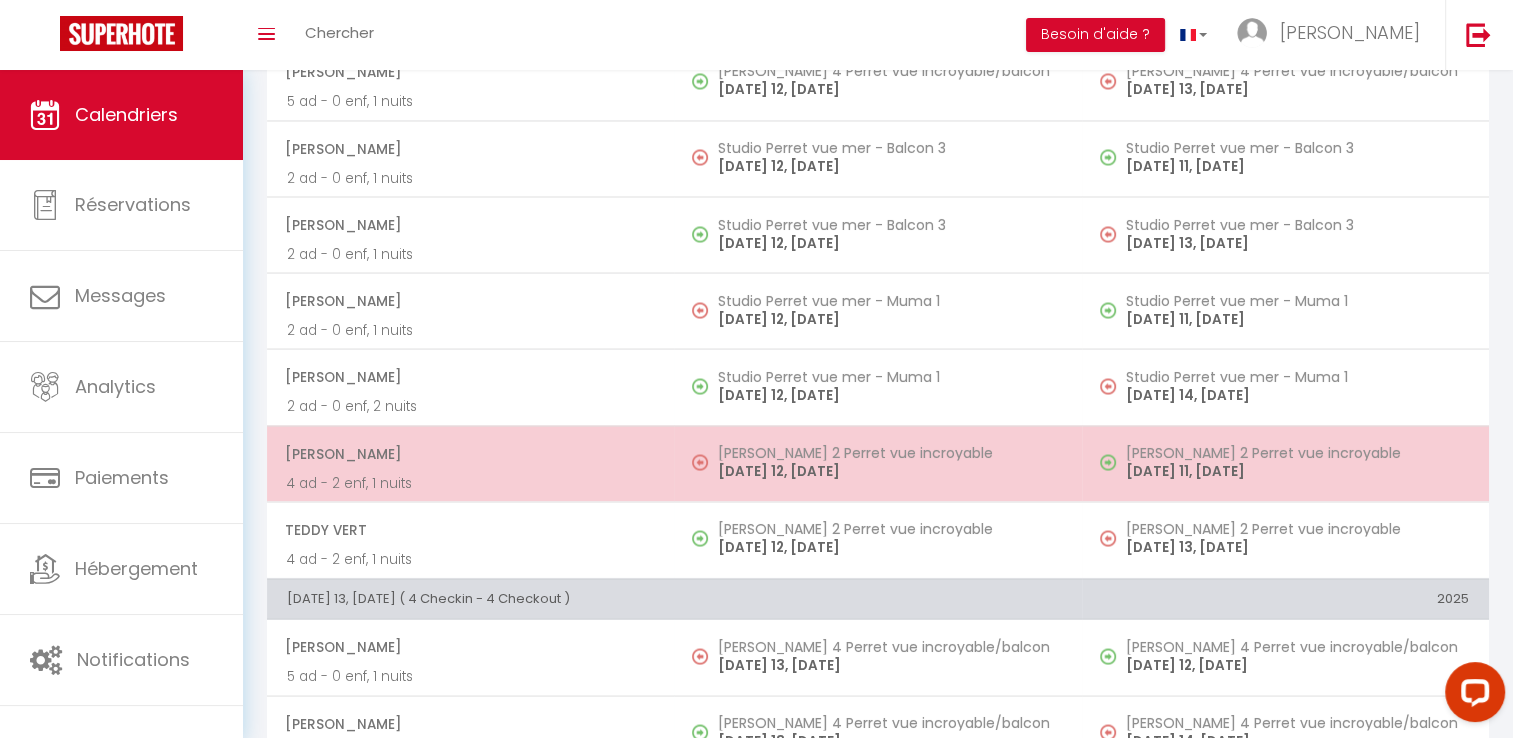 click on "Kennedy 2 Perret vue incroyable
SATURDAY 12, JUILLET 25" at bounding box center [877, 463] 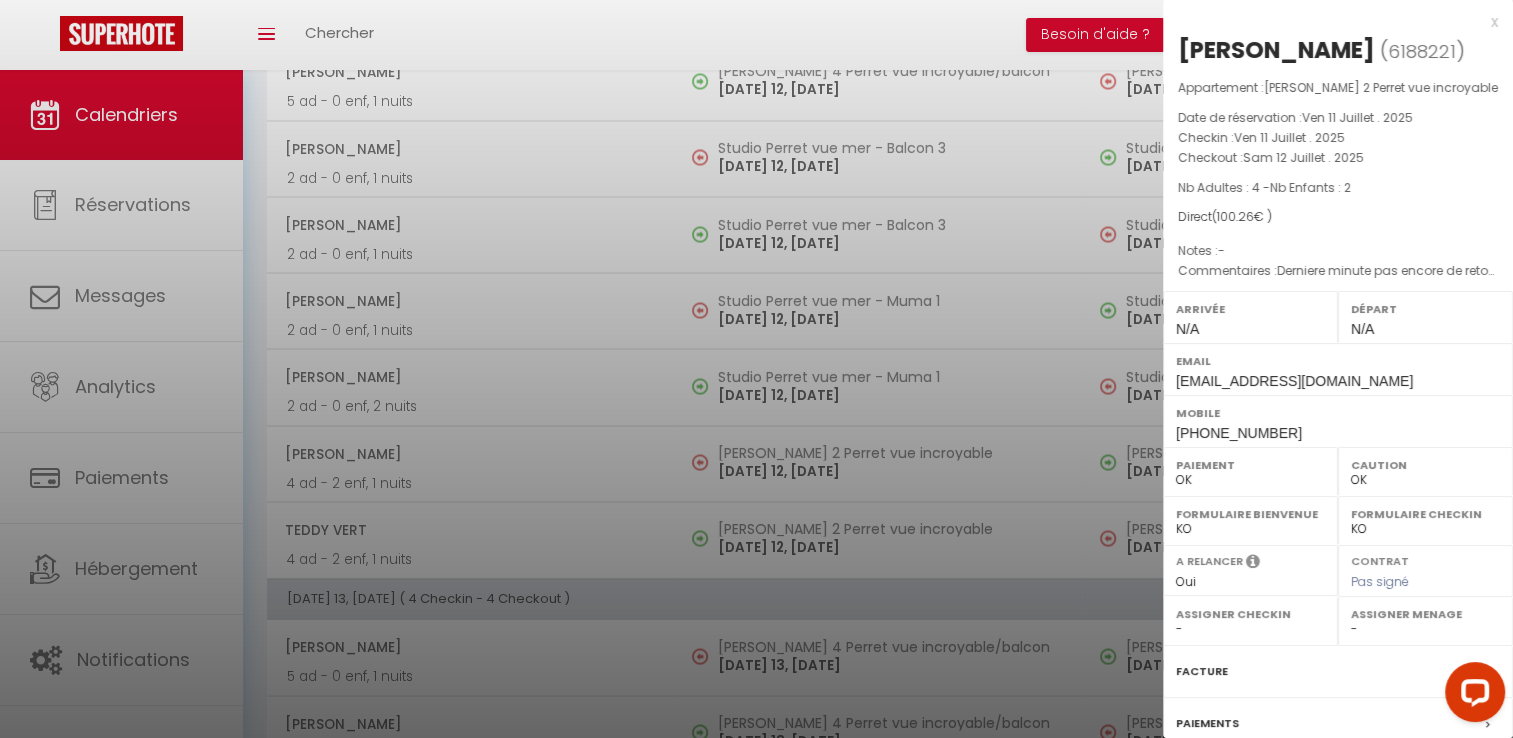 click at bounding box center [756, 369] 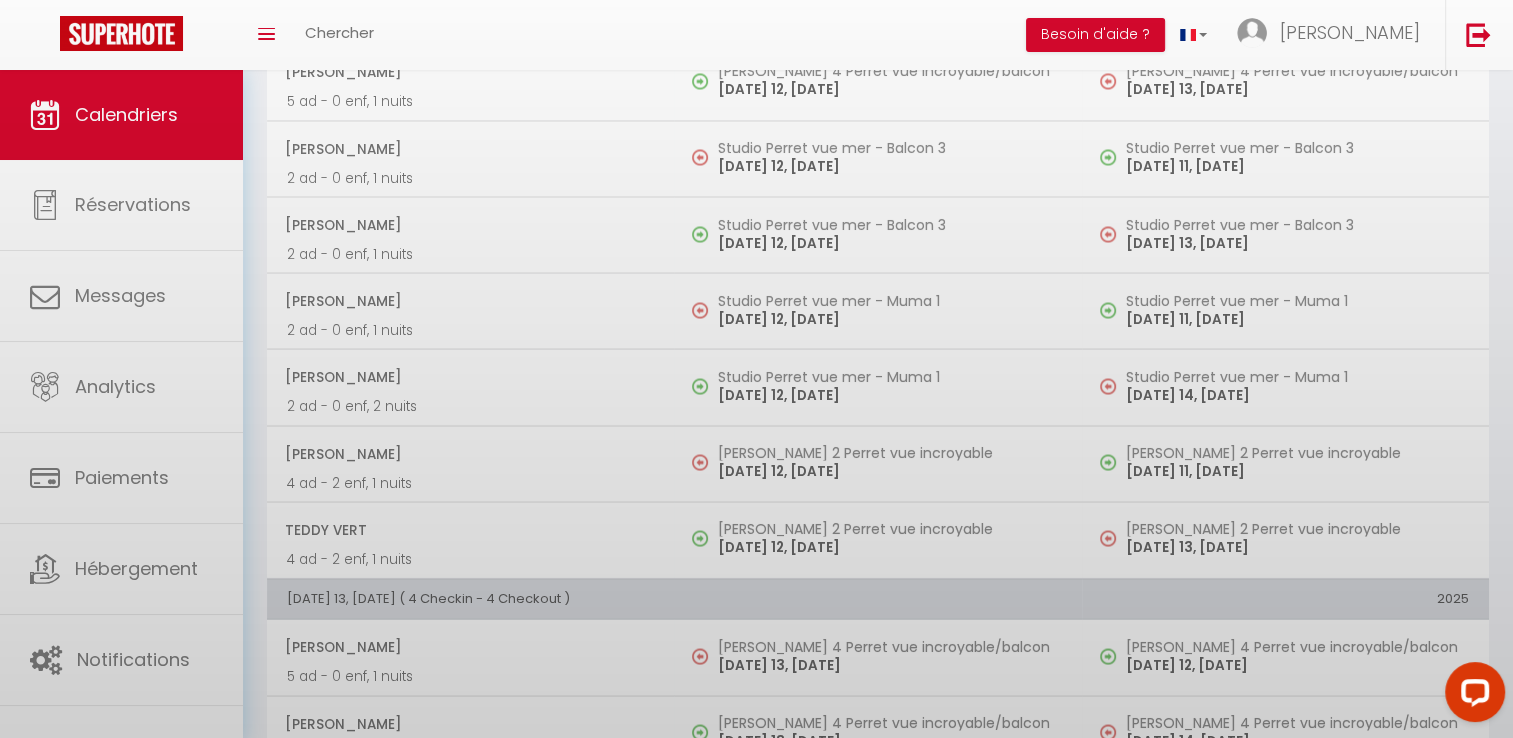 click at bounding box center (756, 369) 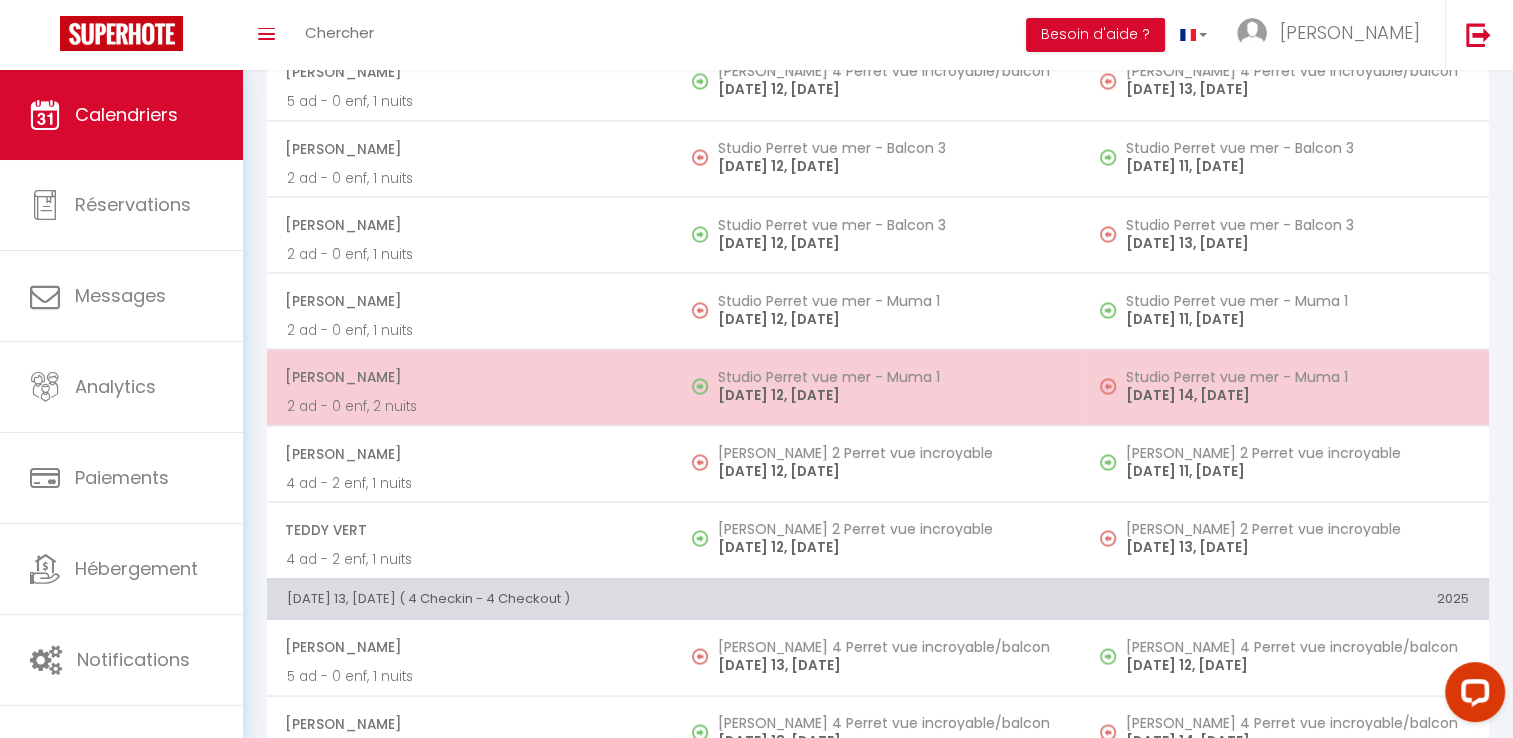click on "[DATE] 12, [DATE]" at bounding box center (889, 394) 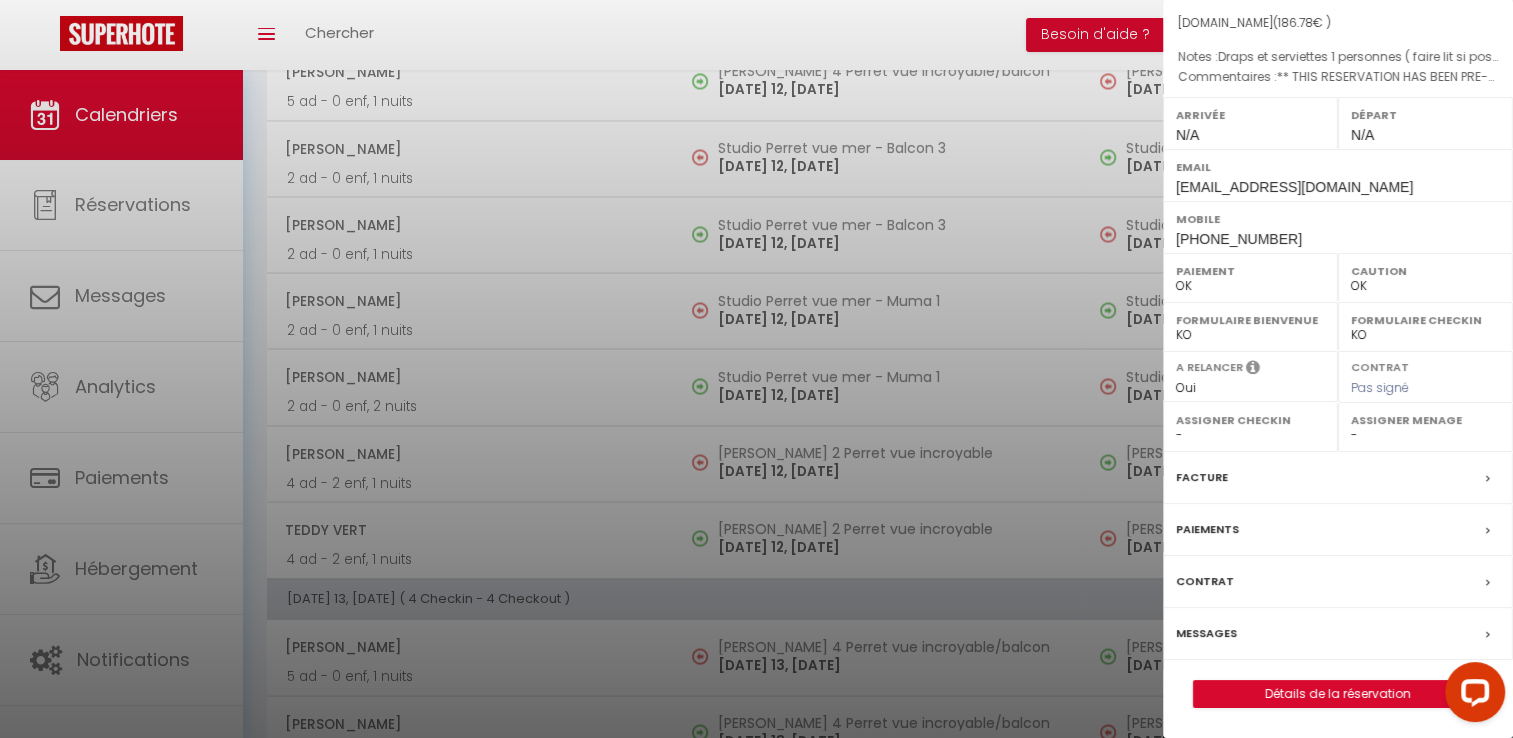 scroll, scrollTop: 222, scrollLeft: 0, axis: vertical 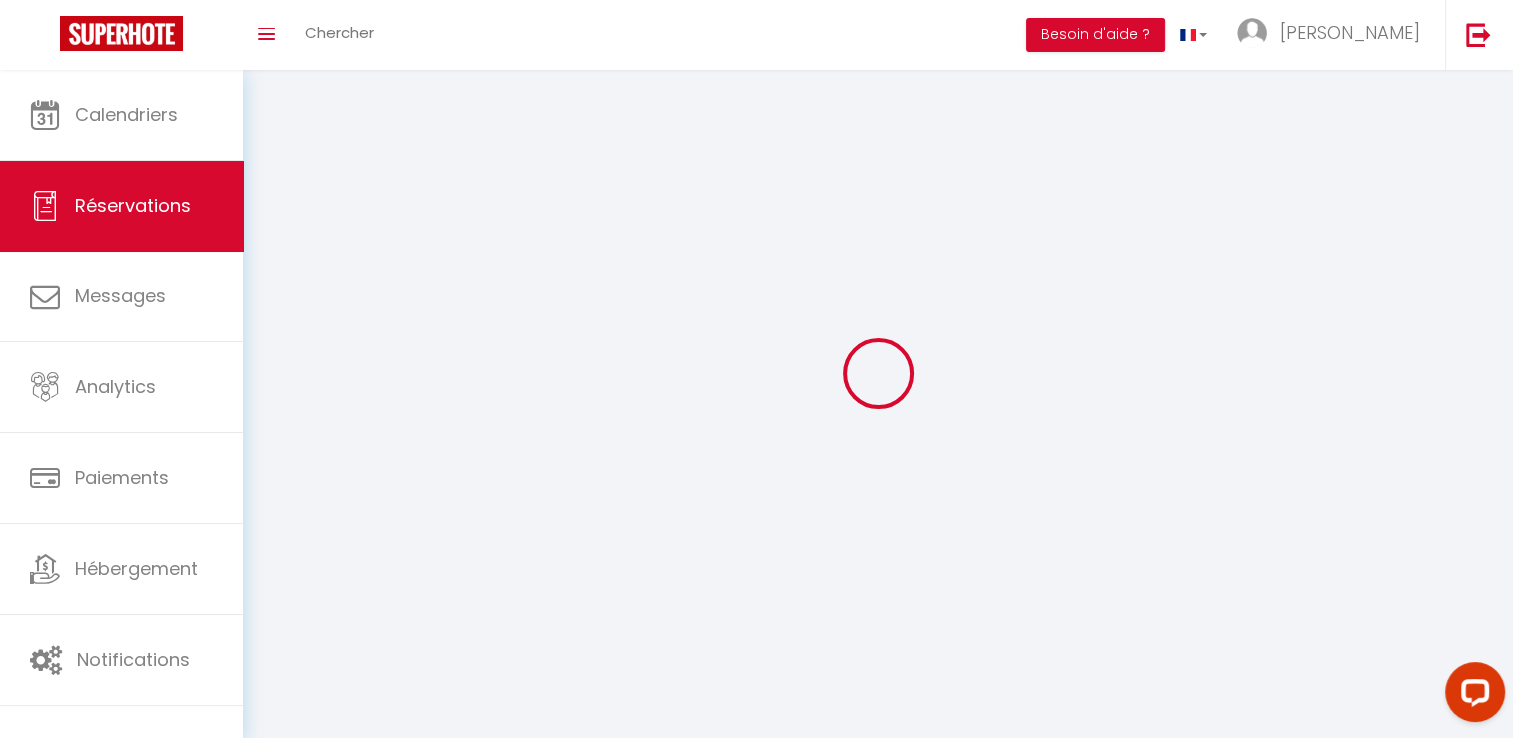 type on "Clément" 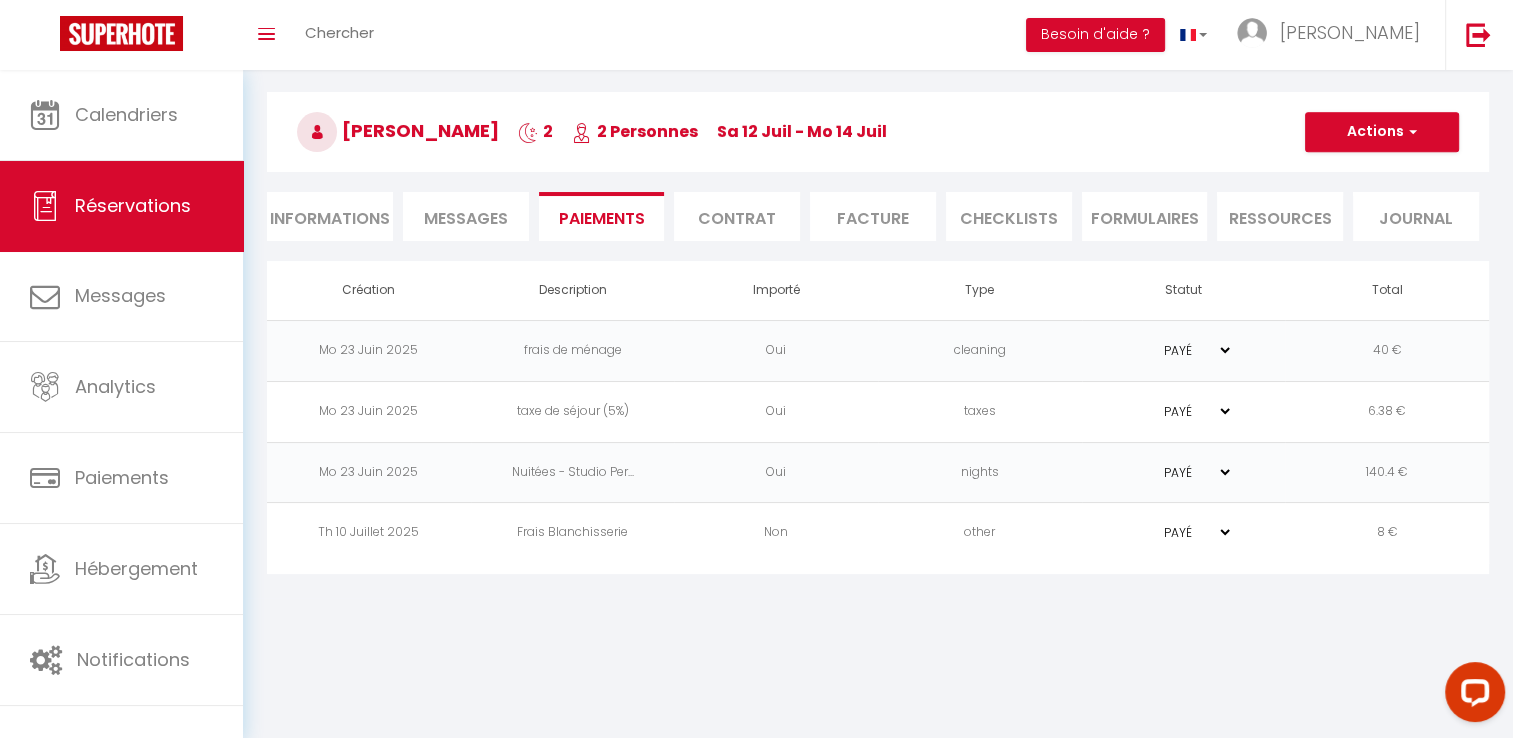 scroll, scrollTop: 70, scrollLeft: 0, axis: vertical 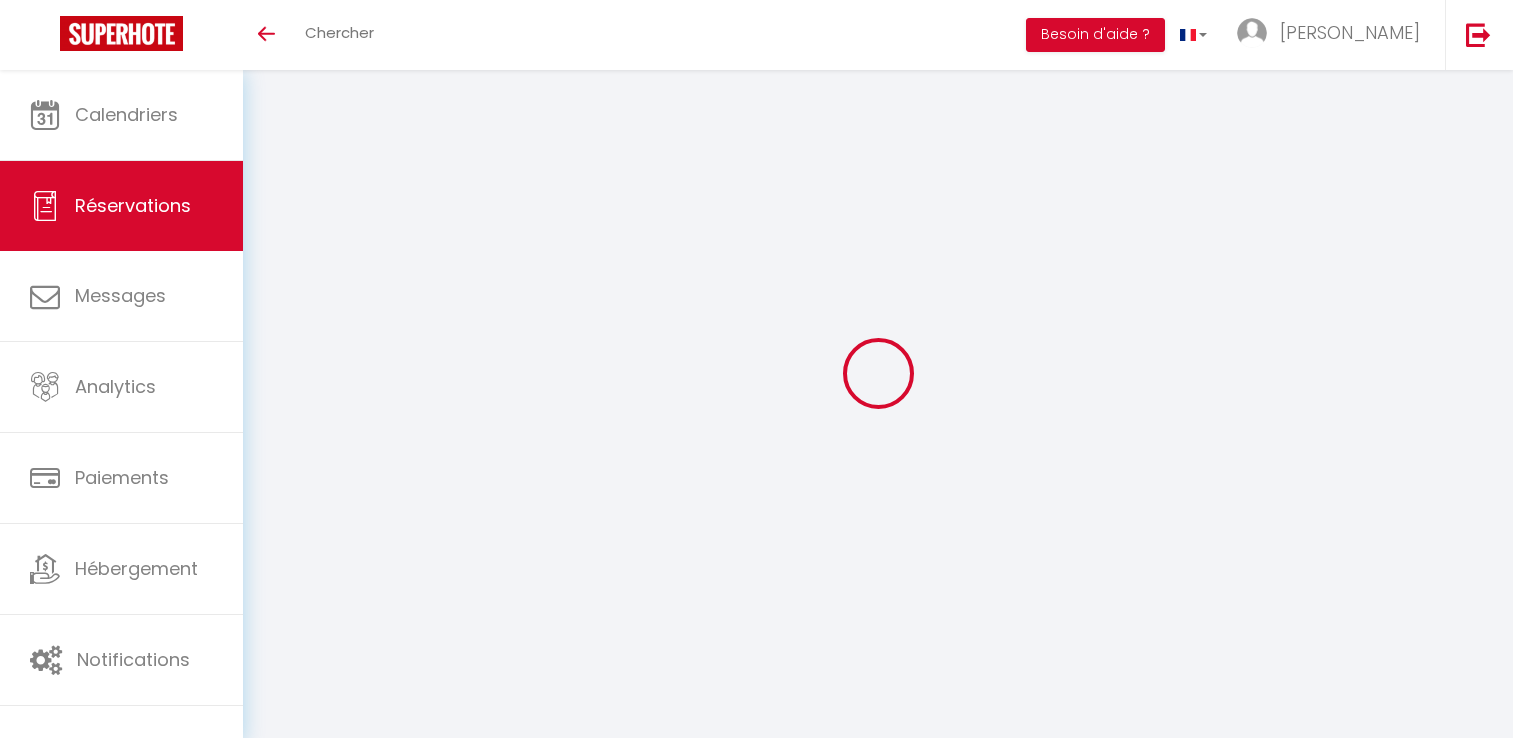 select 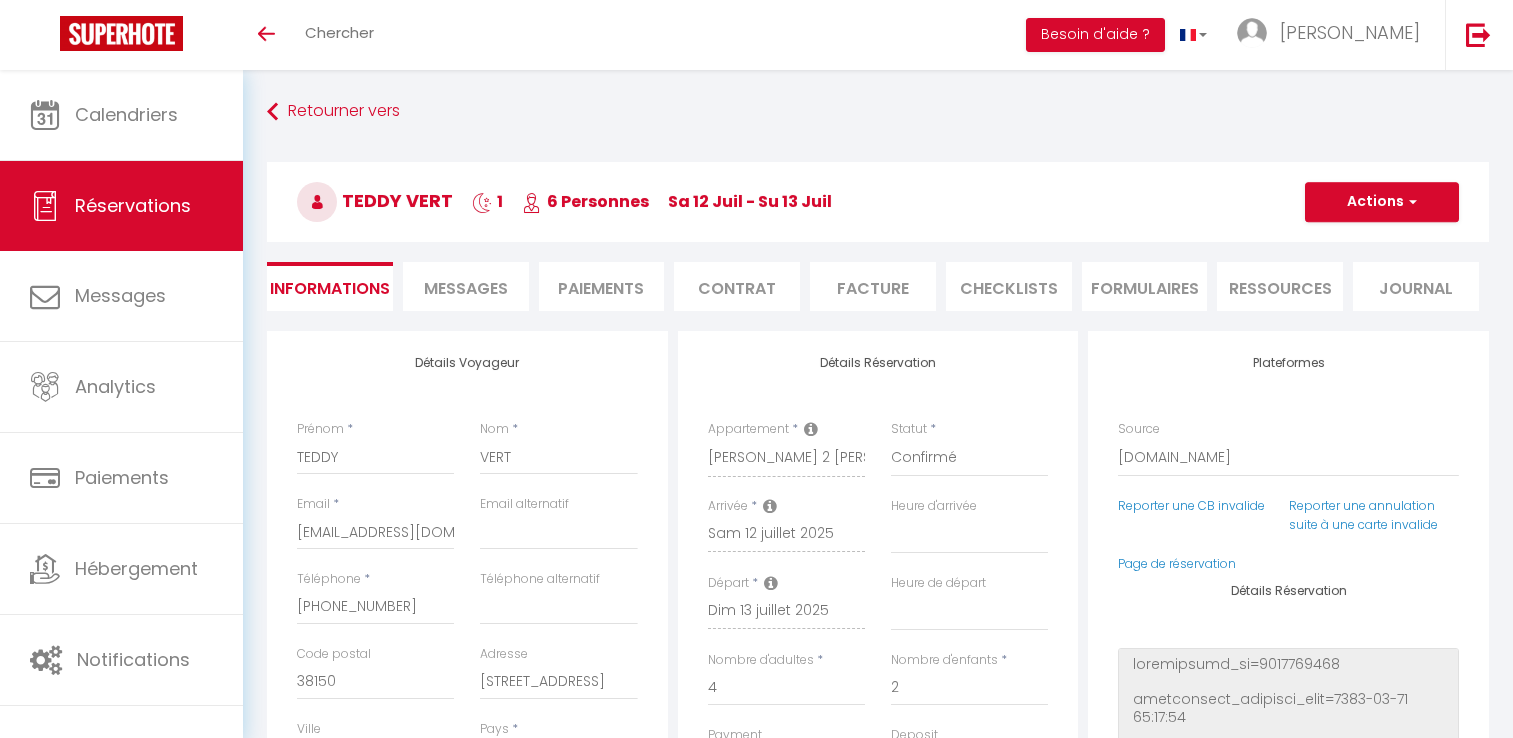 type on "20" 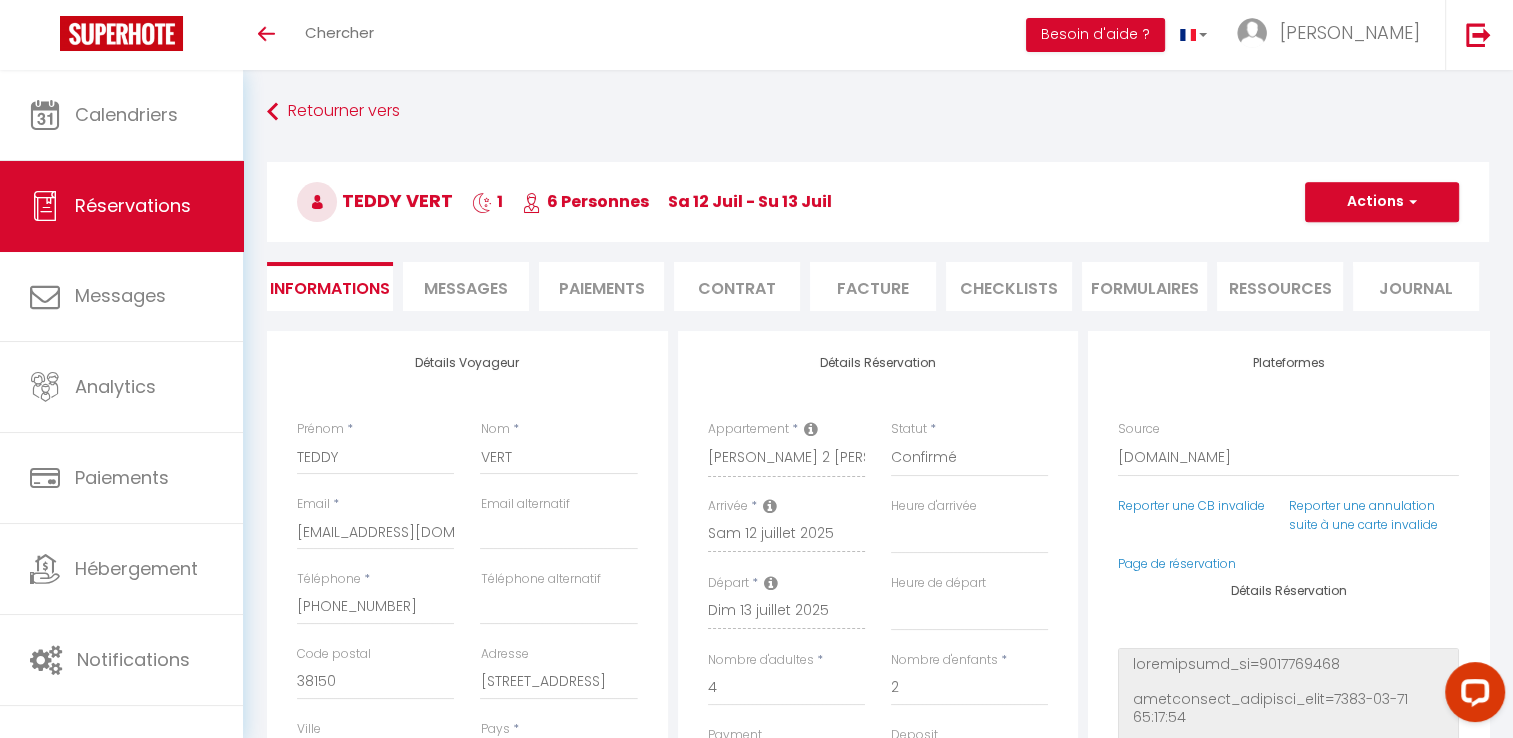 scroll, scrollTop: 0, scrollLeft: 0, axis: both 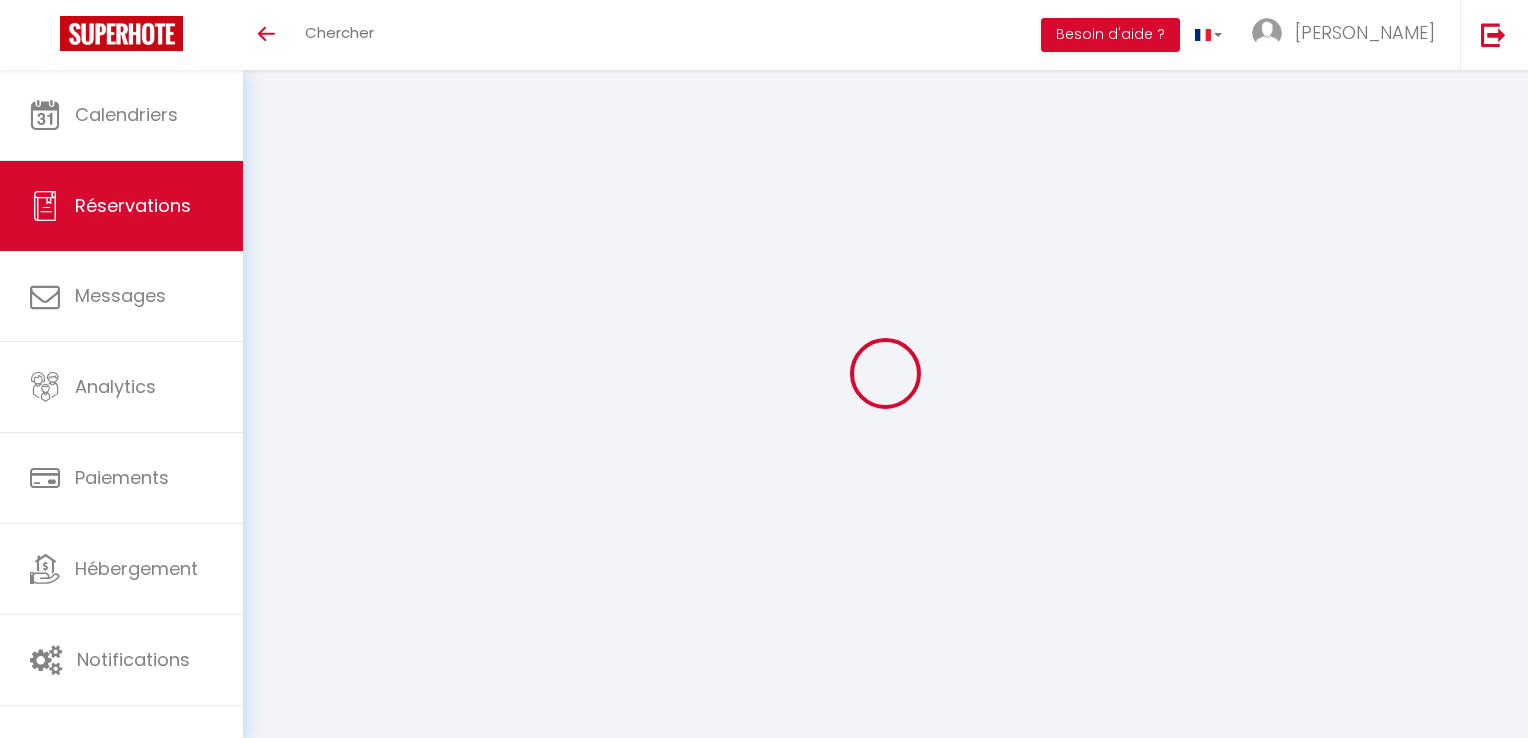select 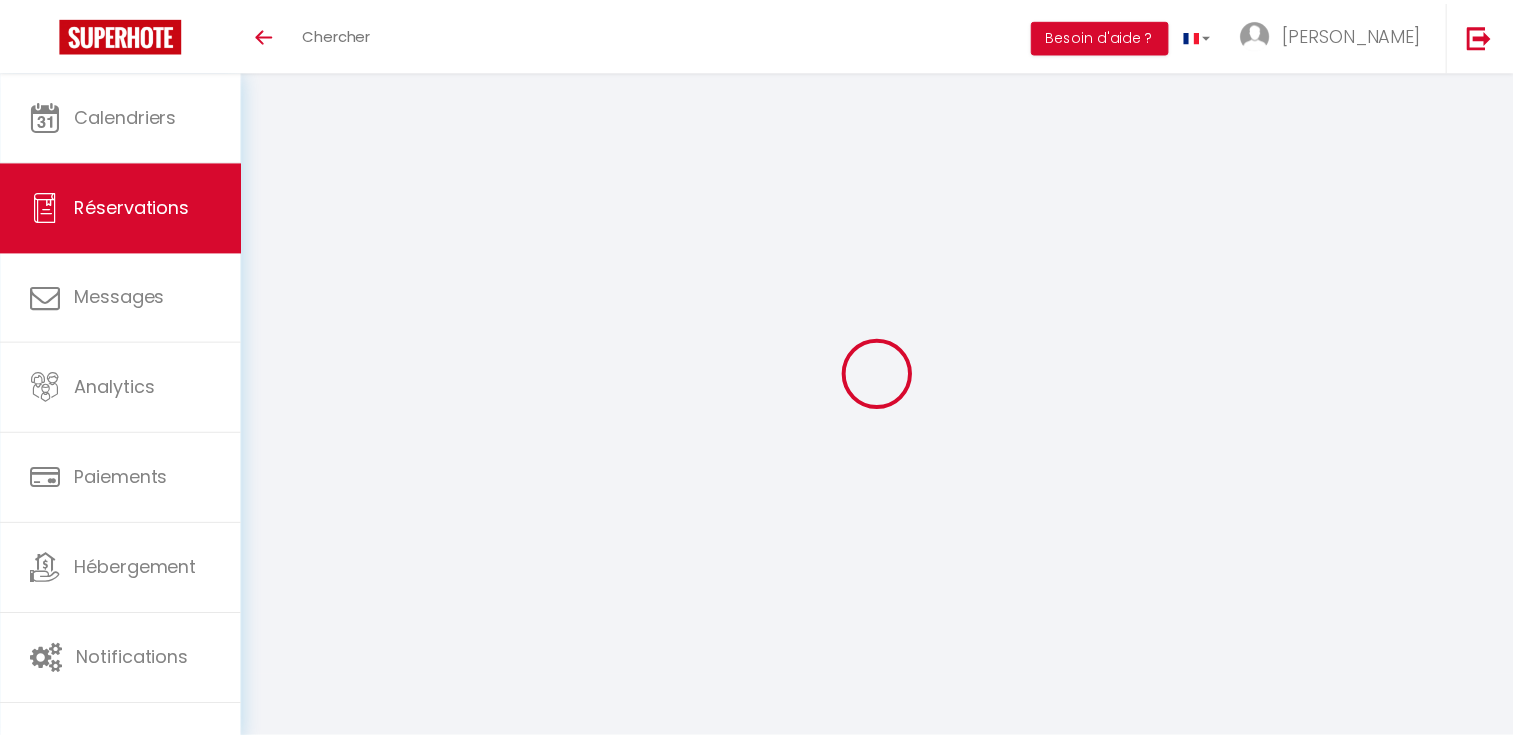 scroll, scrollTop: 0, scrollLeft: 0, axis: both 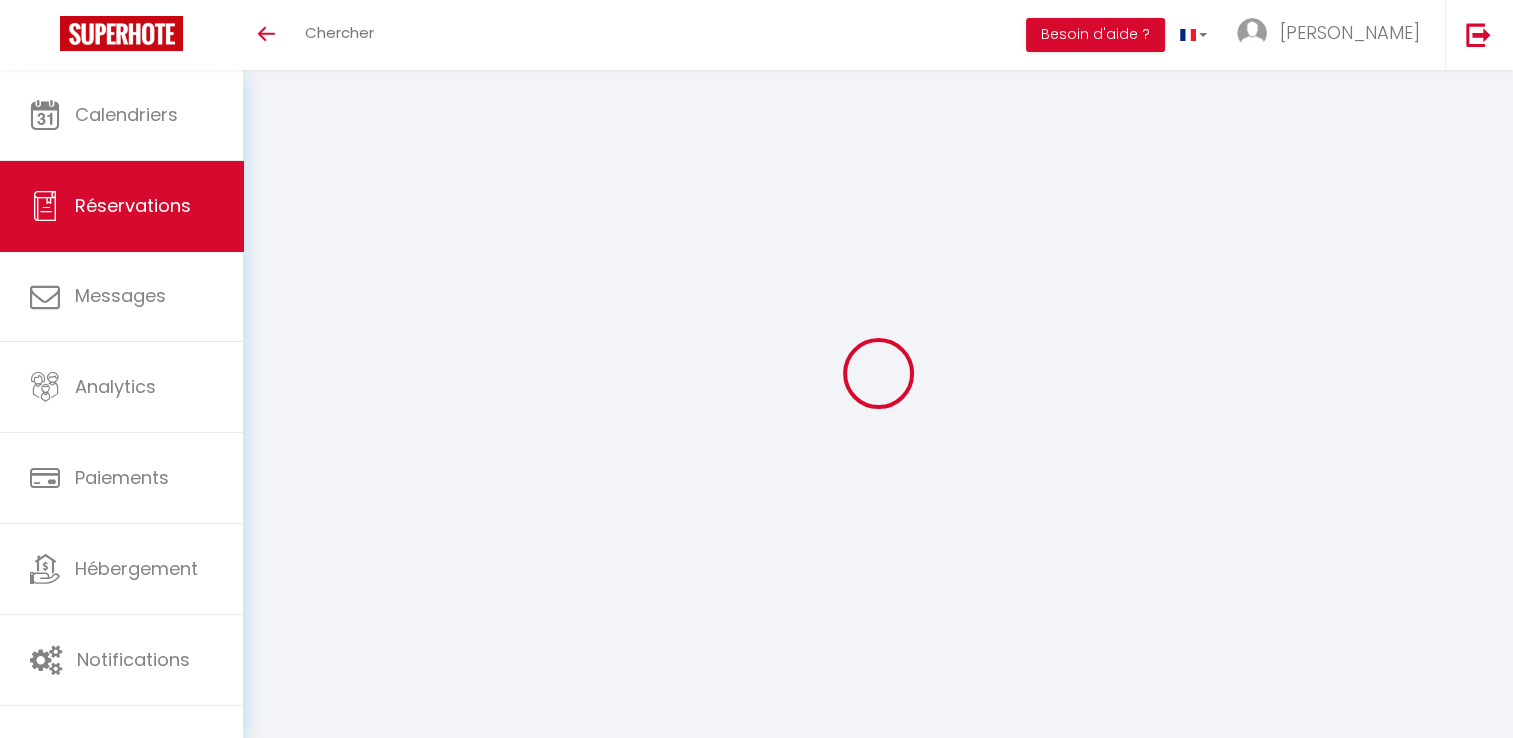 select 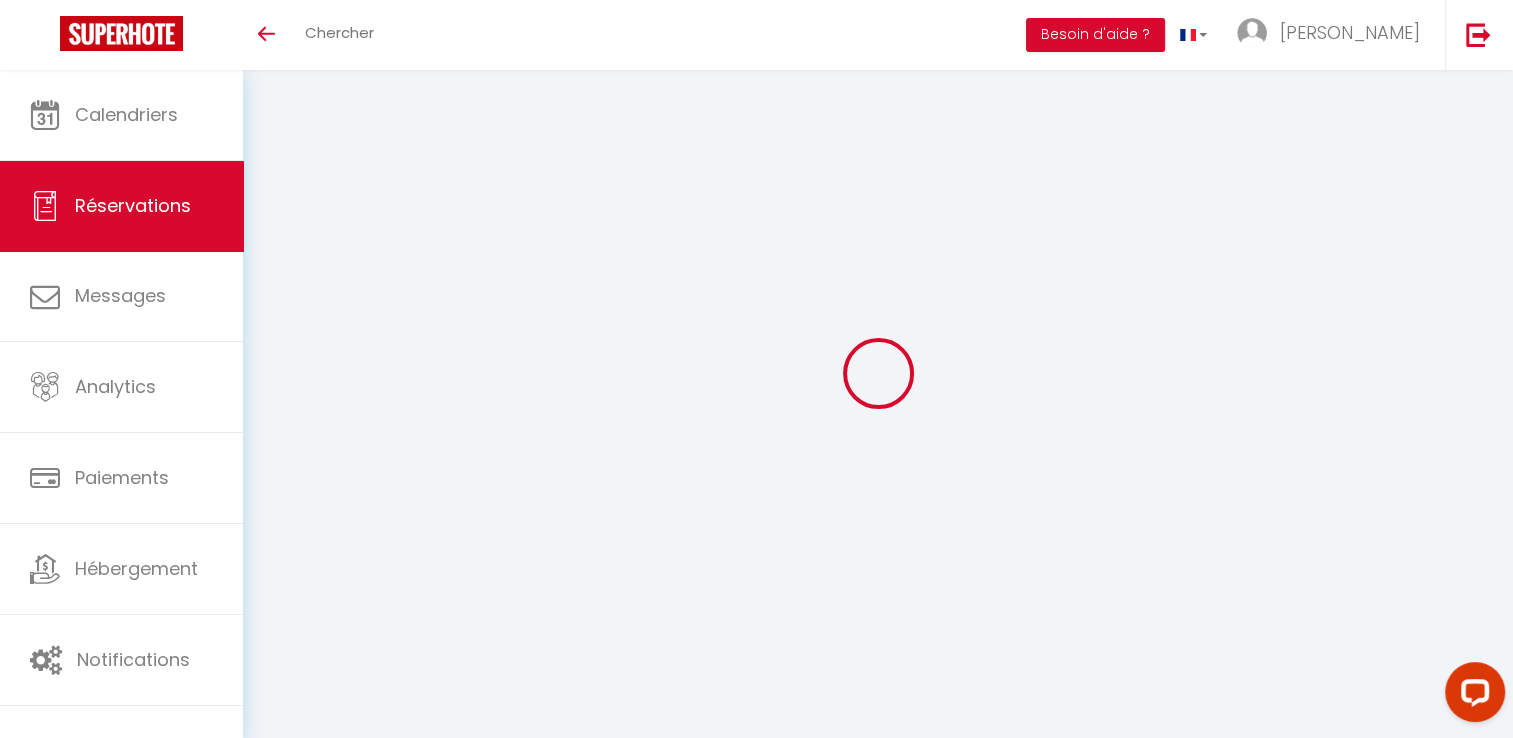scroll, scrollTop: 0, scrollLeft: 0, axis: both 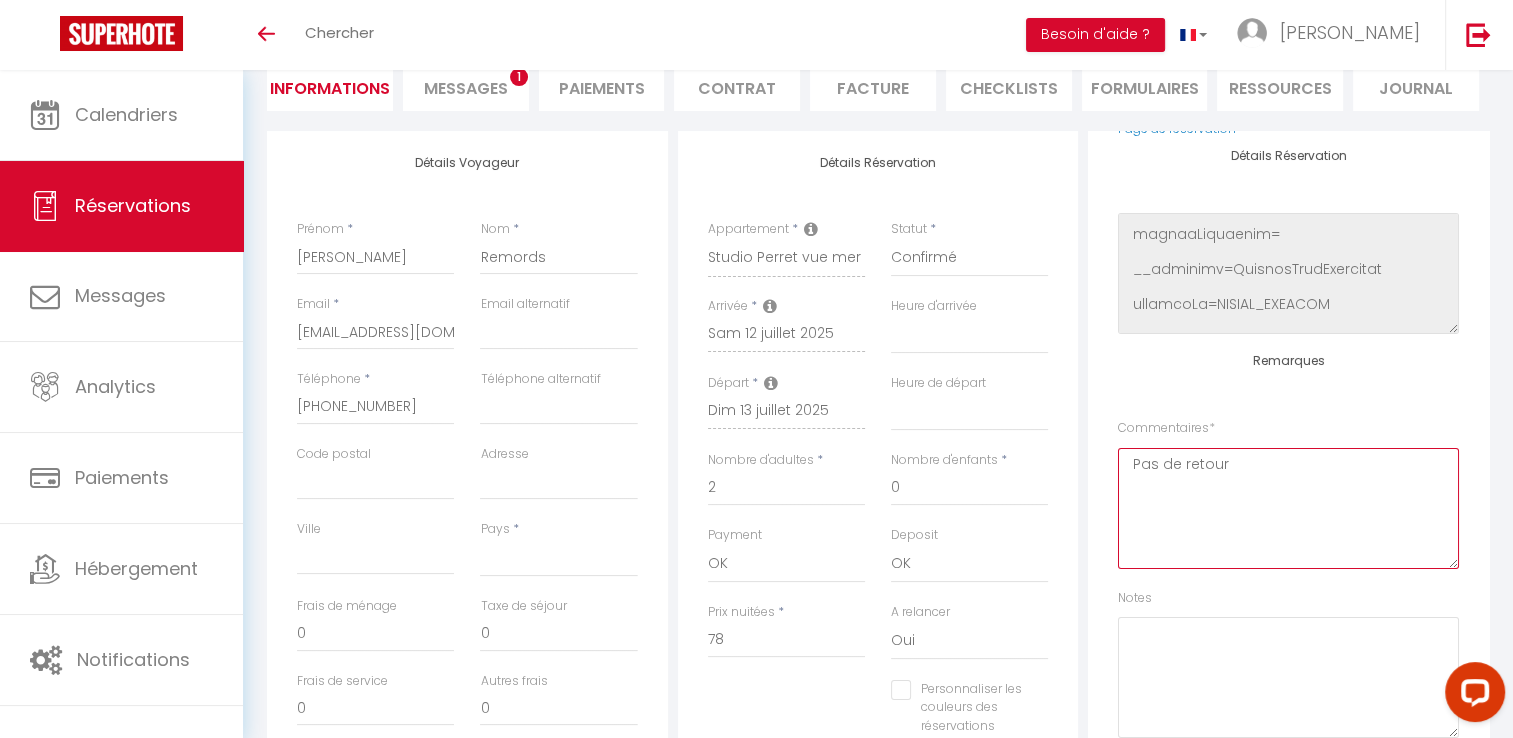 drag, startPoint x: 1249, startPoint y: 478, endPoint x: 1063, endPoint y: 447, distance: 188.56564 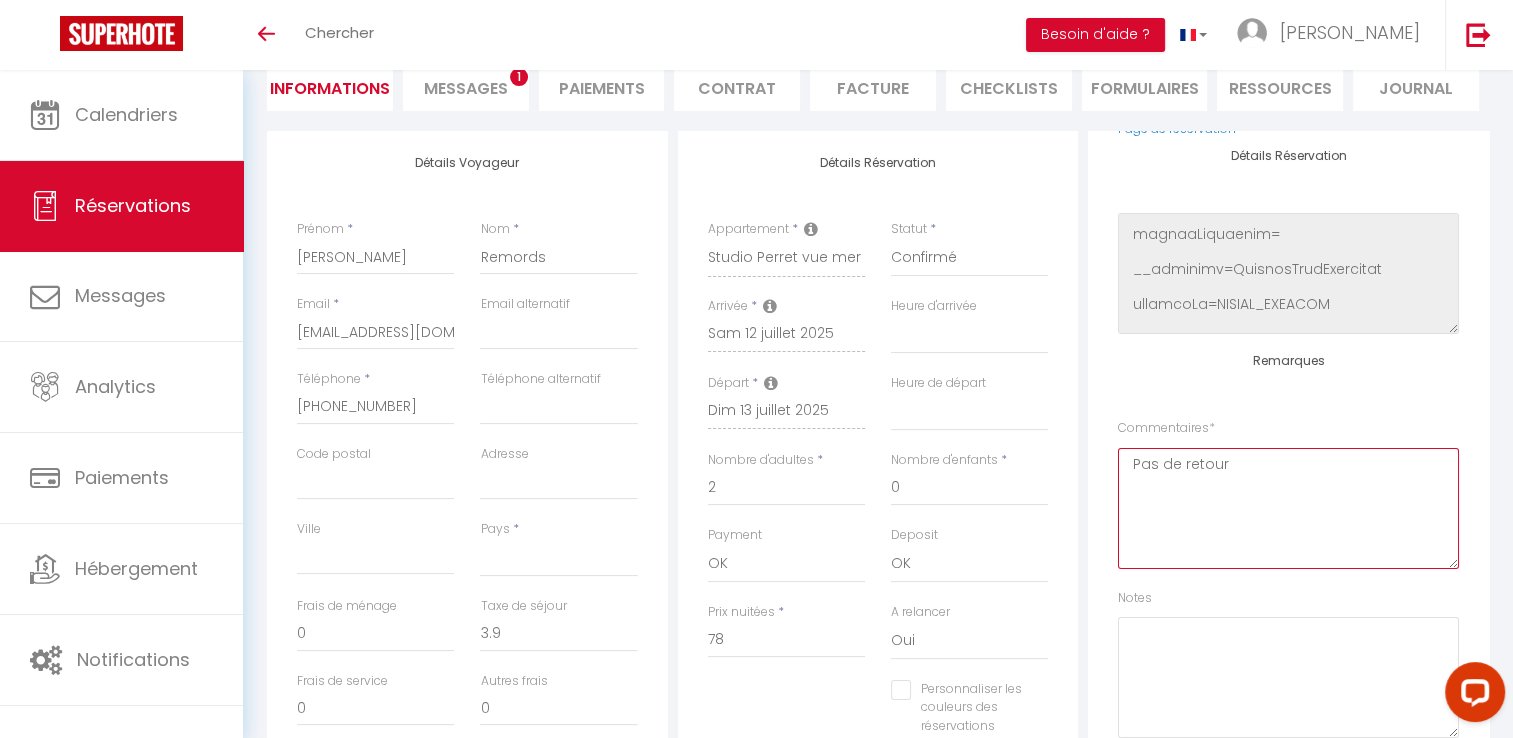 select 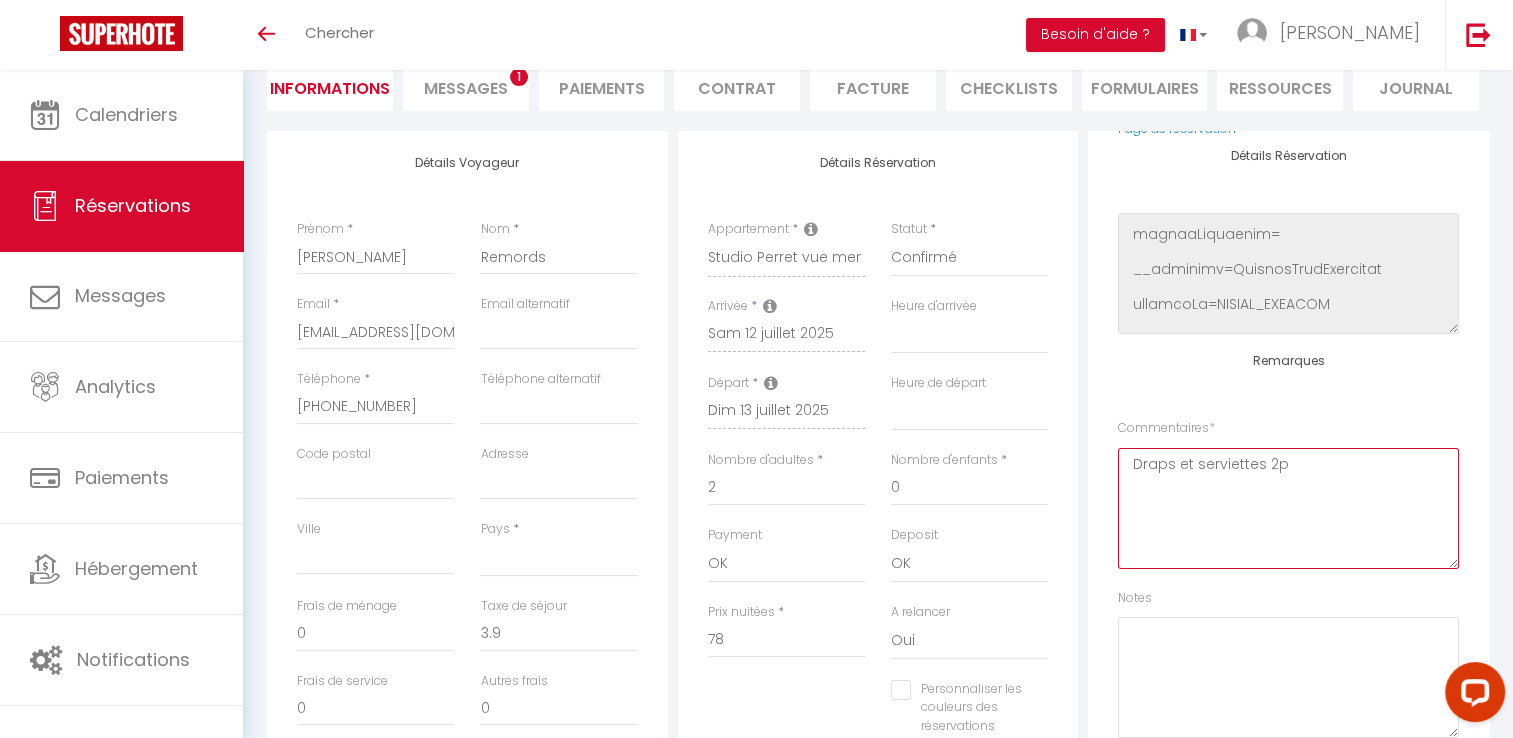 scroll, scrollTop: 0, scrollLeft: 0, axis: both 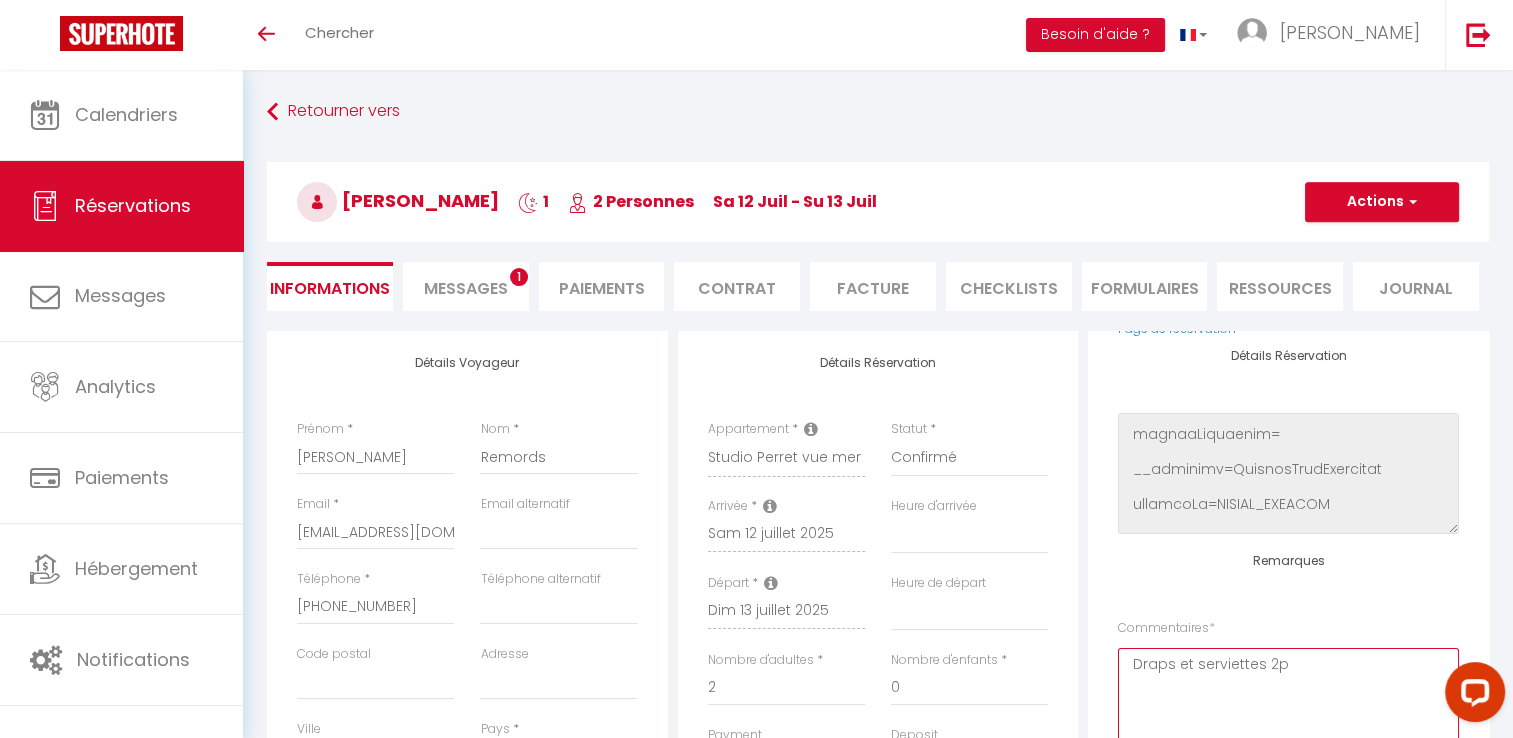 type on "Draps et serviettes 2p" 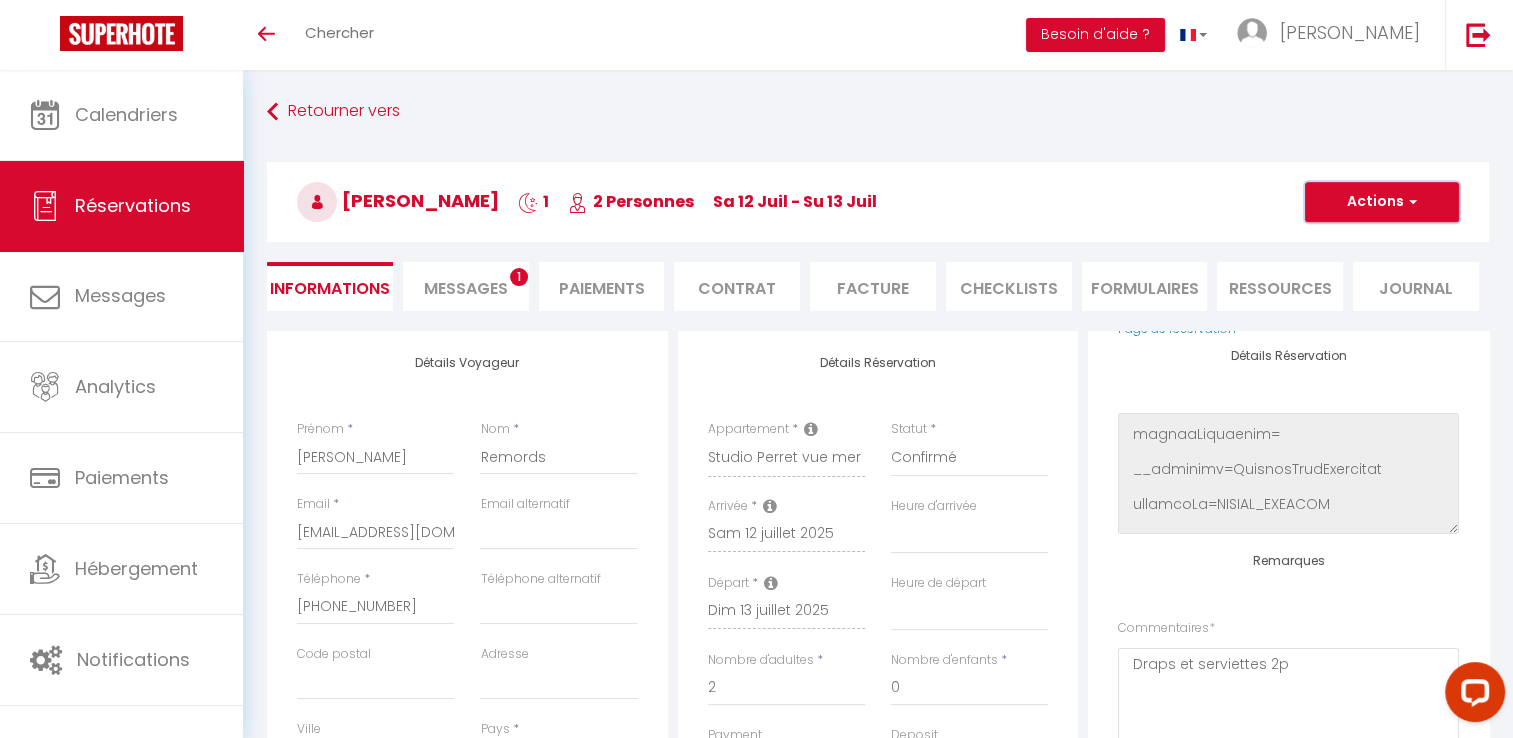 click on "Actions" at bounding box center [1382, 202] 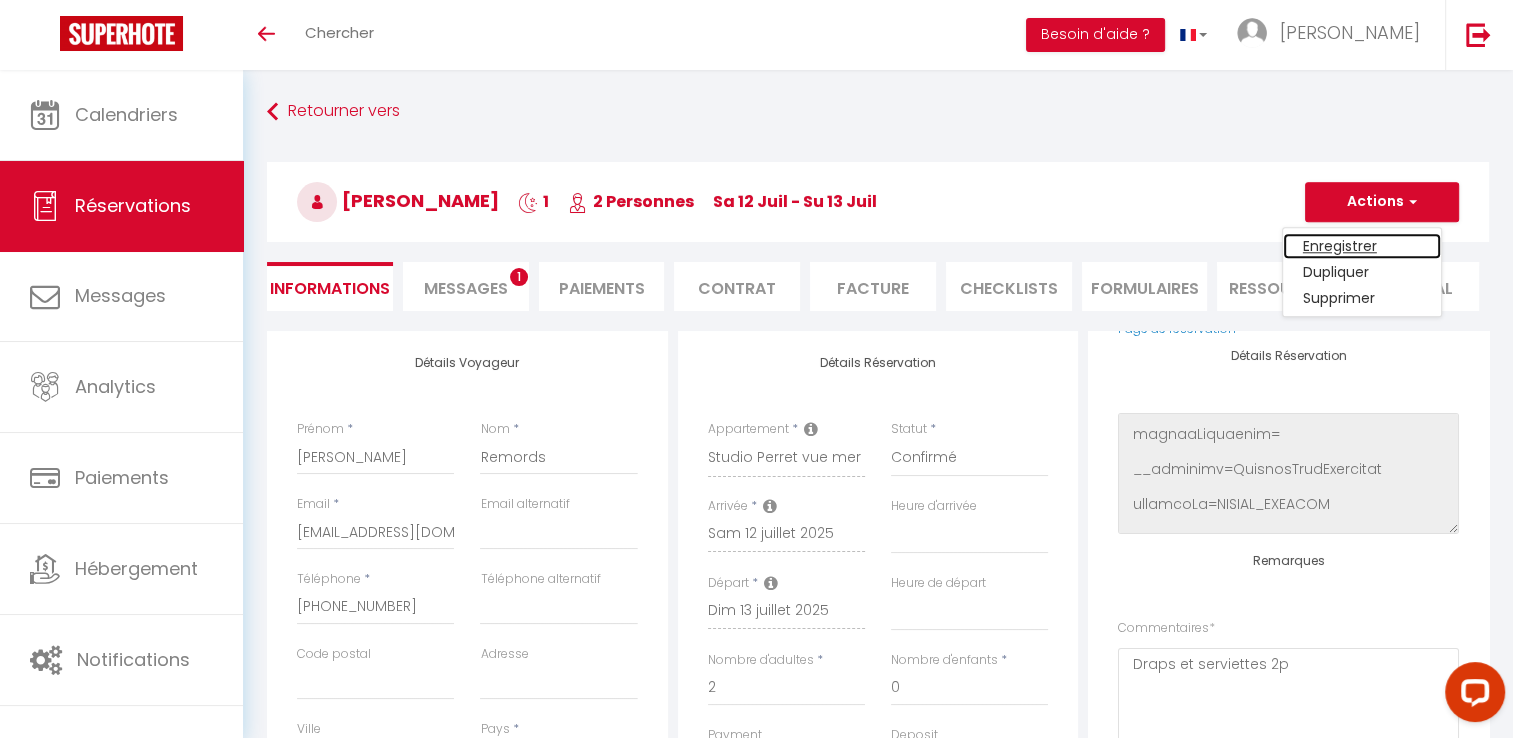 click on "Enregistrer" at bounding box center (1362, 246) 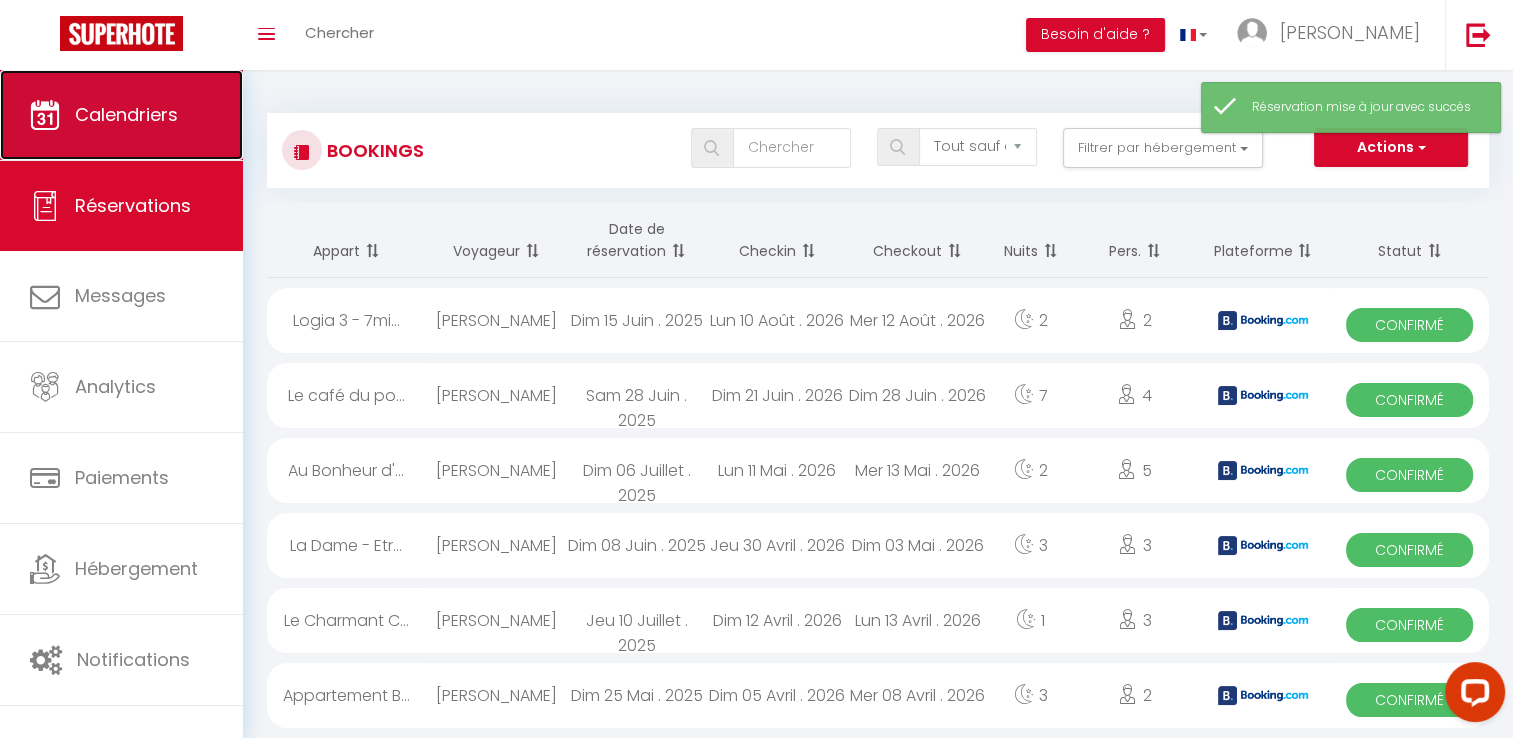 click on "Calendriers" at bounding box center (121, 115) 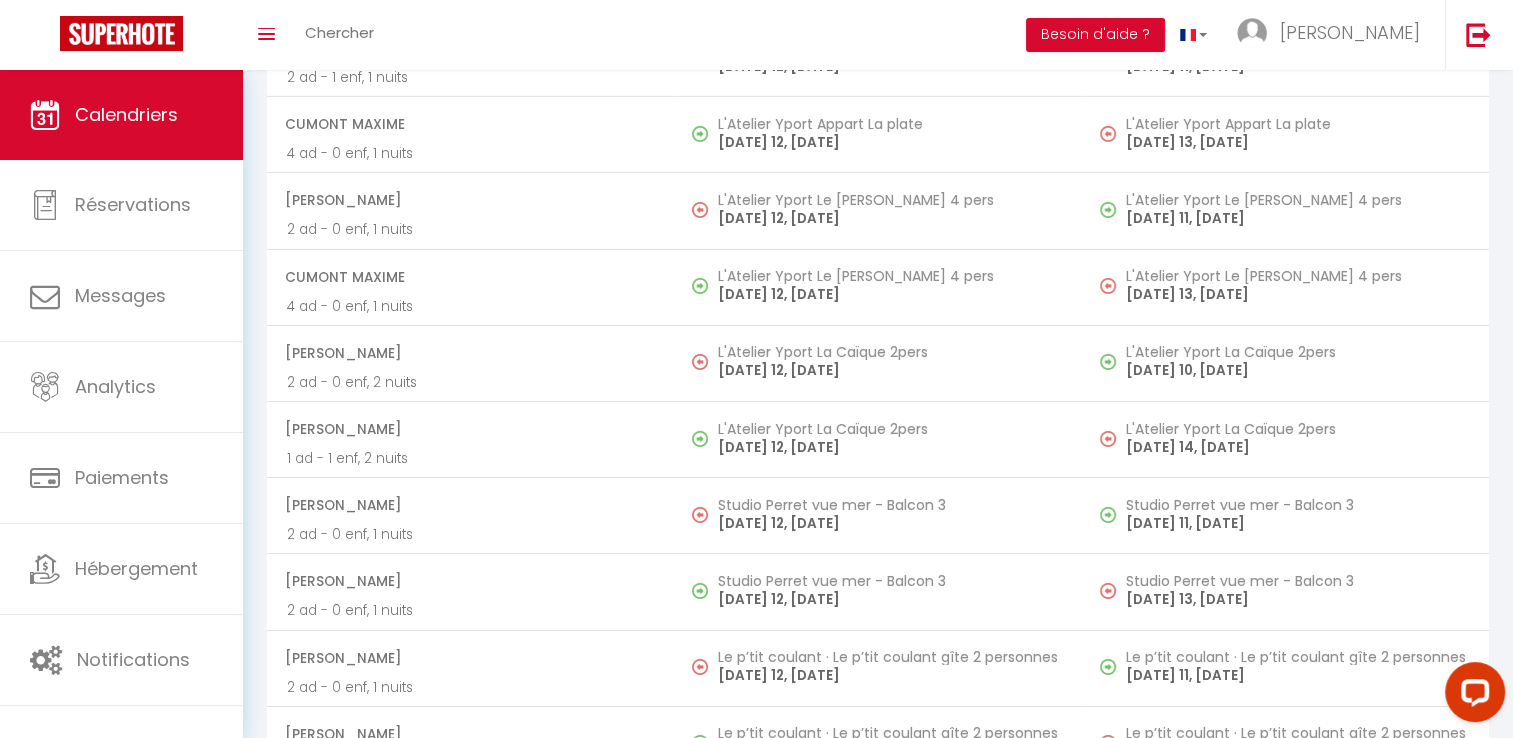 scroll, scrollTop: 6600, scrollLeft: 0, axis: vertical 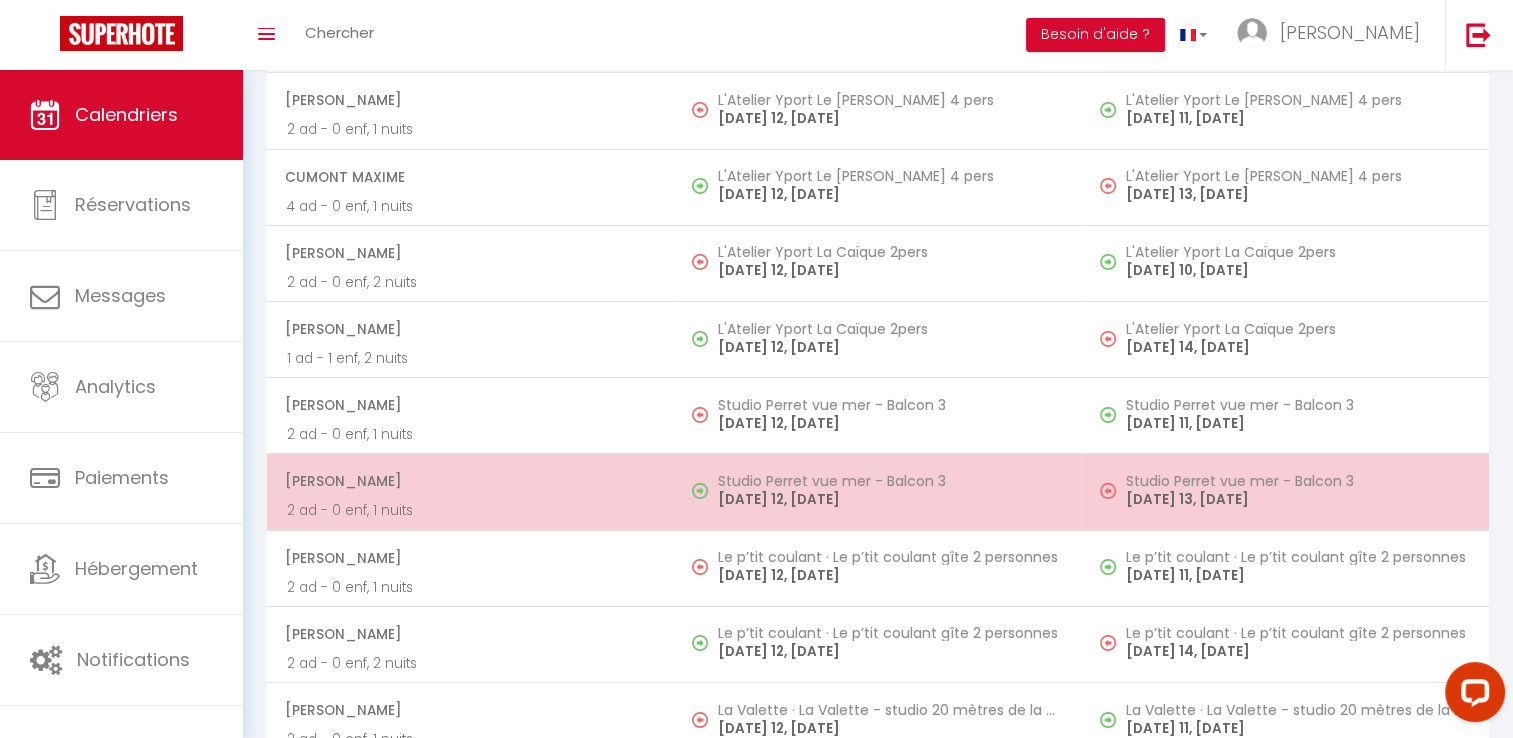 click at bounding box center (705, 492) 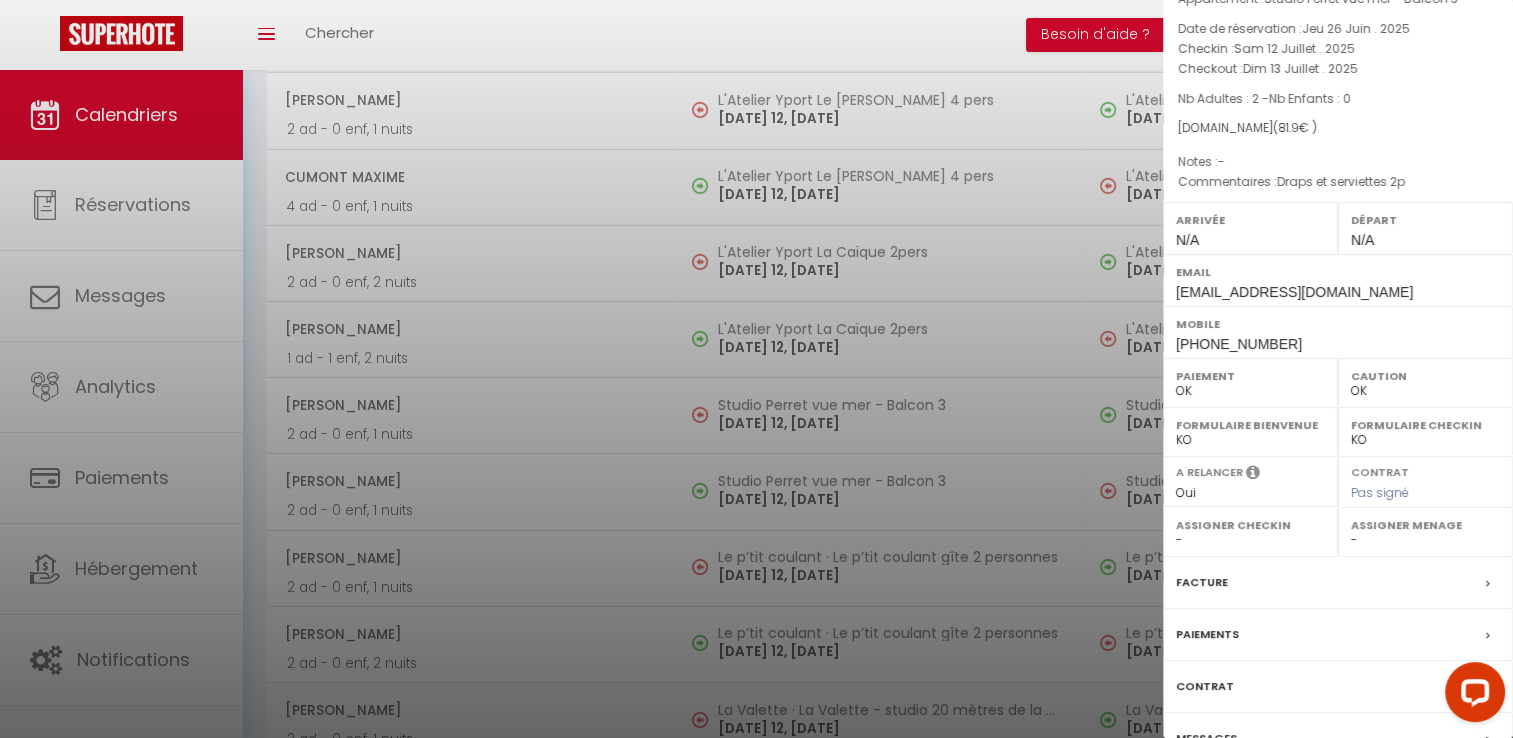 scroll, scrollTop: 190, scrollLeft: 0, axis: vertical 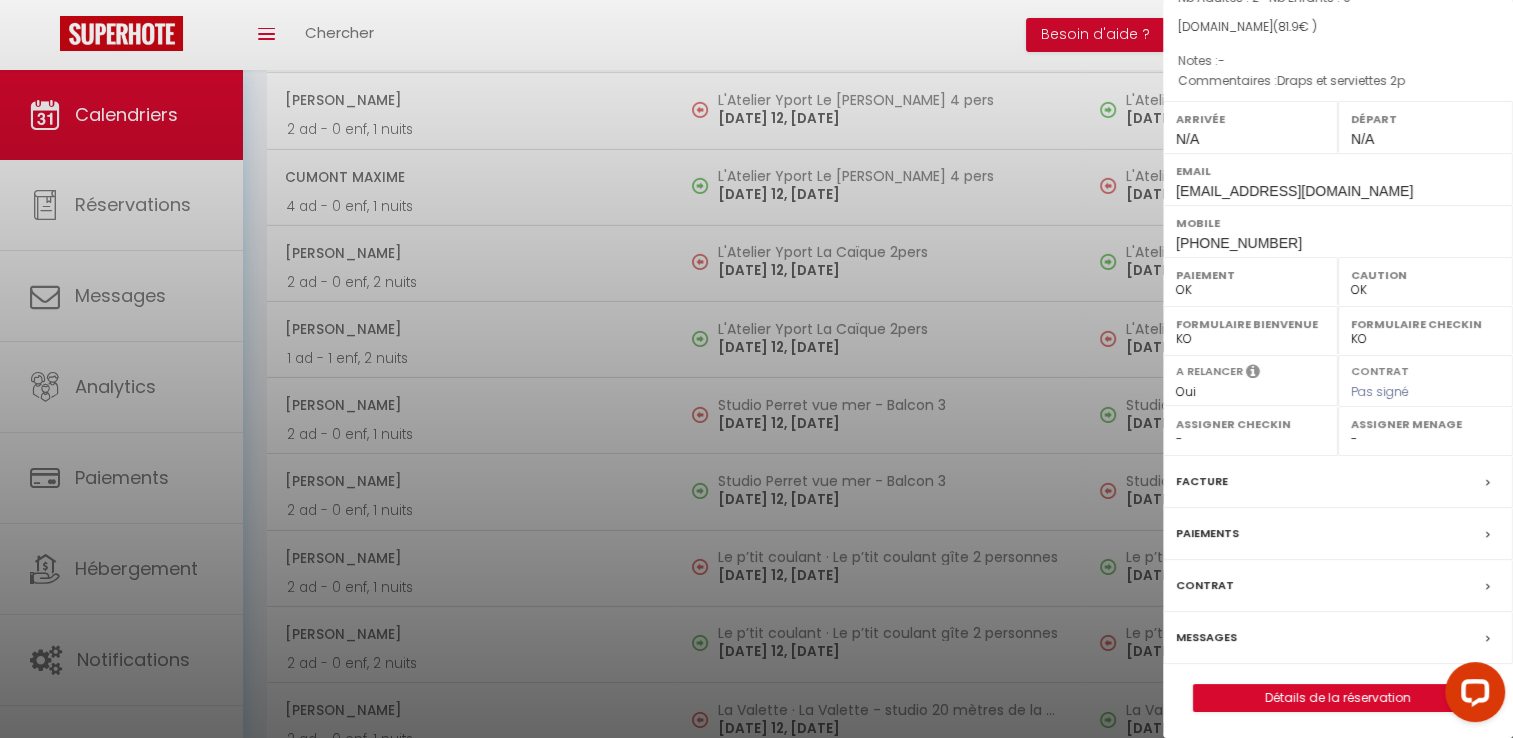 click on "Paiements" at bounding box center [1338, 534] 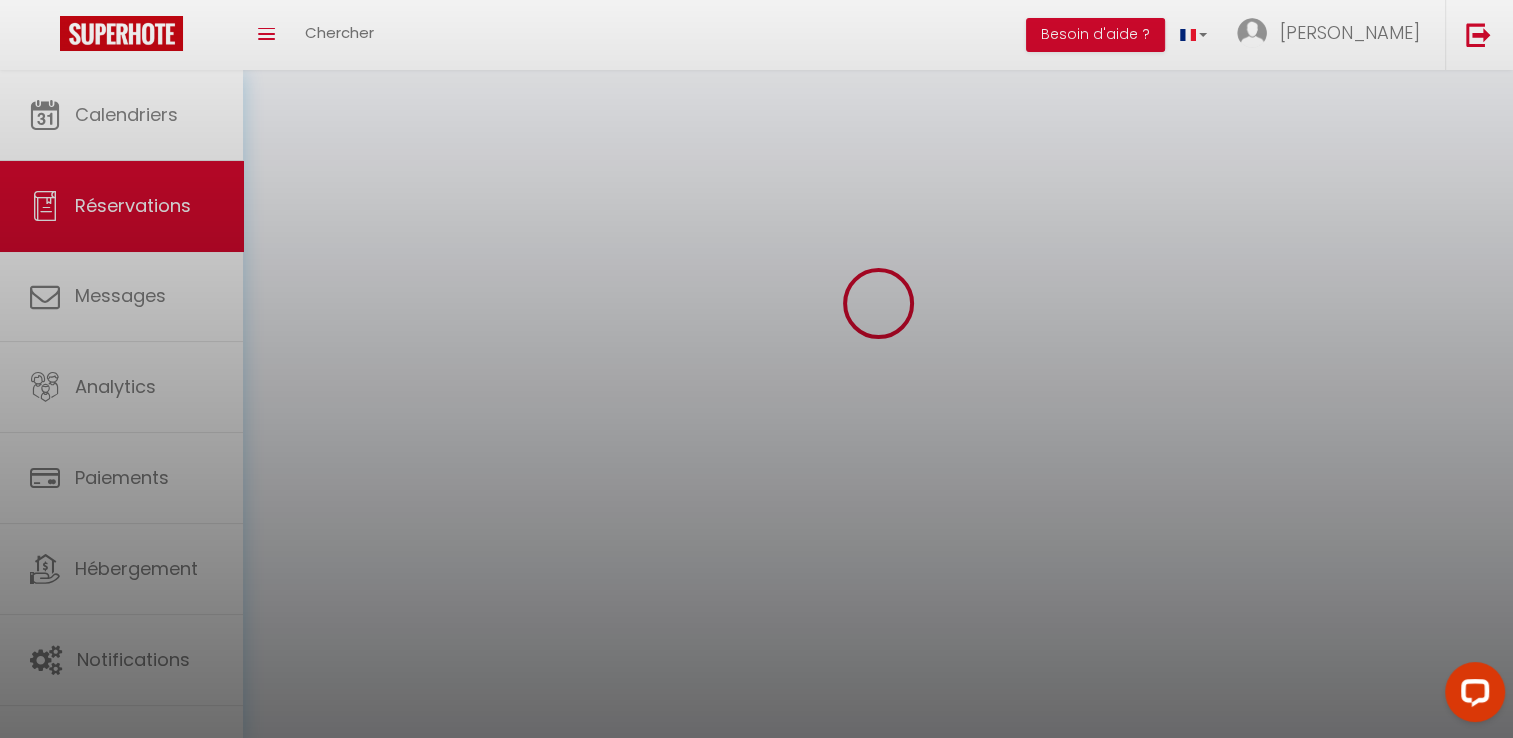 scroll, scrollTop: 0, scrollLeft: 0, axis: both 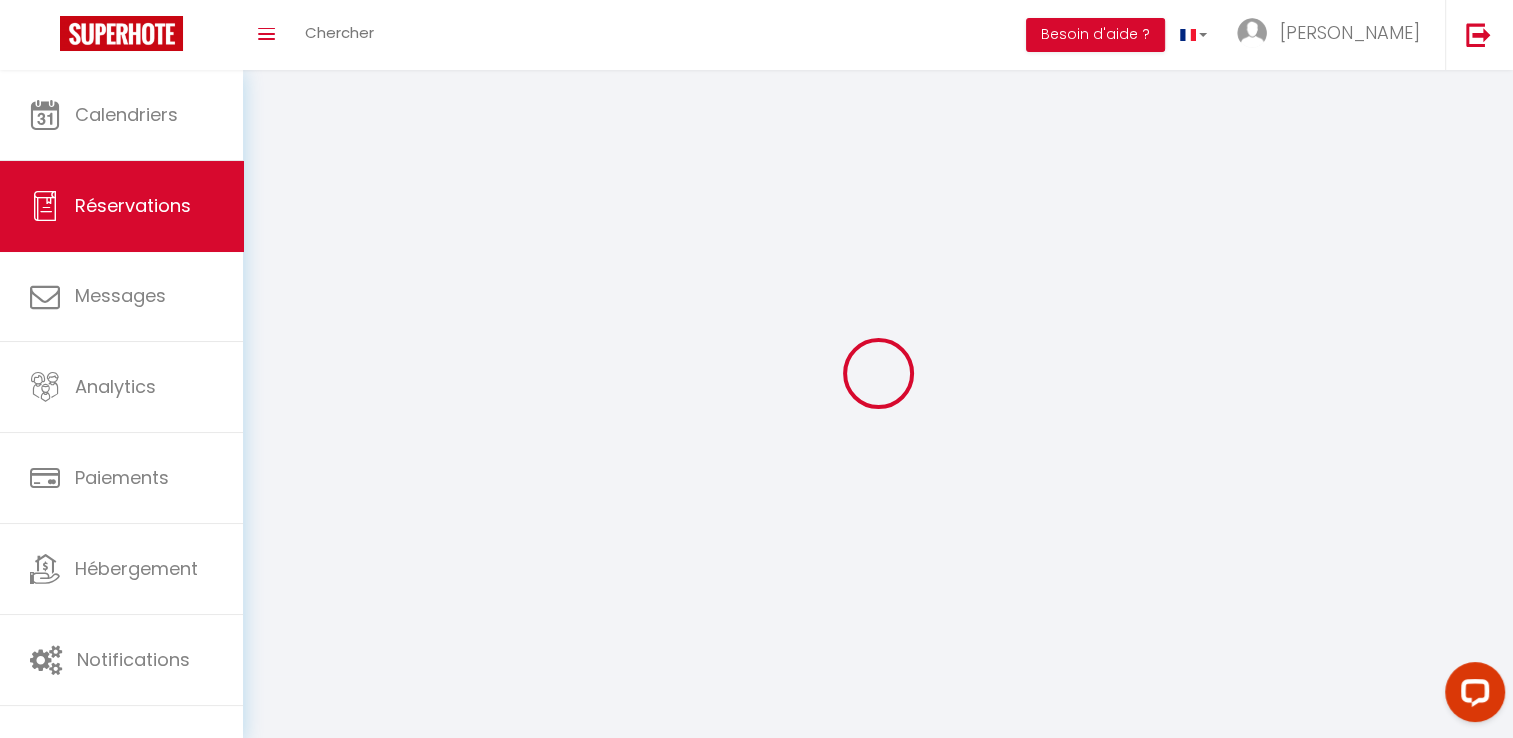 type on "Claire" 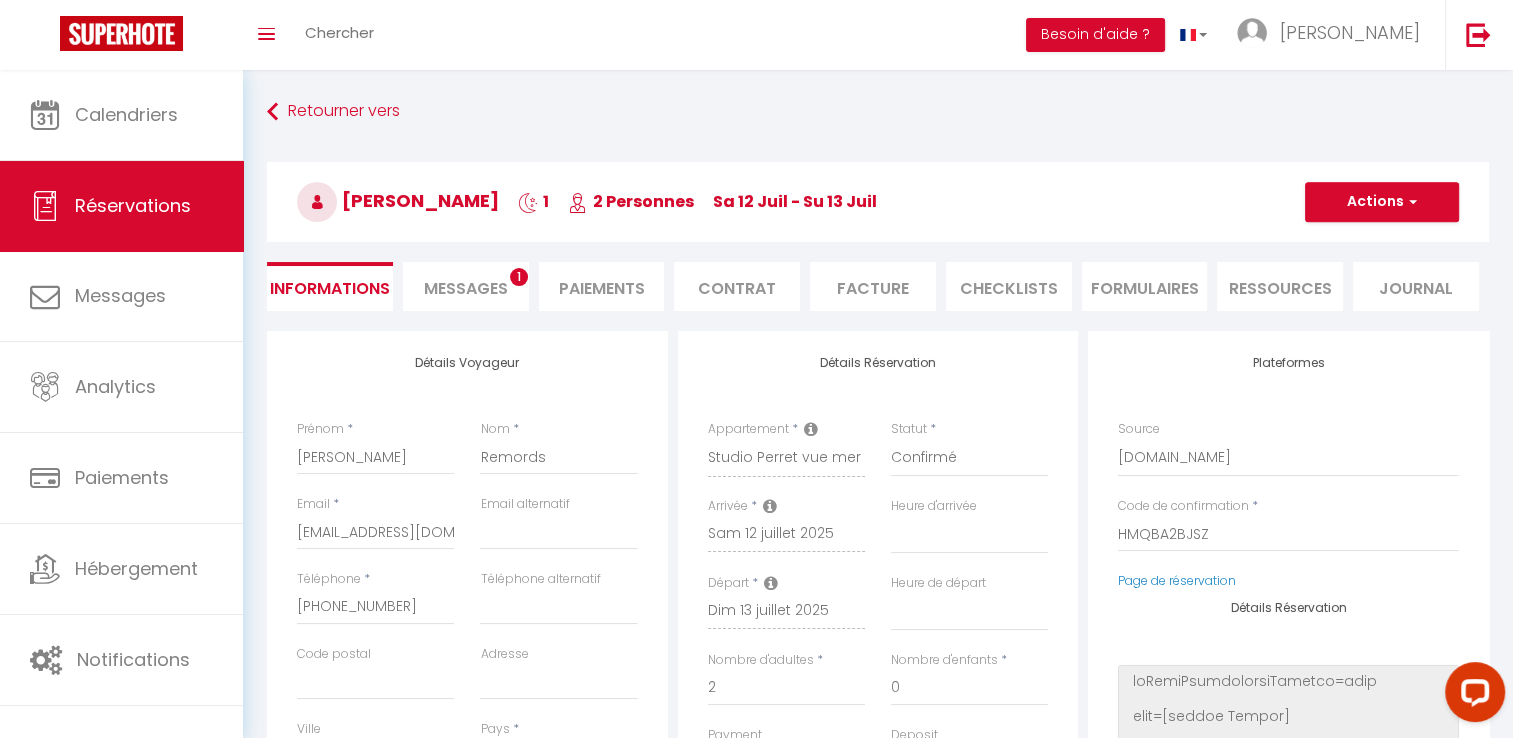 select 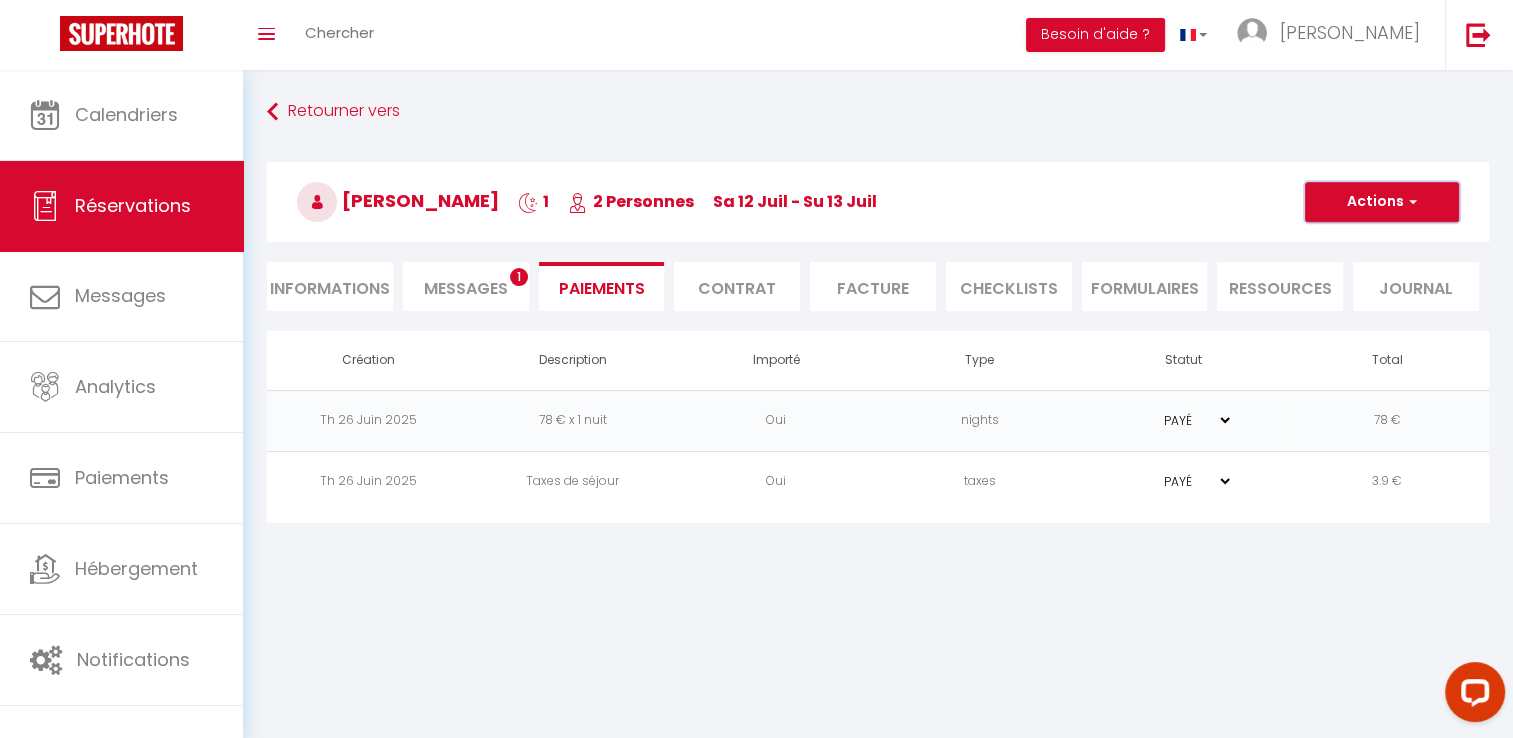 click on "Actions" at bounding box center (1382, 202) 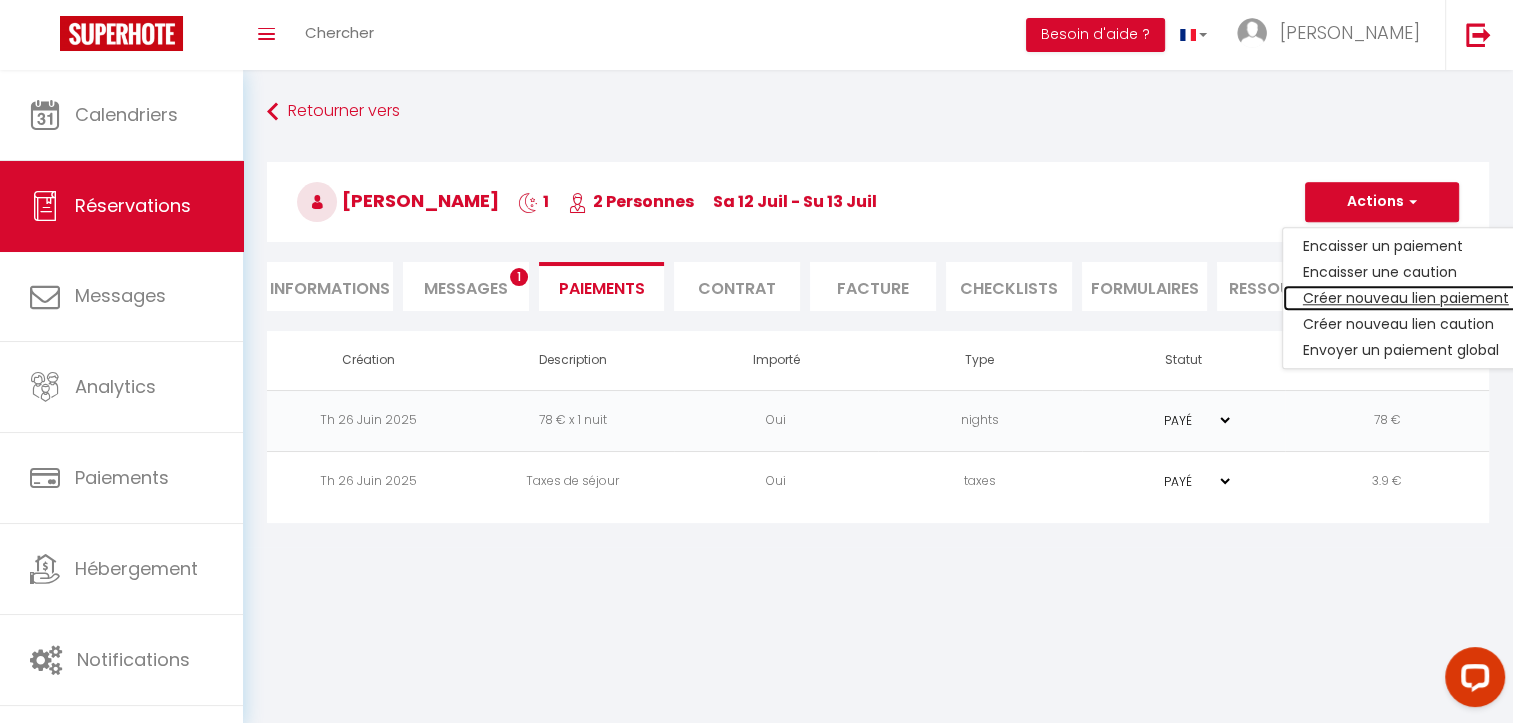click on "Créer nouveau lien paiement" at bounding box center [1406, 298] 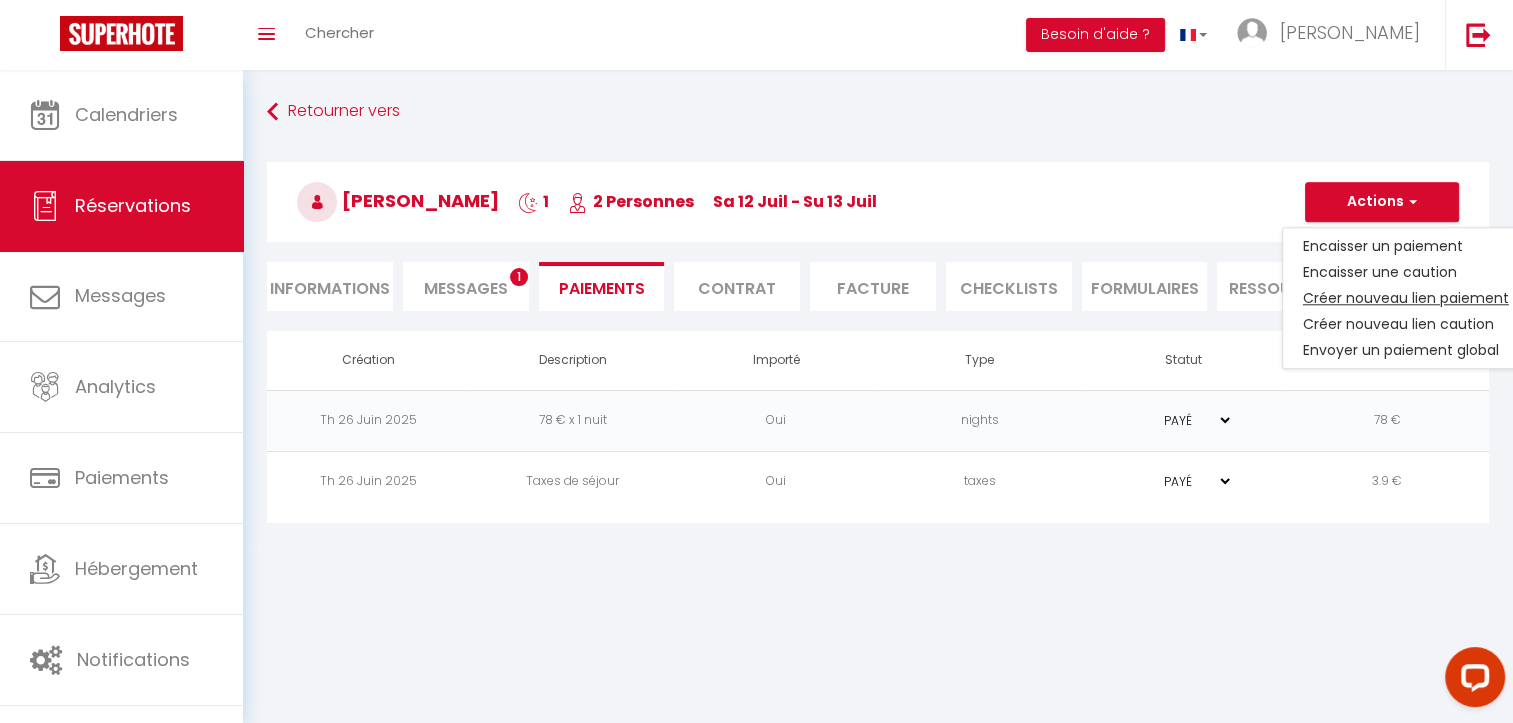 select on "nights" 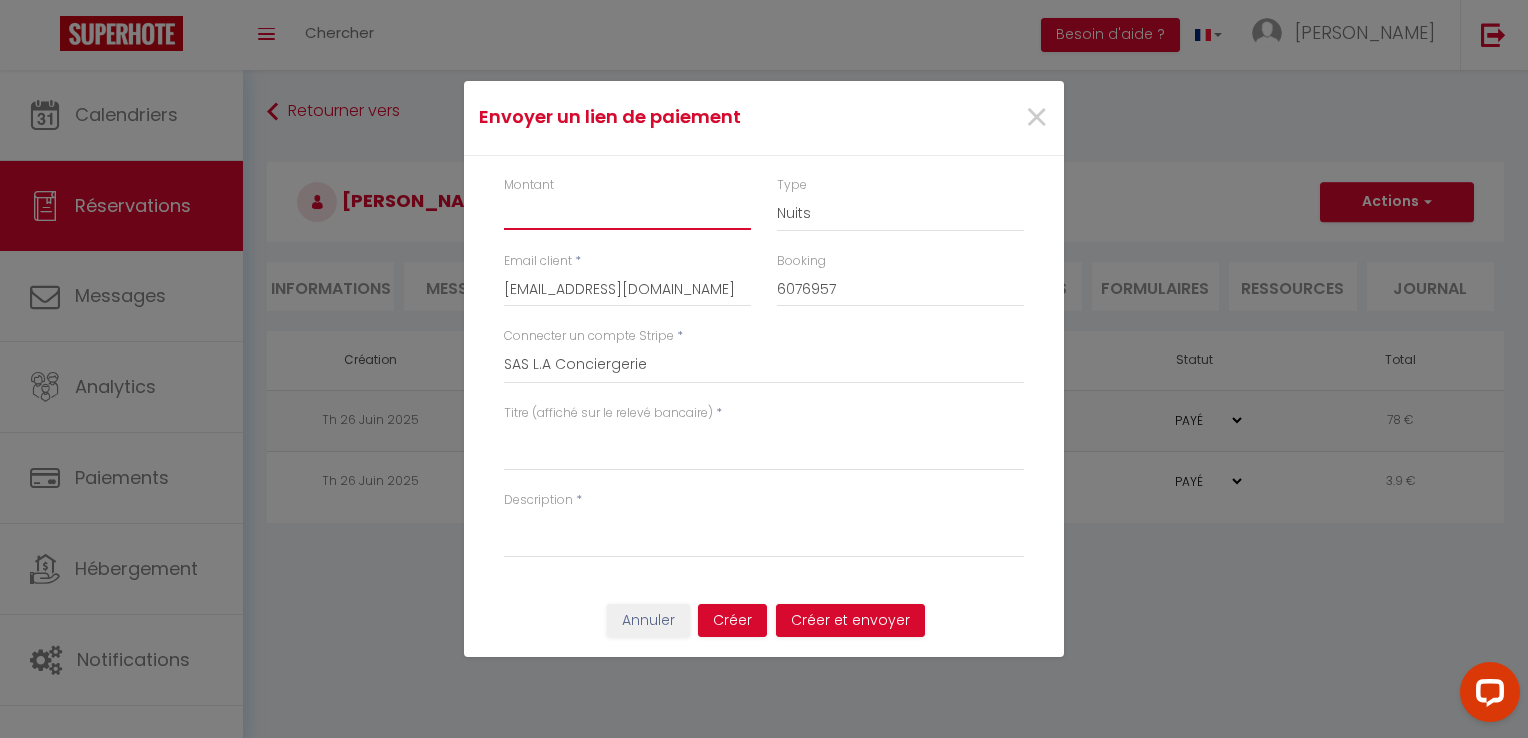 click on "Montant" at bounding box center [627, 212] 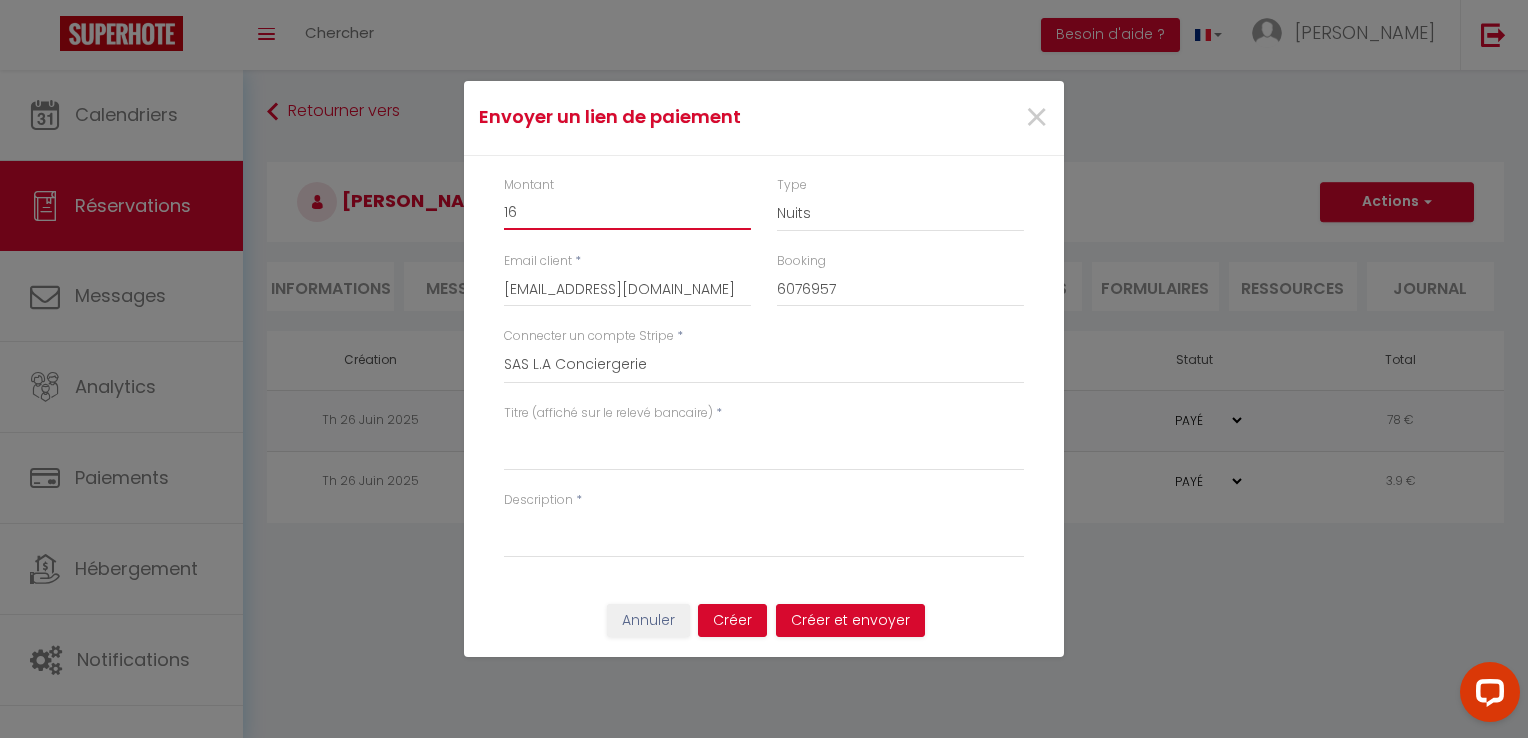type on "16" 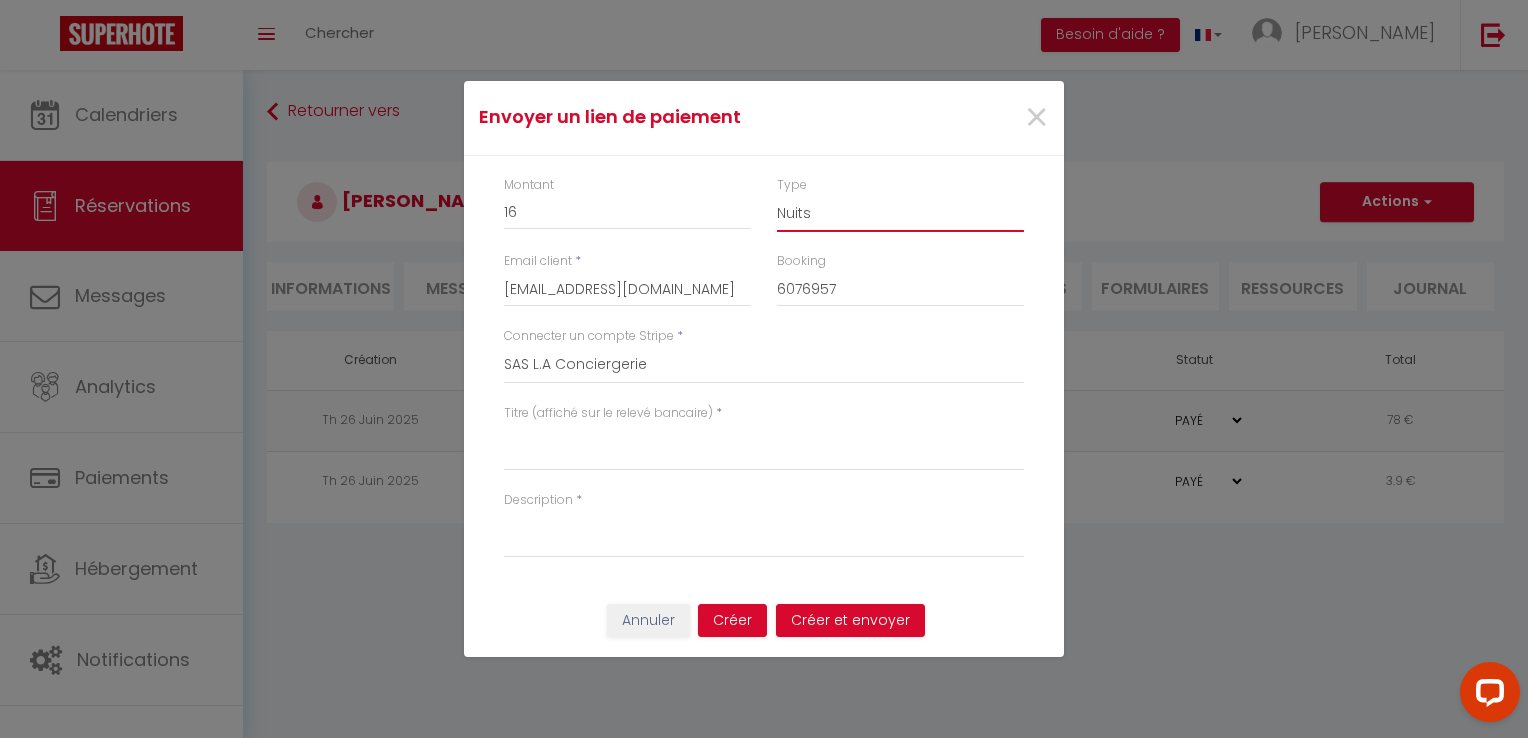 click on "Nuits   Frais de ménage   Taxe de séjour   Autre" at bounding box center [900, 213] 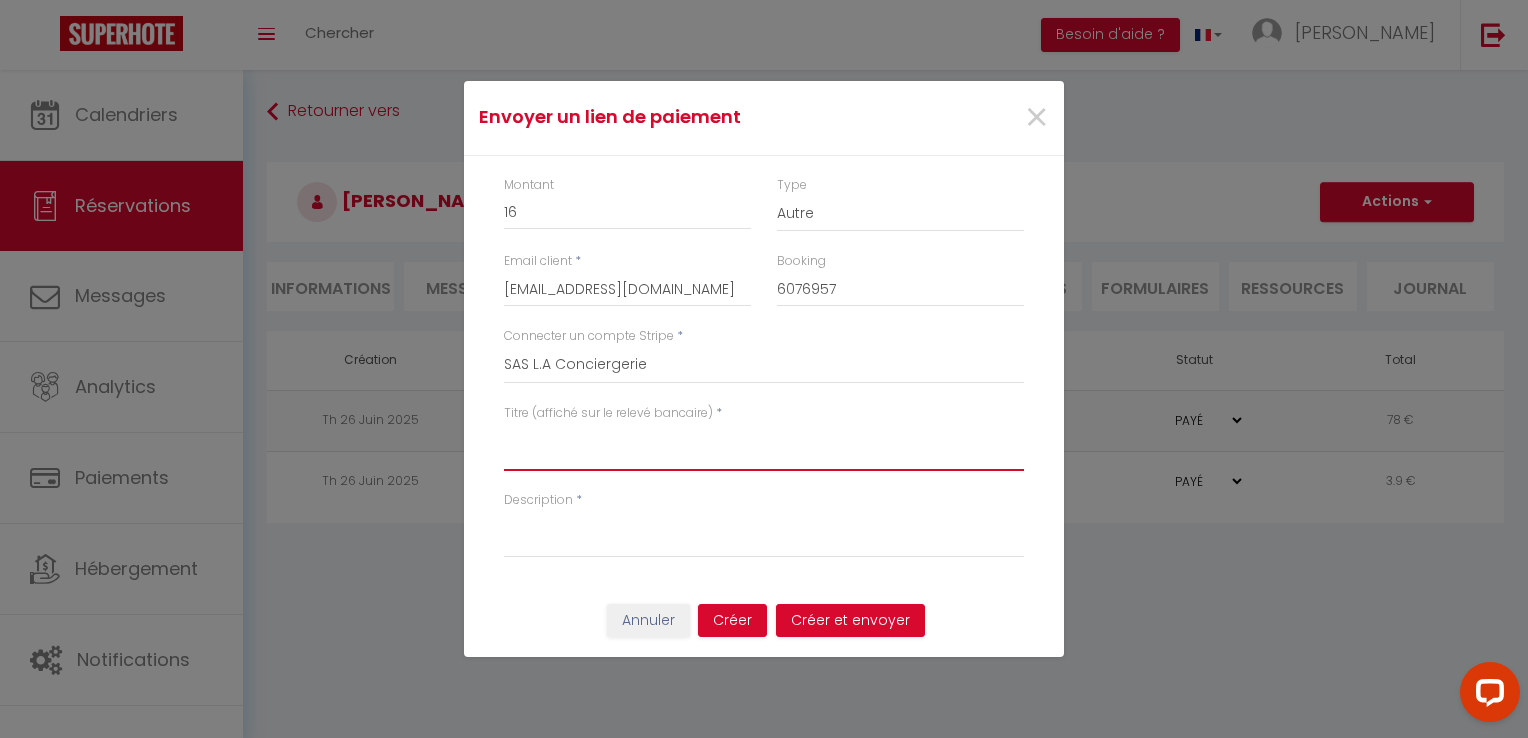 click on "Titre (affiché sur le relevé bancaire)" at bounding box center (764, 447) 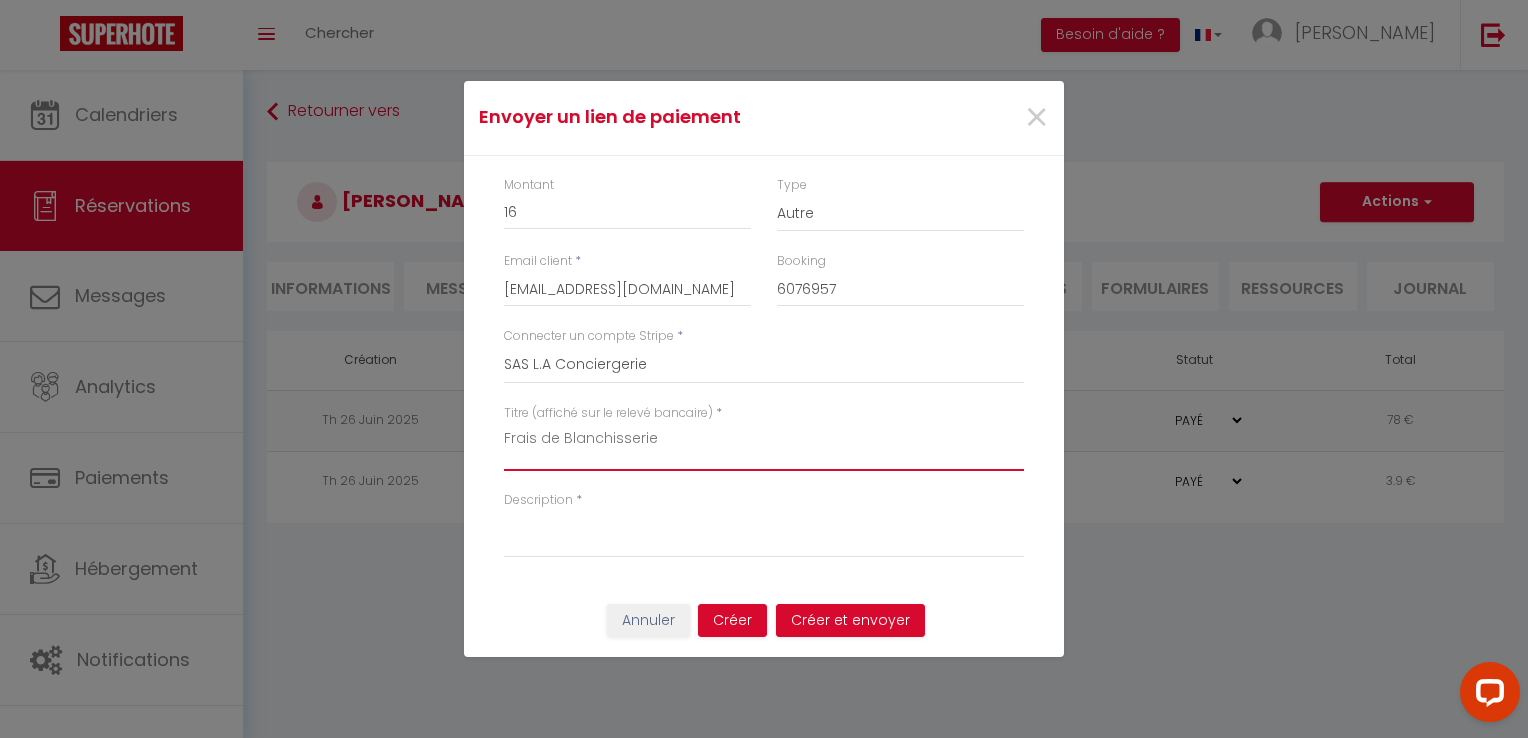 click on "Frais de Blanchisserie" at bounding box center [764, 447] 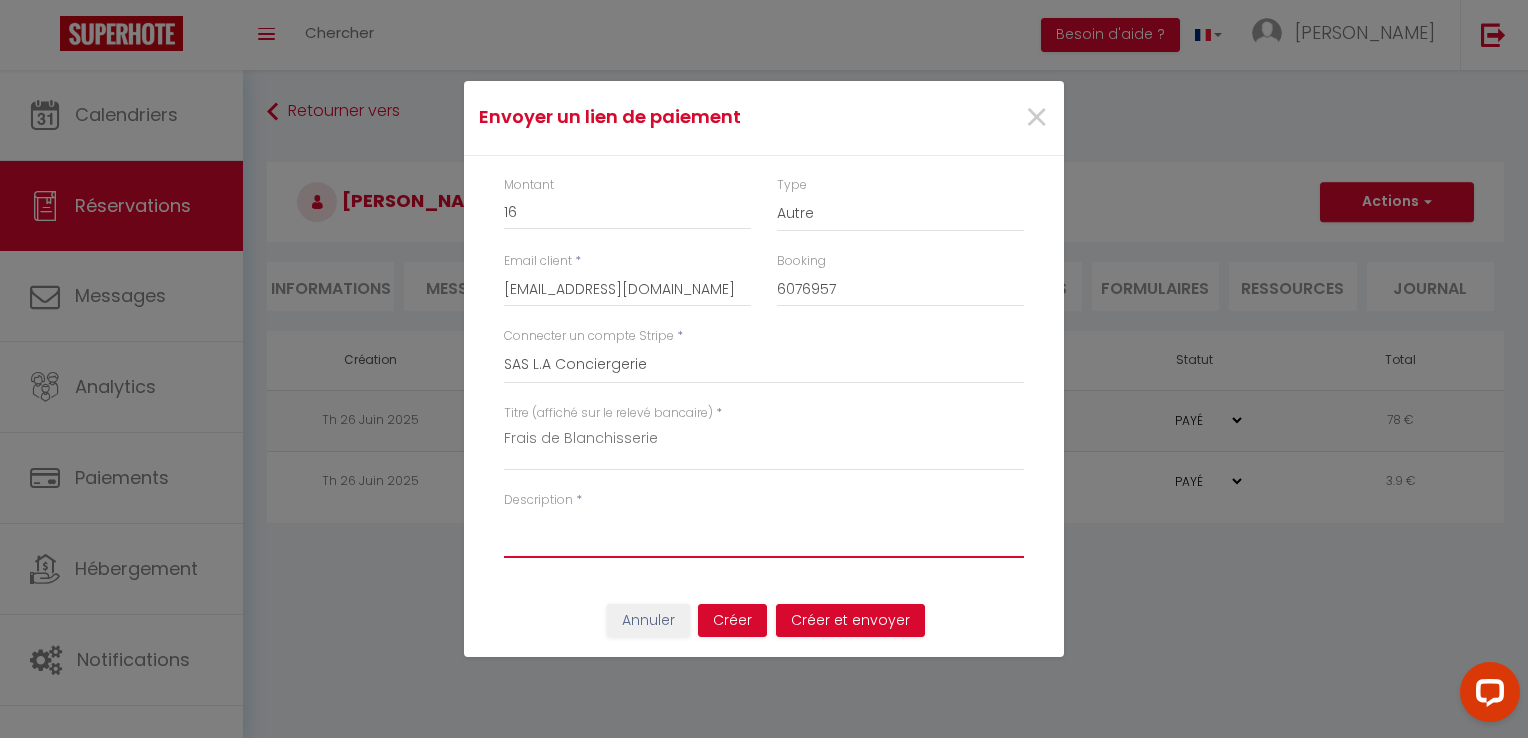 click on "Description" at bounding box center [764, 534] 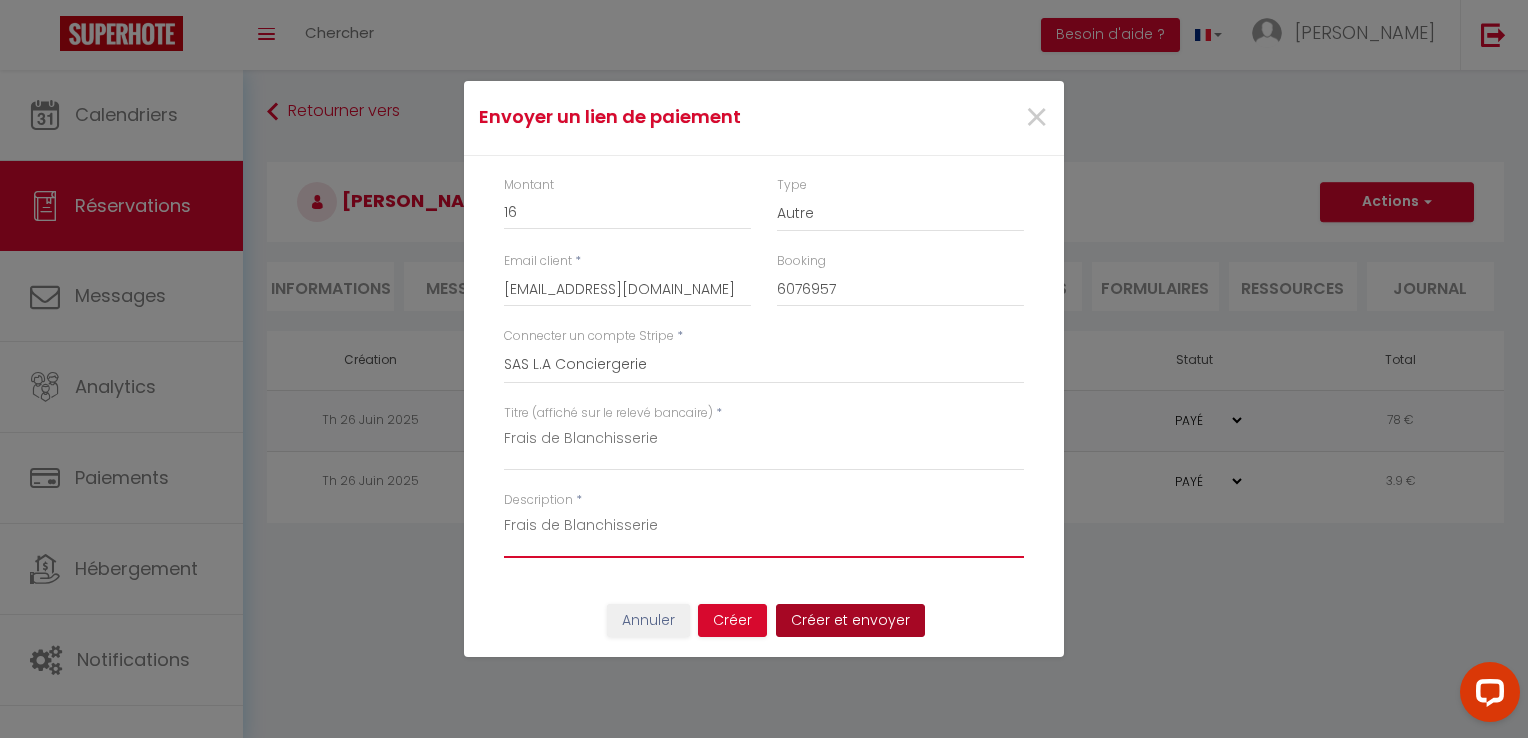 type on "Frais de Blanchisserie" 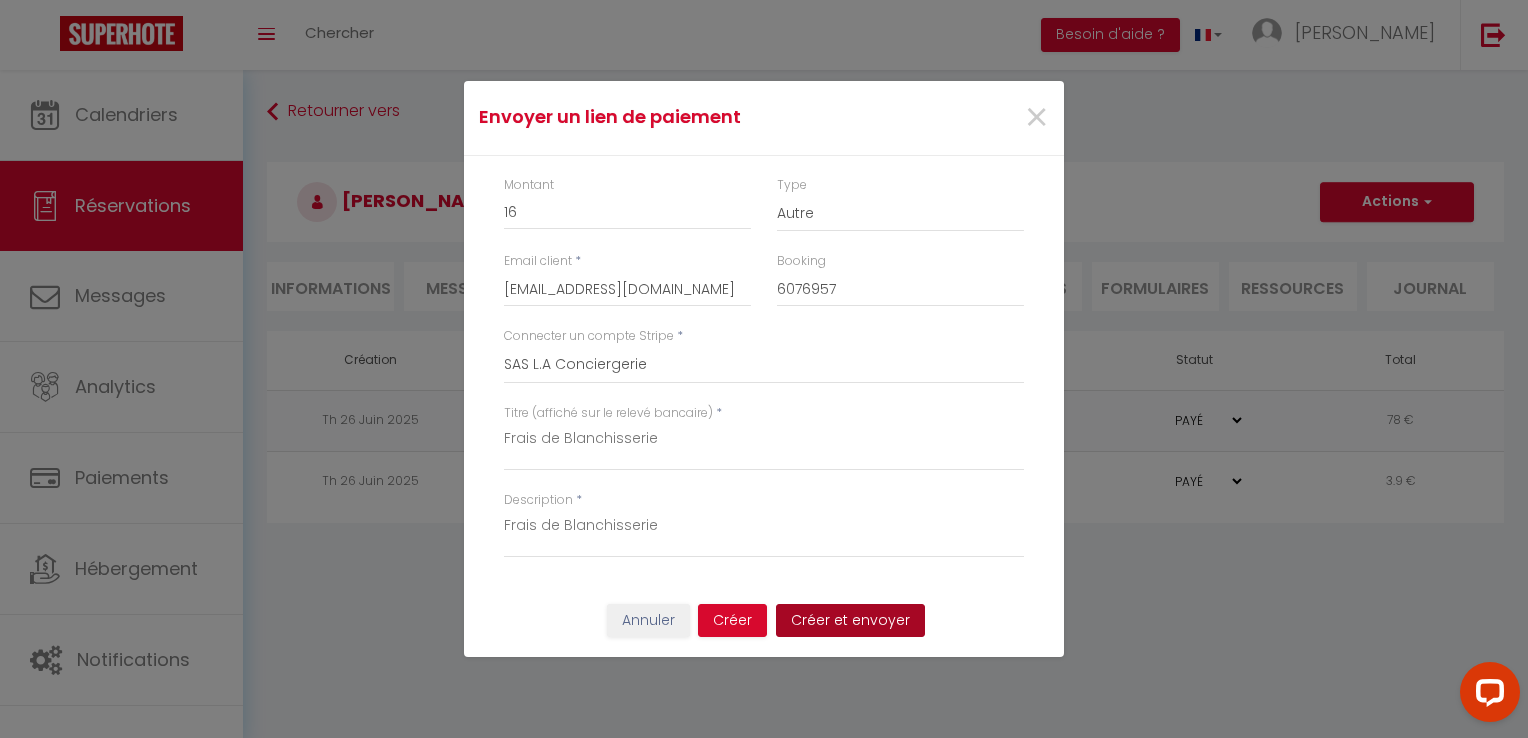 click on "Créer et envoyer" at bounding box center (850, 621) 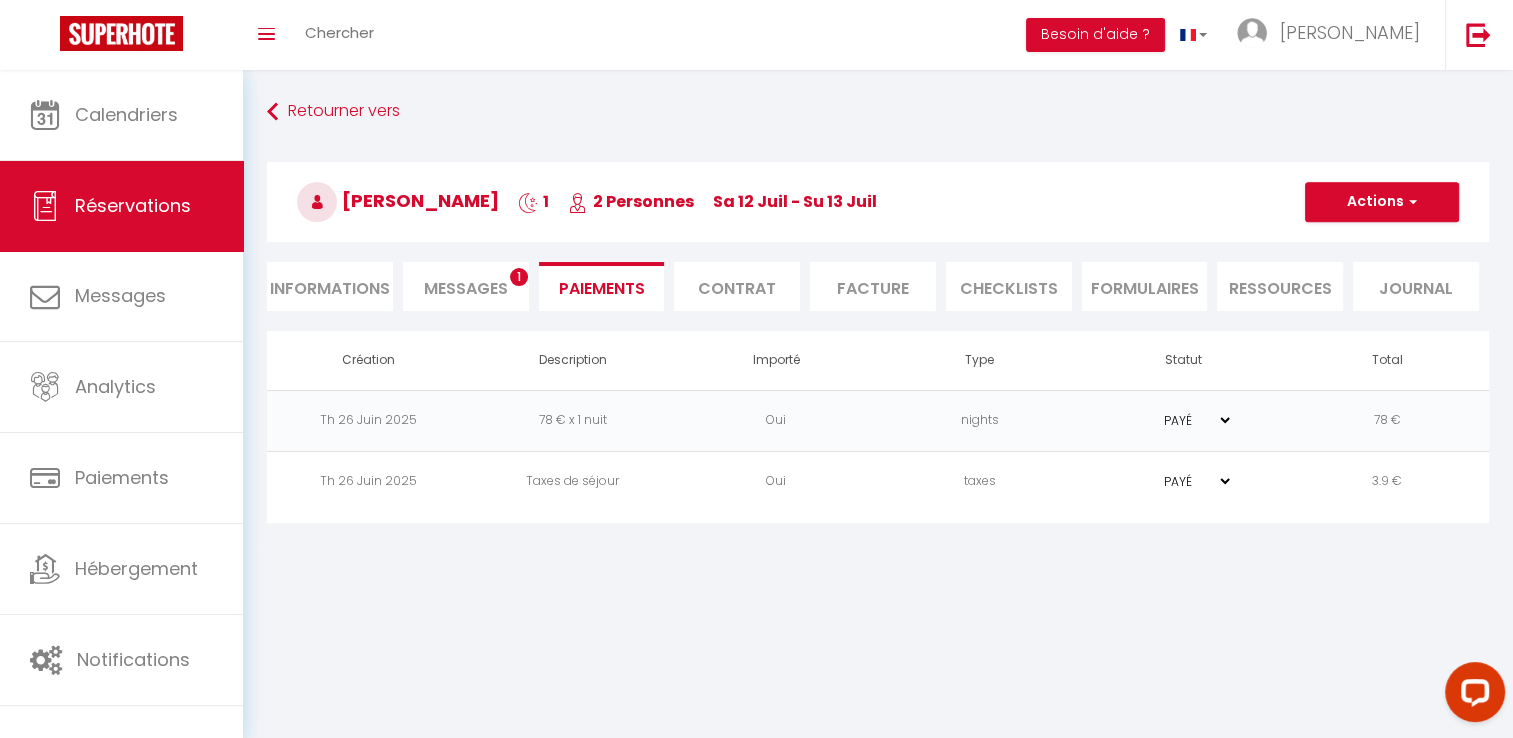 type on "[EMAIL_ADDRESS][DOMAIN_NAME]" 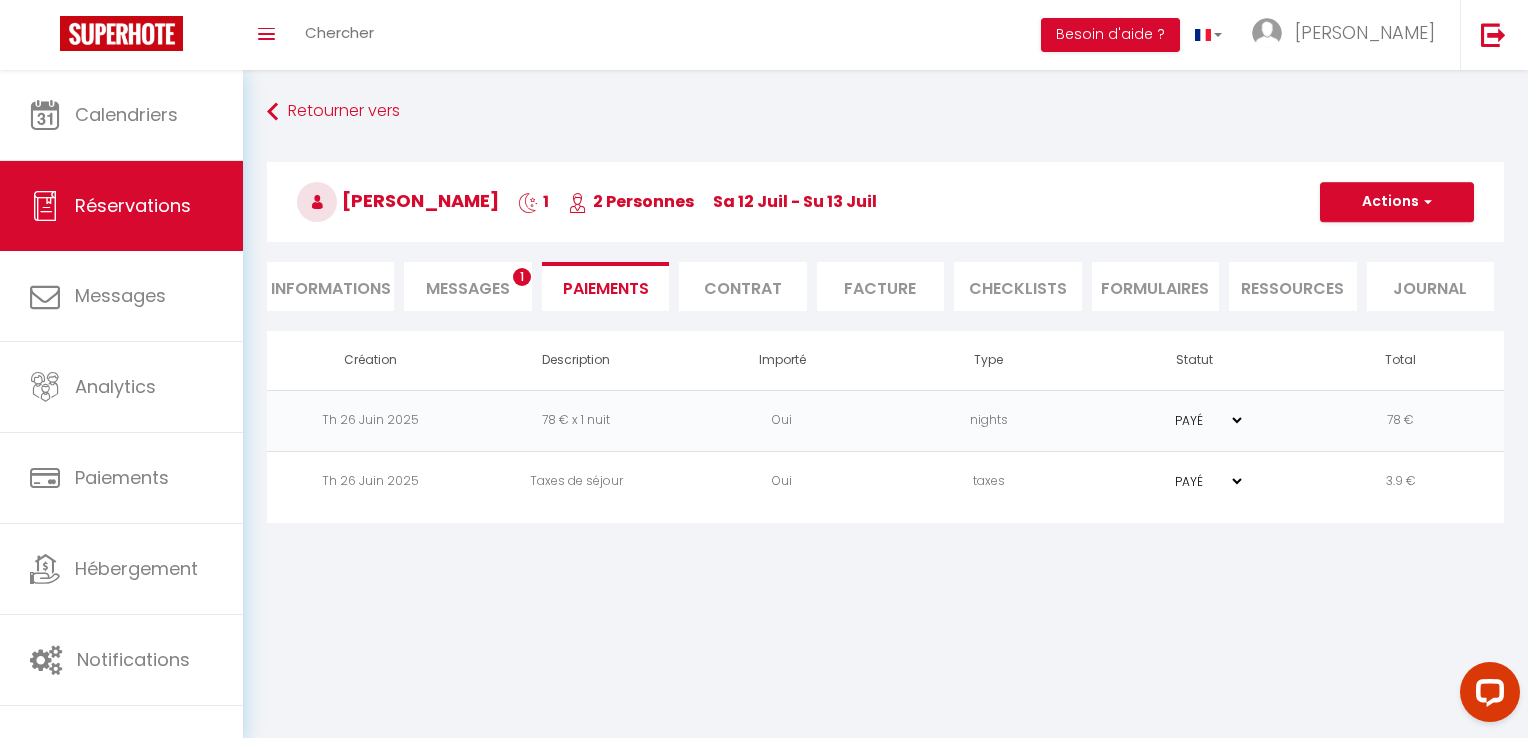 select on "0" 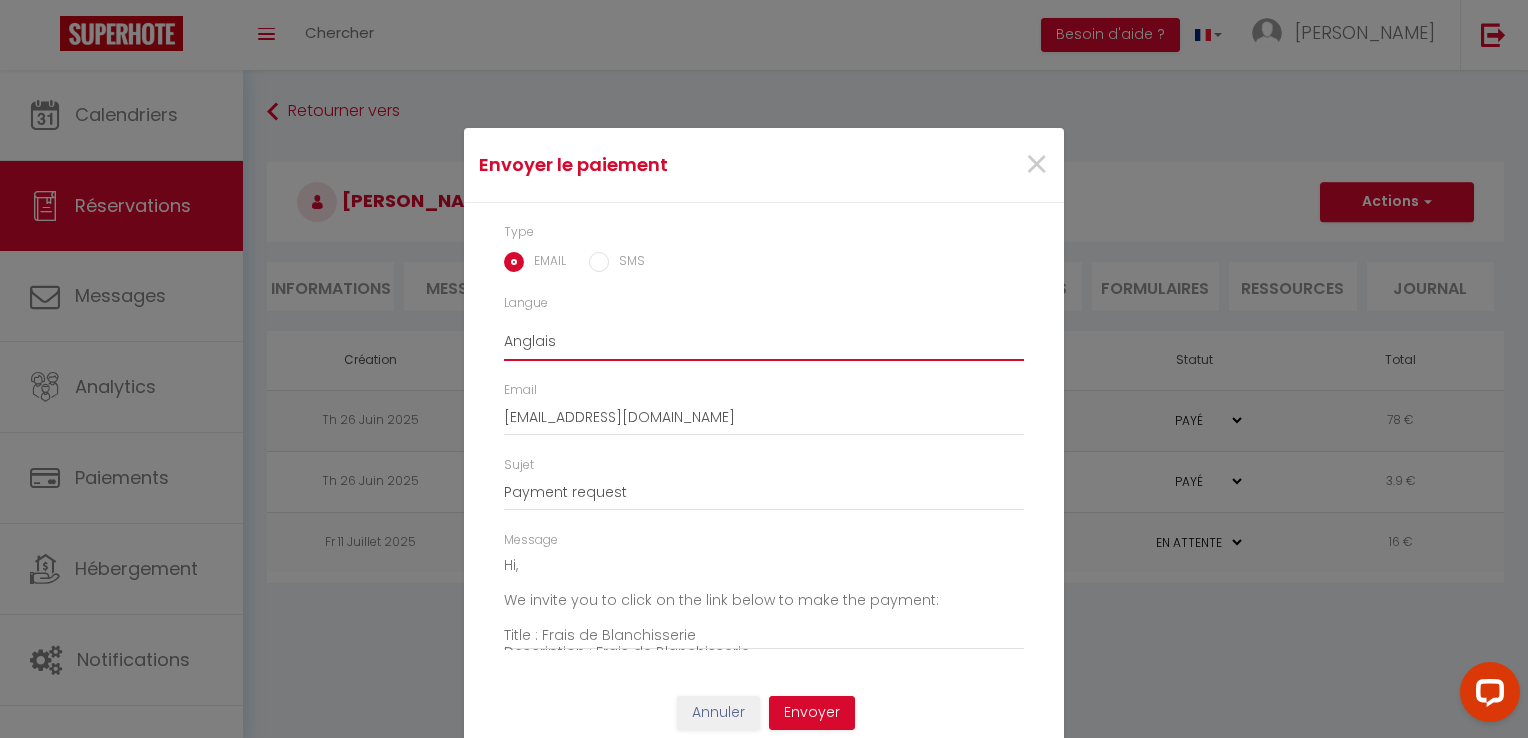 click on "Anglais   Français   Espagnol   Portugais" at bounding box center (764, 342) 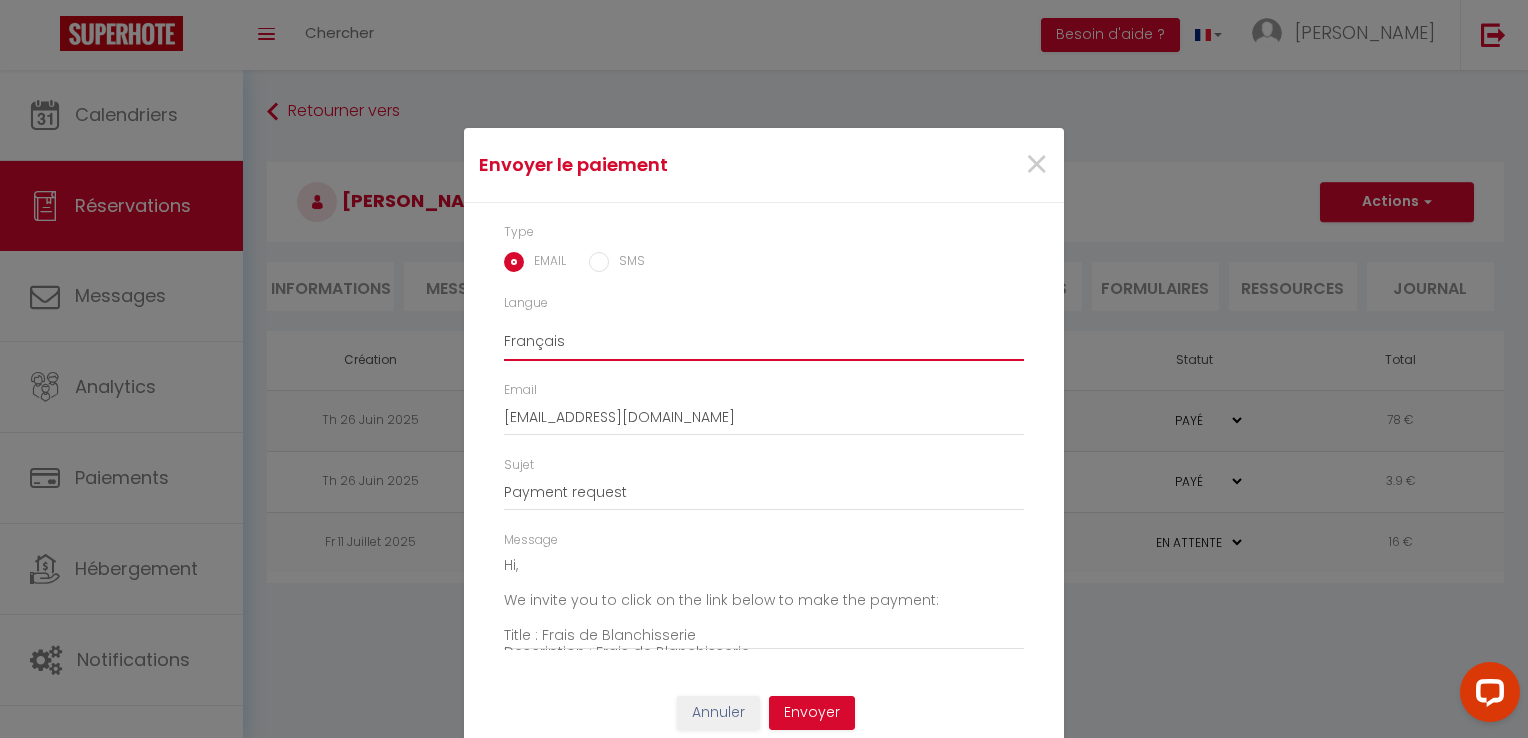 click on "Anglais   Français   Espagnol   Portugais" at bounding box center (764, 342) 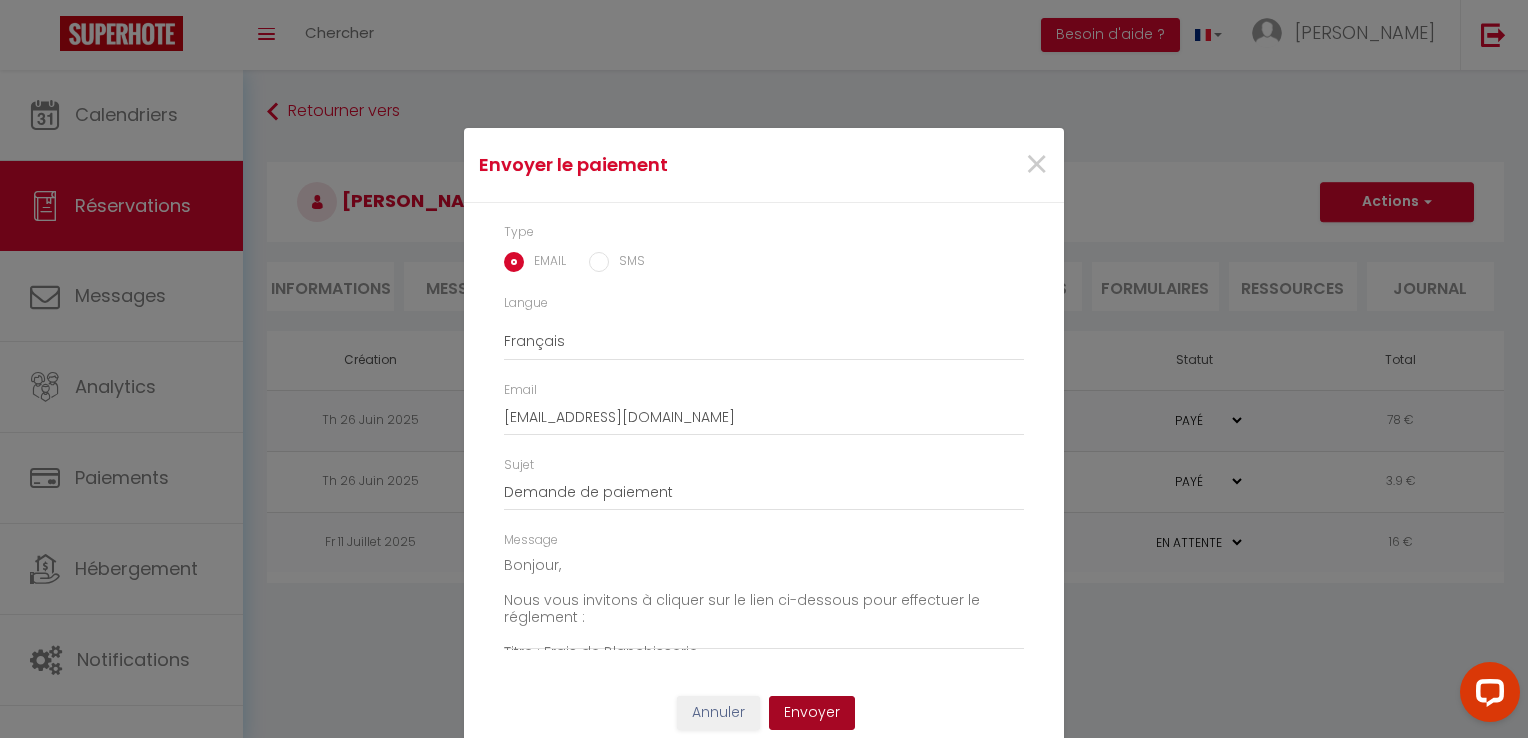 click on "Envoyer" at bounding box center [812, 713] 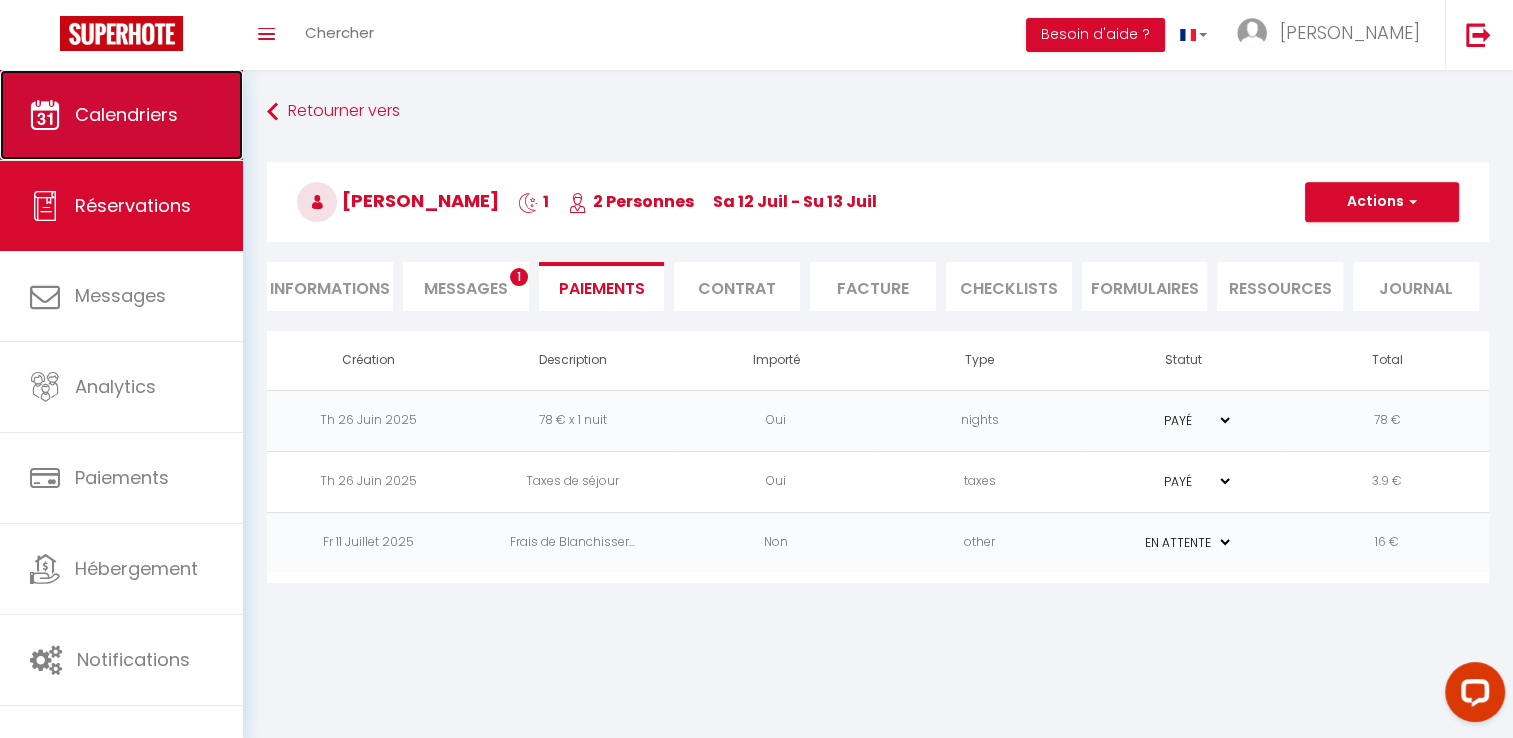 click on "Calendriers" at bounding box center (121, 115) 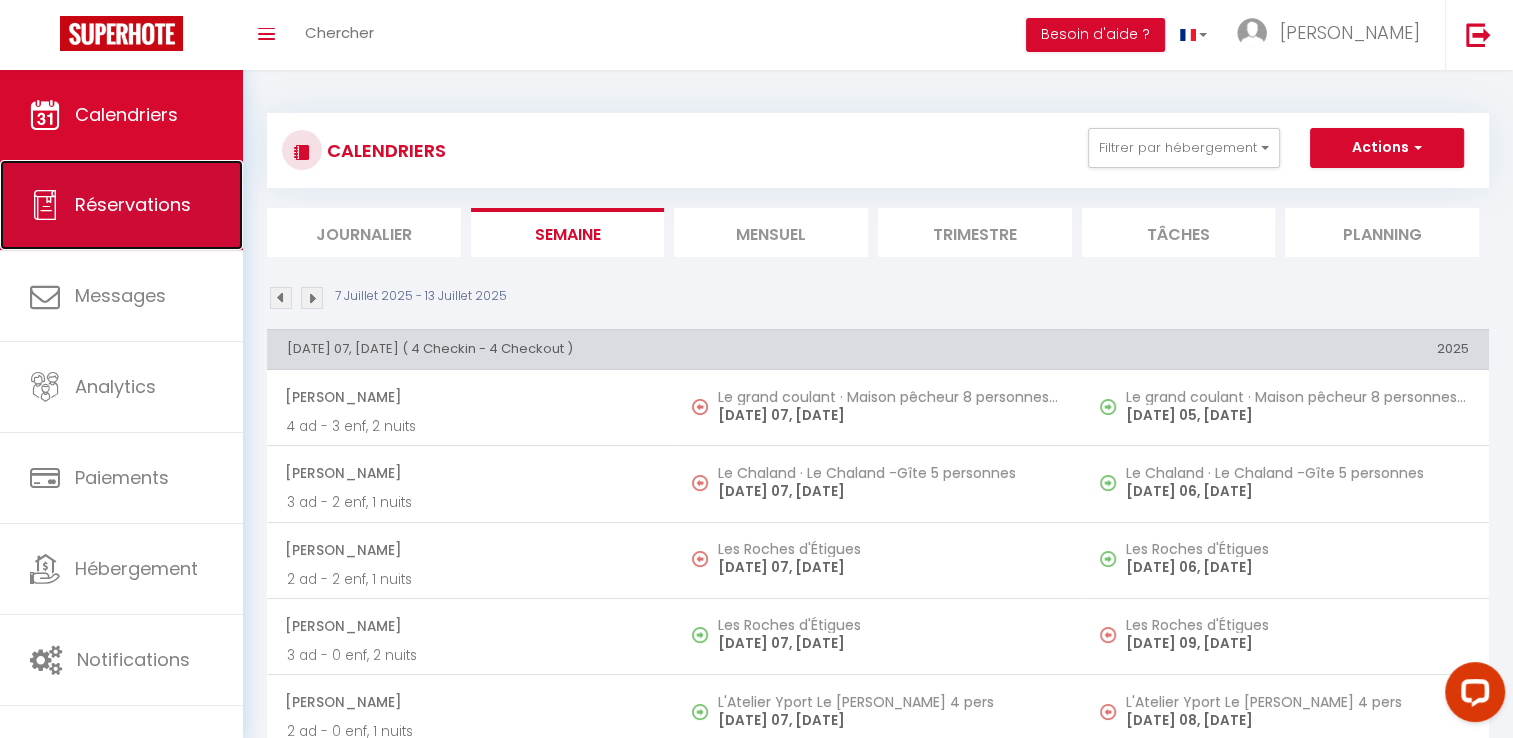 click on "Réservations" at bounding box center (133, 204) 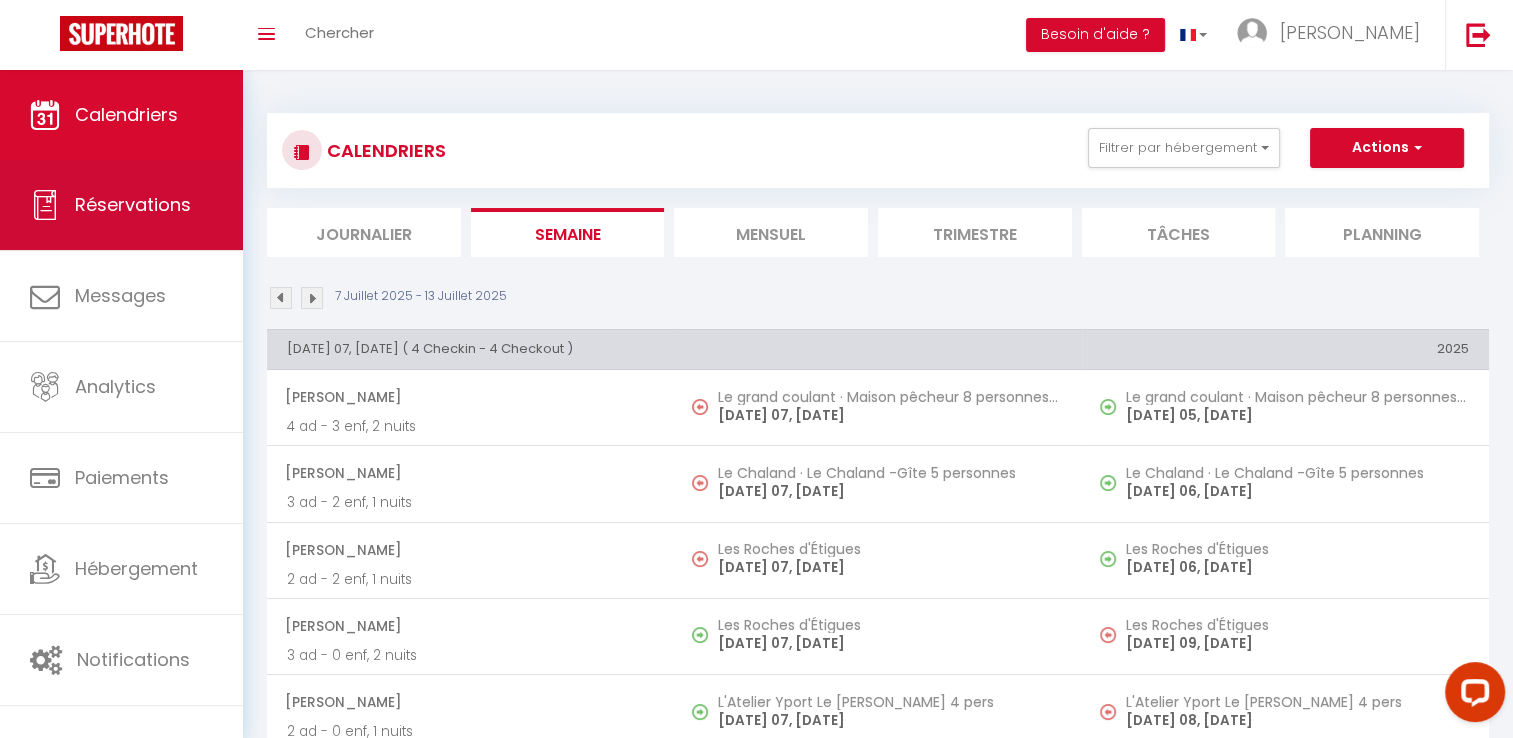 select on "not_cancelled" 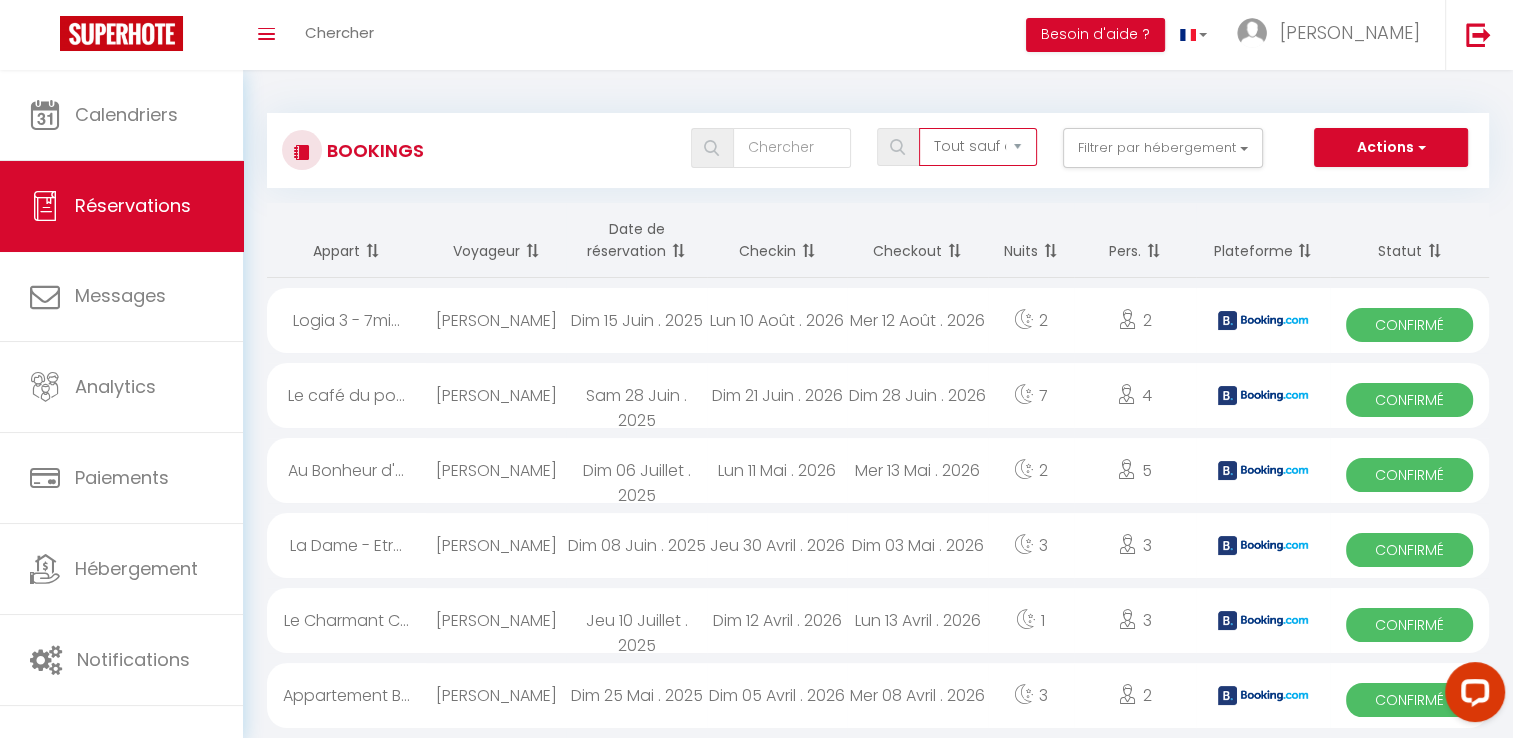 click on "Tous les statuts   Annulé   Confirmé   Non Confirmé   Tout sauf annulé   No Show   Request" at bounding box center (978, 147) 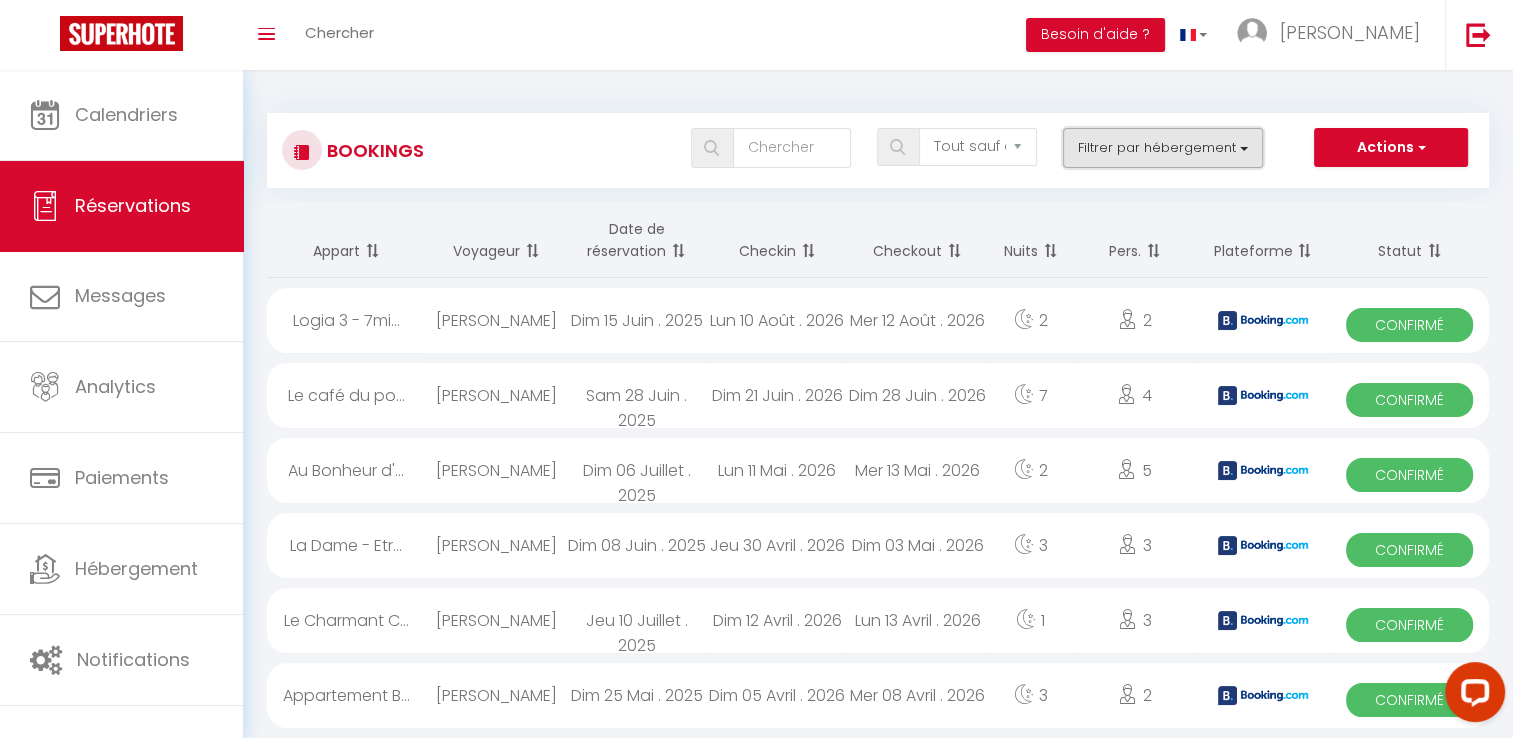 click on "Filtrer par hébergement" at bounding box center [1163, 148] 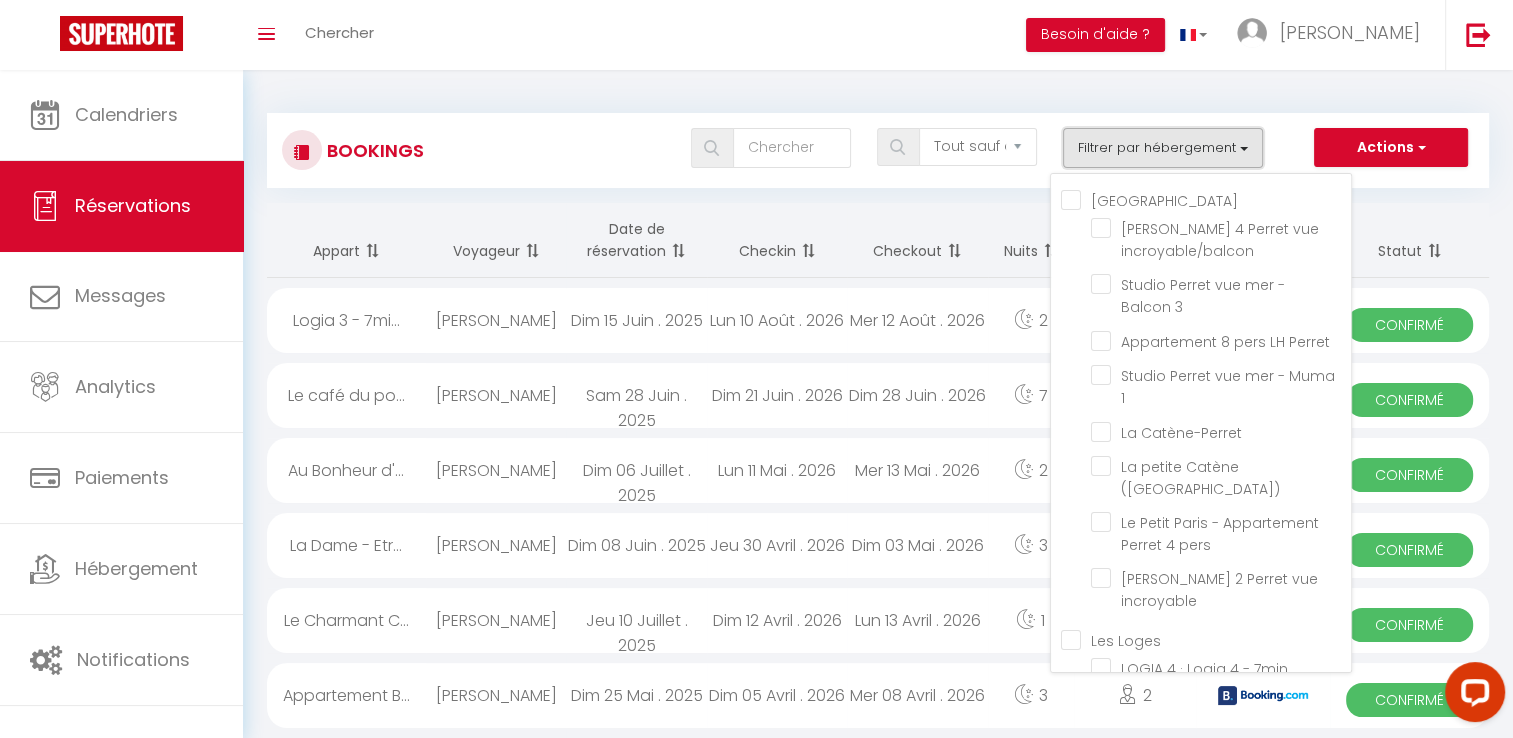click on "Filtrer par hébergement" at bounding box center (1163, 148) 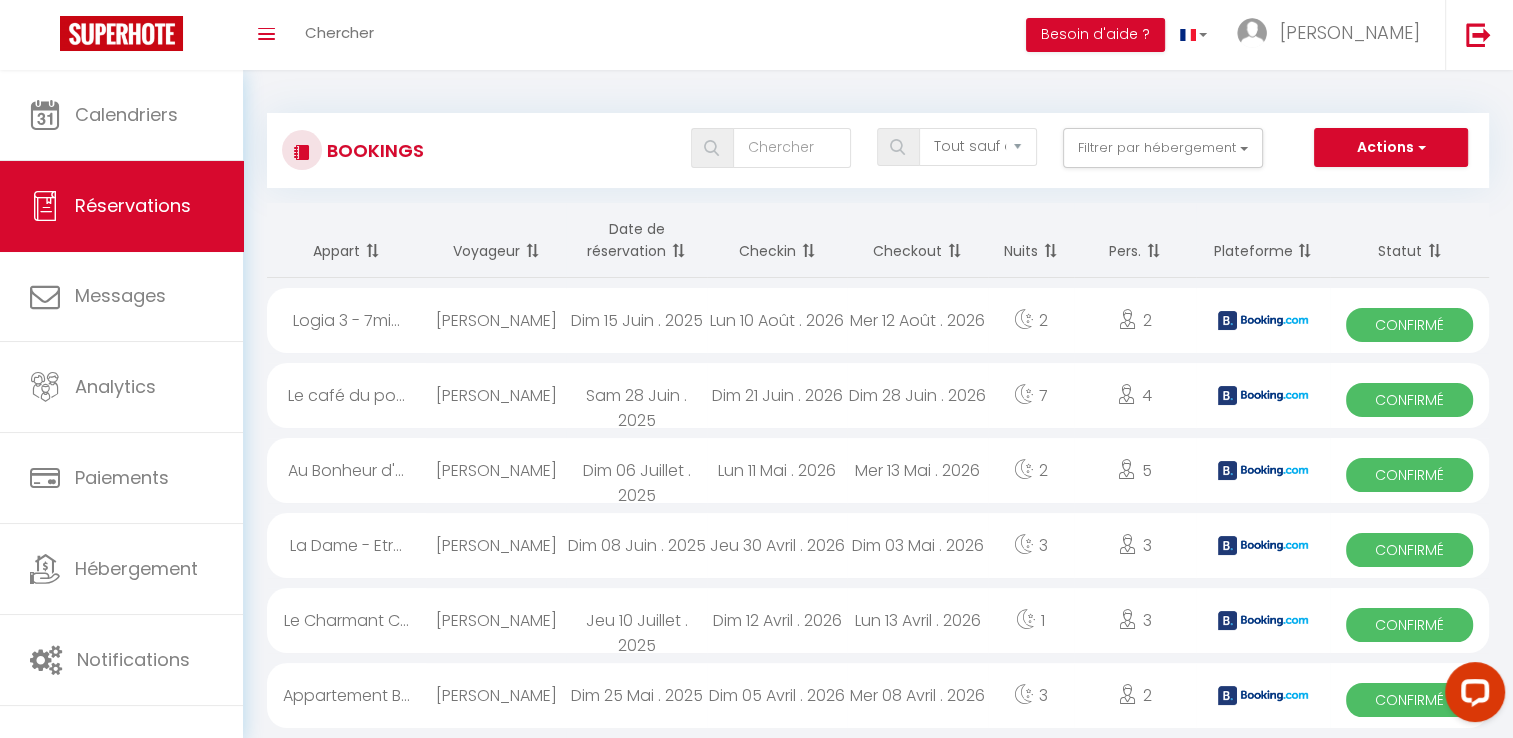 click on "Date de réservation" at bounding box center [636, 240] 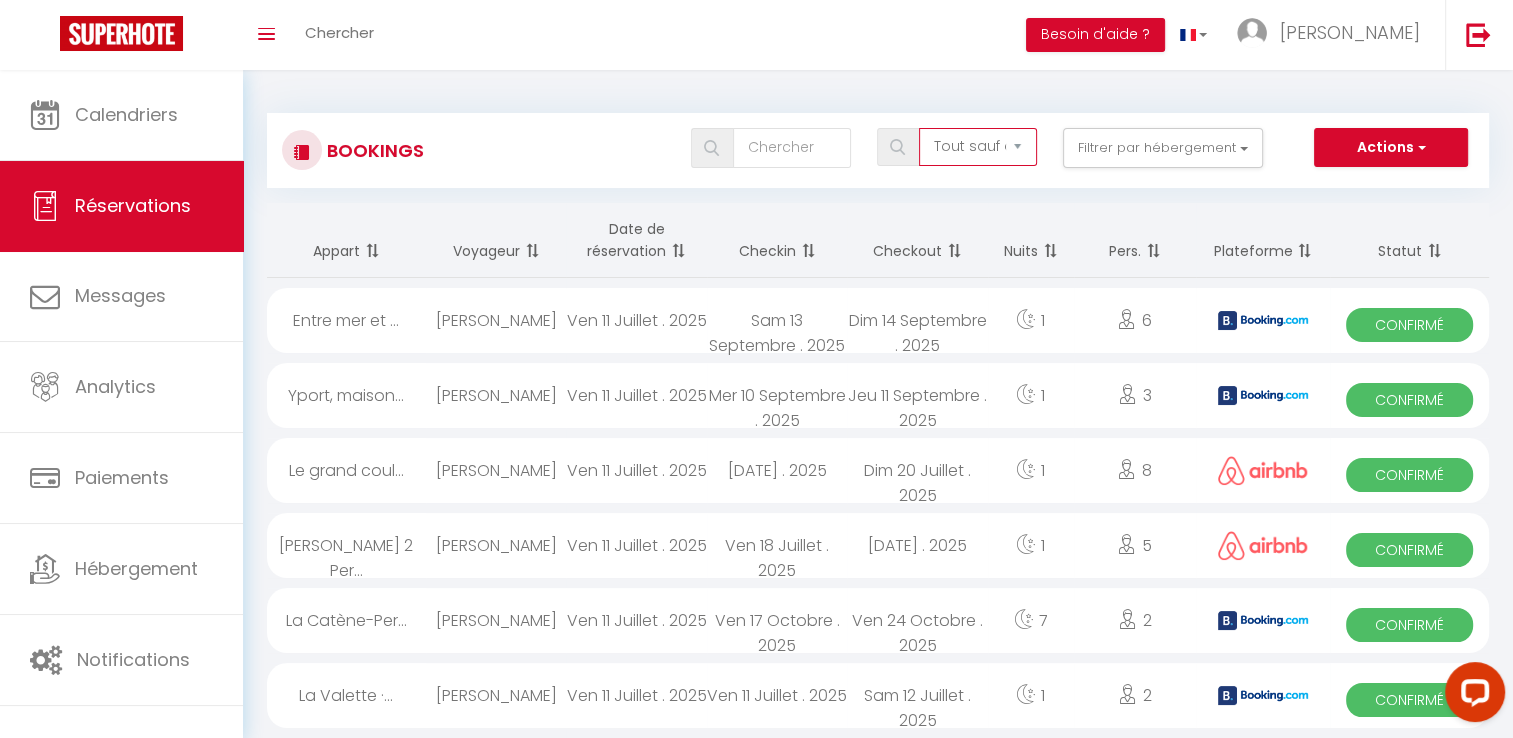 click on "Tous les statuts   Annulé   Confirmé   Non Confirmé   Tout sauf annulé   No Show   Request" at bounding box center [978, 147] 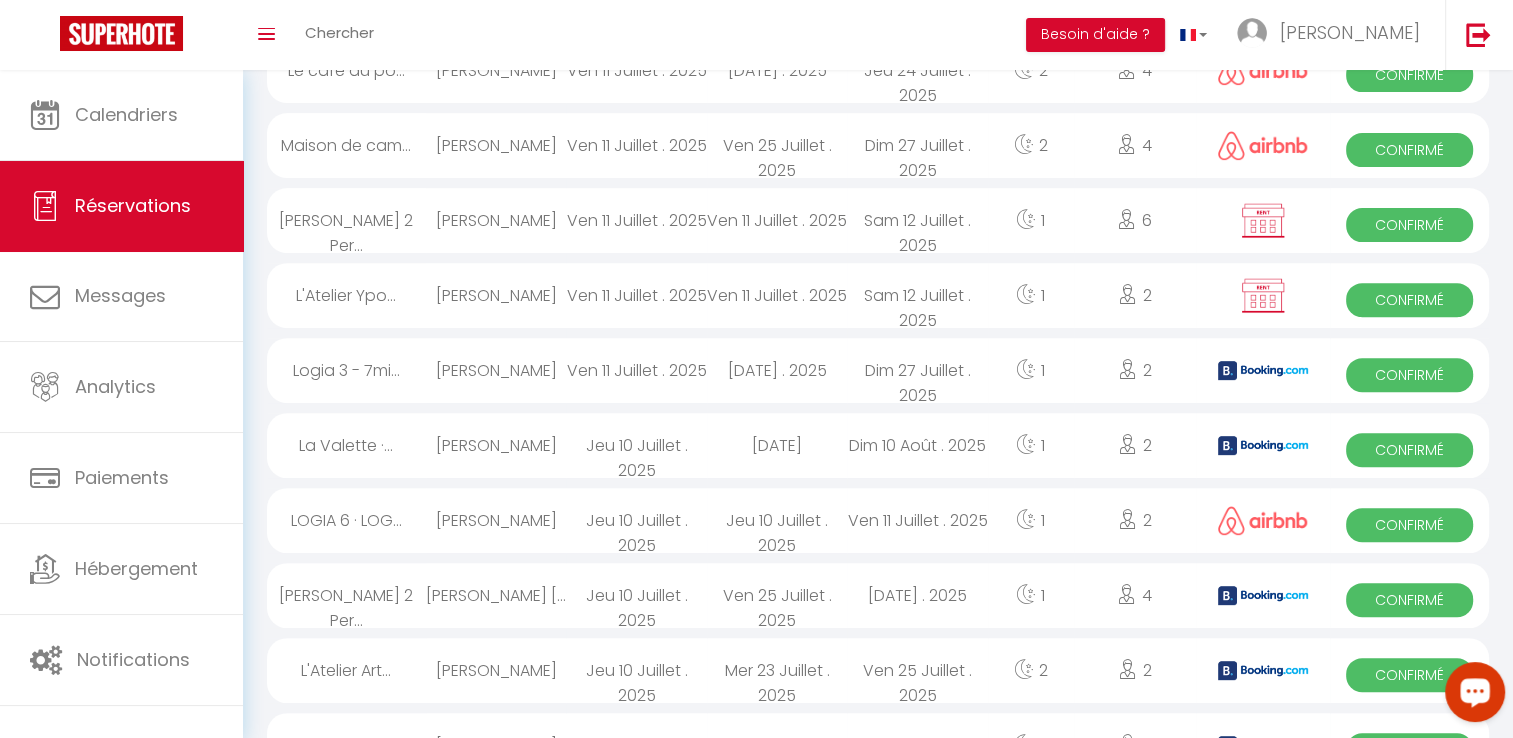scroll, scrollTop: 800, scrollLeft: 0, axis: vertical 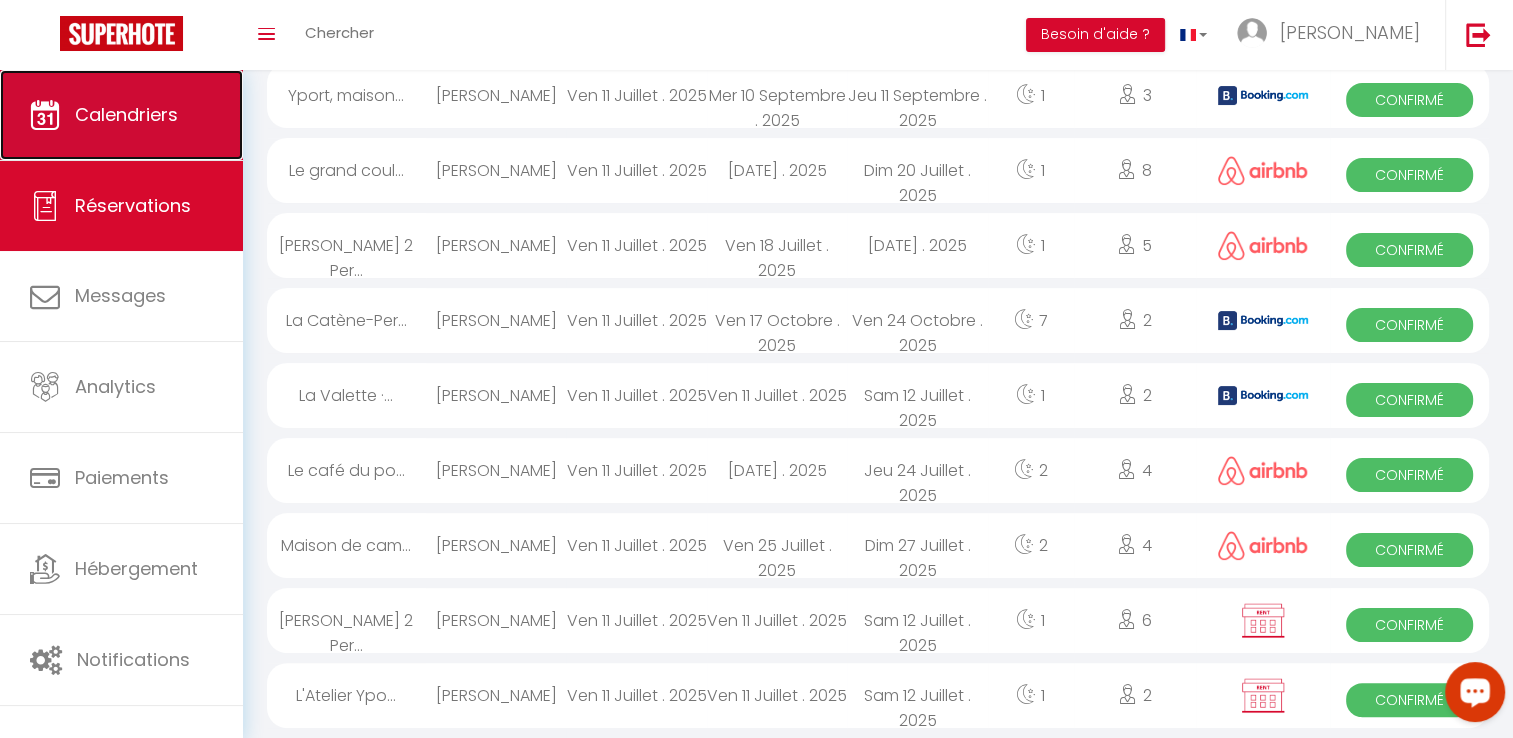 click on "Calendriers" at bounding box center [126, 114] 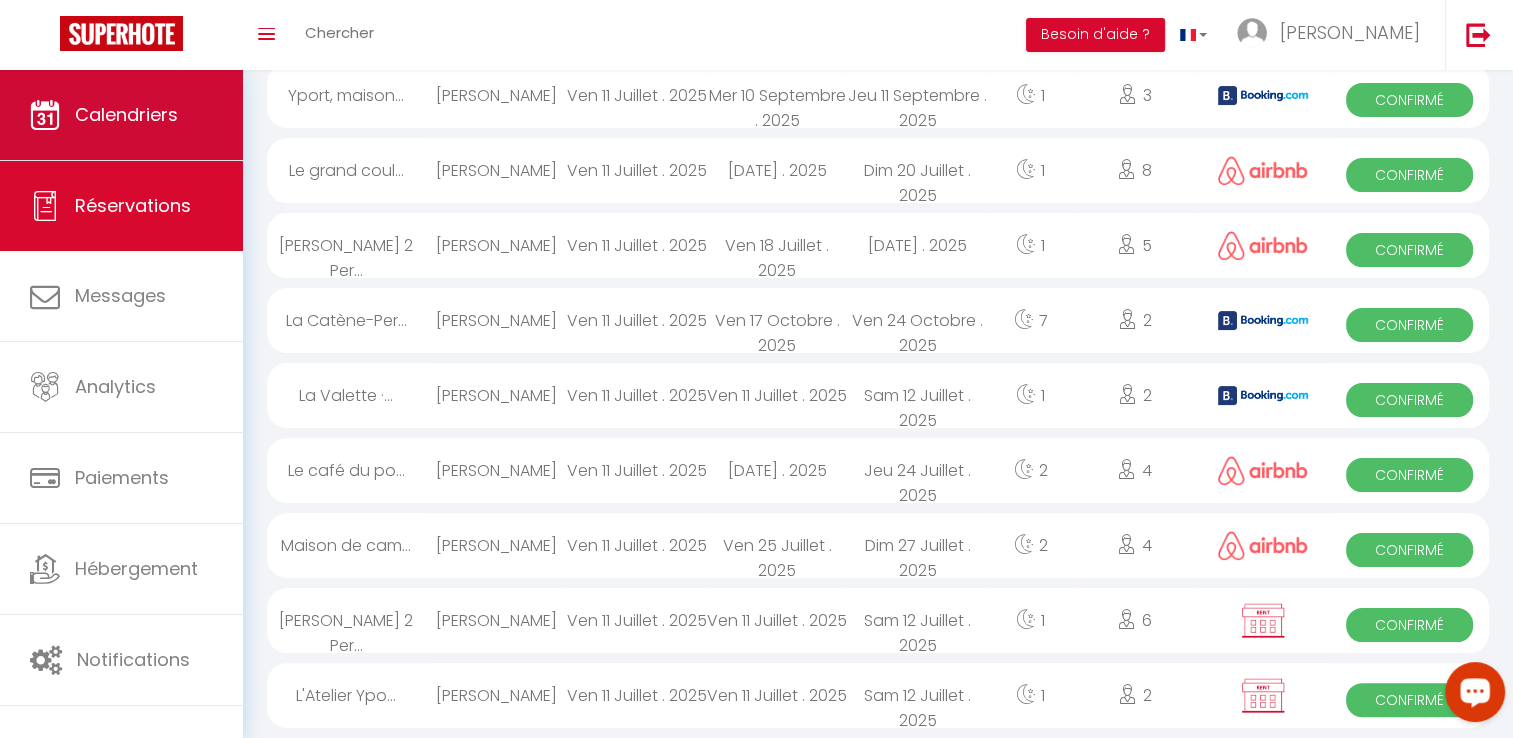 scroll, scrollTop: 0, scrollLeft: 0, axis: both 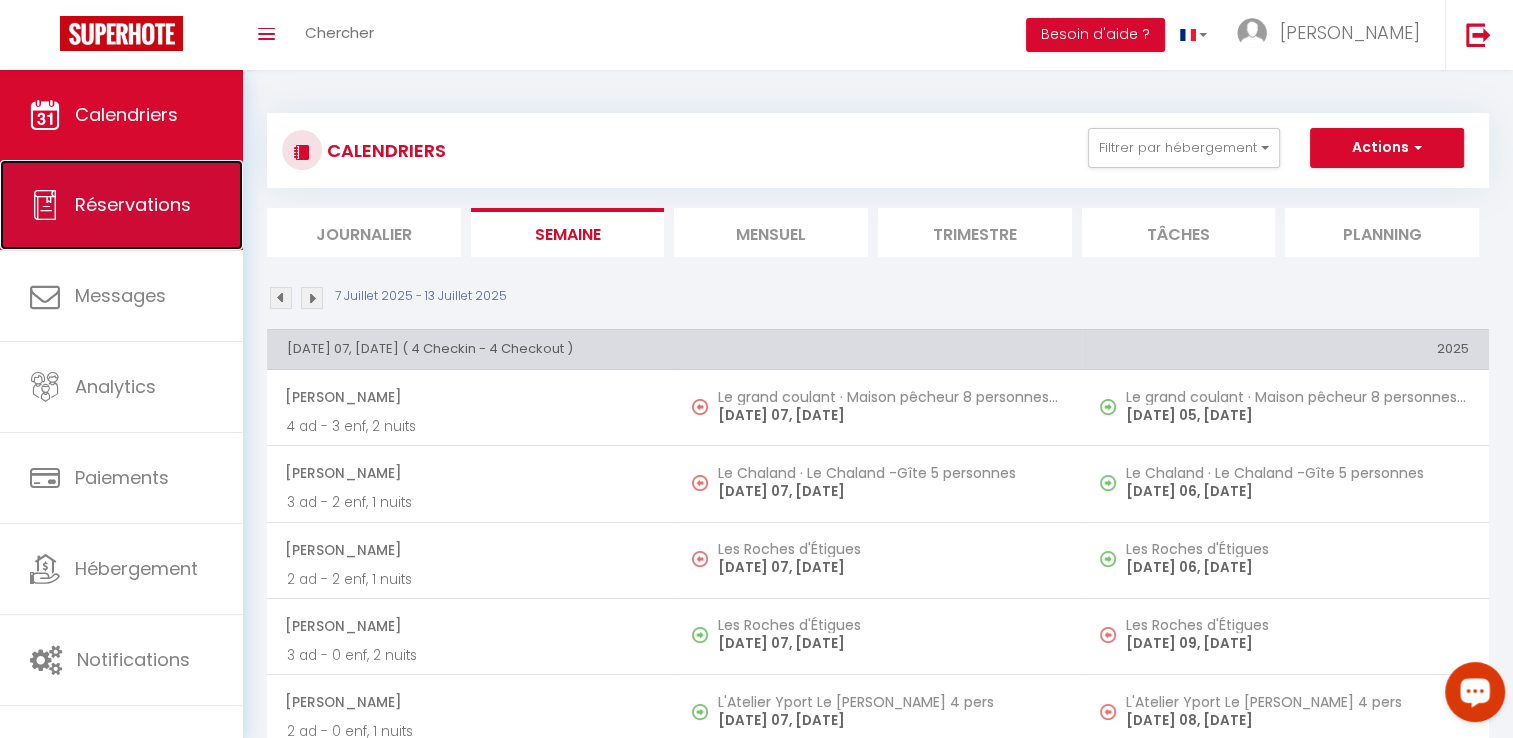 click on "Réservations" at bounding box center [121, 205] 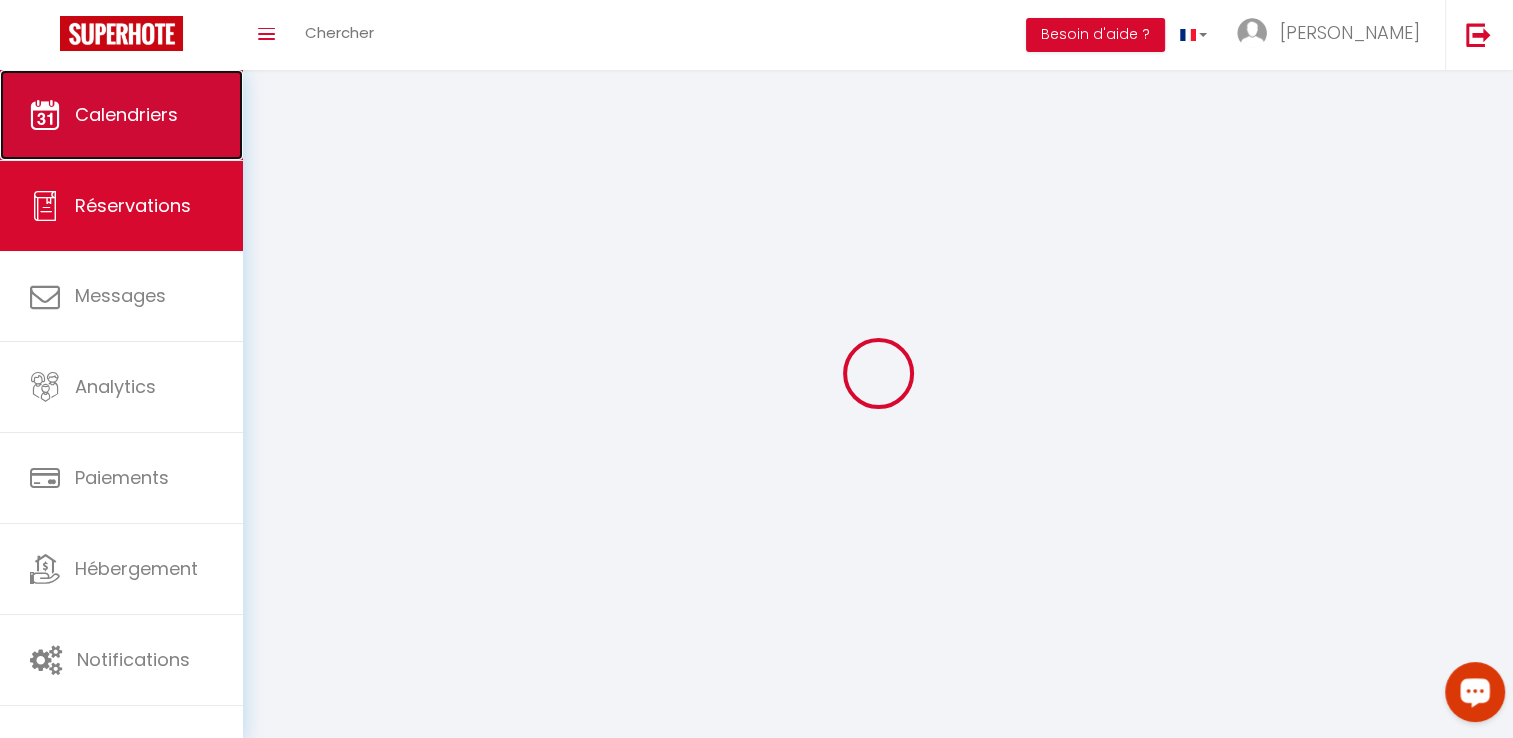 click on "Calendriers" at bounding box center [121, 115] 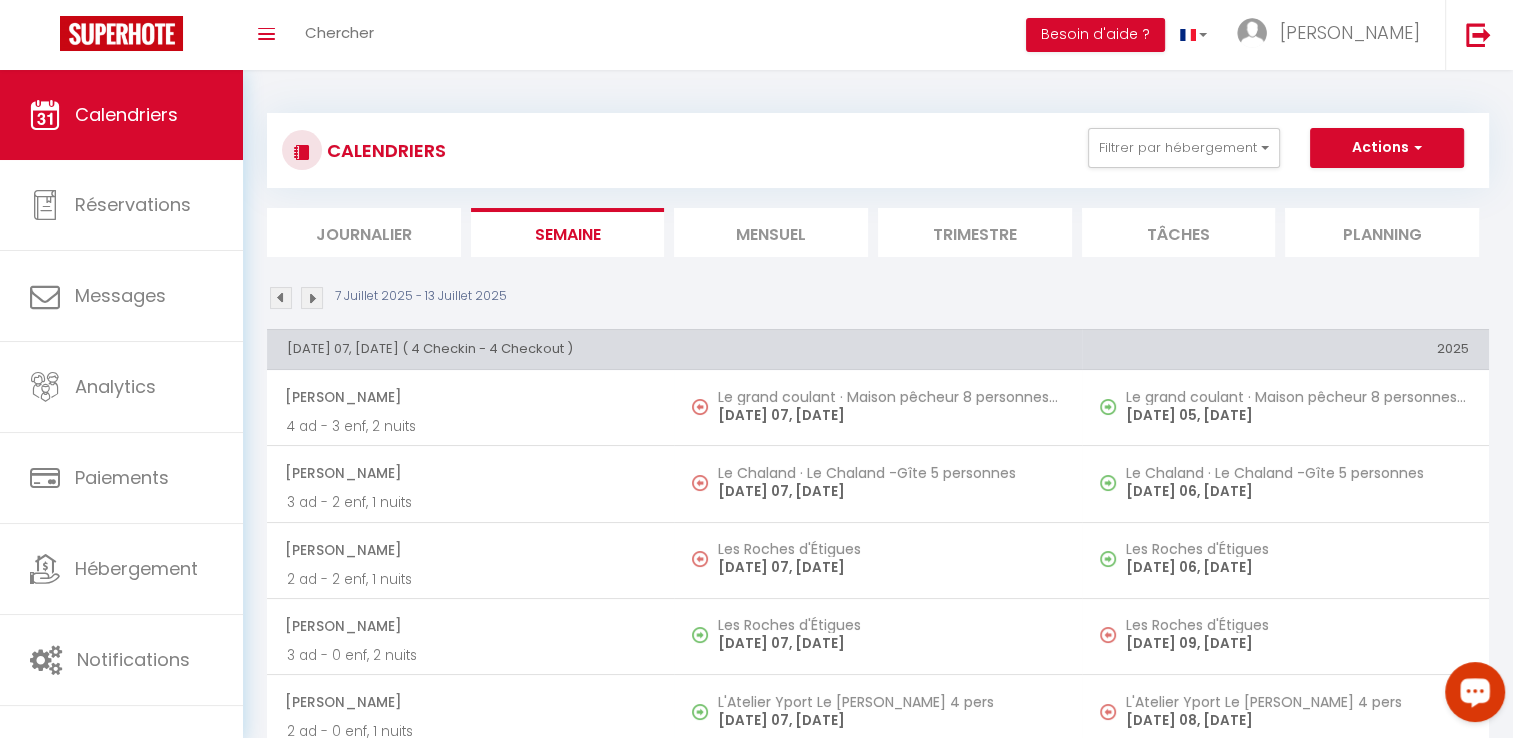 click on "Mensuel" at bounding box center (771, 232) 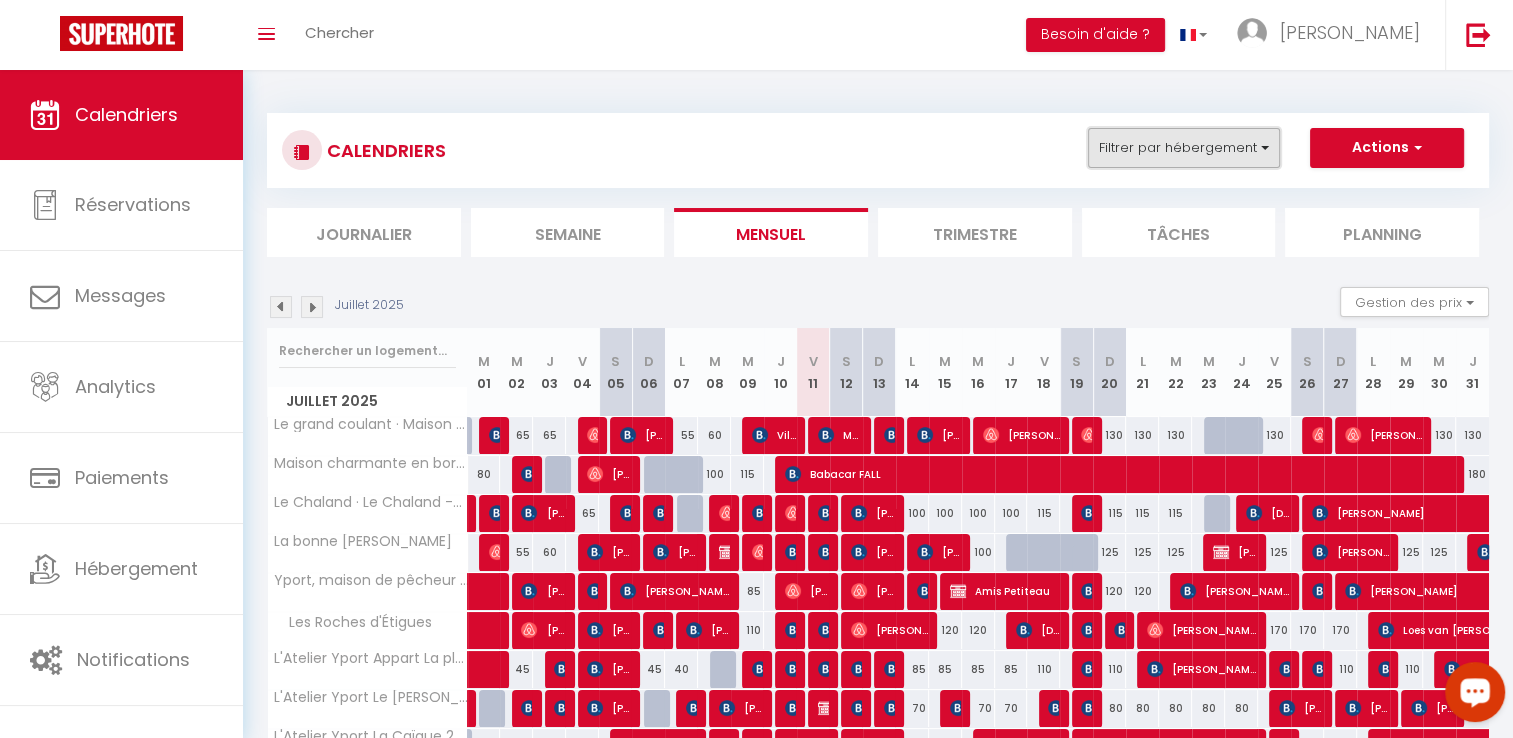 click on "Filtrer par hébergement" at bounding box center [1184, 148] 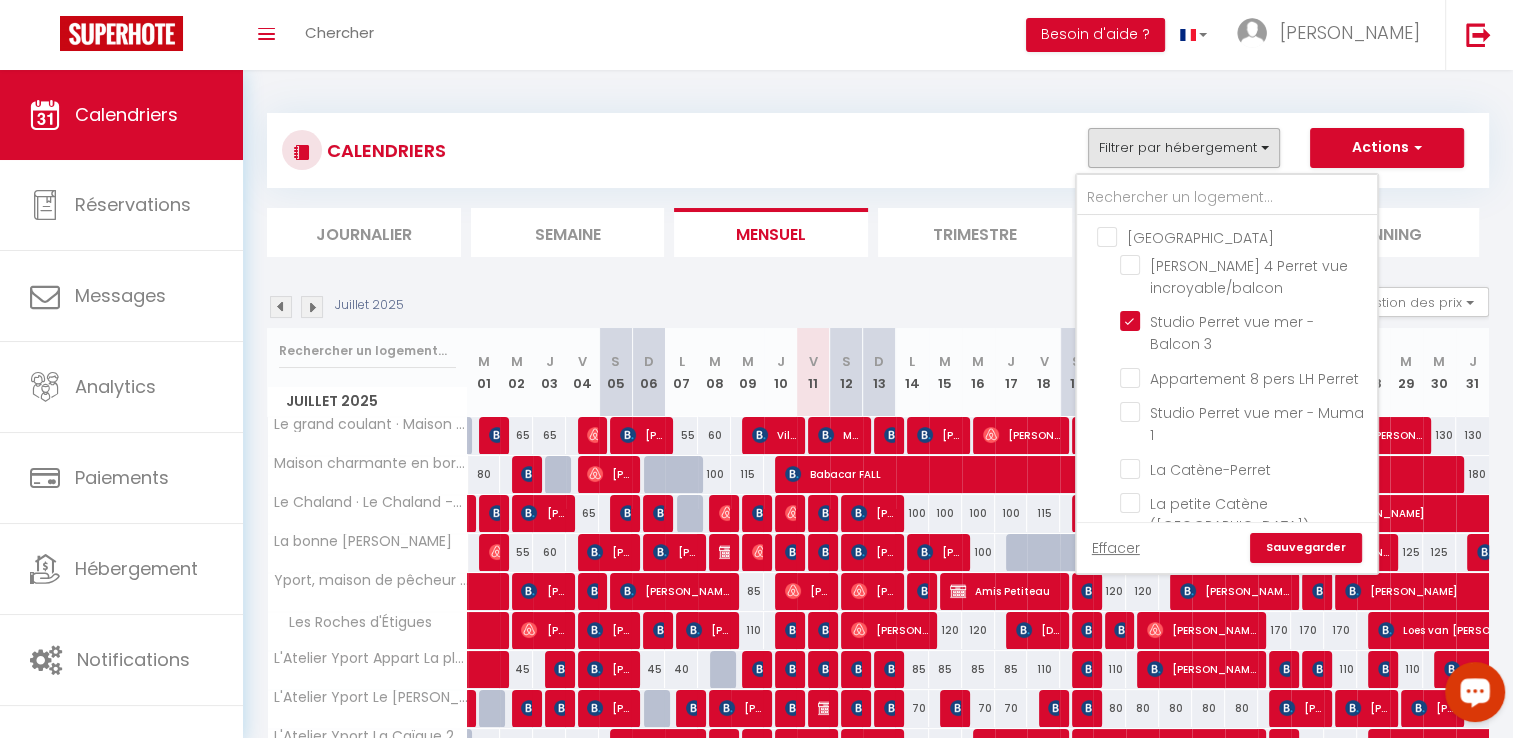 click on "Le Havre       Kennedy 4 Perret vue incroyable/balcon     Studio Perret vue mer - Balcon 3     Appartement 8 pers LH Perret     Studio Perret vue mer - Muma 1     La Catène-Perret     La petite Catène (Quartier Perret)     Le Petit Paris - Appartement Perret 4 pers     Kennedy 2 Perret vue incroyable" at bounding box center [1227, 441] 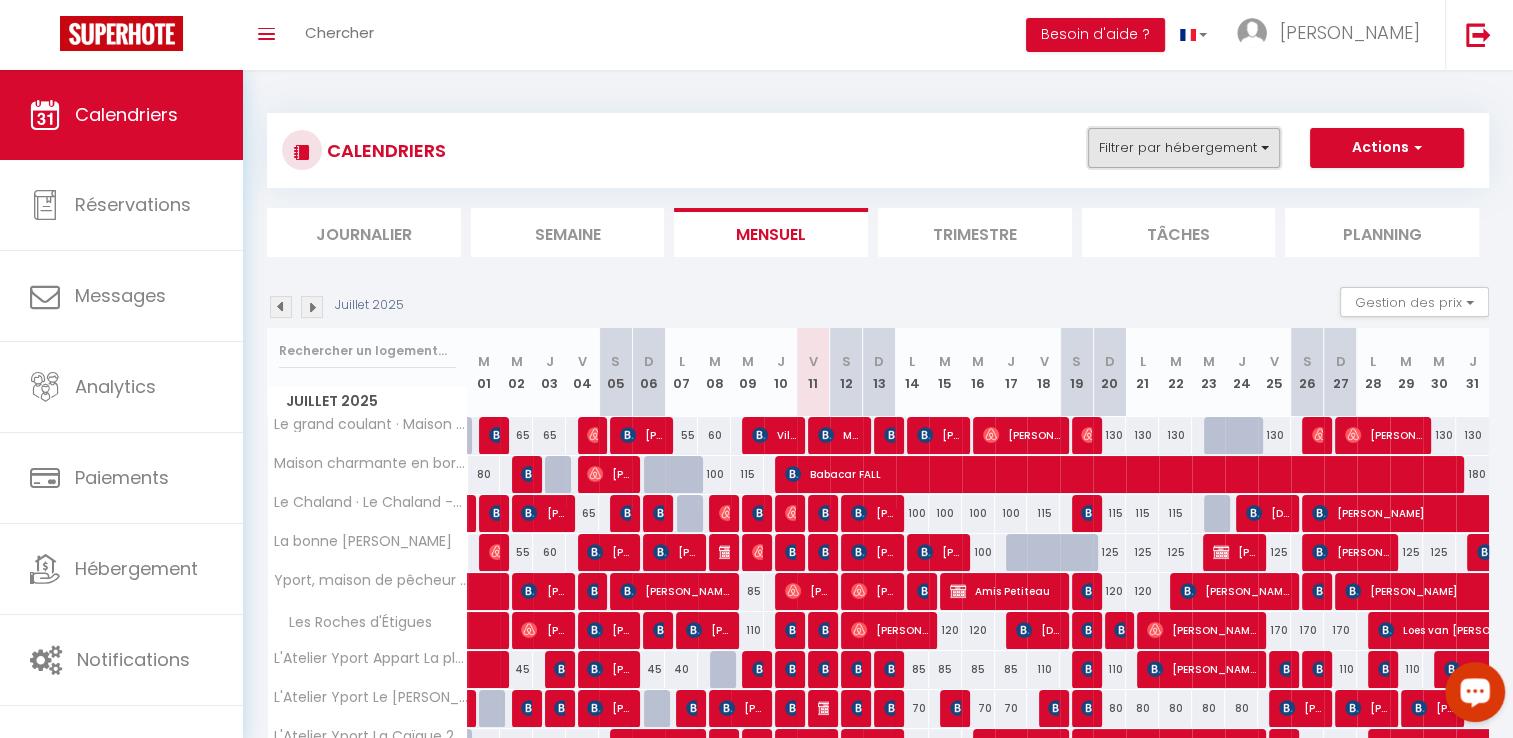 click on "Filtrer par hébergement" at bounding box center (1184, 148) 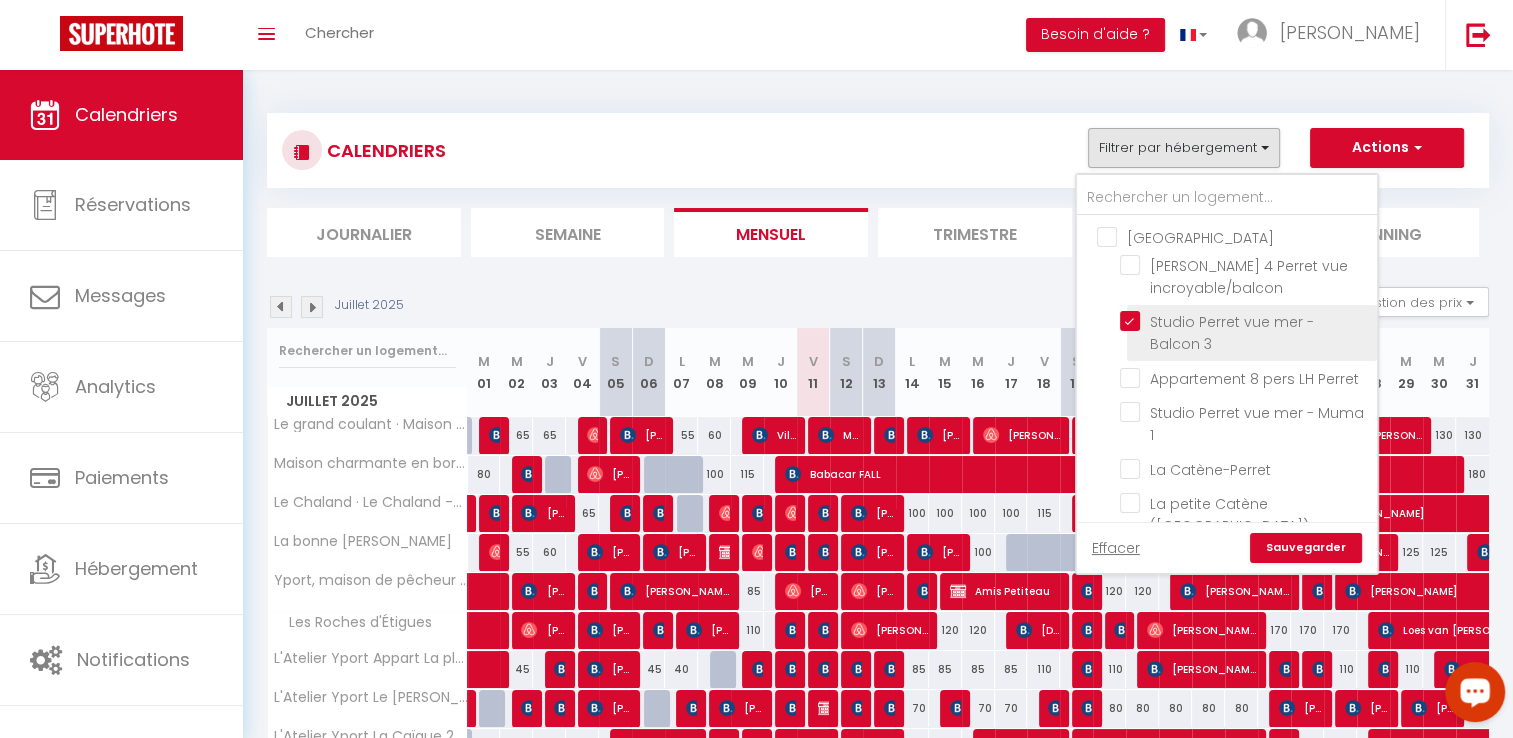 click on "Studio Perret vue mer - Balcon 3" at bounding box center (1245, 321) 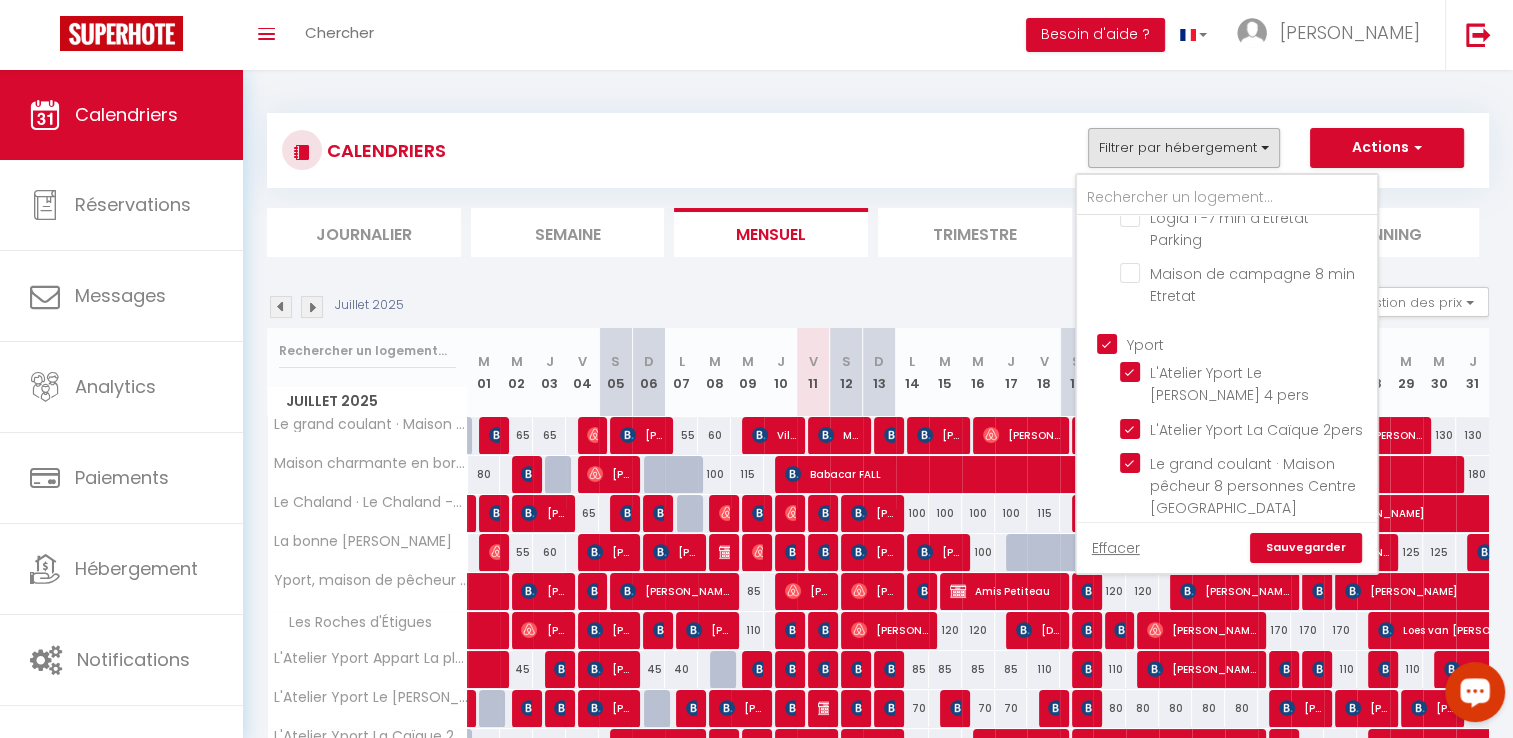 scroll, scrollTop: 800, scrollLeft: 0, axis: vertical 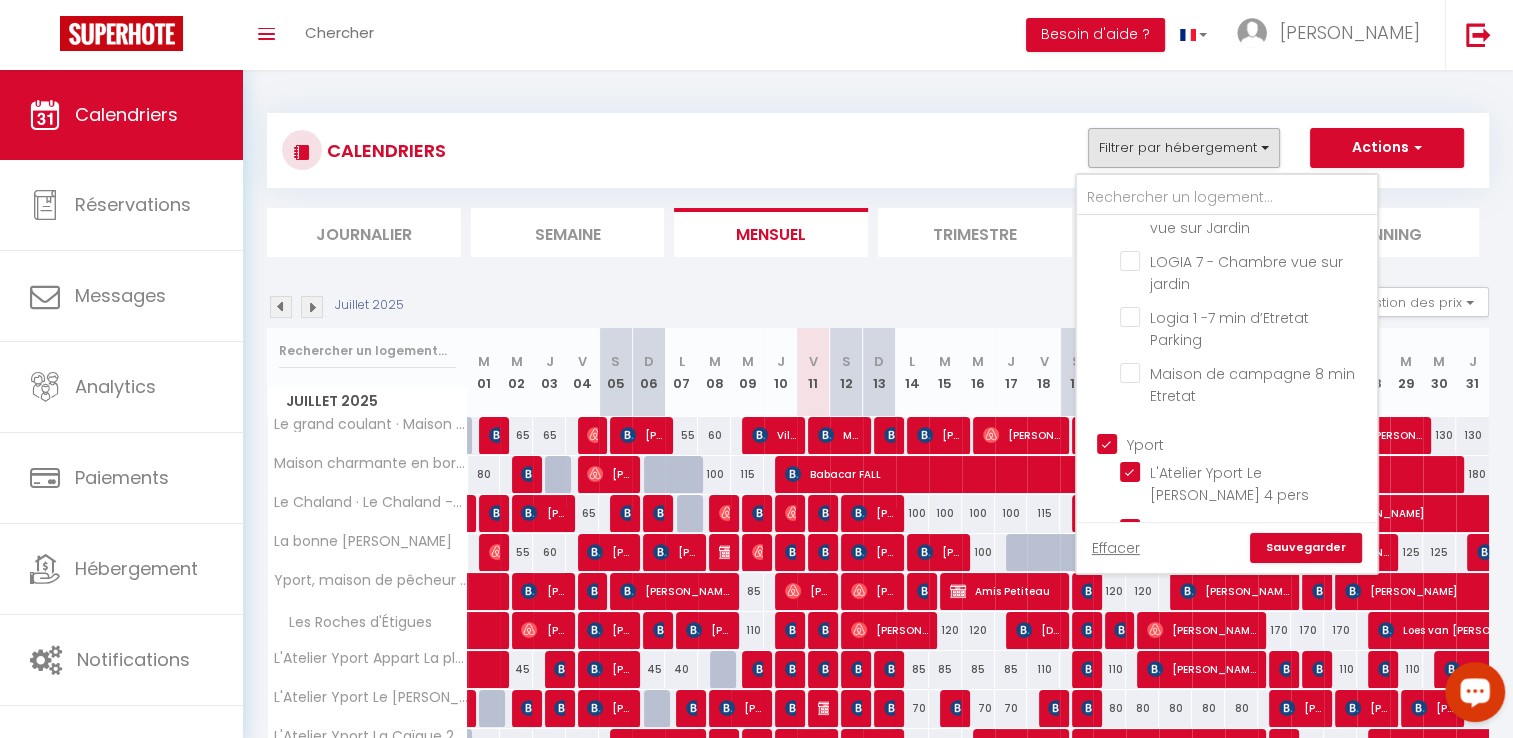 click on "Yport" at bounding box center (1247, 443) 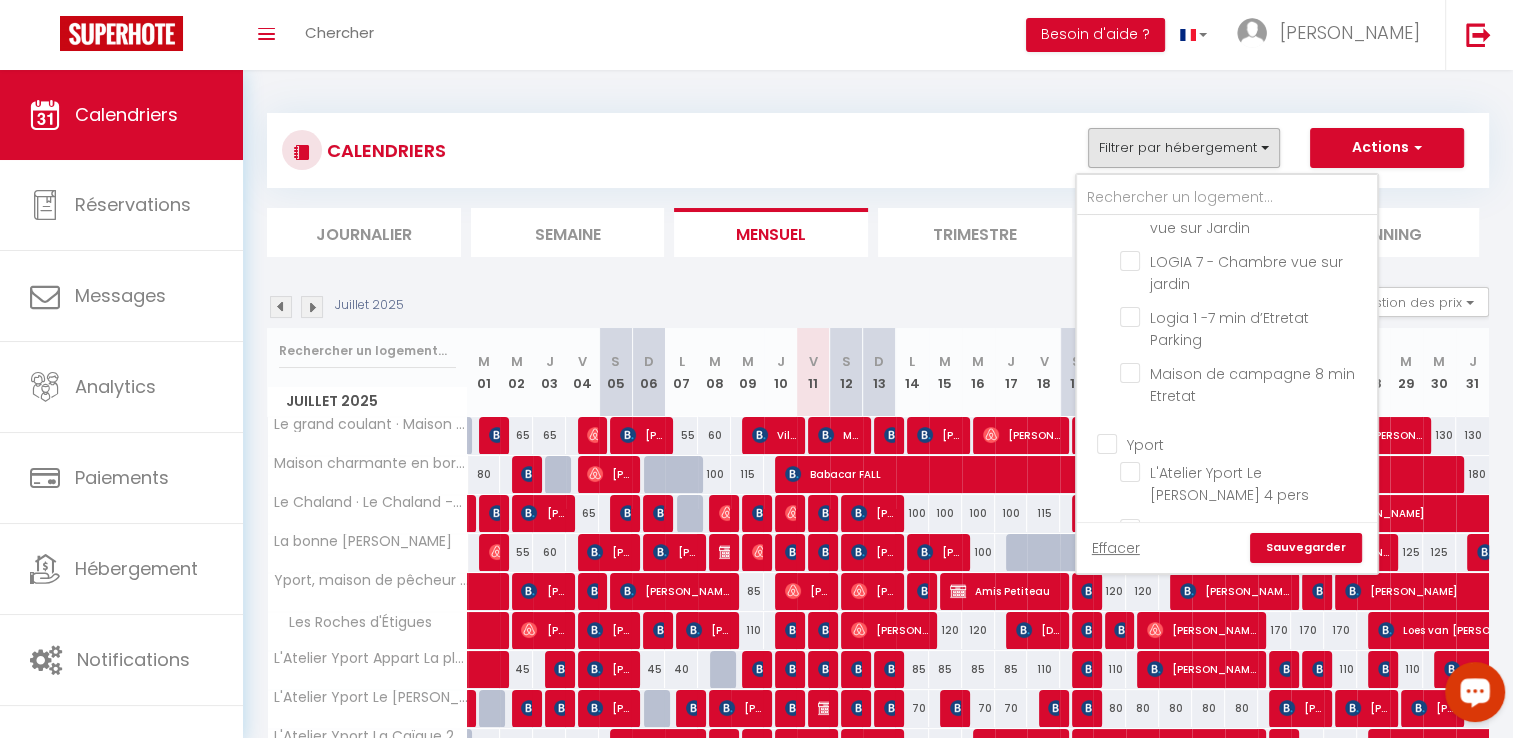 checkbox on "false" 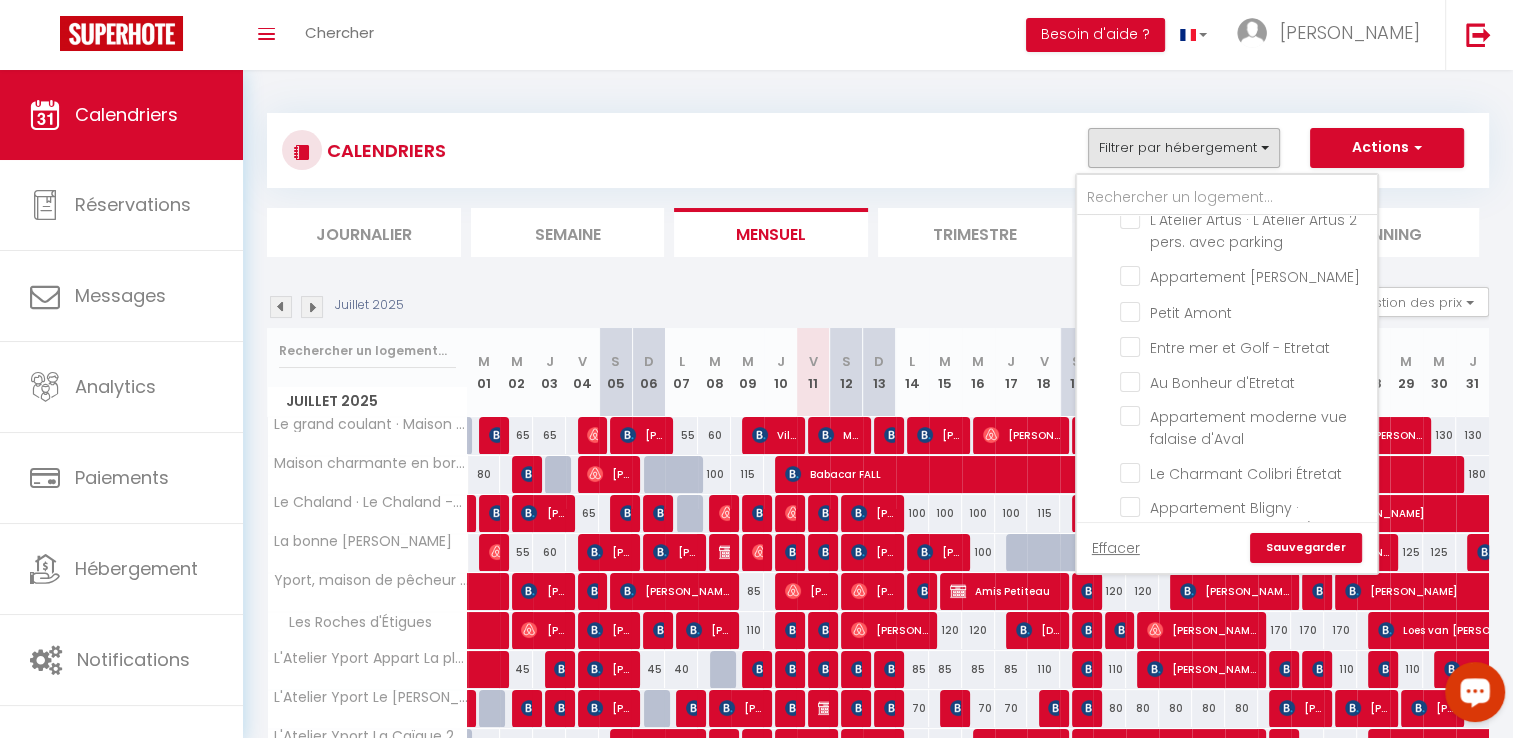 scroll, scrollTop: 1900, scrollLeft: 0, axis: vertical 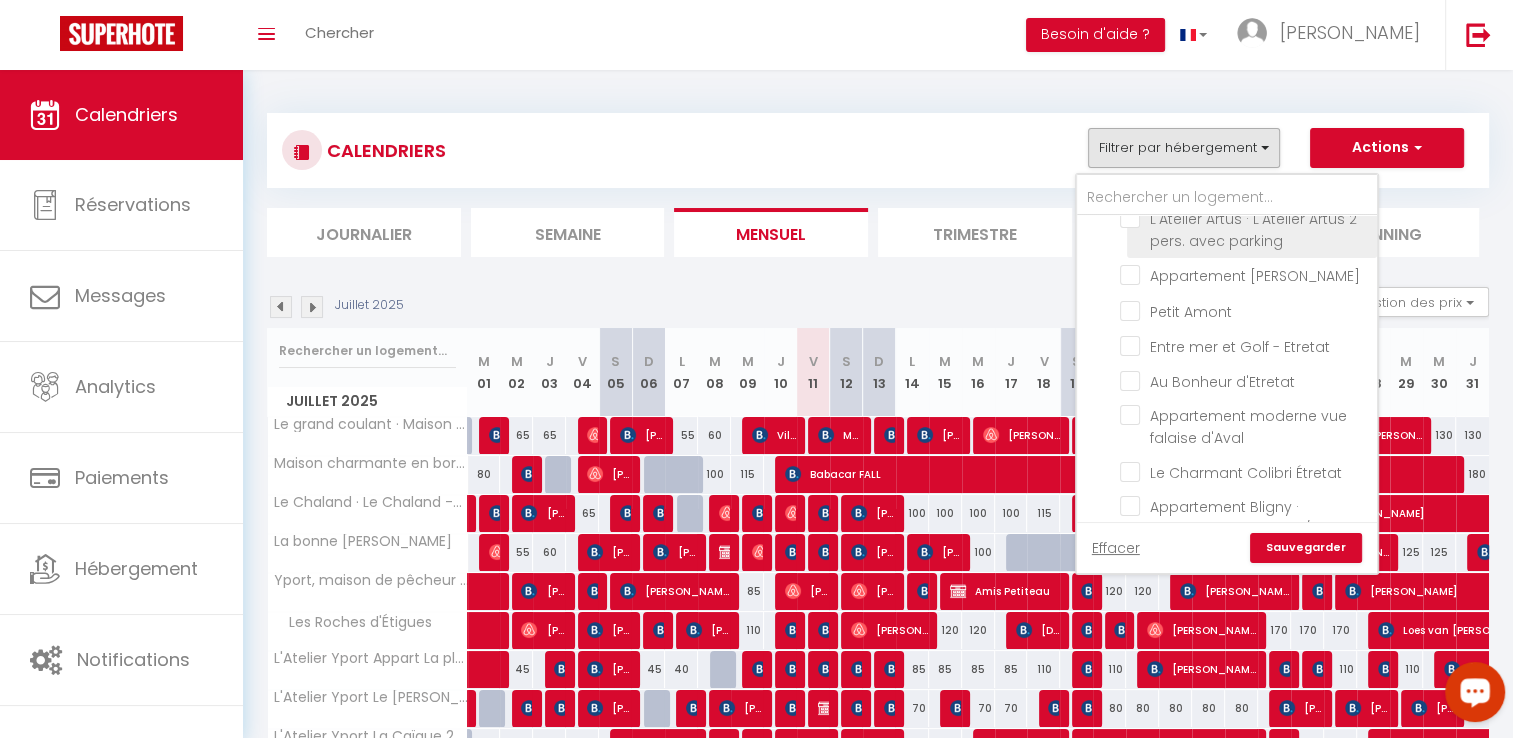 click on "L'Atelier Artus · L'Atelier Artus 2 pers. avec parking" at bounding box center [1252, 230] 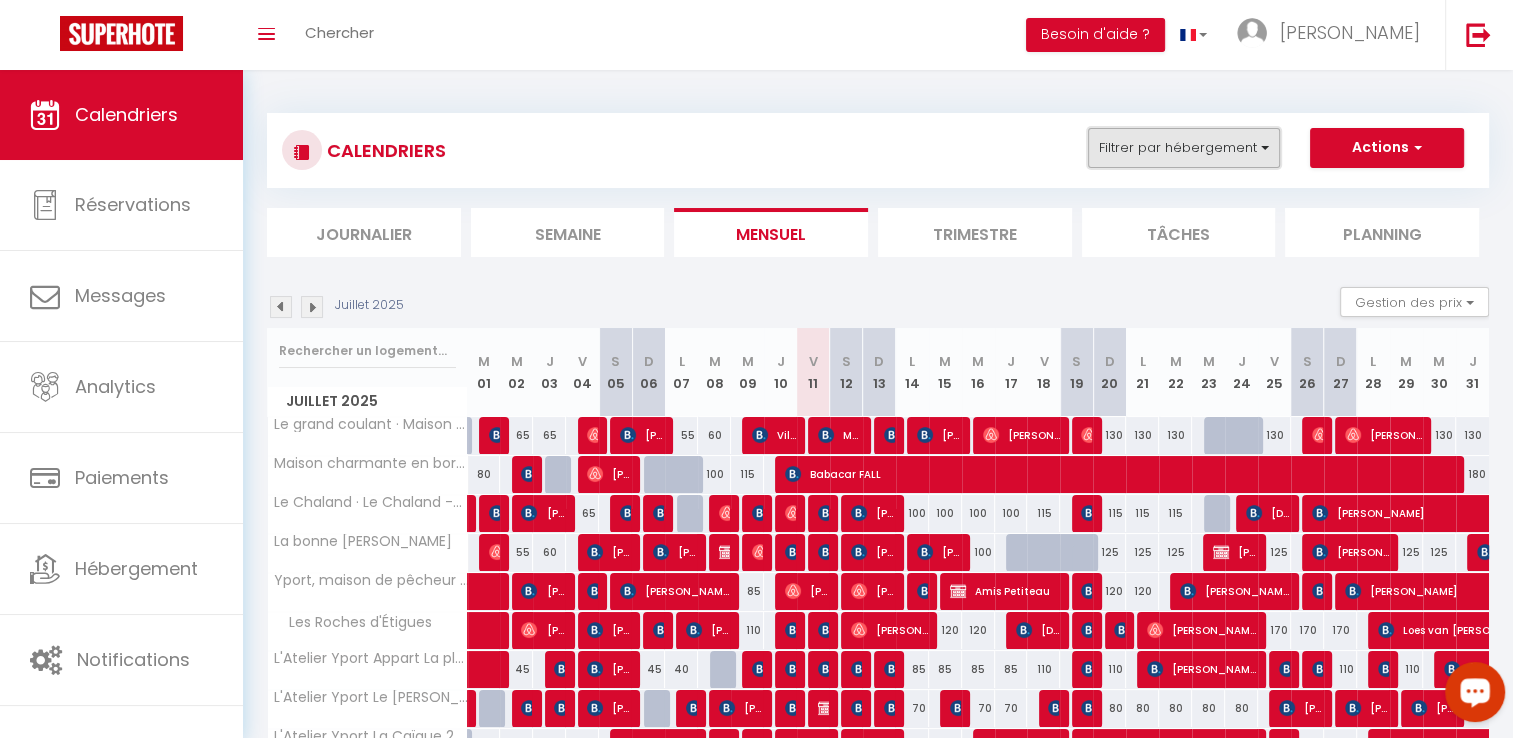 click on "Filtrer par hébergement" at bounding box center (1184, 148) 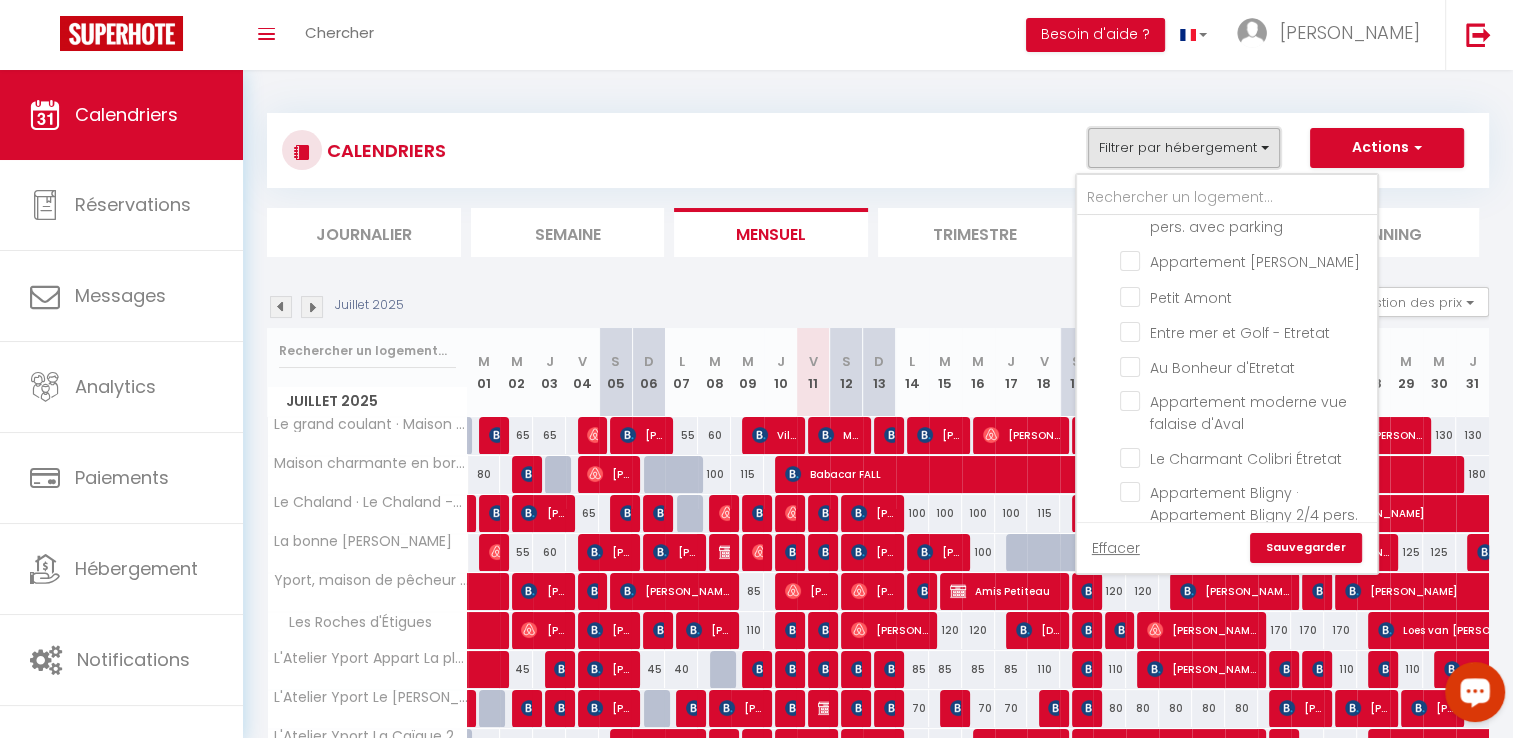 scroll, scrollTop: 1864, scrollLeft: 0, axis: vertical 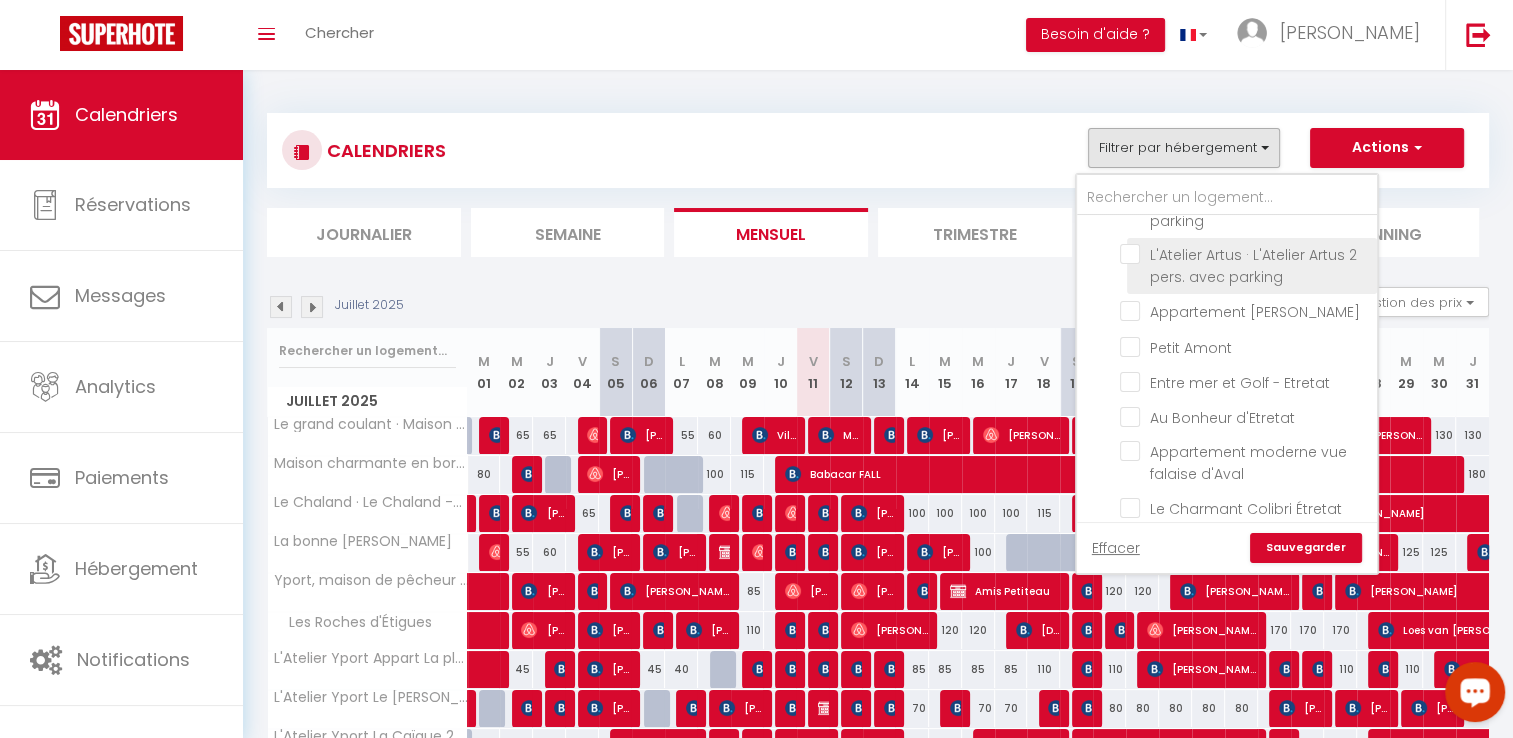 click on "L'Atelier Artus · L'Atelier Artus 2 pers. avec parking" at bounding box center [1245, 254] 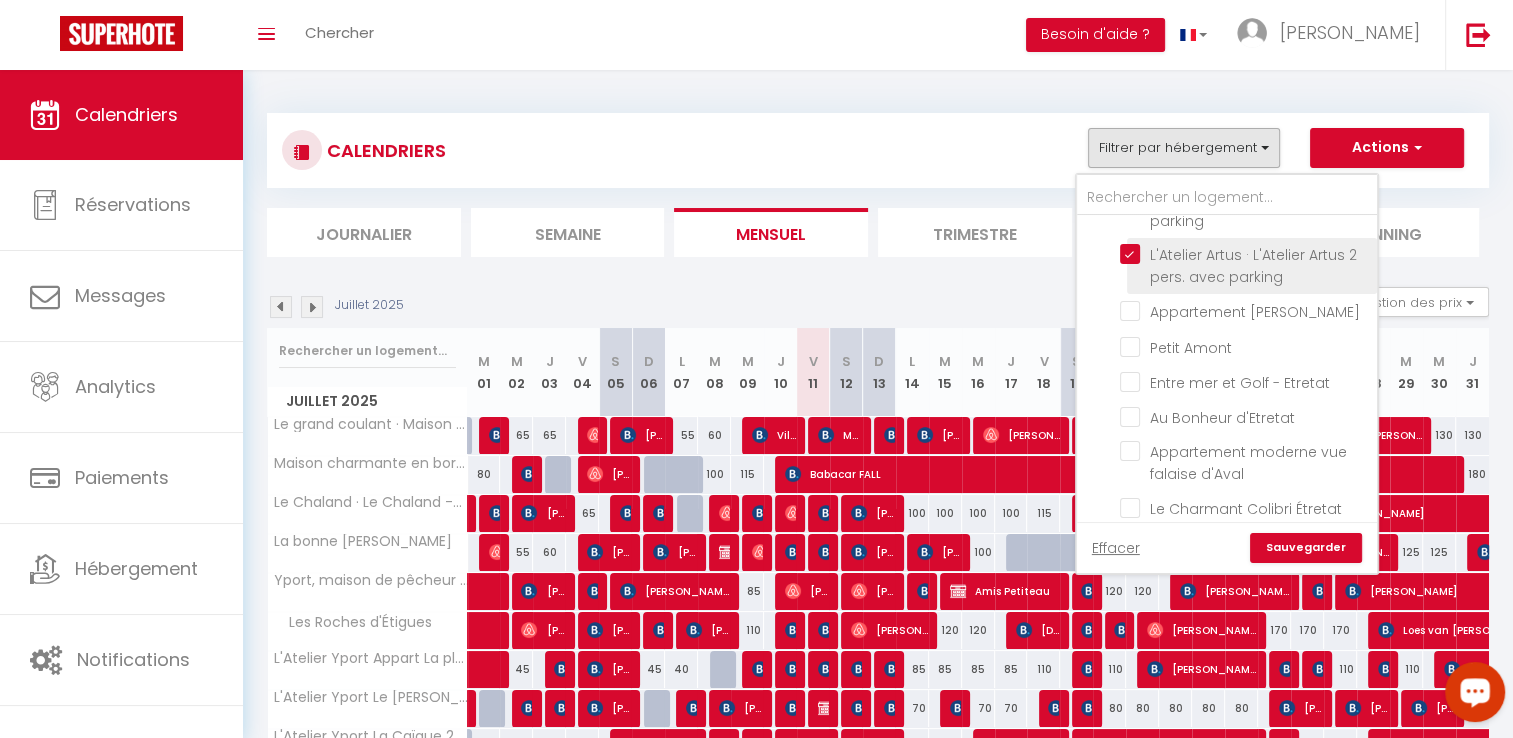 checkbox on "false" 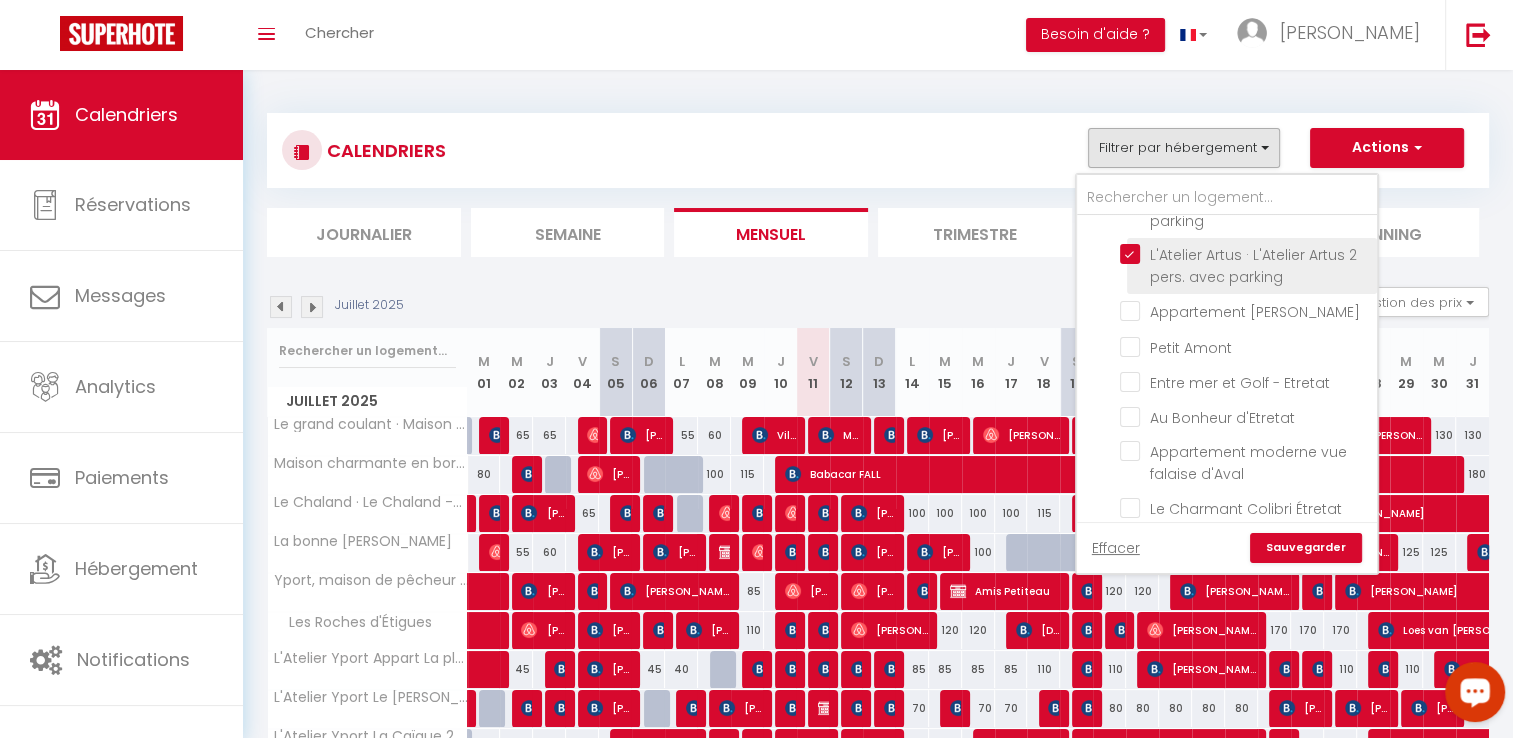 checkbox on "false" 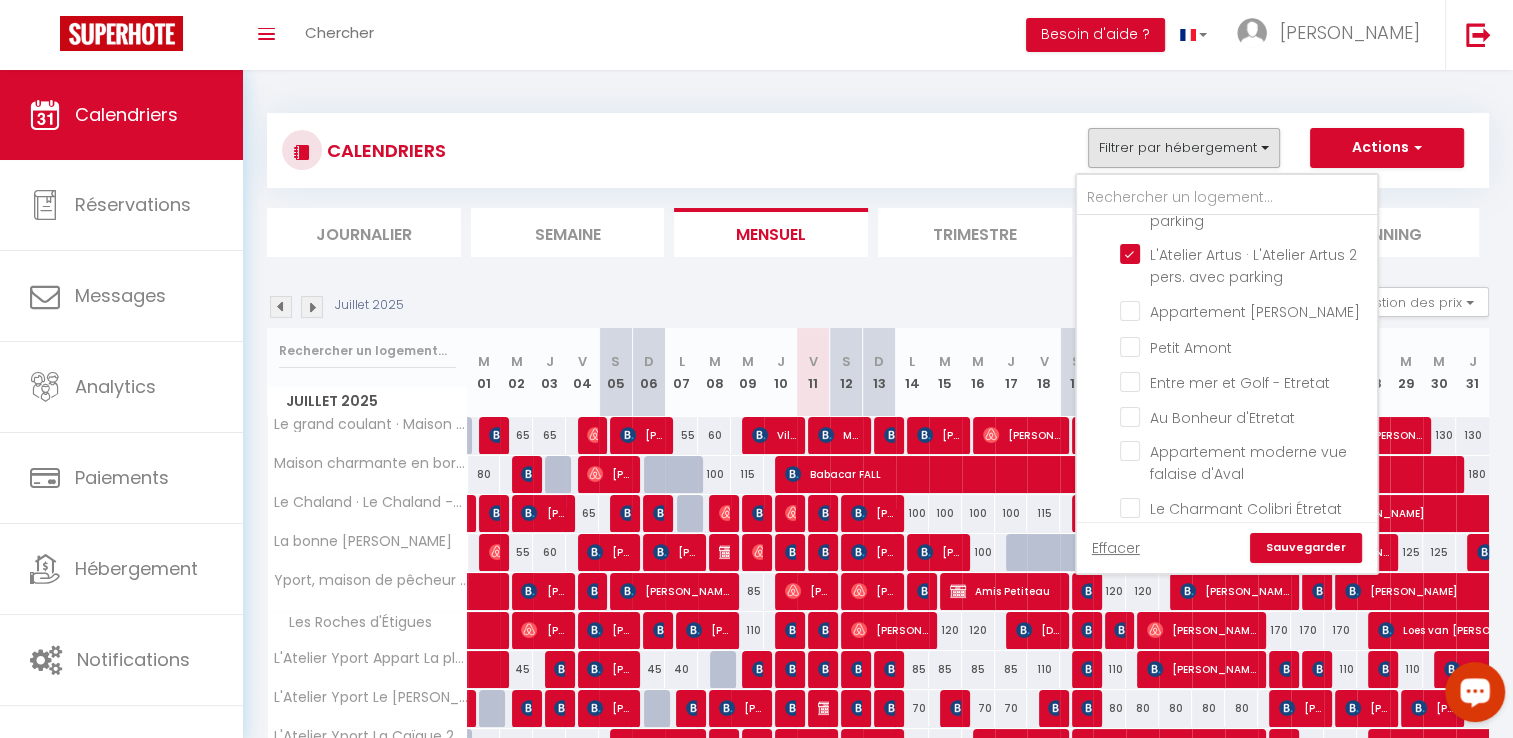 click on "Sauvegarder" at bounding box center (1306, 548) 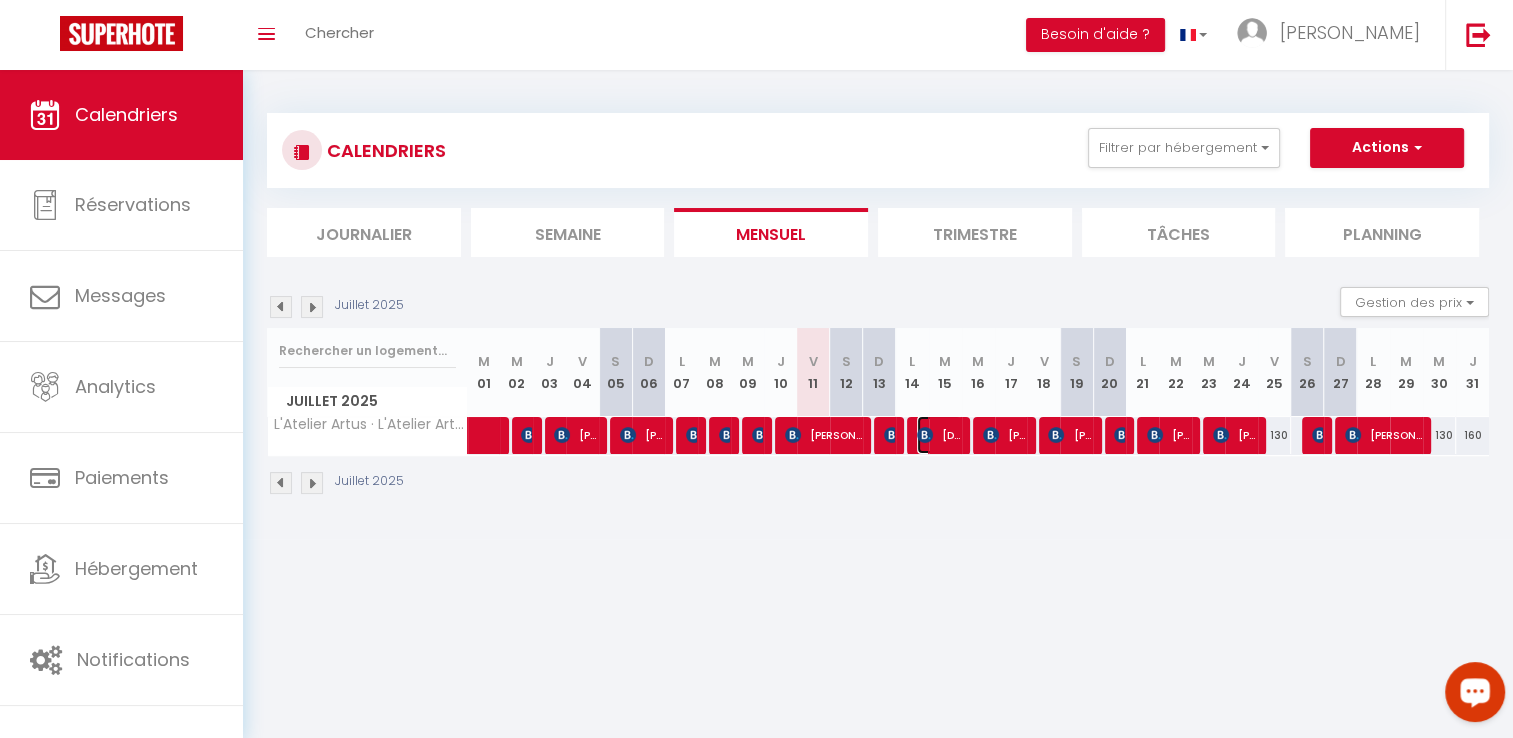 click on "[DEMOGRAPHIC_DATA][PERSON_NAME]" at bounding box center (939, 435) 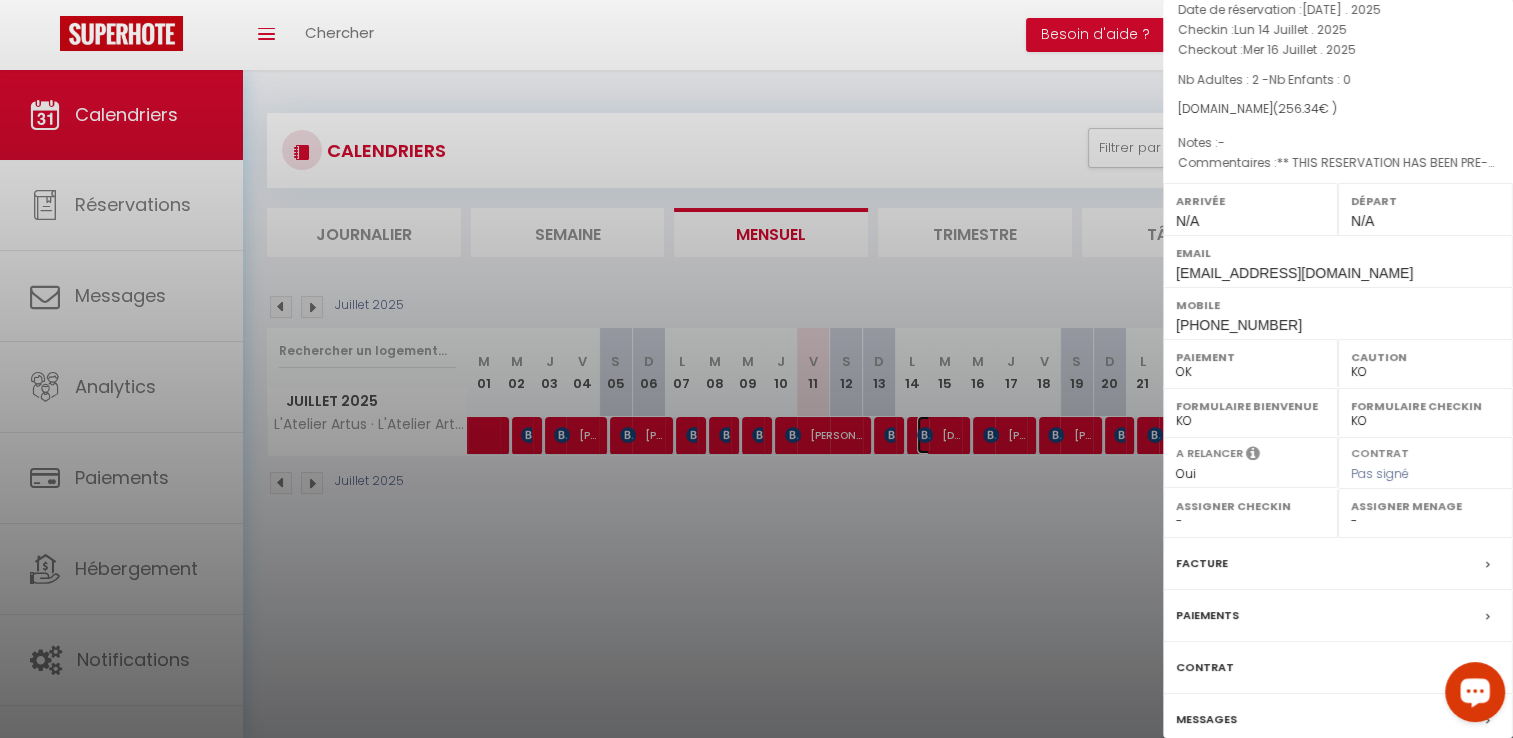 scroll, scrollTop: 242, scrollLeft: 0, axis: vertical 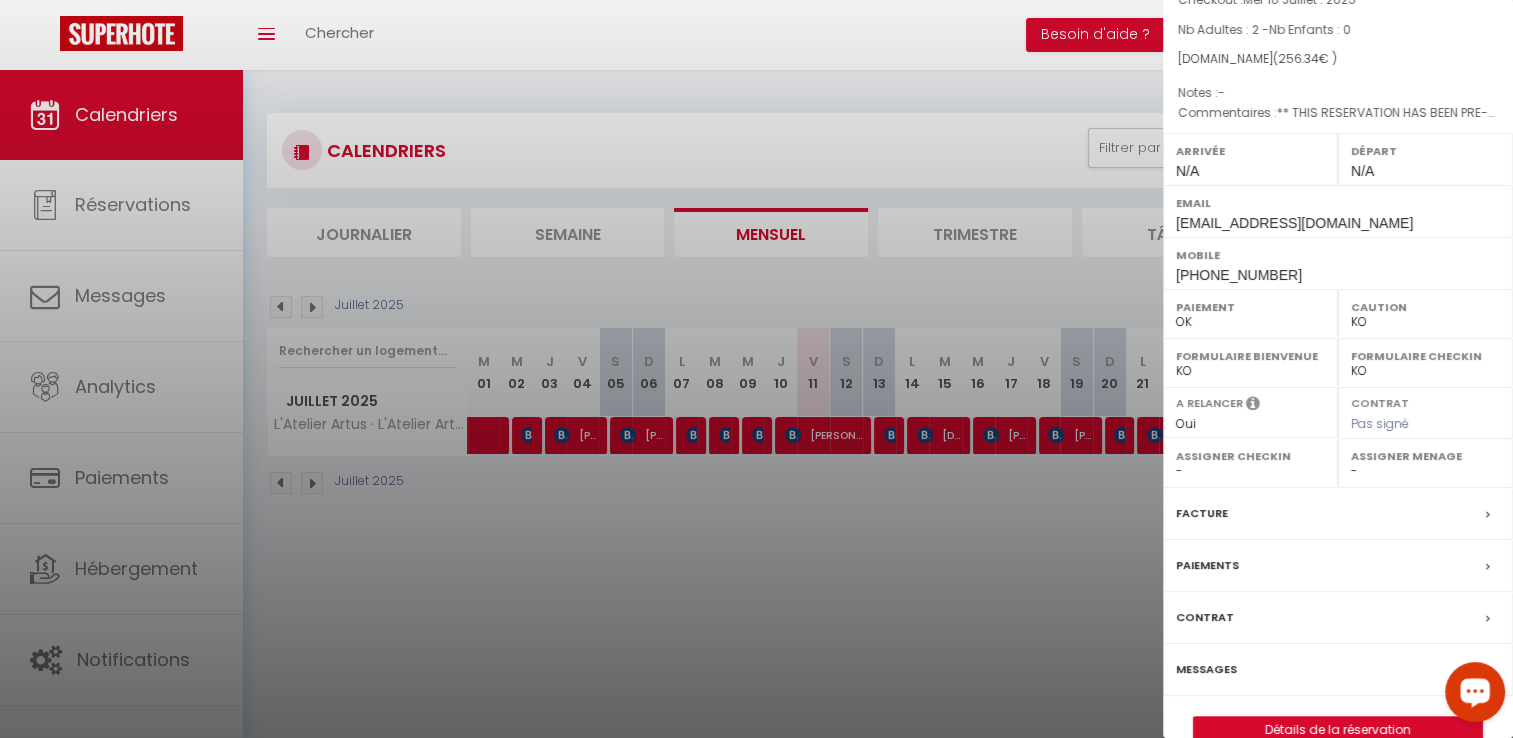 click on "Paiements" at bounding box center (1338, 566) 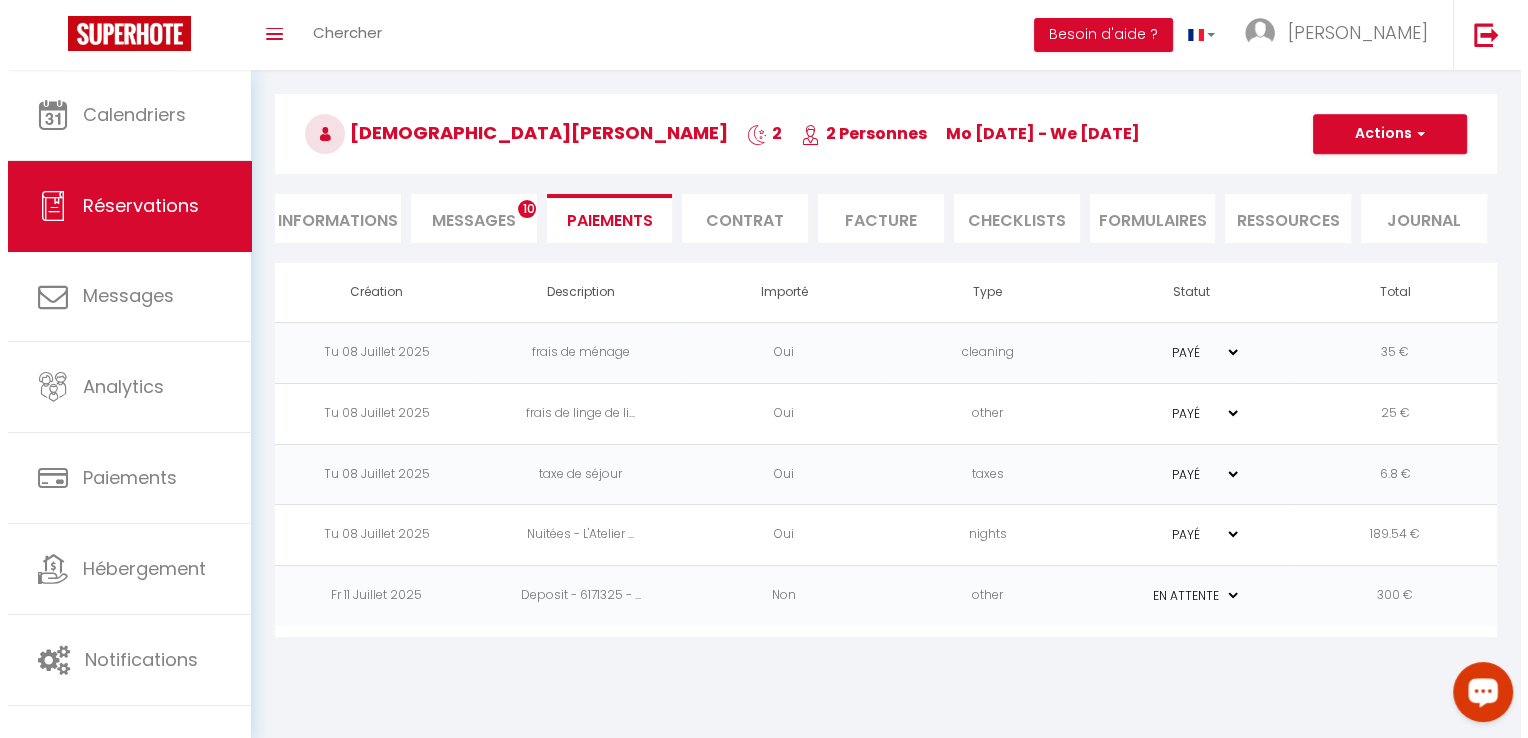 scroll, scrollTop: 70, scrollLeft: 0, axis: vertical 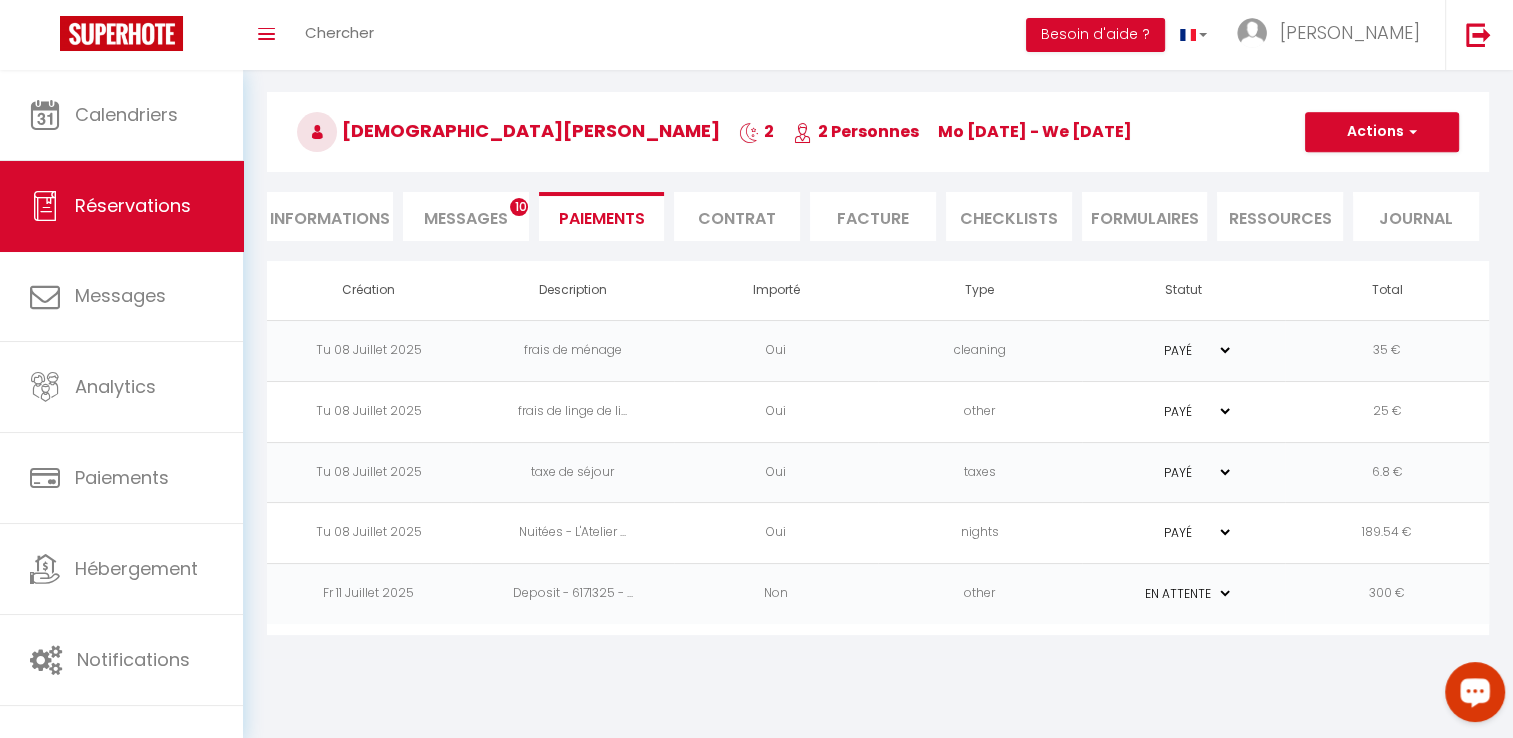 click on "PAYÉ   EN ATTENTE" at bounding box center (1183, 593) 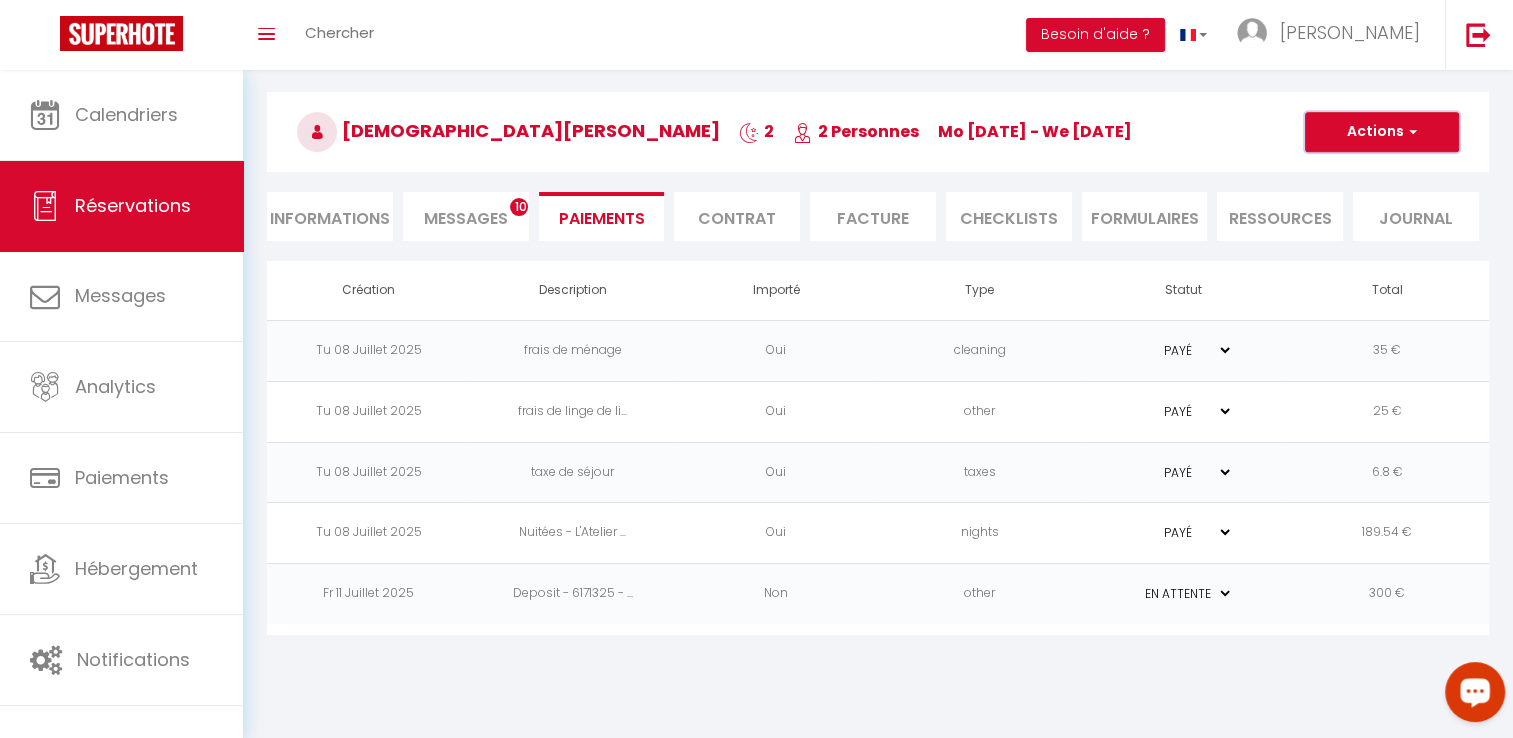 click on "Actions" at bounding box center [1382, 132] 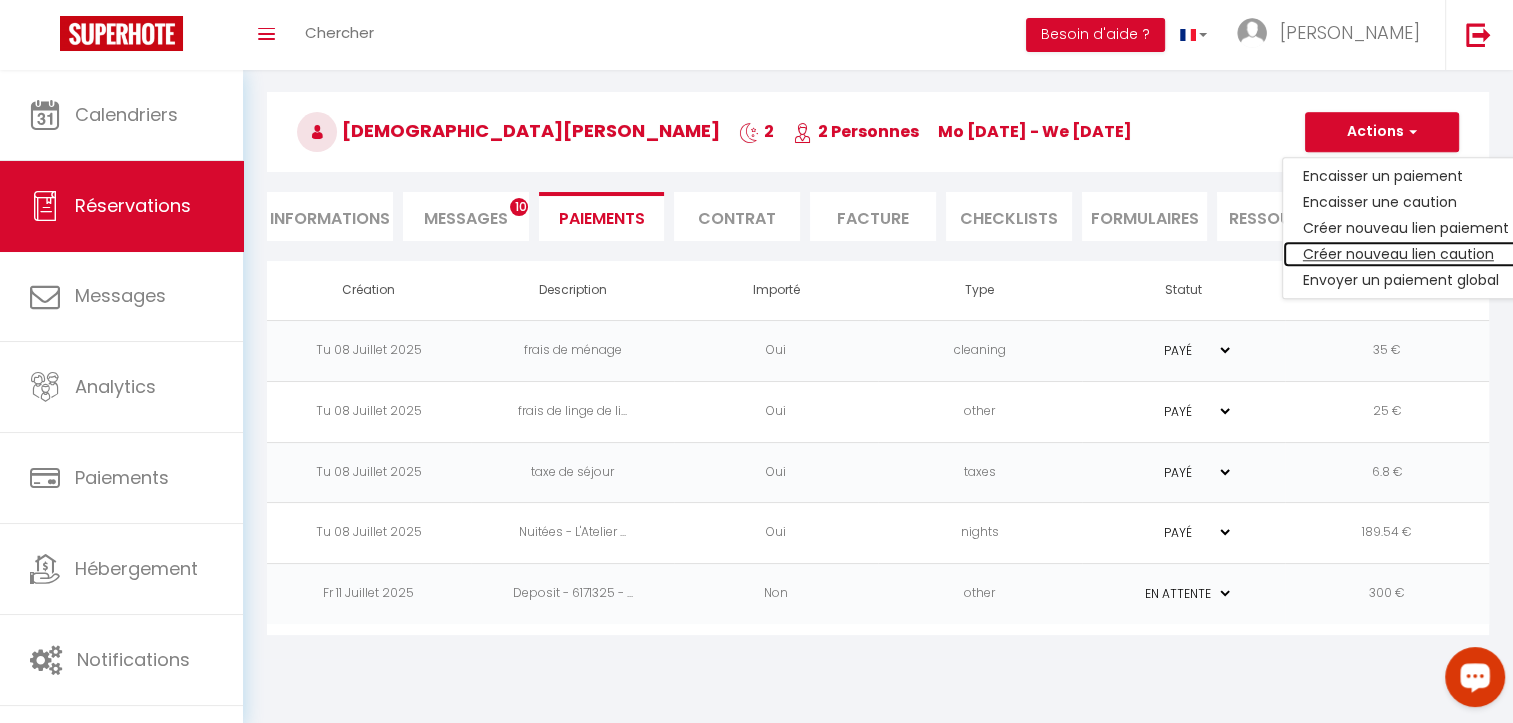 click on "Créer nouveau lien caution" at bounding box center [1406, 254] 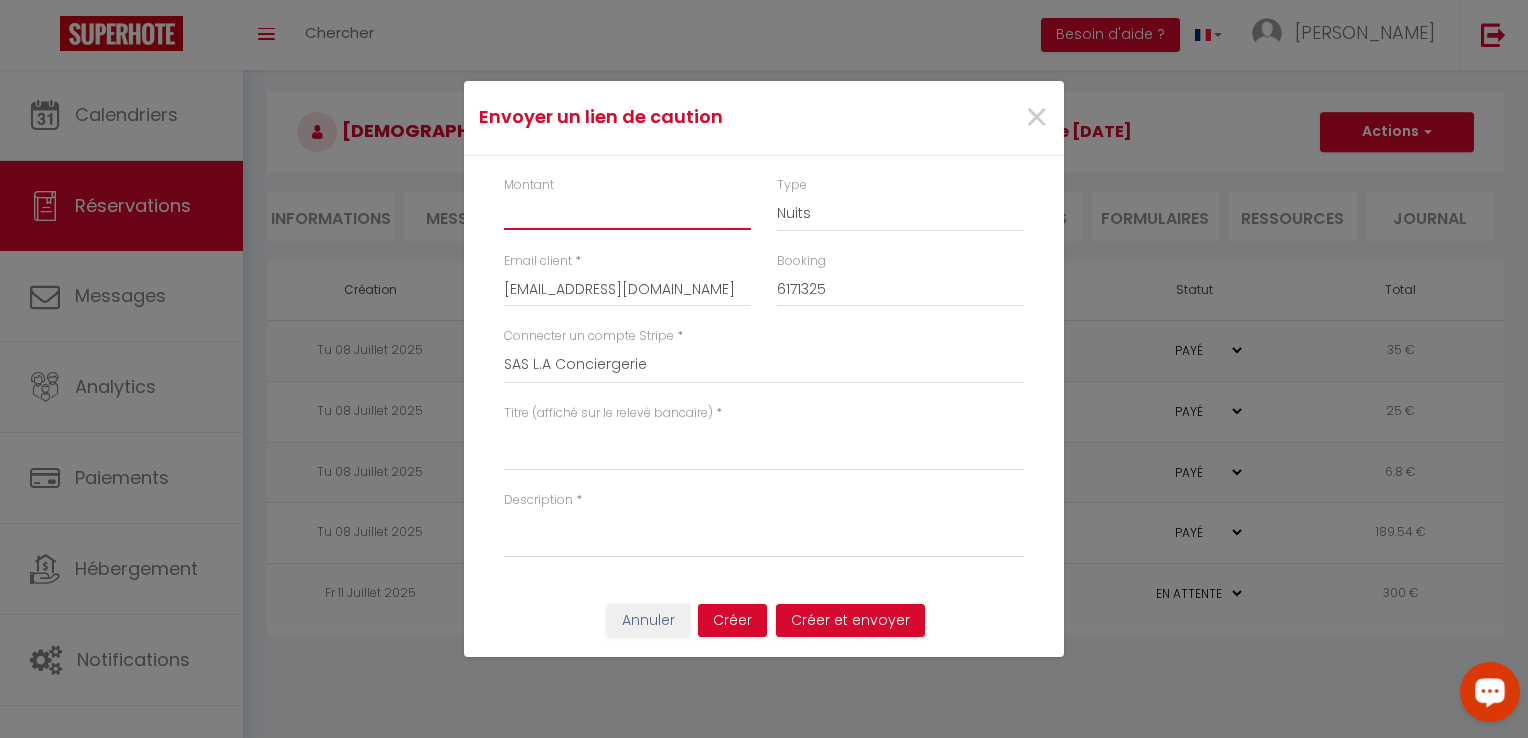 click on "Montant" at bounding box center [627, 212] 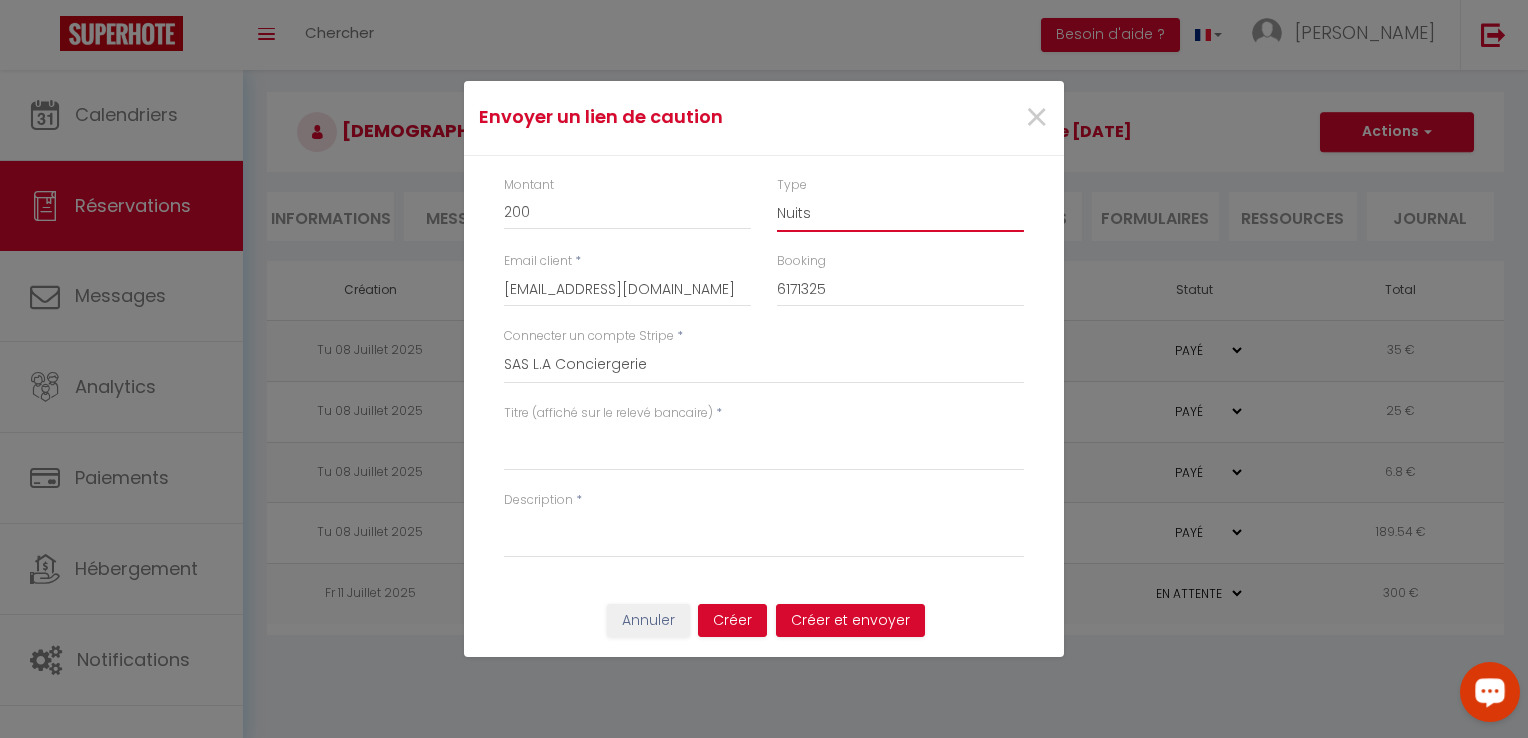 click on "Nuits   Frais de ménage   Taxe de séjour   Autre" at bounding box center (900, 213) 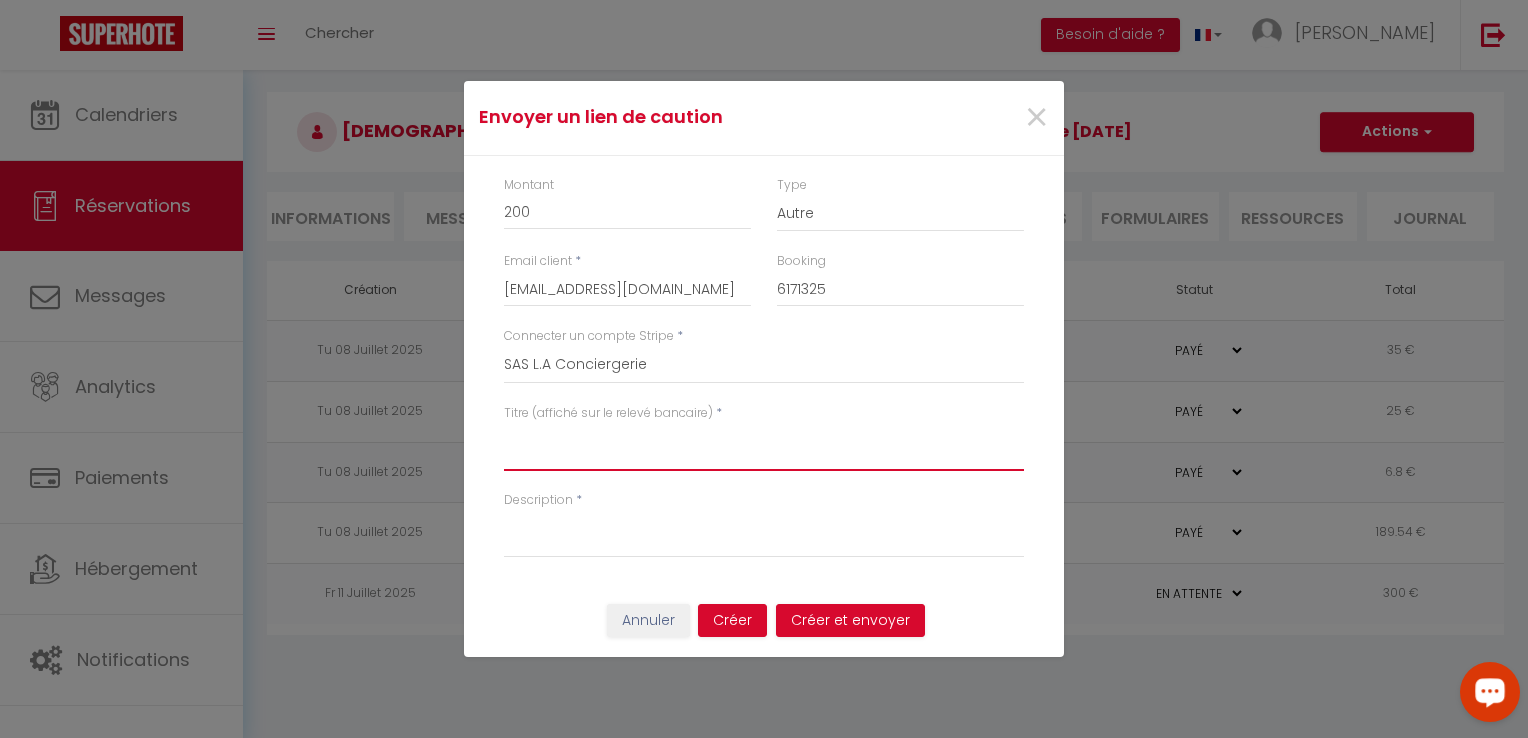 click on "Titre (affiché sur le relevé bancaire)" at bounding box center [764, 447] 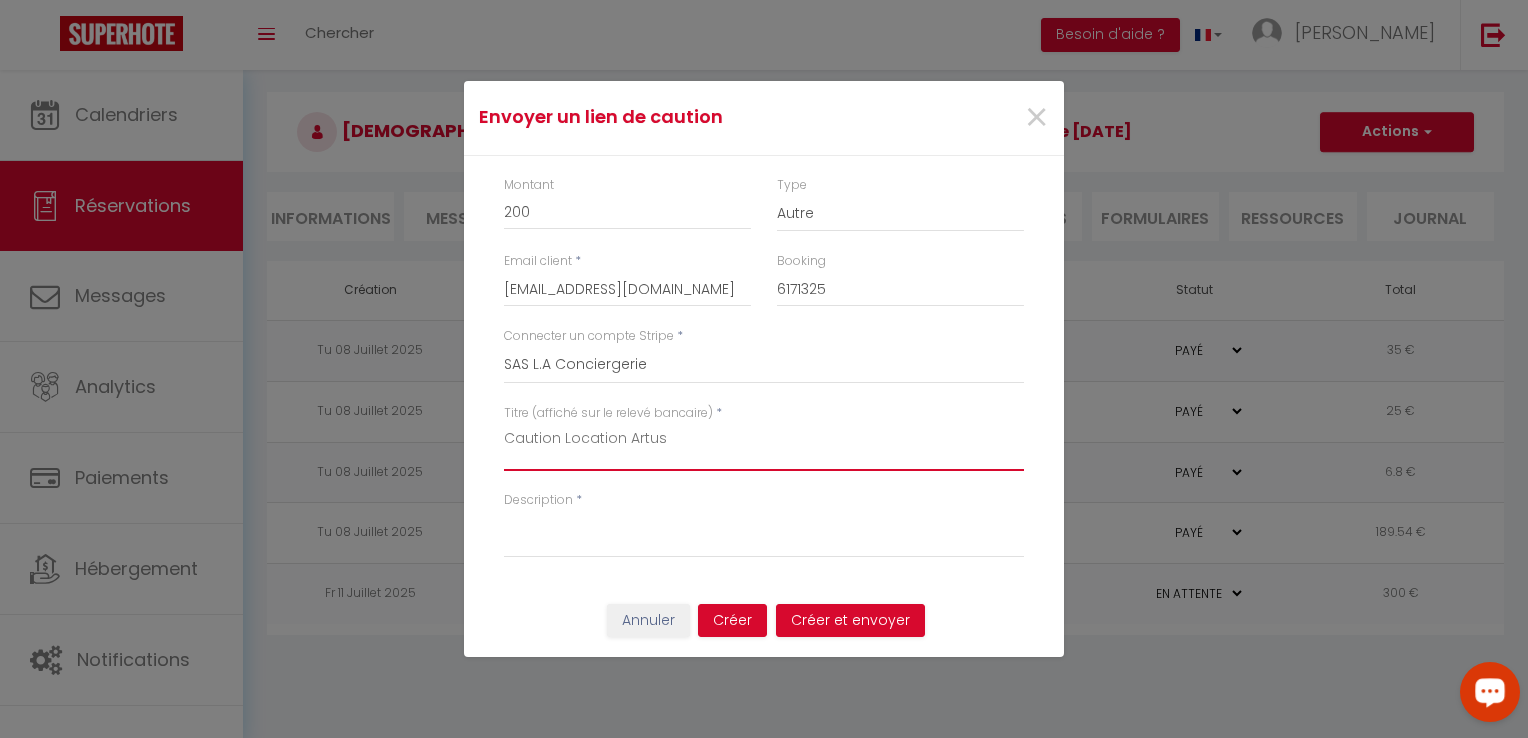click on "Caution Location Artus" at bounding box center (764, 447) 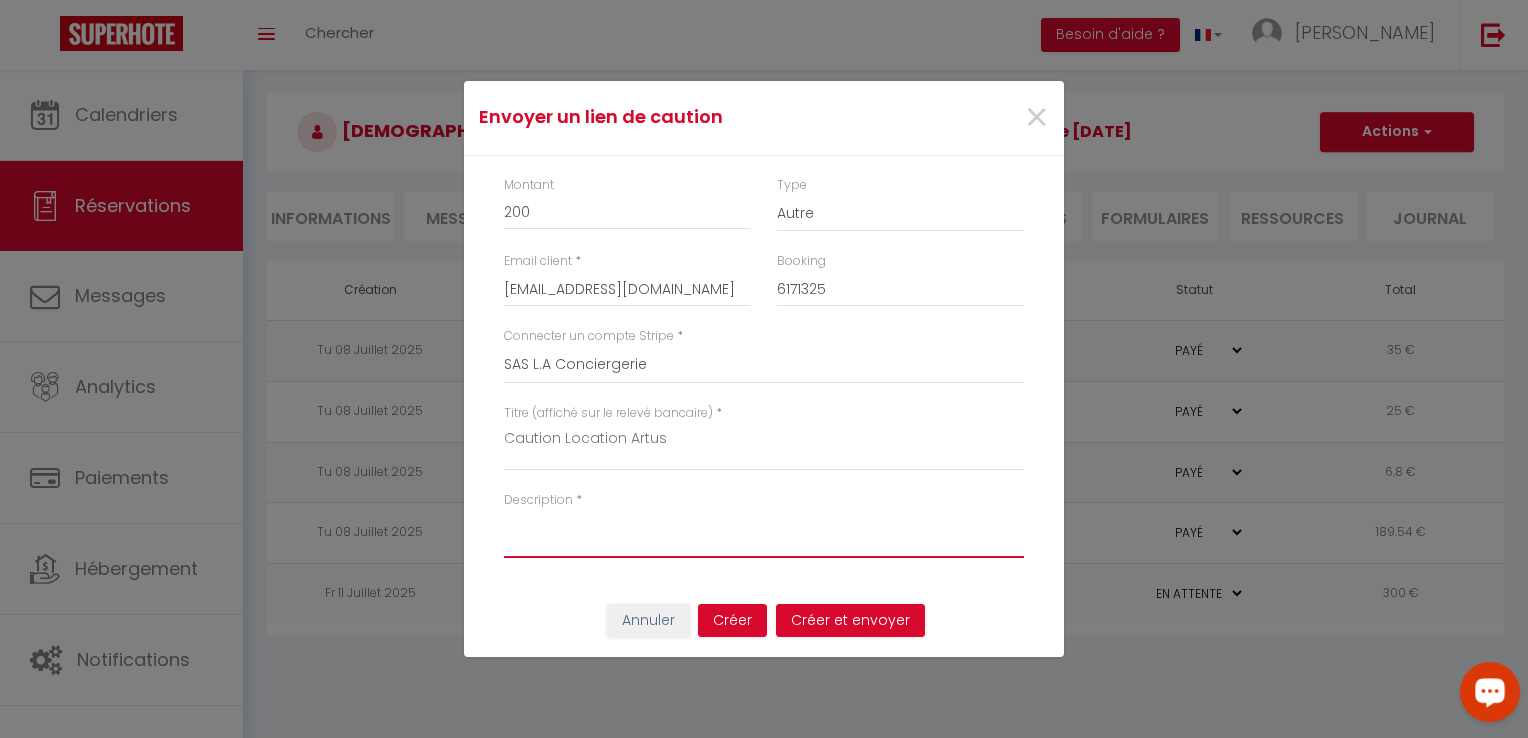 click on "Description" at bounding box center [764, 534] 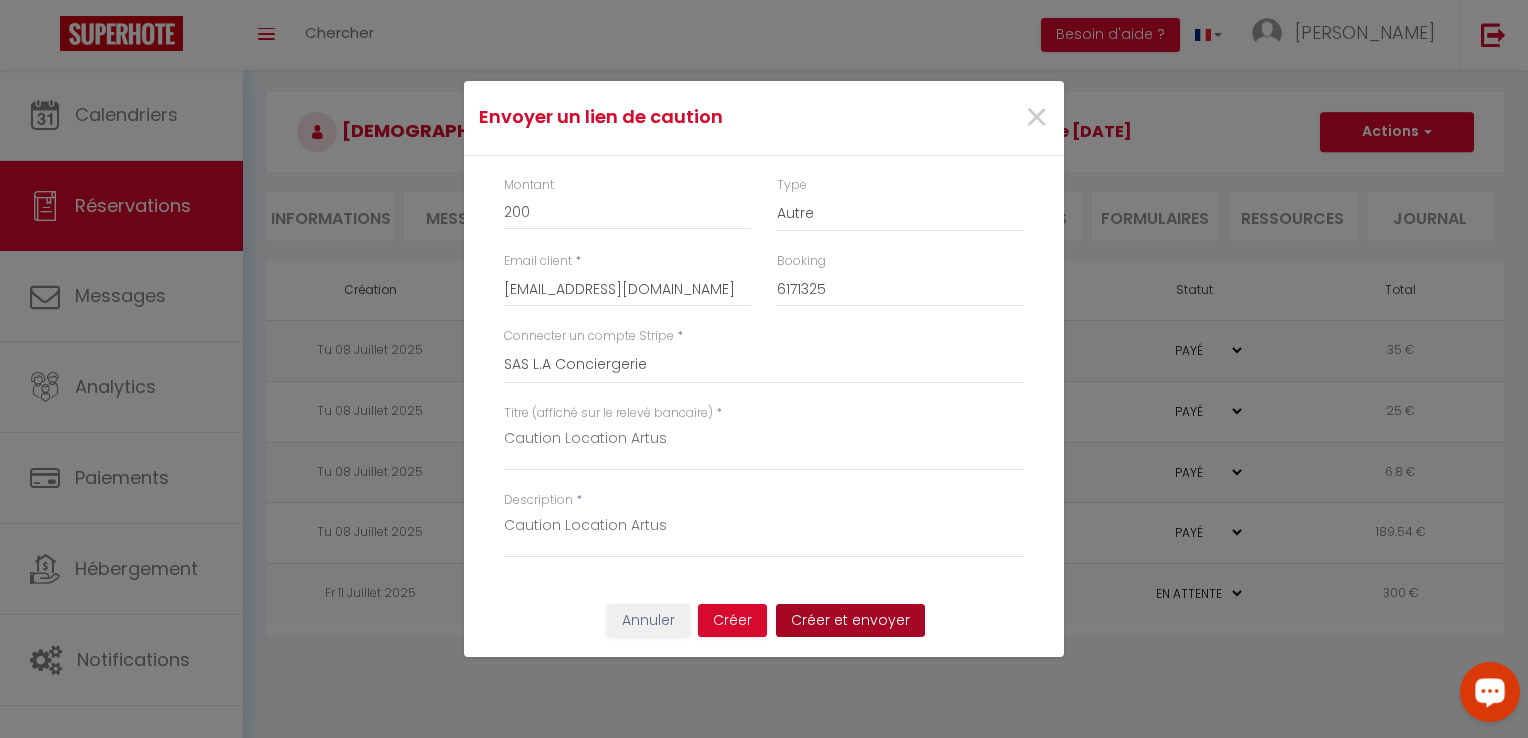 click on "Créer et envoyer" at bounding box center (850, 621) 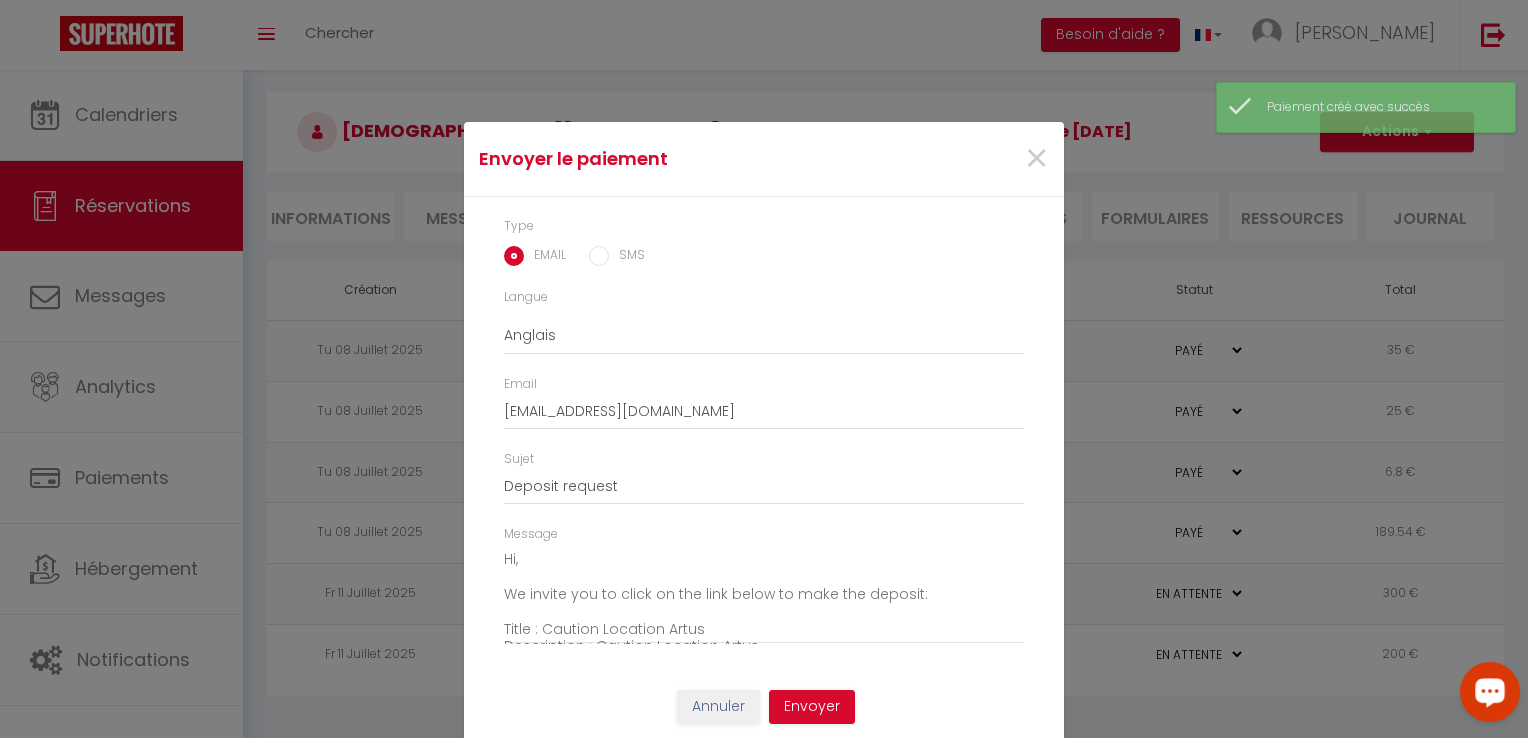 scroll, scrollTop: 11, scrollLeft: 0, axis: vertical 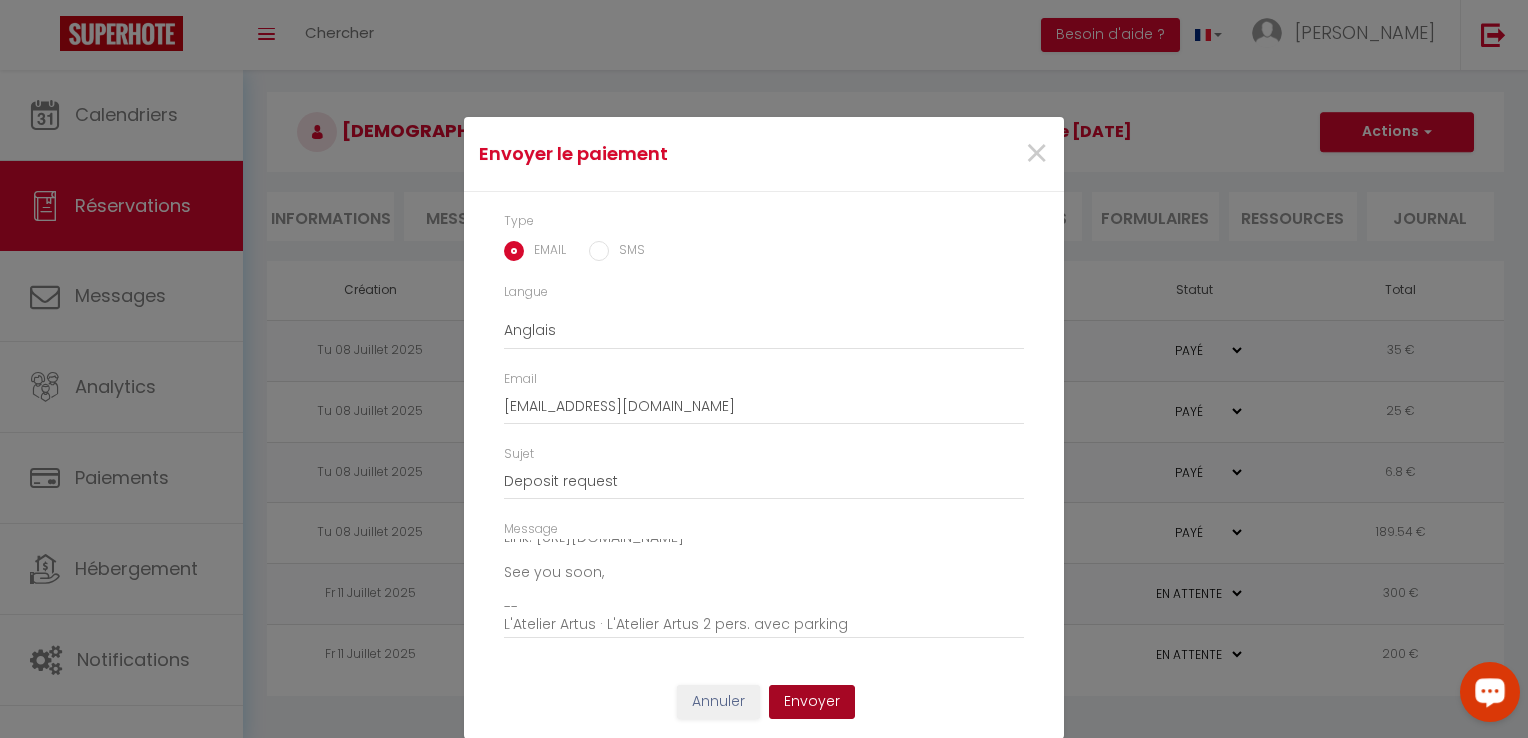 click on "Envoyer" at bounding box center (812, 702) 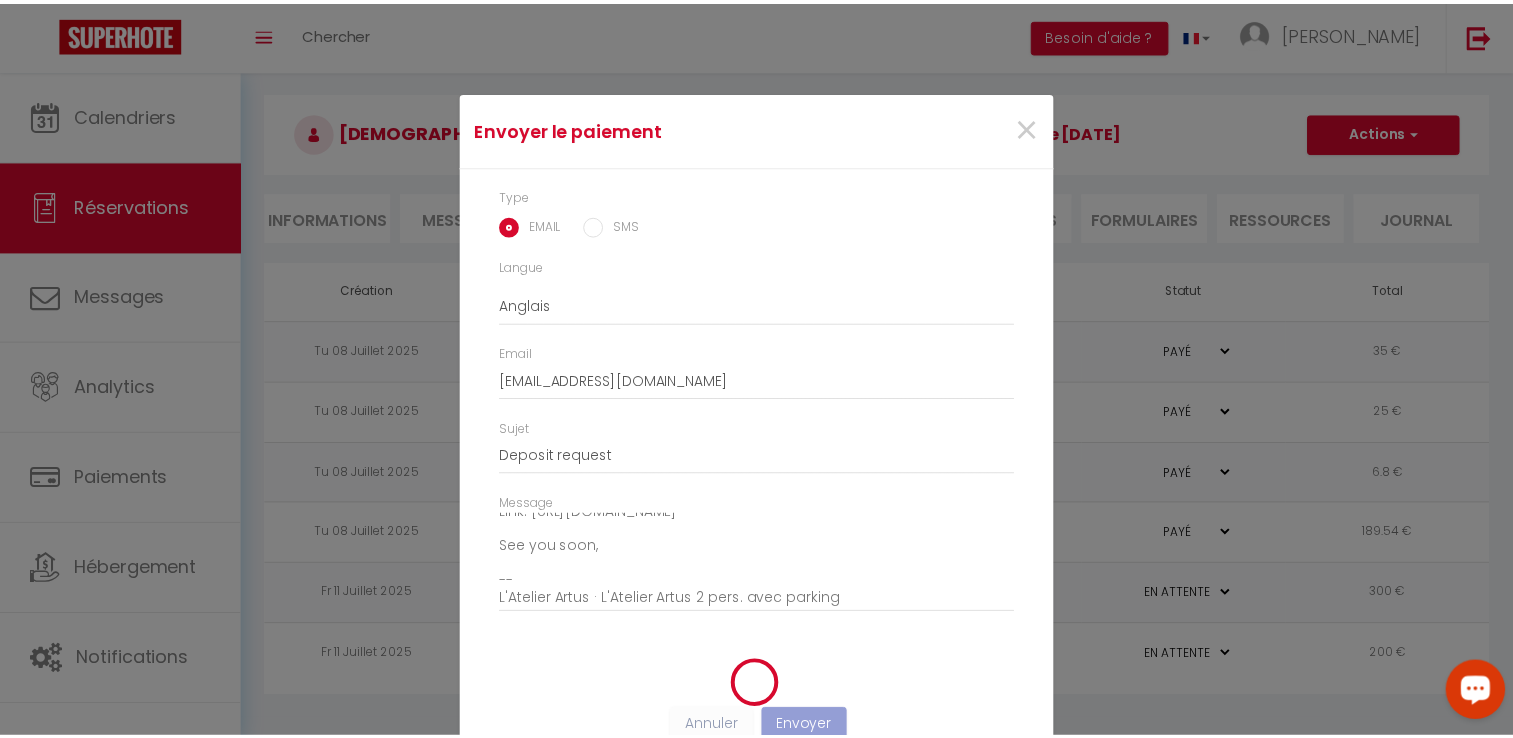 scroll, scrollTop: 0, scrollLeft: 0, axis: both 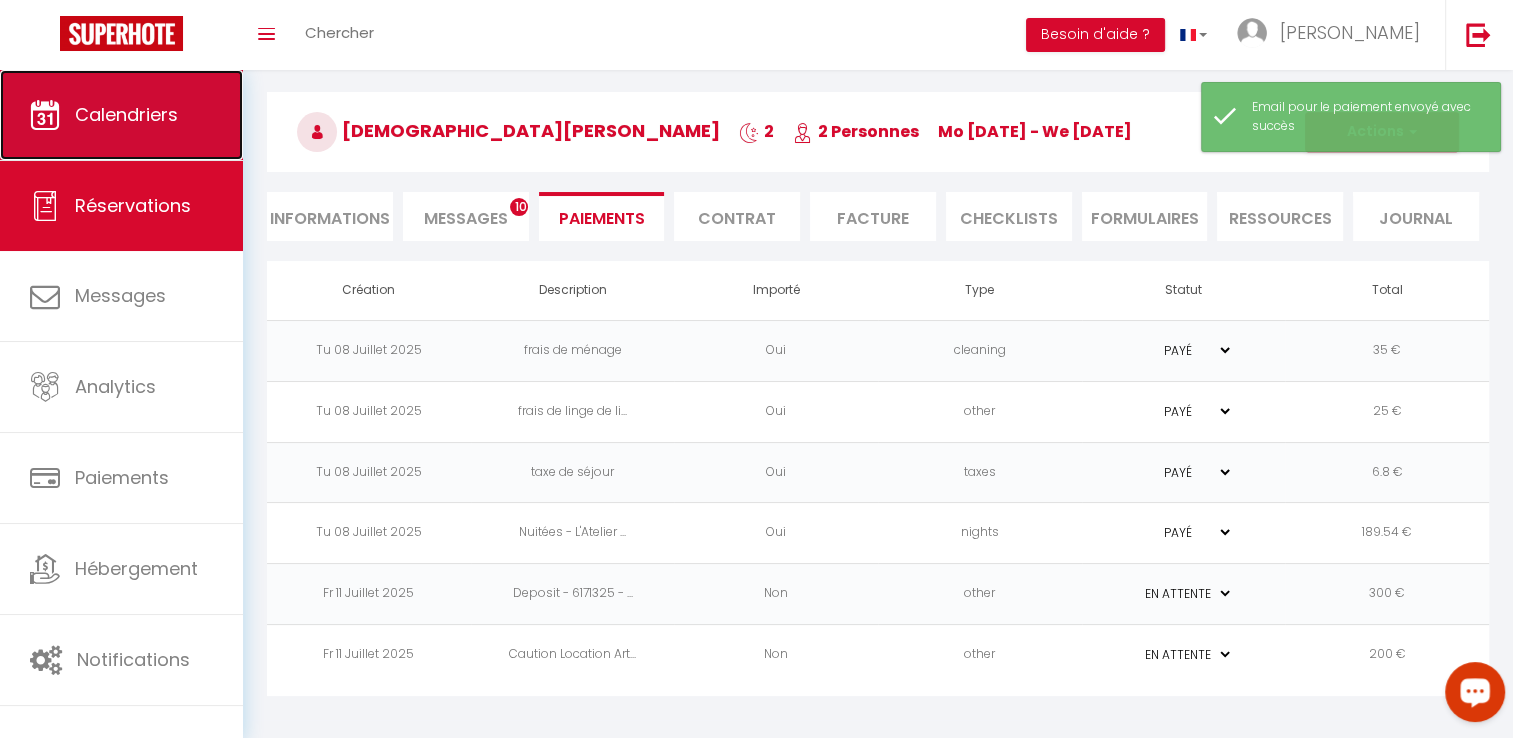click on "Calendriers" at bounding box center [126, 114] 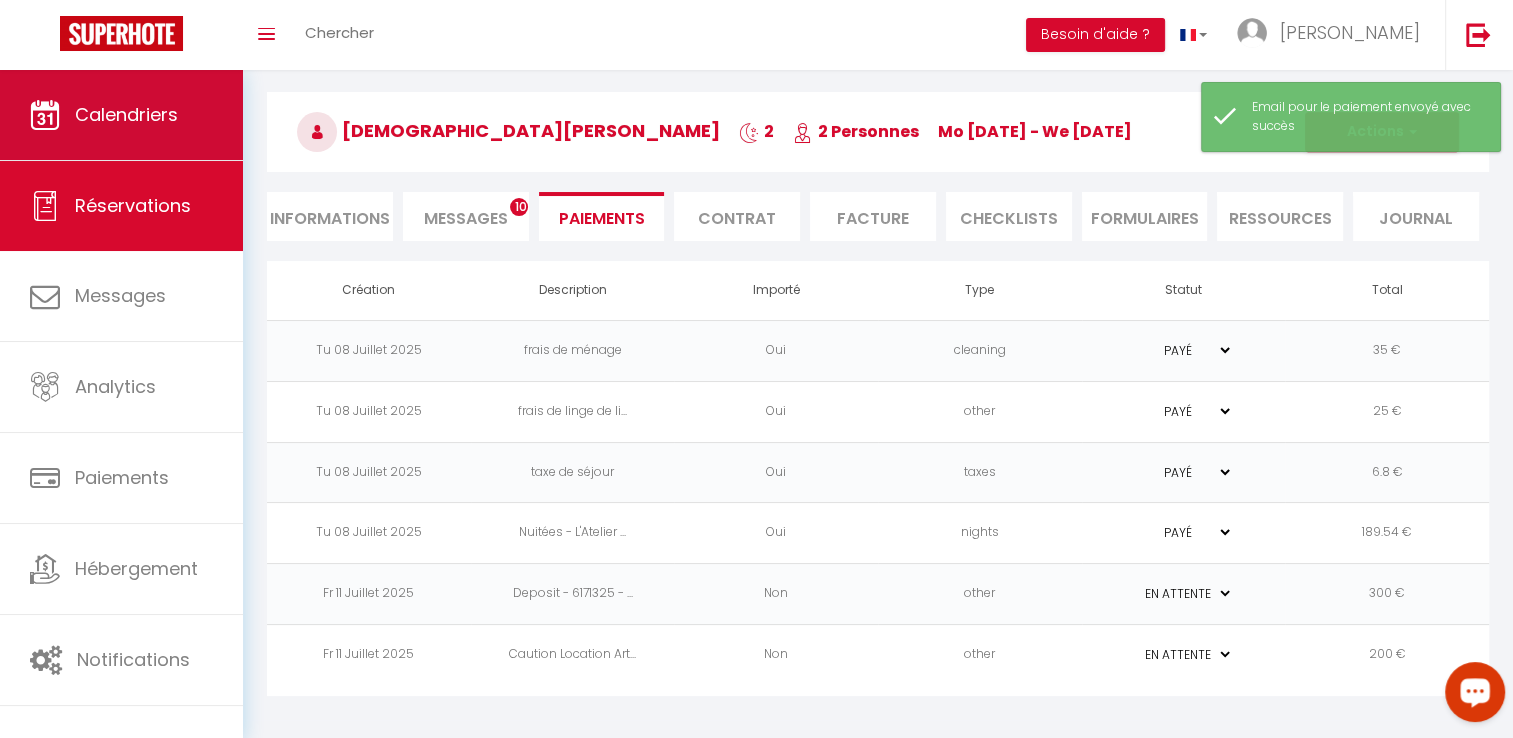 scroll, scrollTop: 0, scrollLeft: 0, axis: both 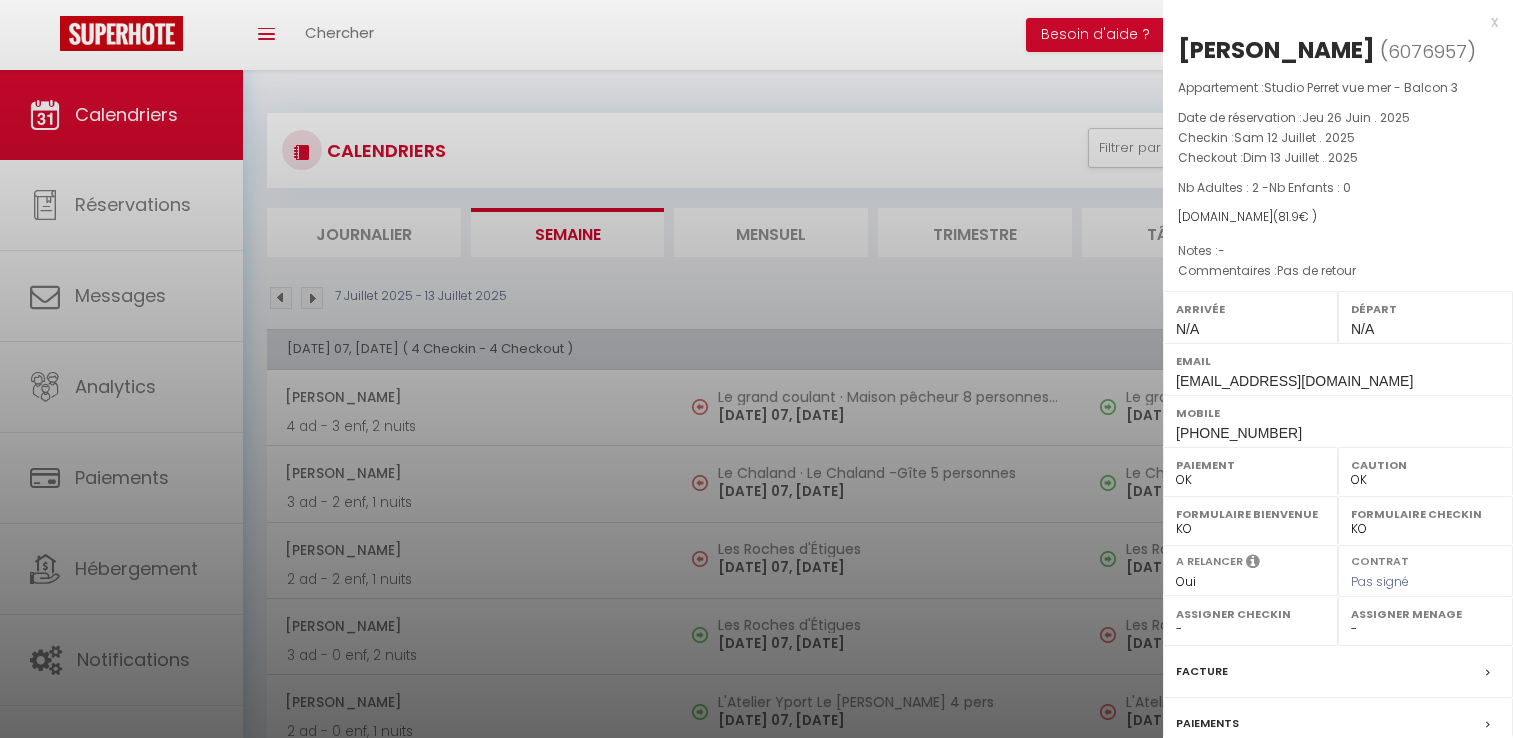 click at bounding box center (756, 369) 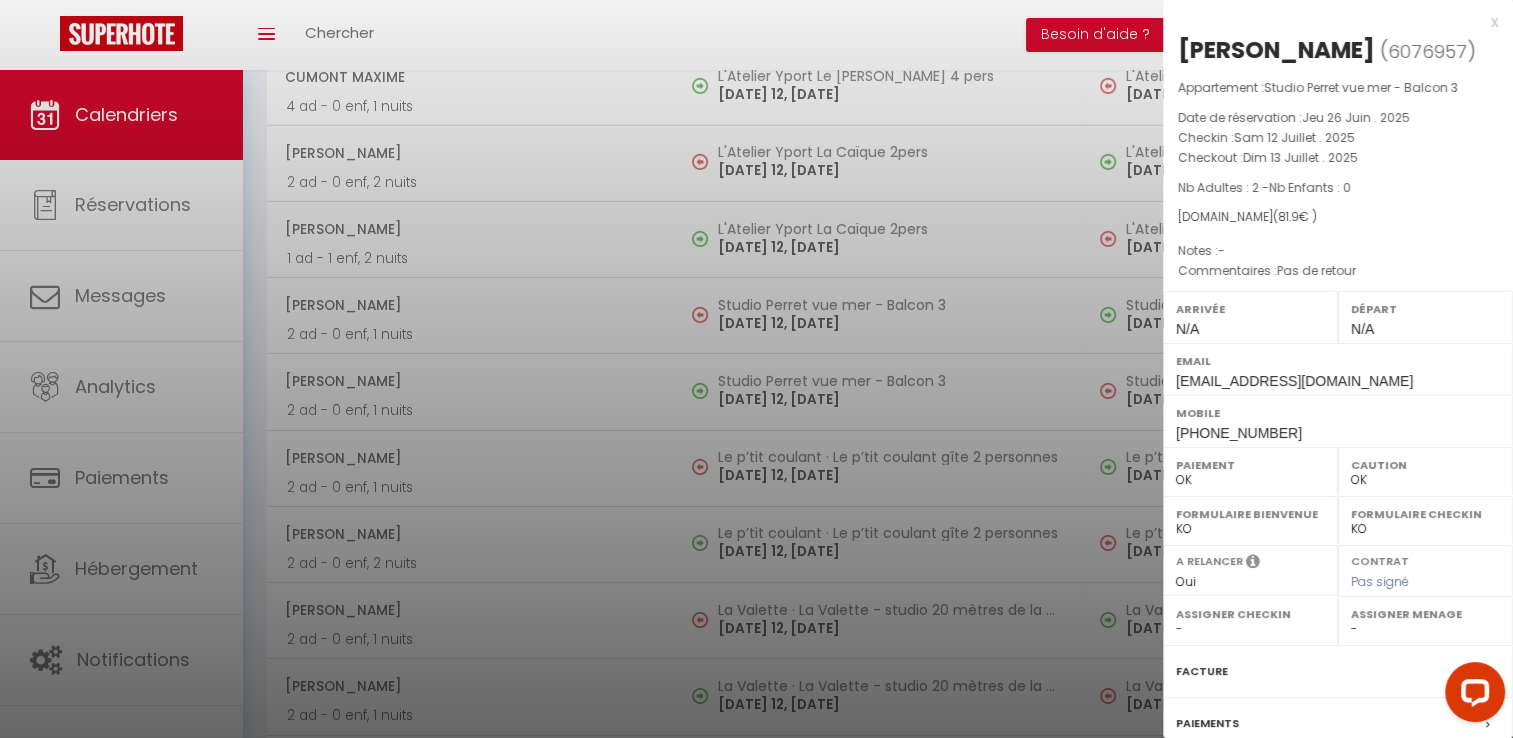 scroll, scrollTop: 0, scrollLeft: 0, axis: both 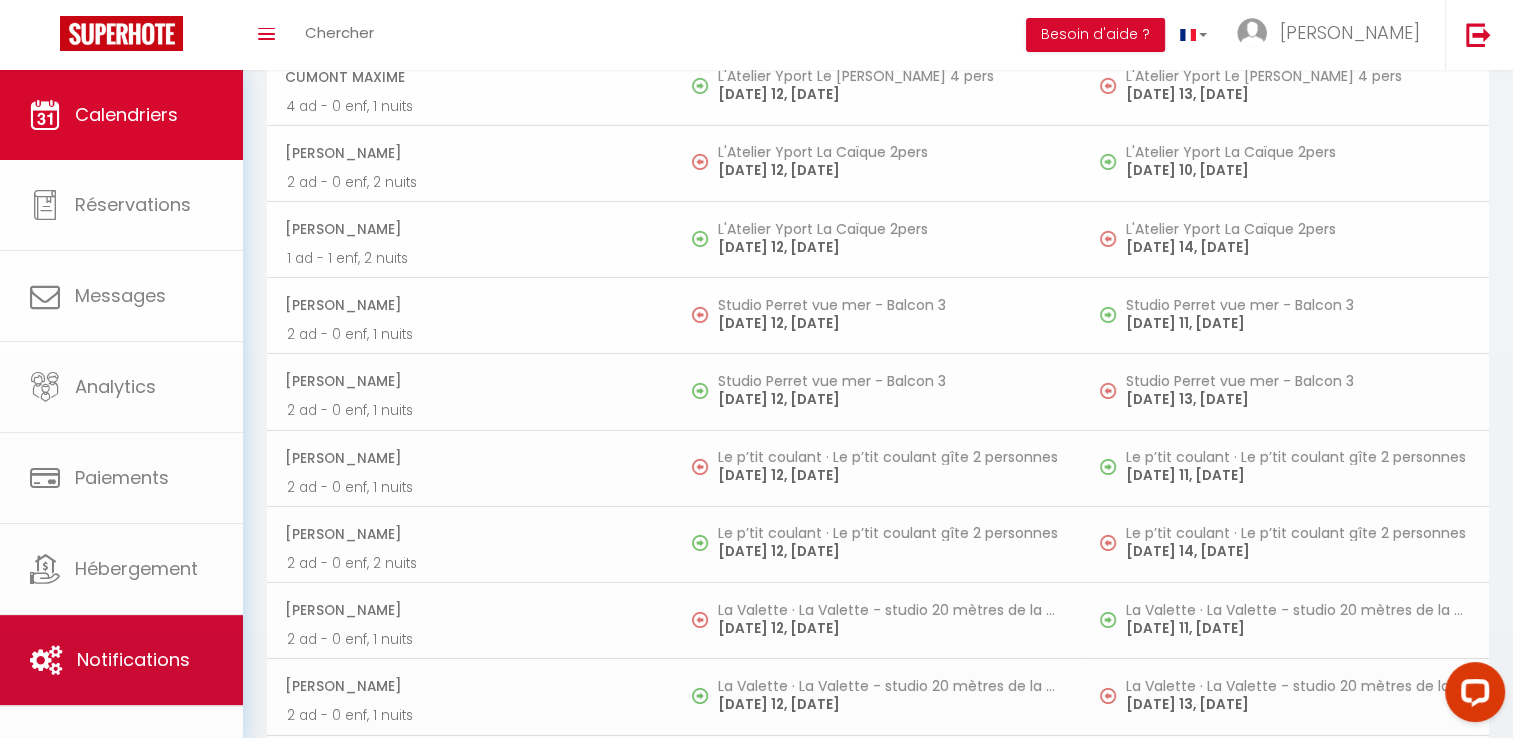drag, startPoint x: 123, startPoint y: 670, endPoint x: 145, endPoint y: 670, distance: 22 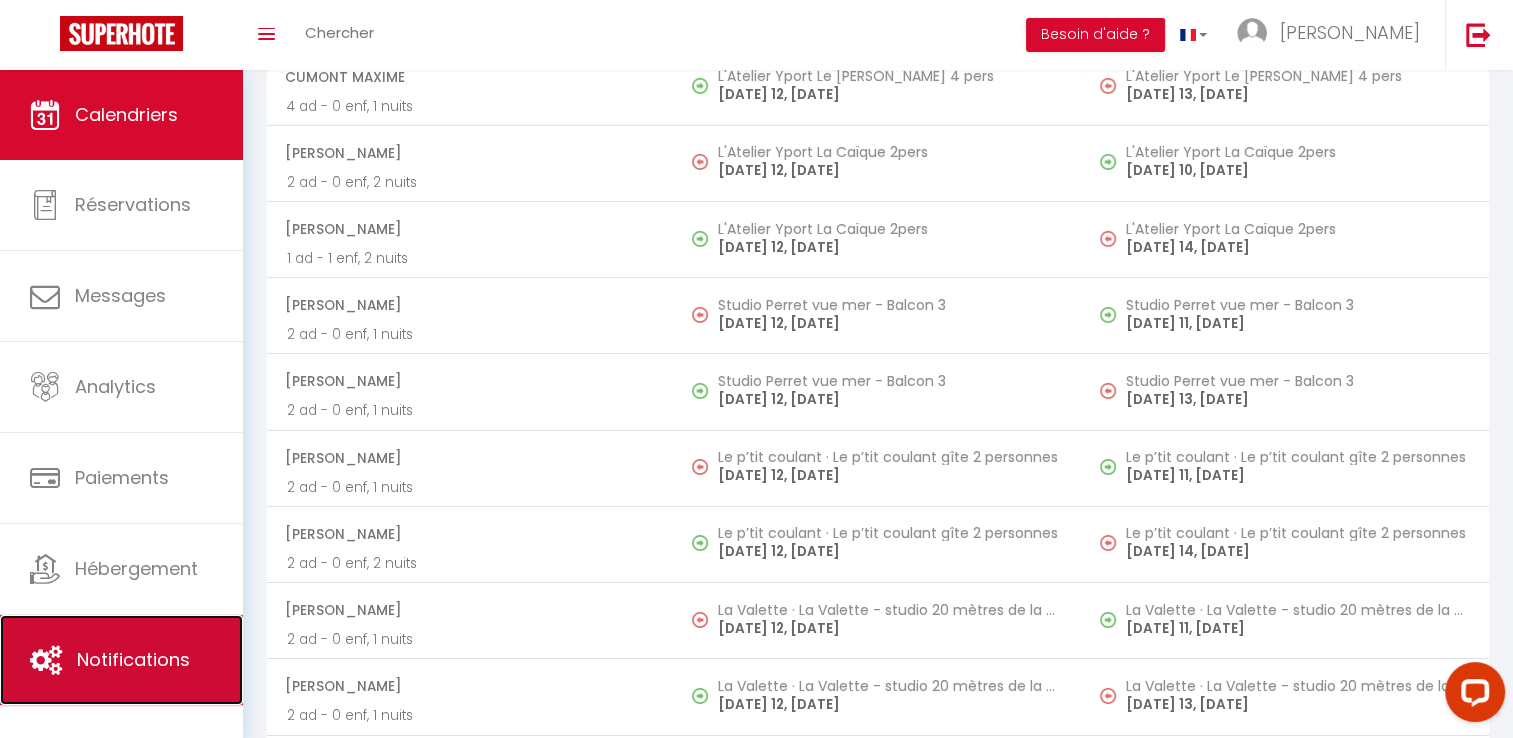 click on "Notifications" at bounding box center (133, 659) 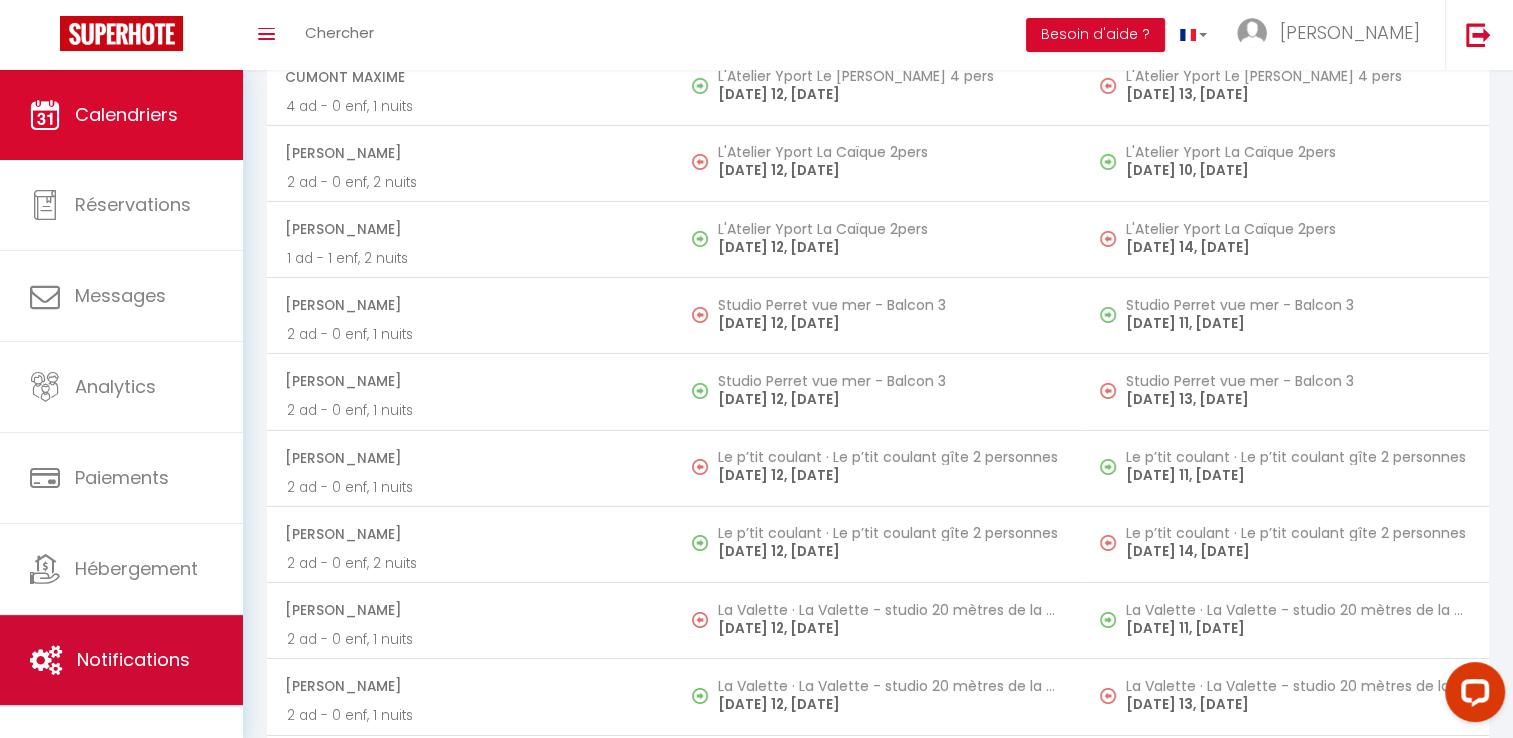 scroll, scrollTop: 0, scrollLeft: 0, axis: both 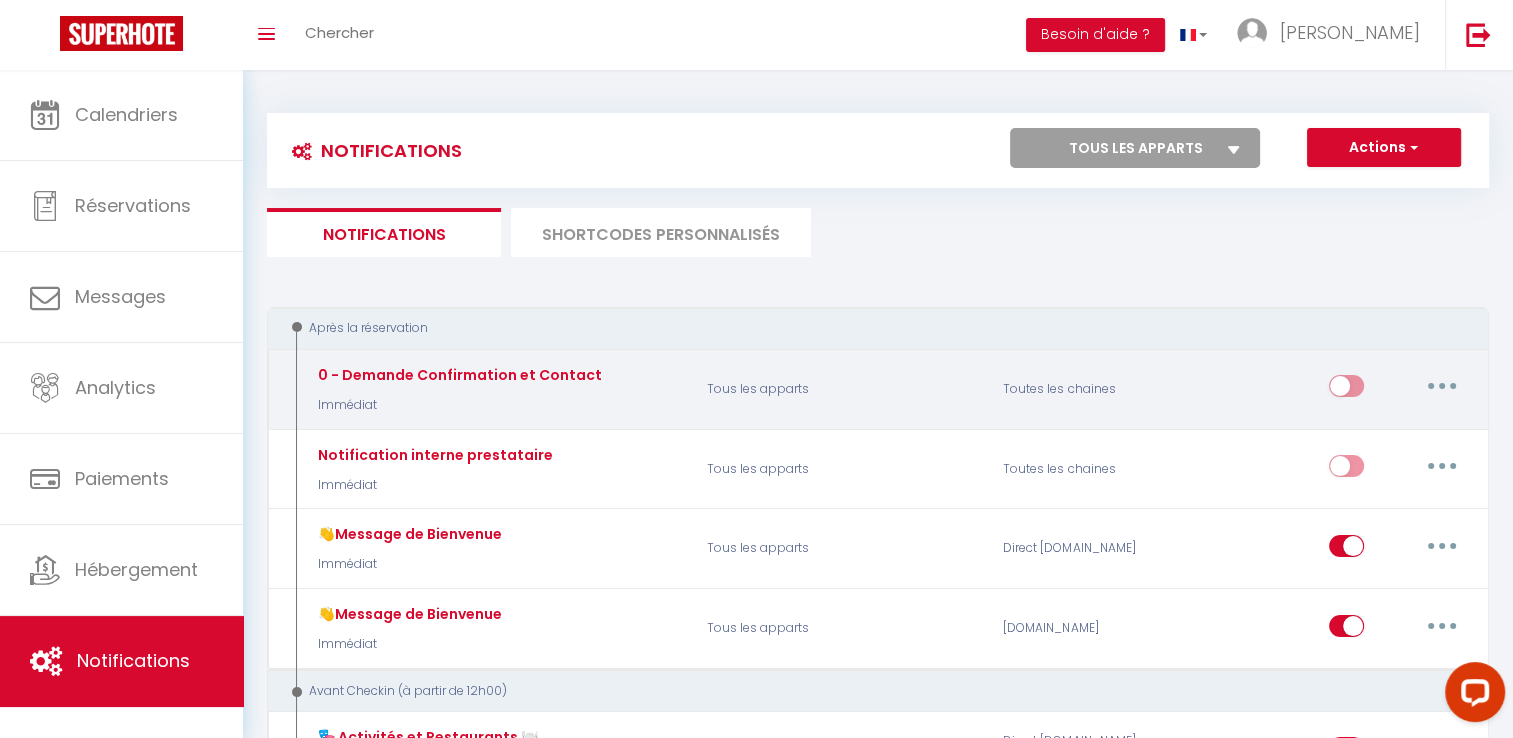 select 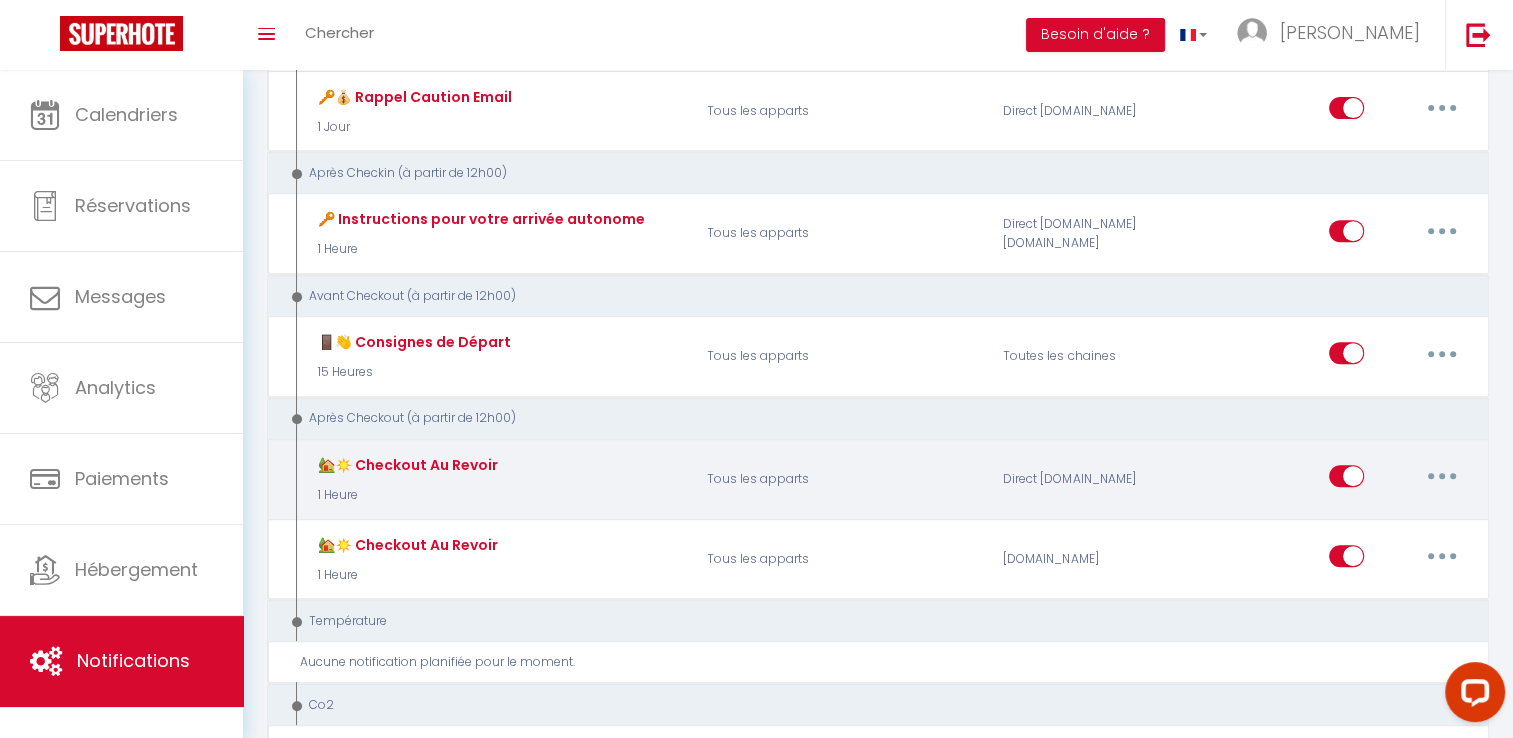 select 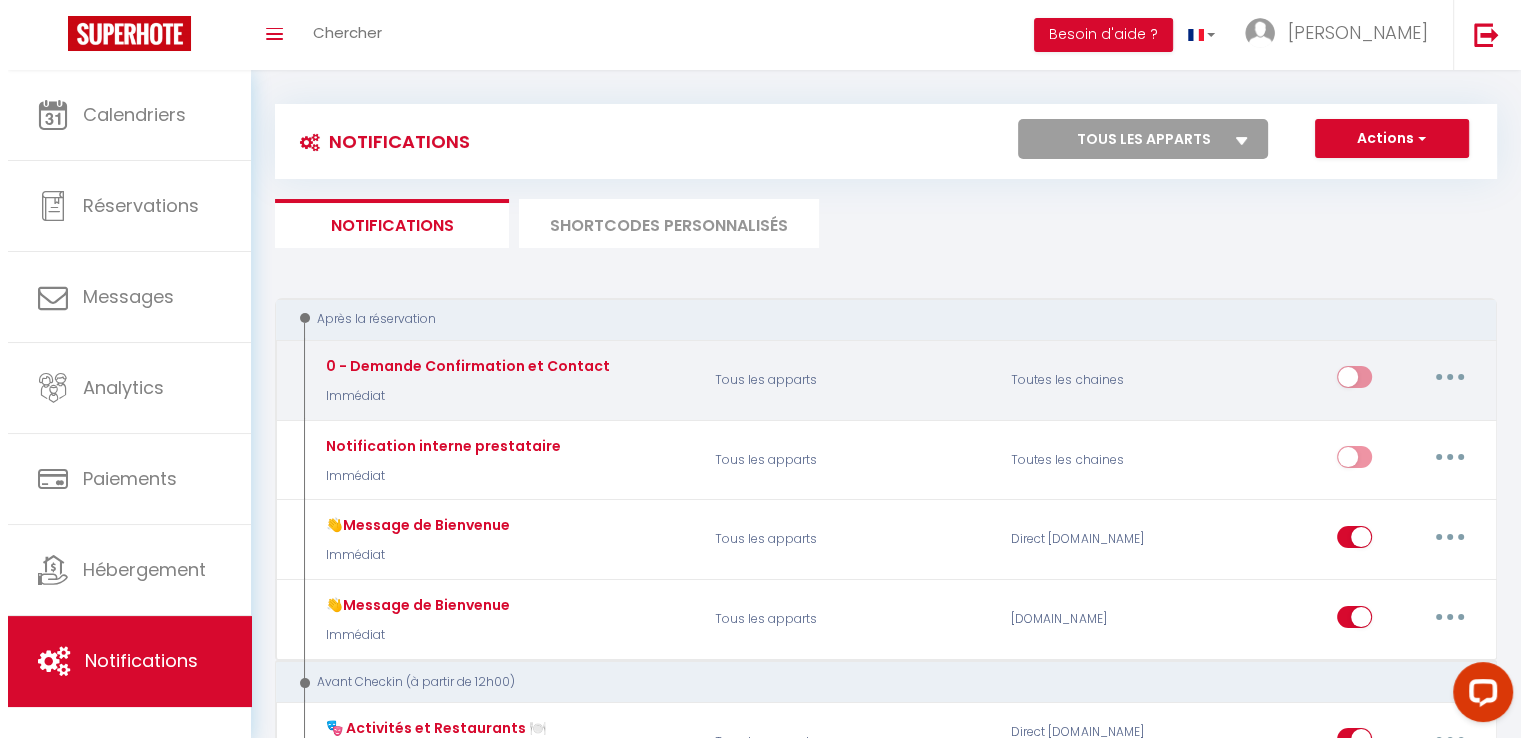 scroll, scrollTop: 0, scrollLeft: 0, axis: both 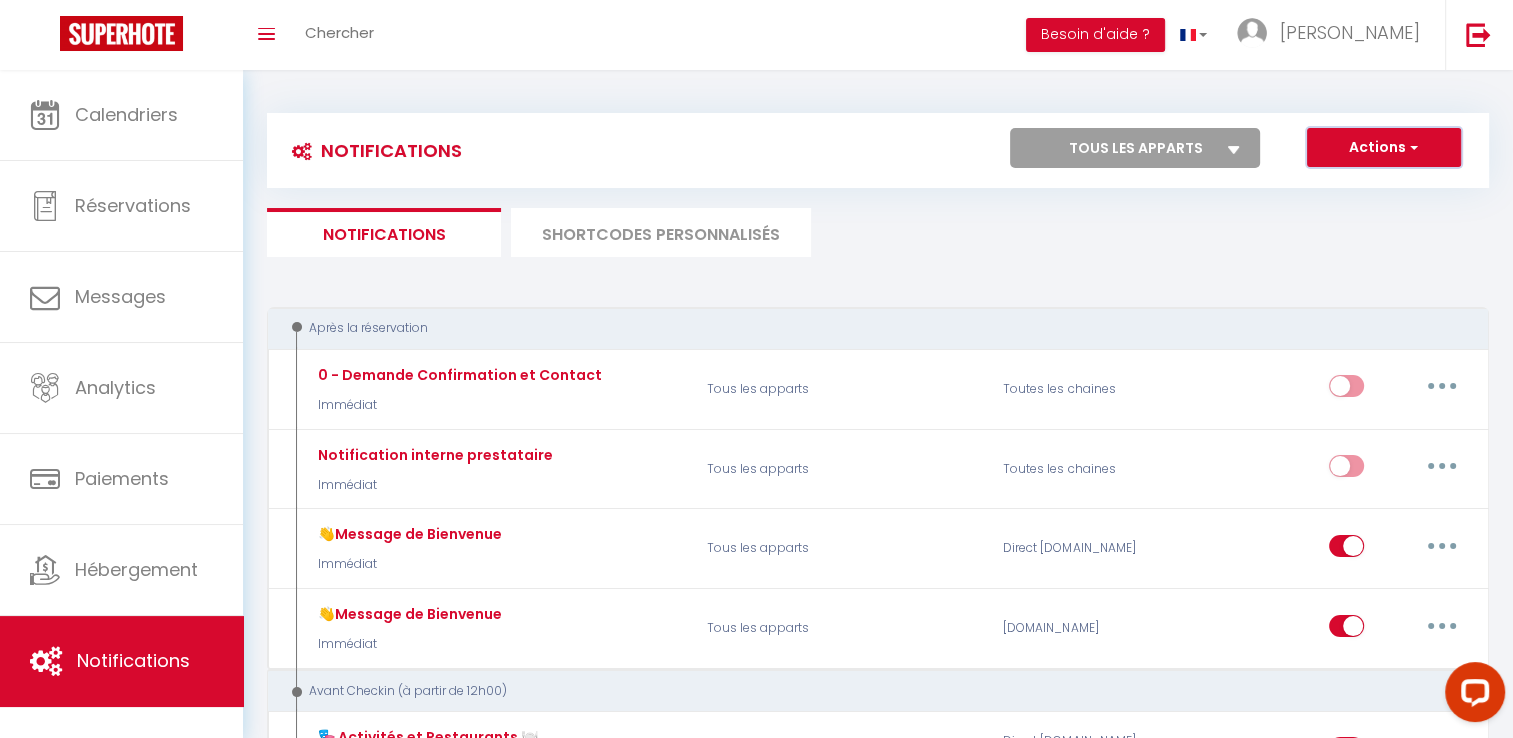 click on "Actions" at bounding box center (1384, 148) 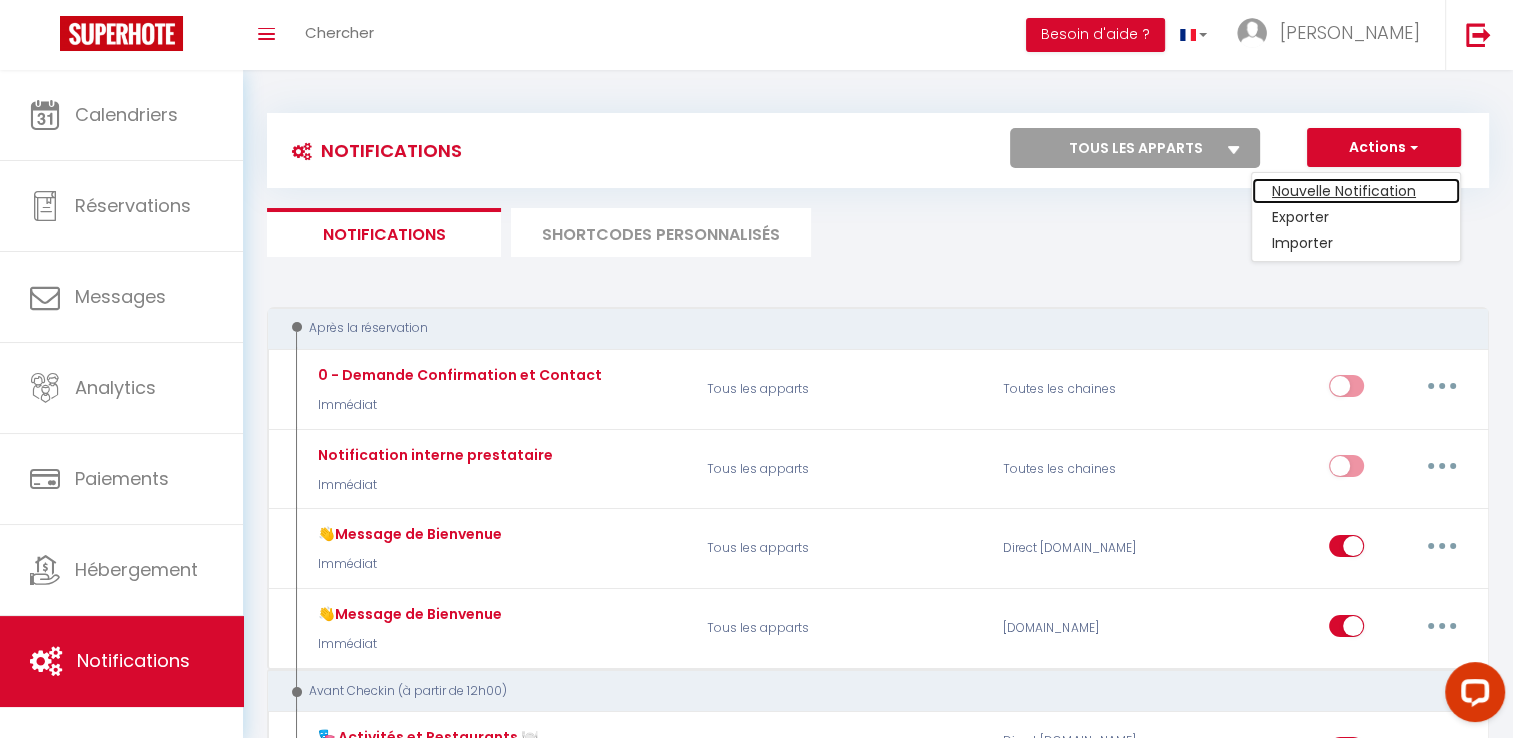 click on "Nouvelle Notification" at bounding box center (1356, 191) 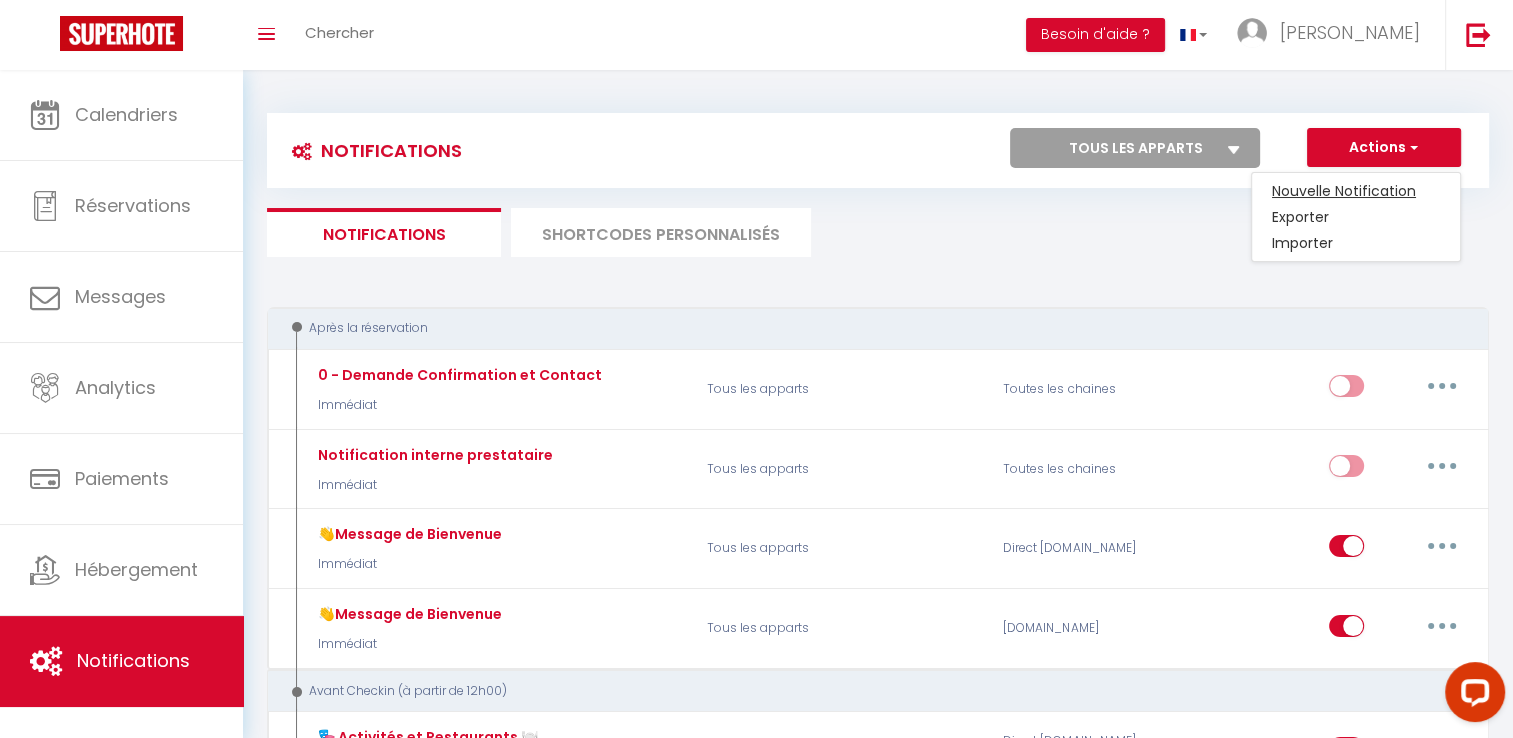 select on "Immédiat" 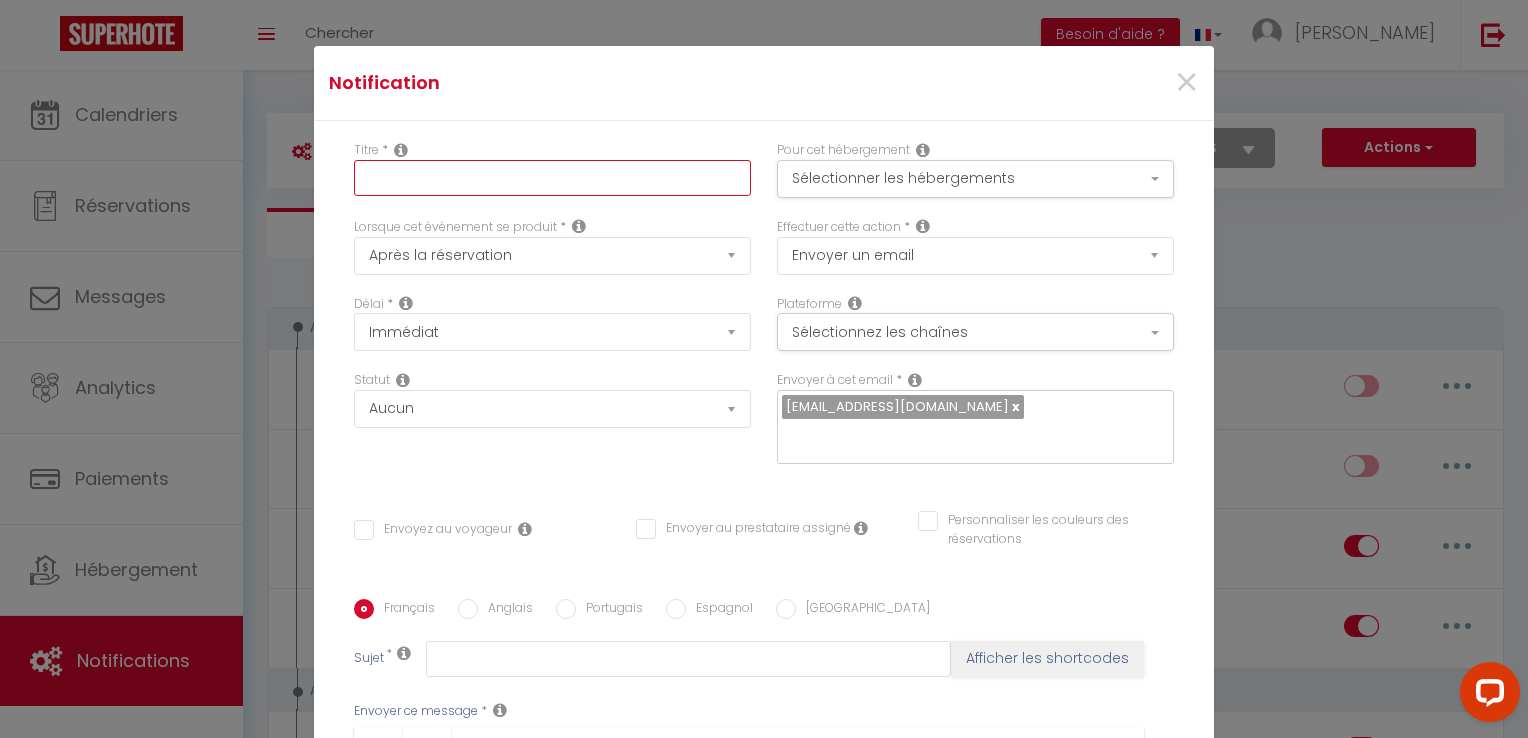 click at bounding box center (552, 178) 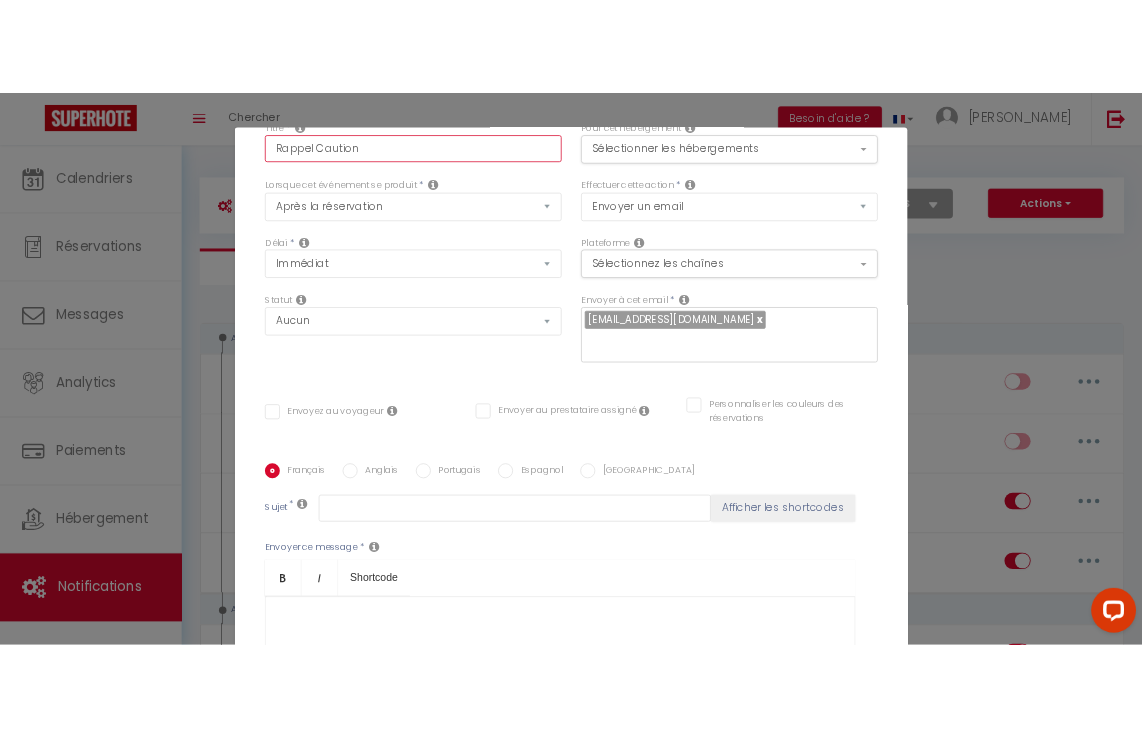 scroll, scrollTop: 200, scrollLeft: 0, axis: vertical 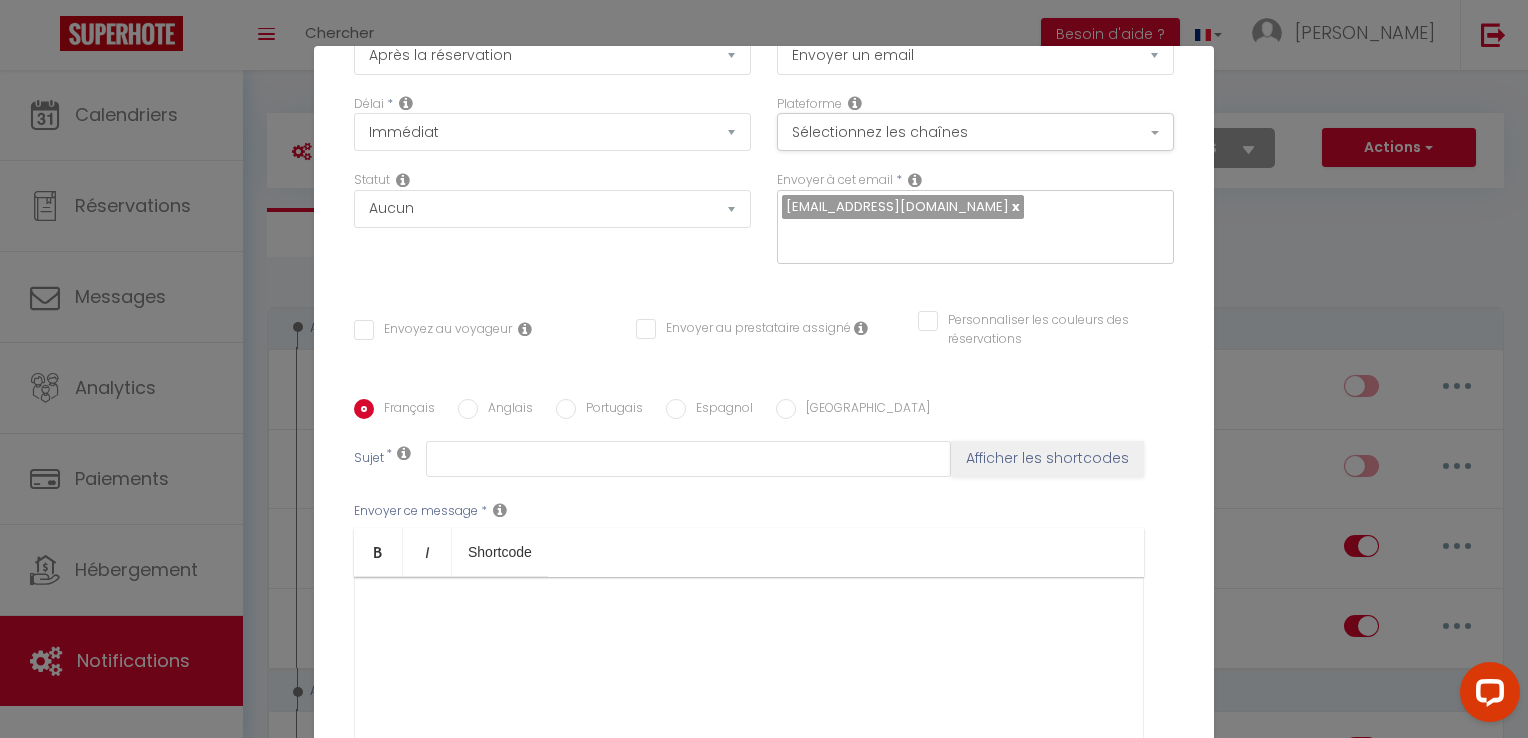 type on "Rappel Caution" 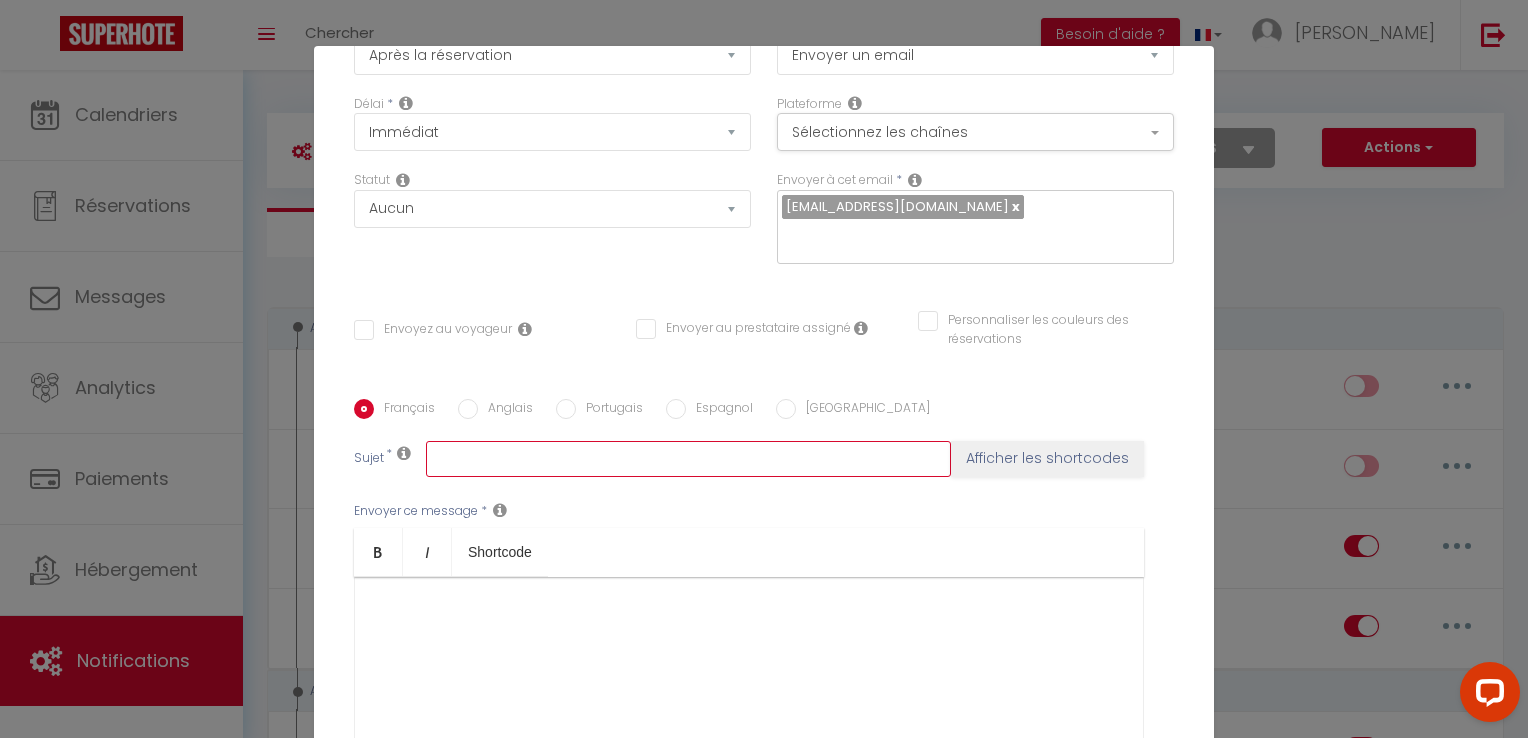 click at bounding box center [688, 459] 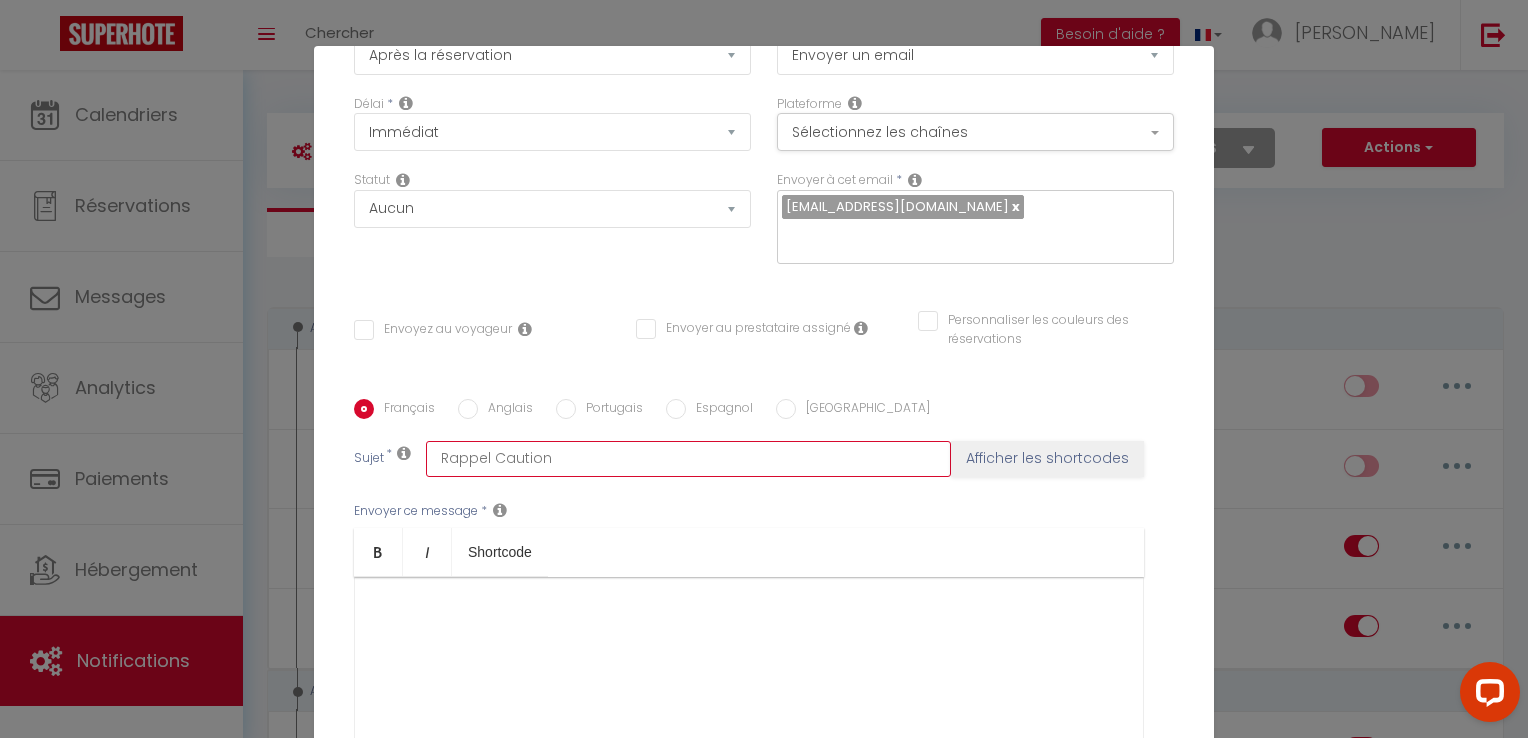 type on "Rappel Caution" 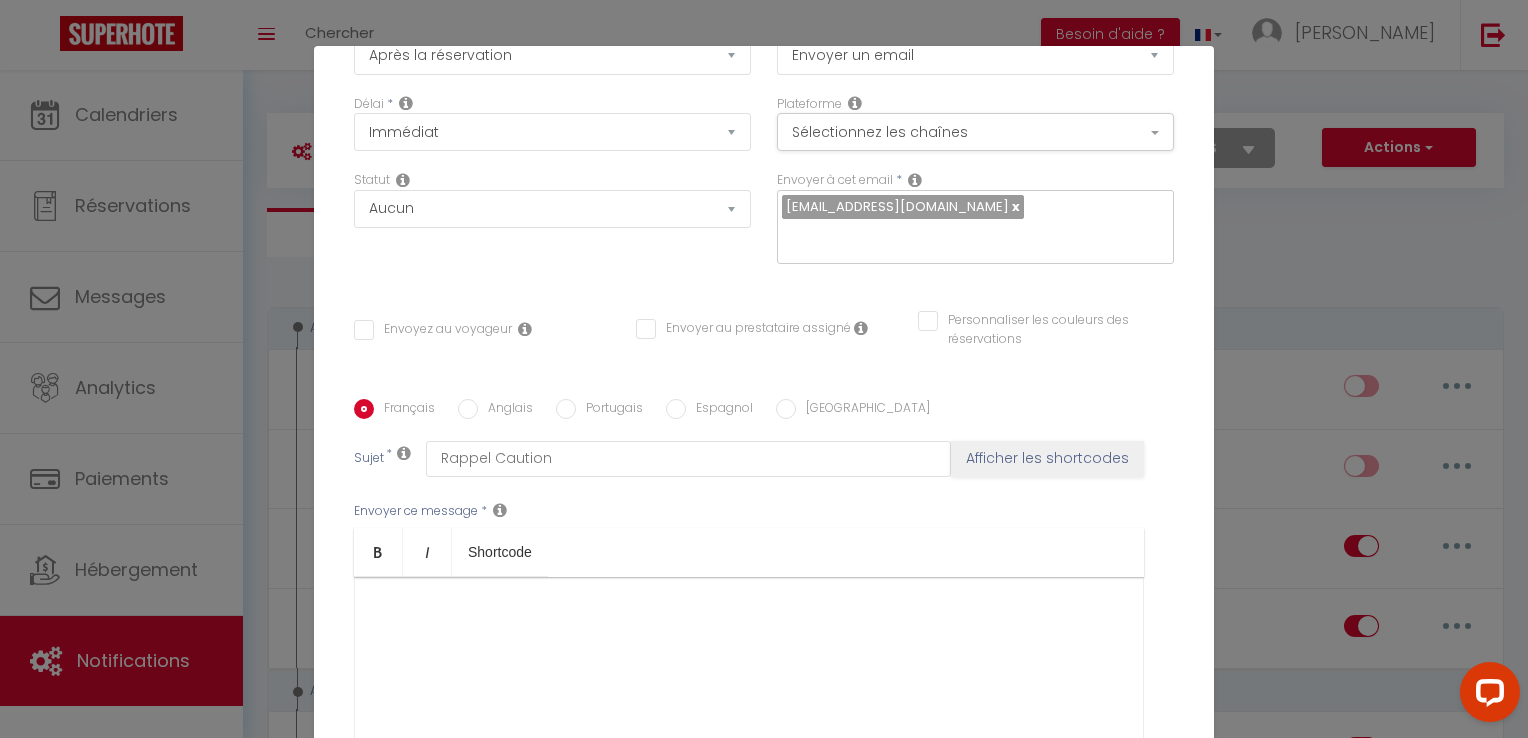 click at bounding box center (749, 677) 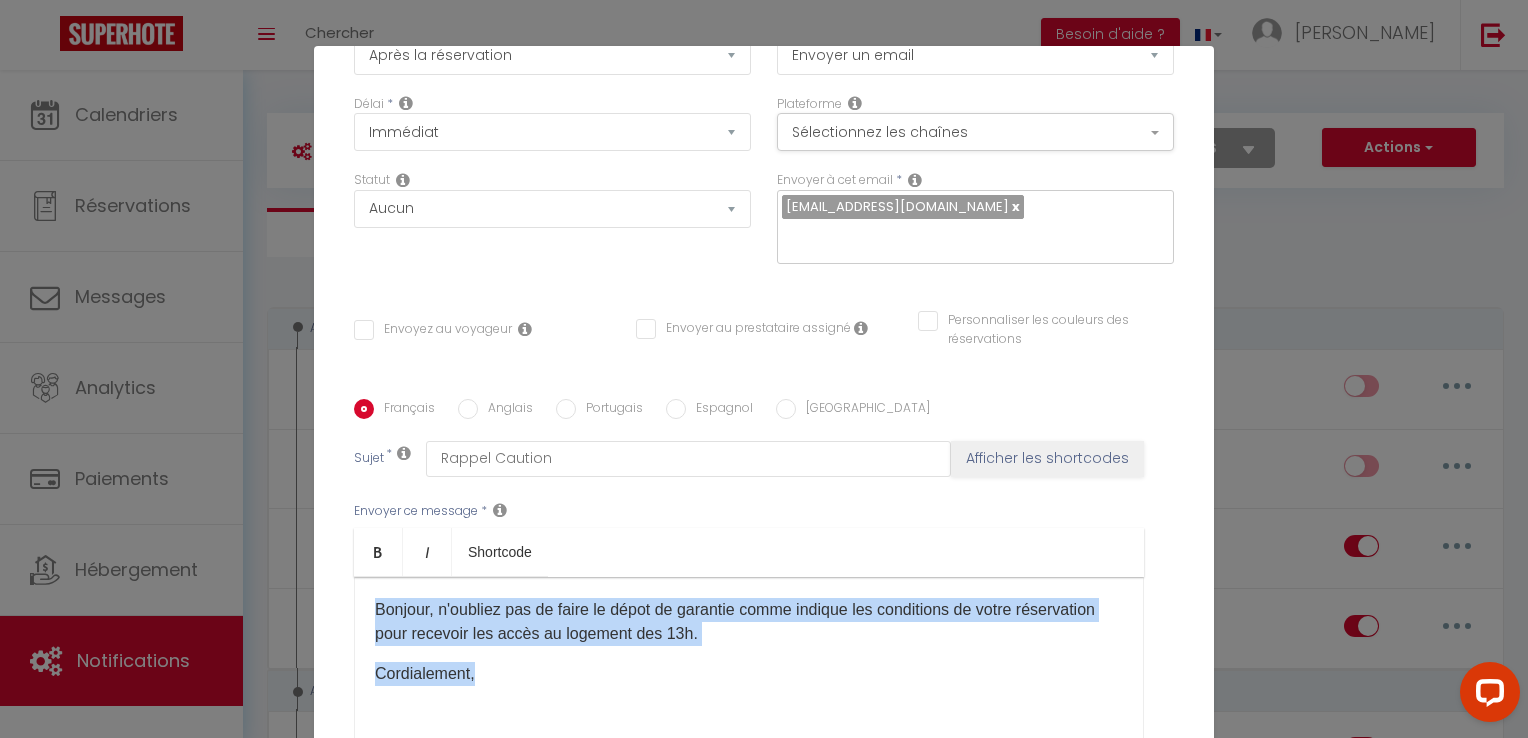 drag, startPoint x: 490, startPoint y: 674, endPoint x: 364, endPoint y: 591, distance: 150.88075 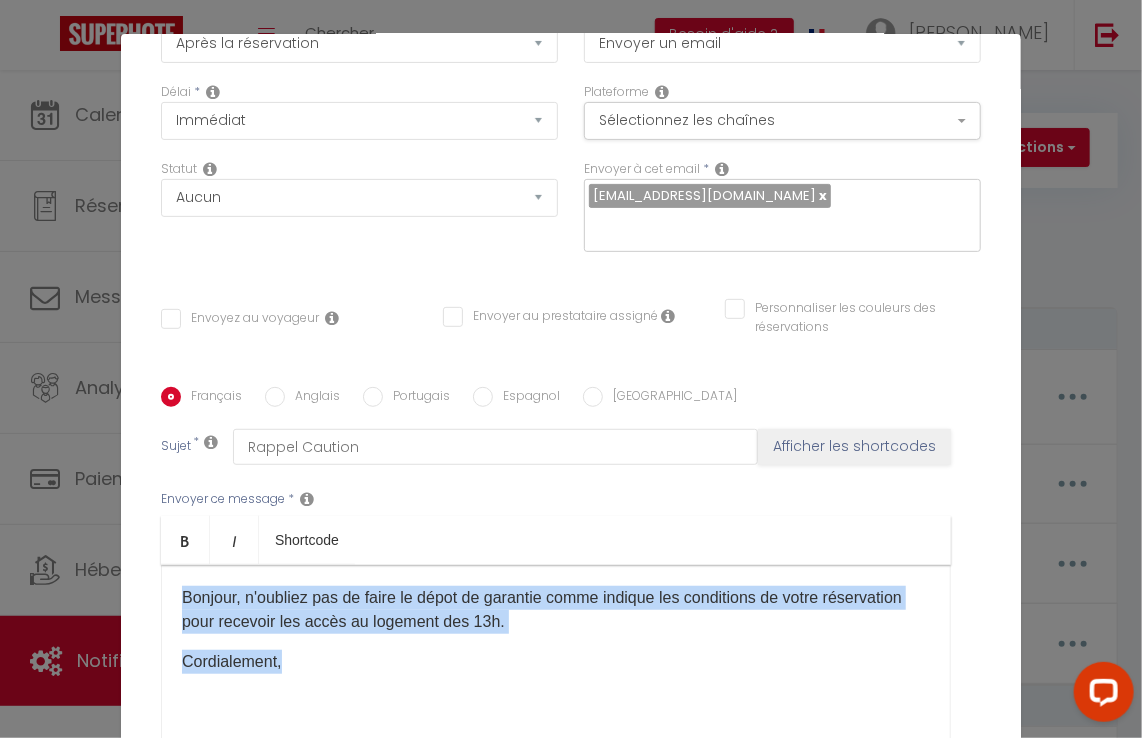 click on "Bonjour, n'oubliez pas de faire le dépot de garantie comme indique les conditions de votre réservation pour recevoir les accès au logement des 13h. Cordialement," at bounding box center (556, 665) 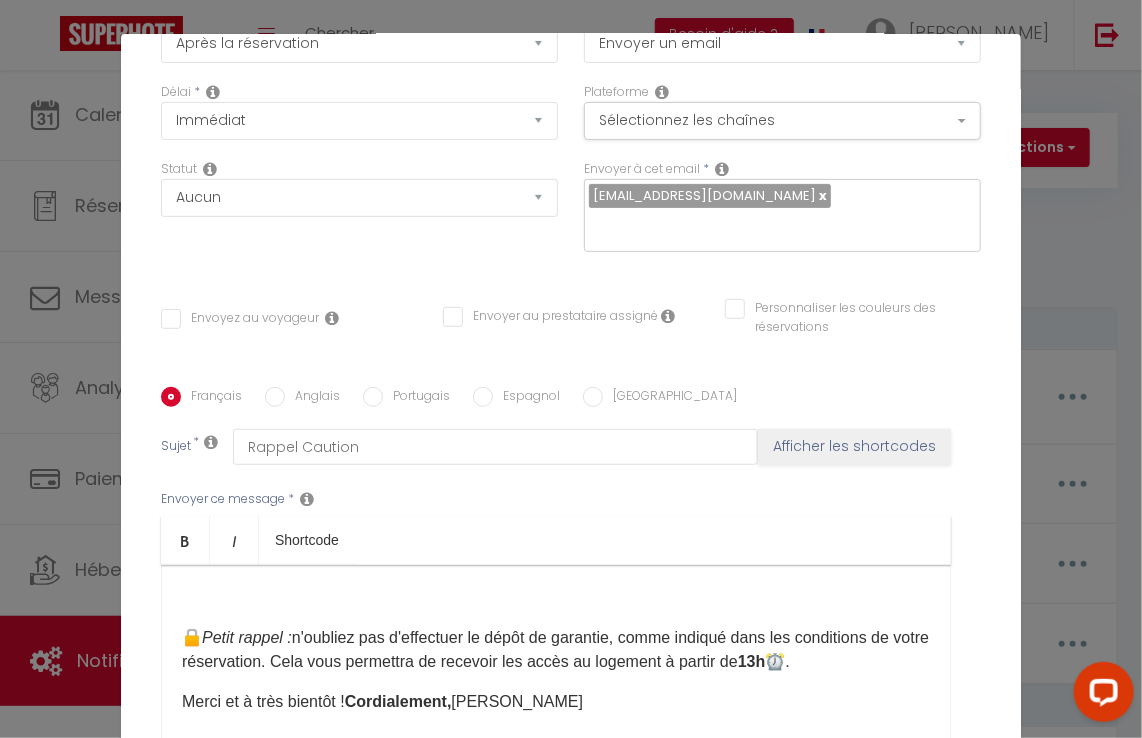 click on "🔒  Petit rappel :  n'oubliez pas d'effectuer le dépôt de garantie, comme indiqué dans les conditions de votre réservation. Cela vous permettra de recevoir les accès au logement à partir de  13h  ⏰." at bounding box center [556, 650] 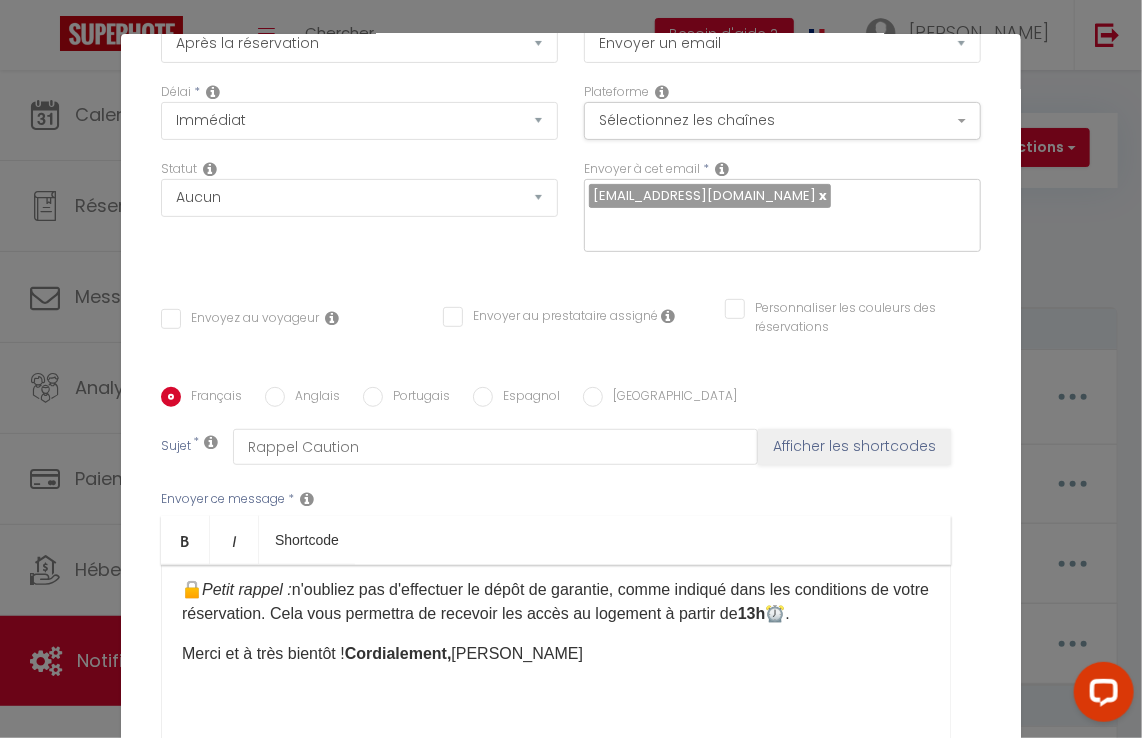 scroll, scrollTop: 13, scrollLeft: 0, axis: vertical 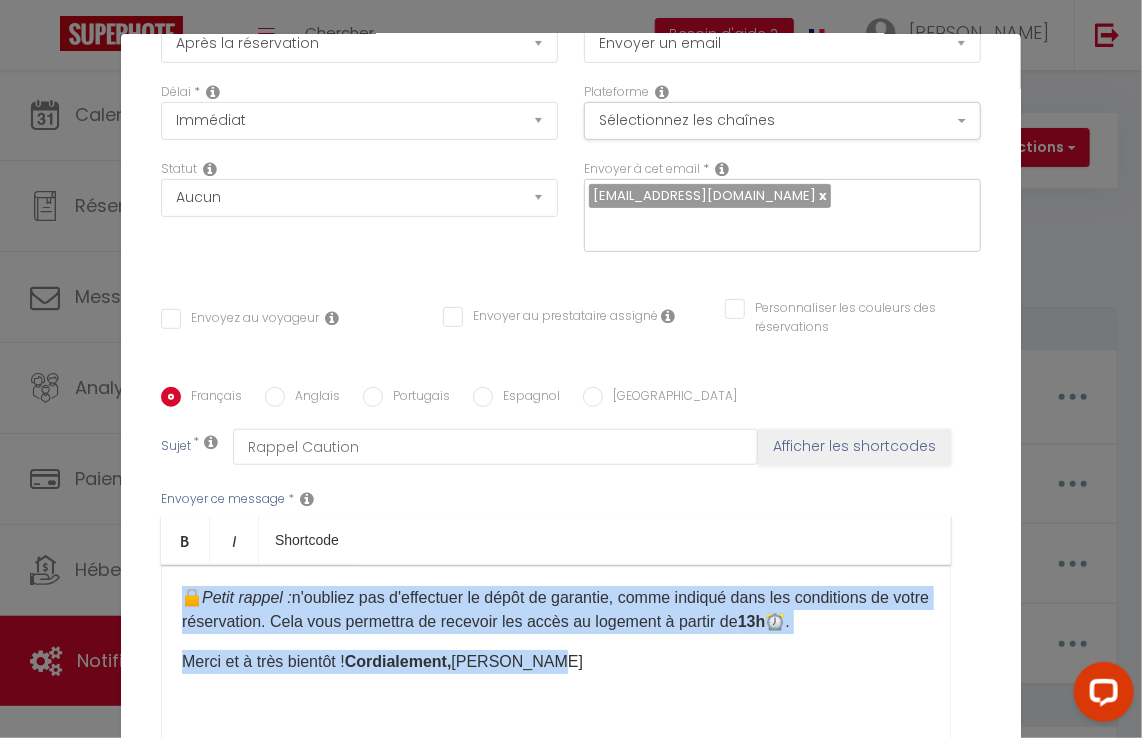 drag, startPoint x: 566, startPoint y: 656, endPoint x: 152, endPoint y: 566, distance: 423.66968 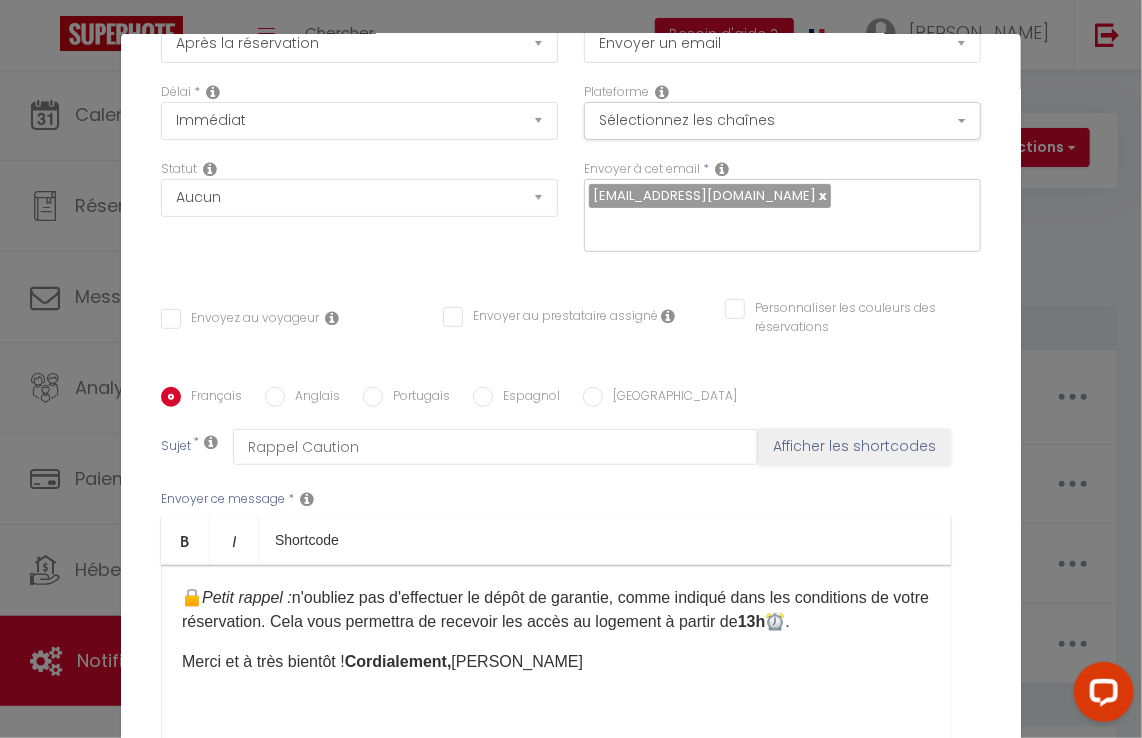 click on "Anglais" at bounding box center (312, 398) 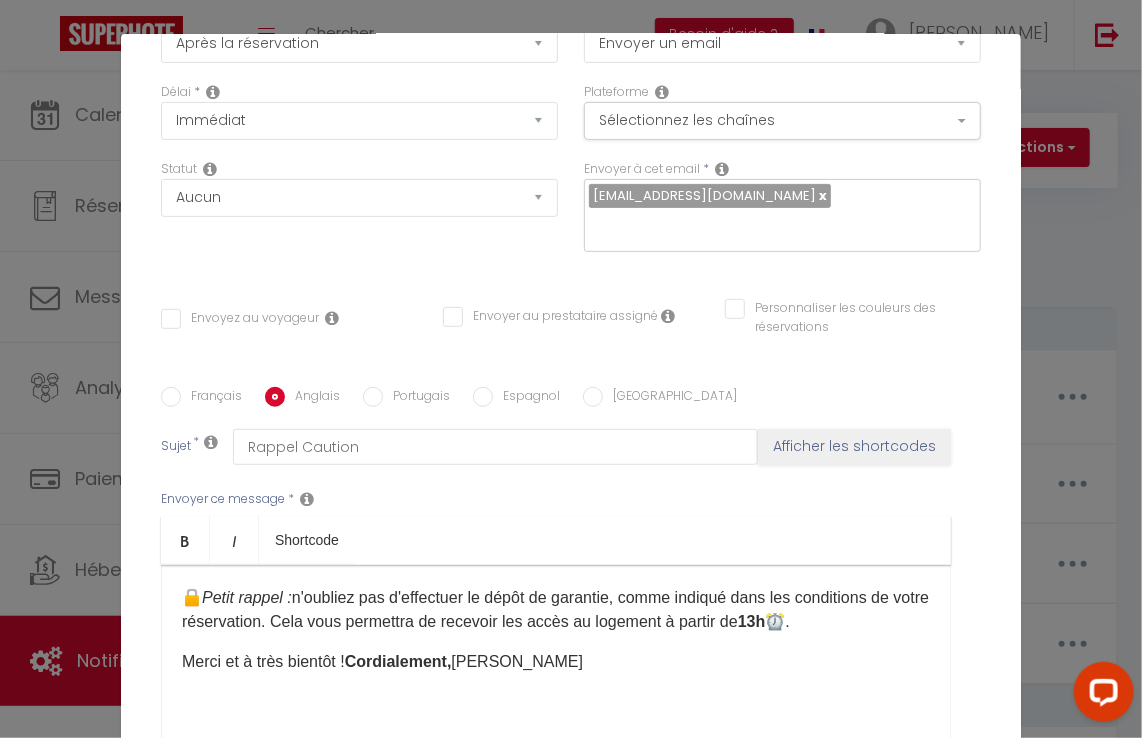 checkbox on "false" 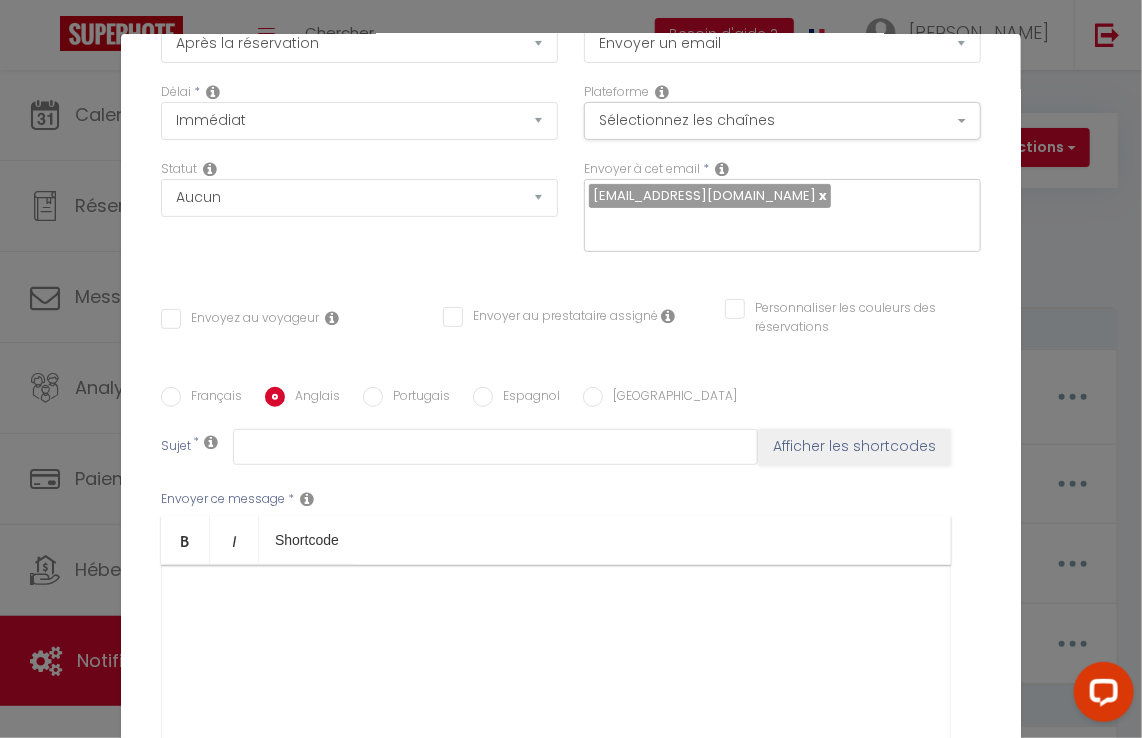 click at bounding box center [556, 665] 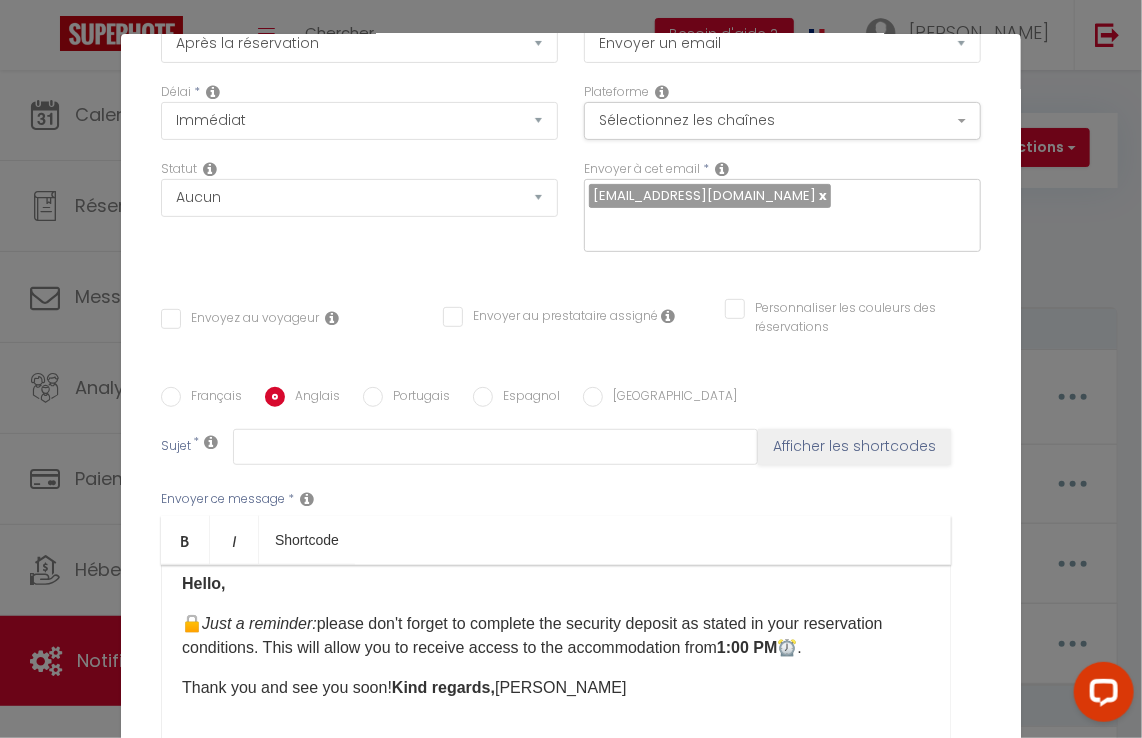scroll, scrollTop: 0, scrollLeft: 0, axis: both 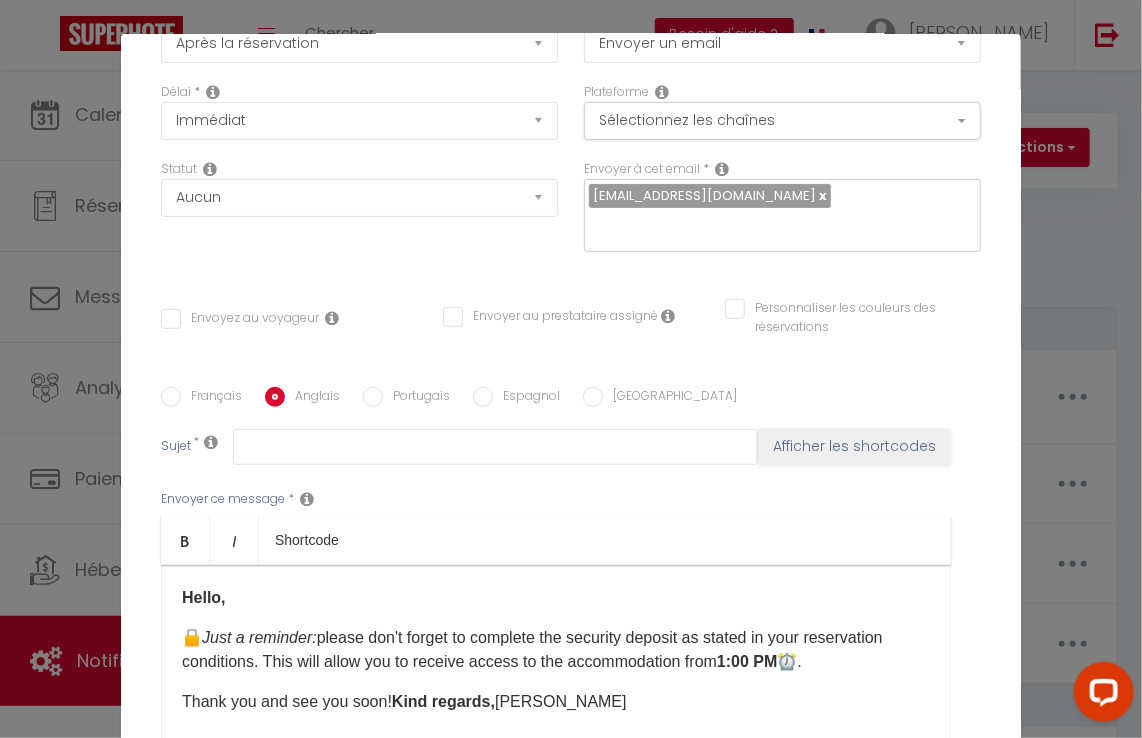 click on "Français" at bounding box center [211, 398] 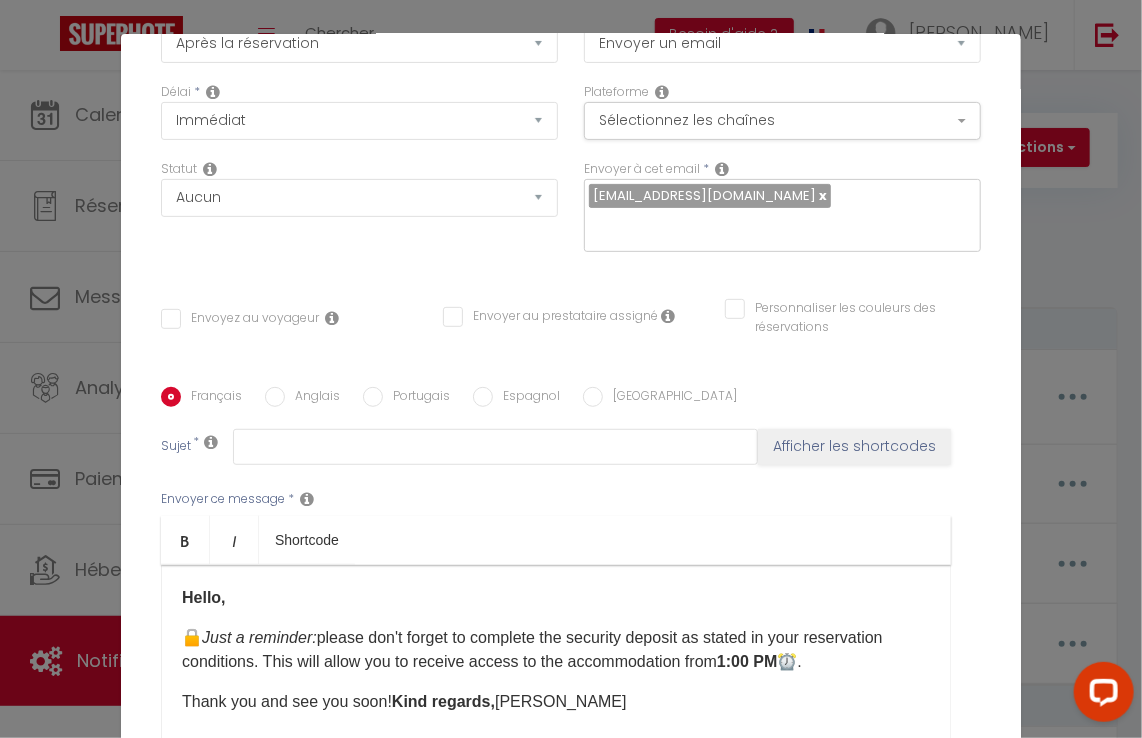 checkbox on "false" 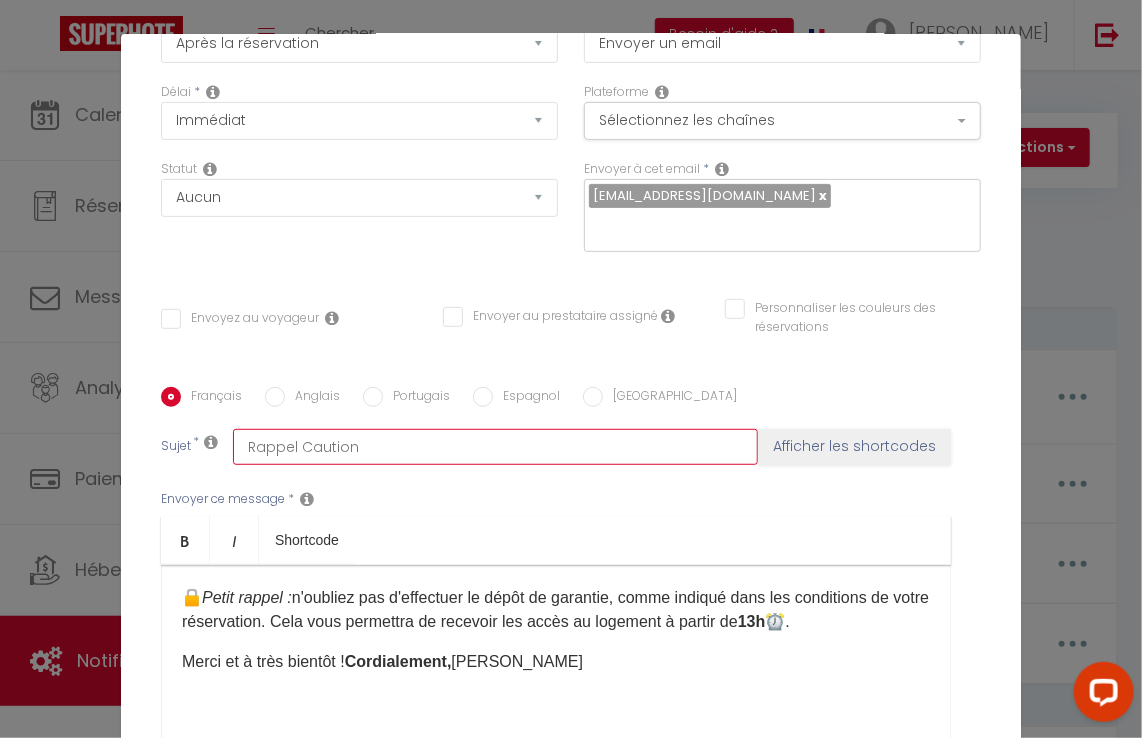 drag, startPoint x: 380, startPoint y: 451, endPoint x: 203, endPoint y: 445, distance: 177.10167 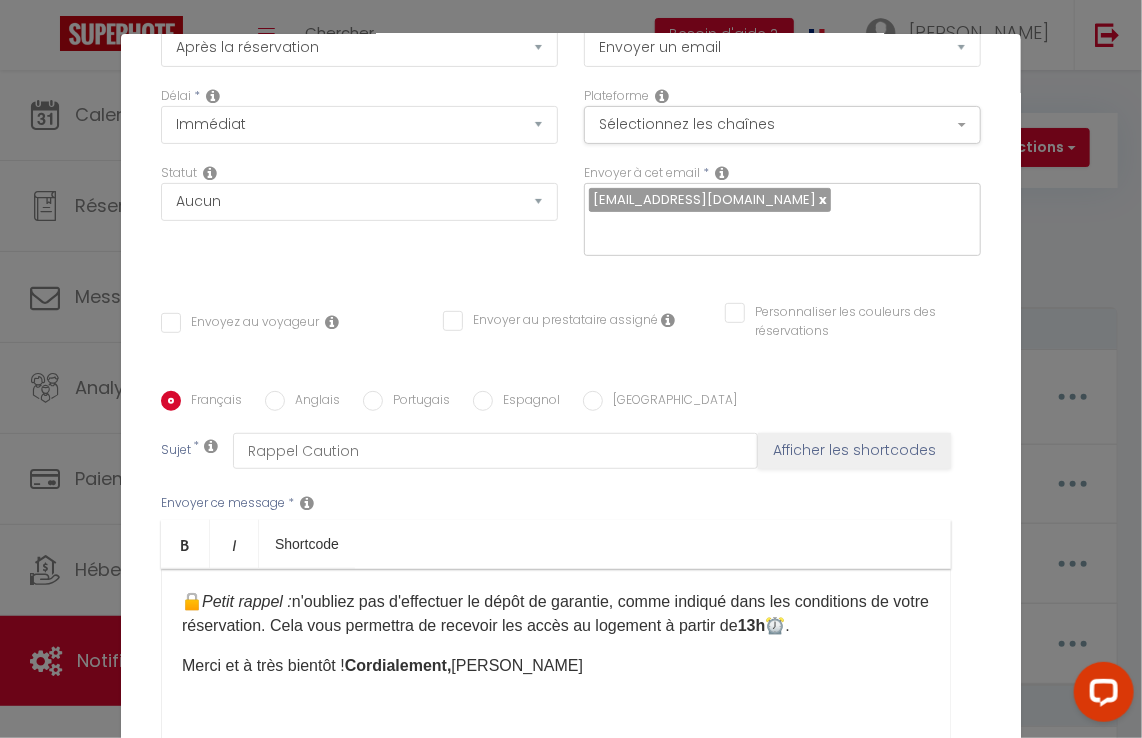 scroll, scrollTop: 200, scrollLeft: 0, axis: vertical 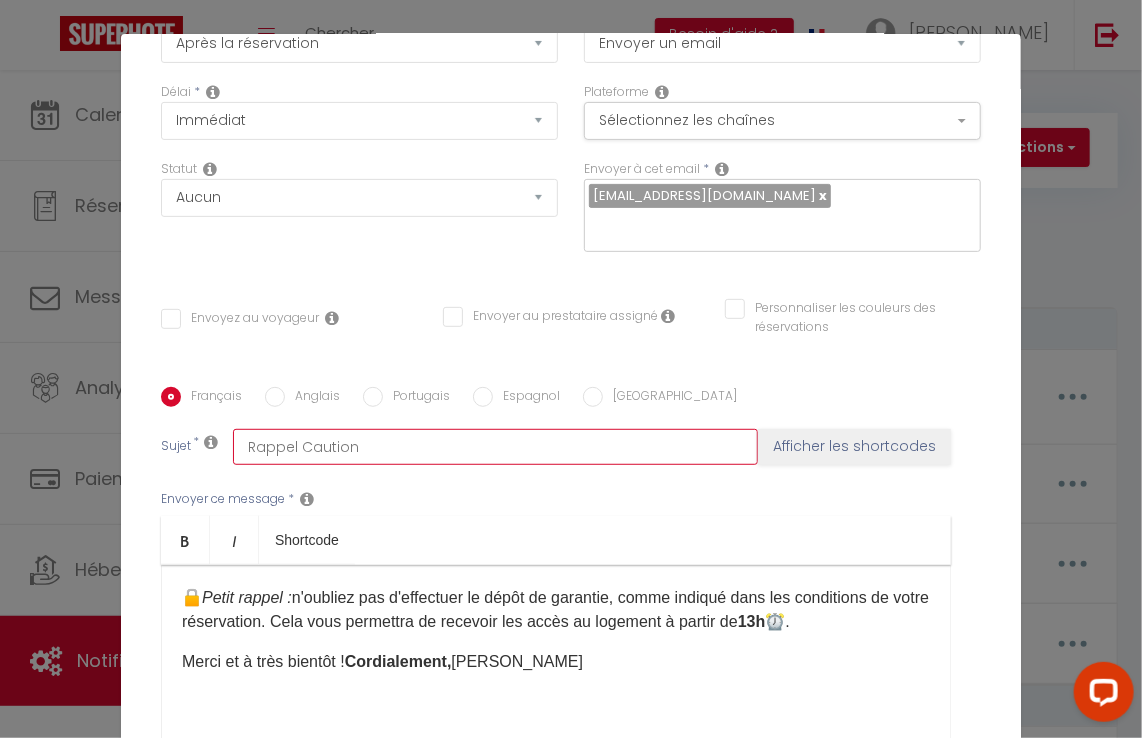 click on "Rappel Caution" at bounding box center (495, 447) 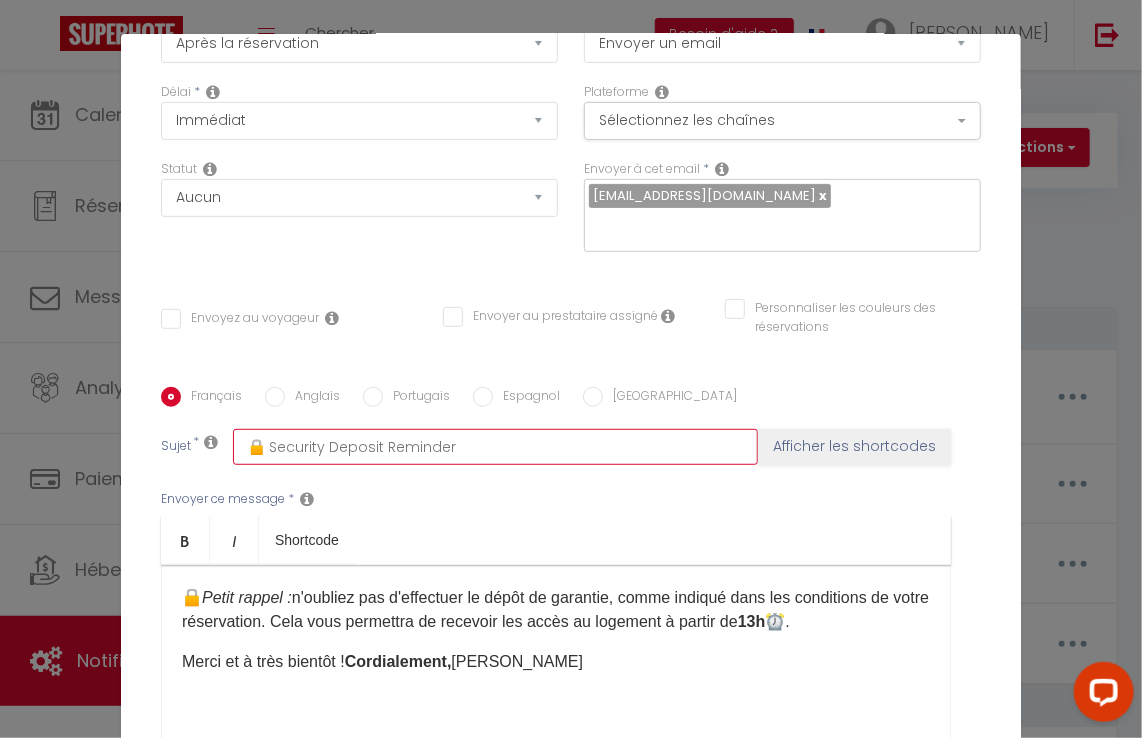 drag, startPoint x: 469, startPoint y: 450, endPoint x: 229, endPoint y: 443, distance: 240.10207 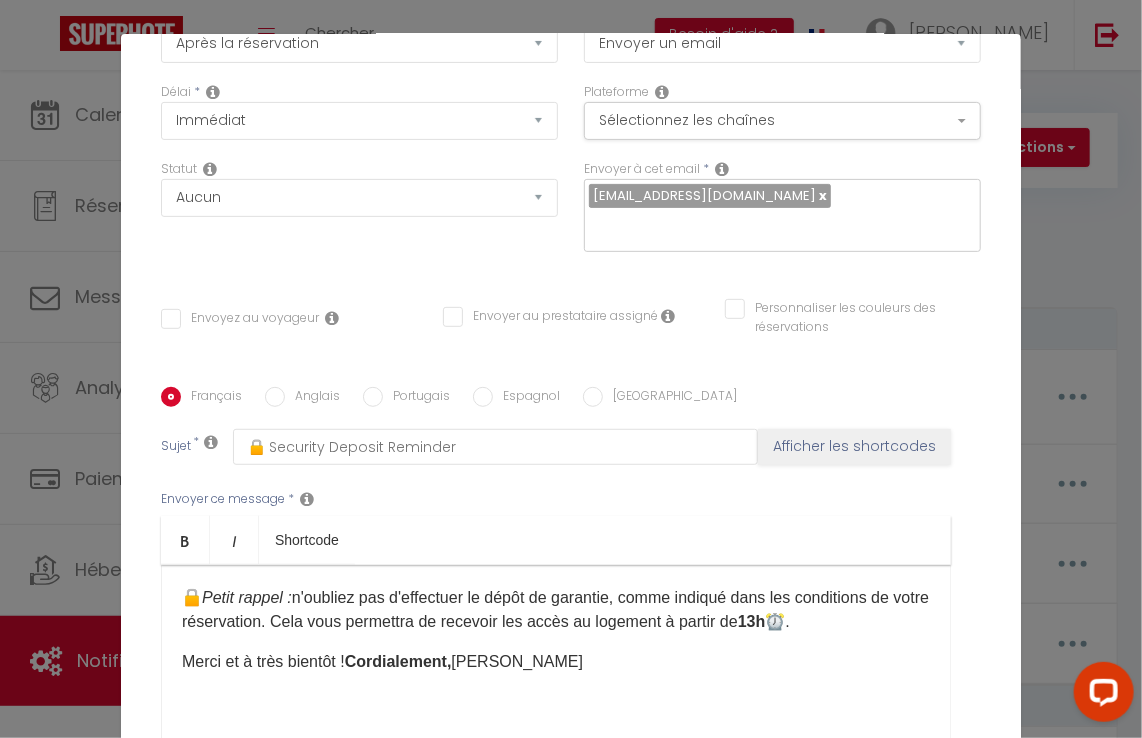 click on "Anglais" at bounding box center [312, 398] 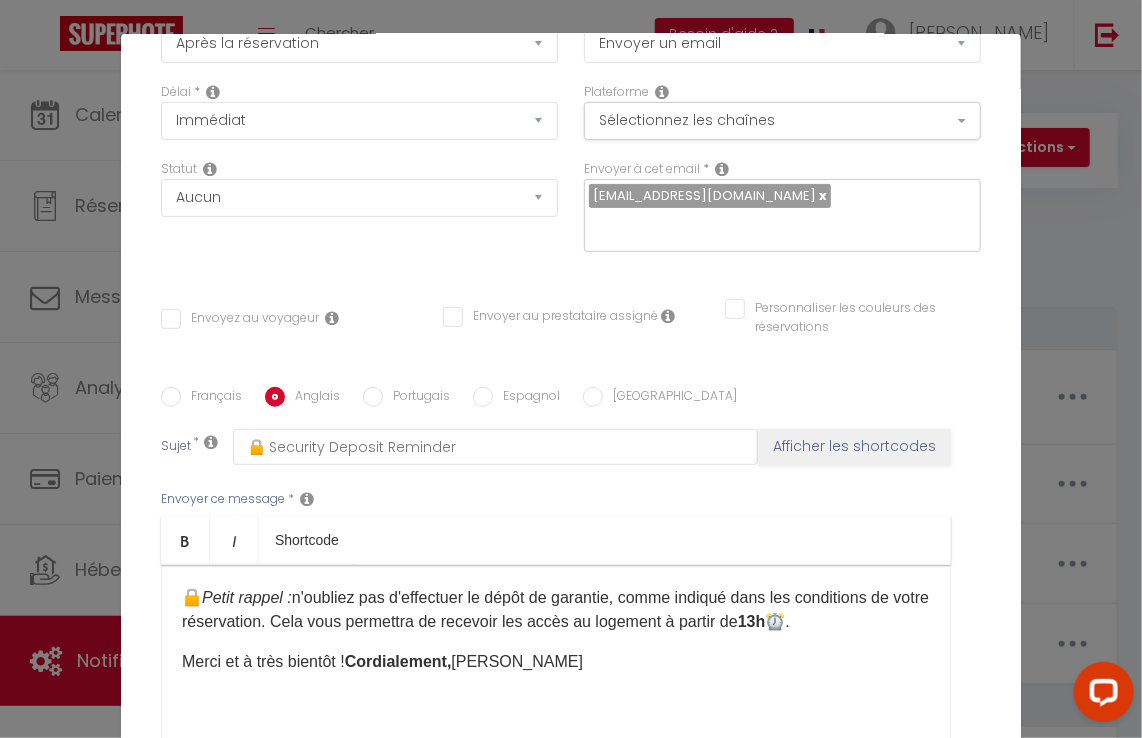 checkbox on "false" 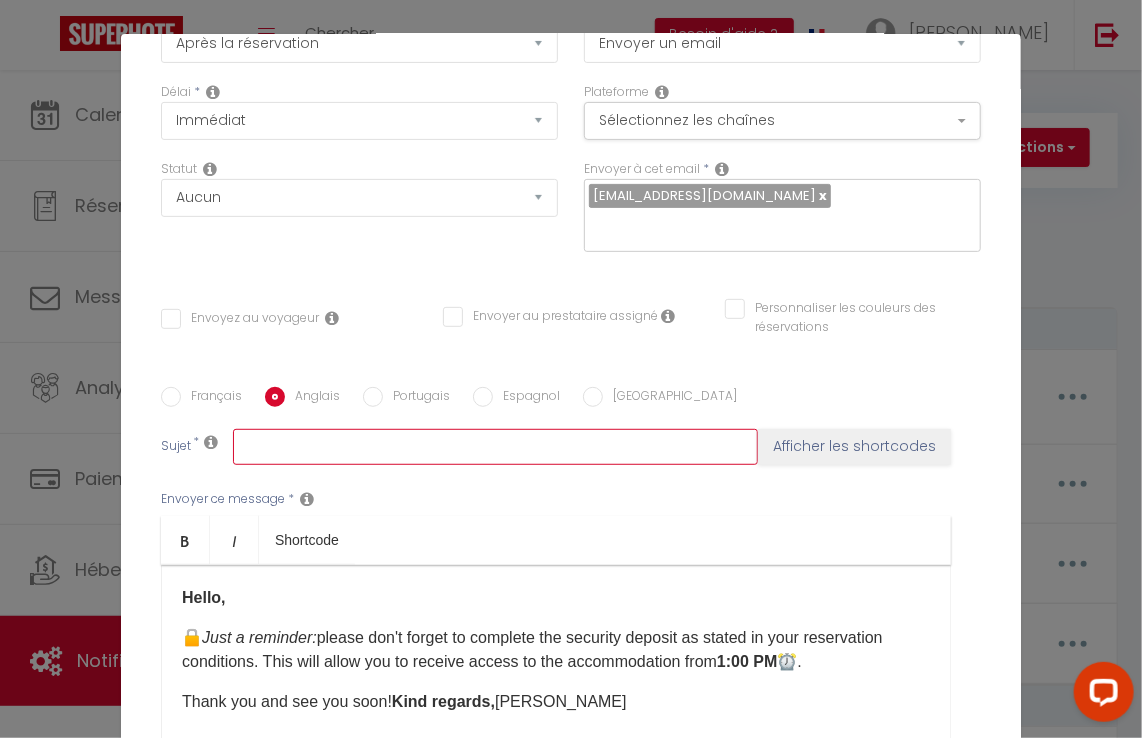 click at bounding box center (495, 447) 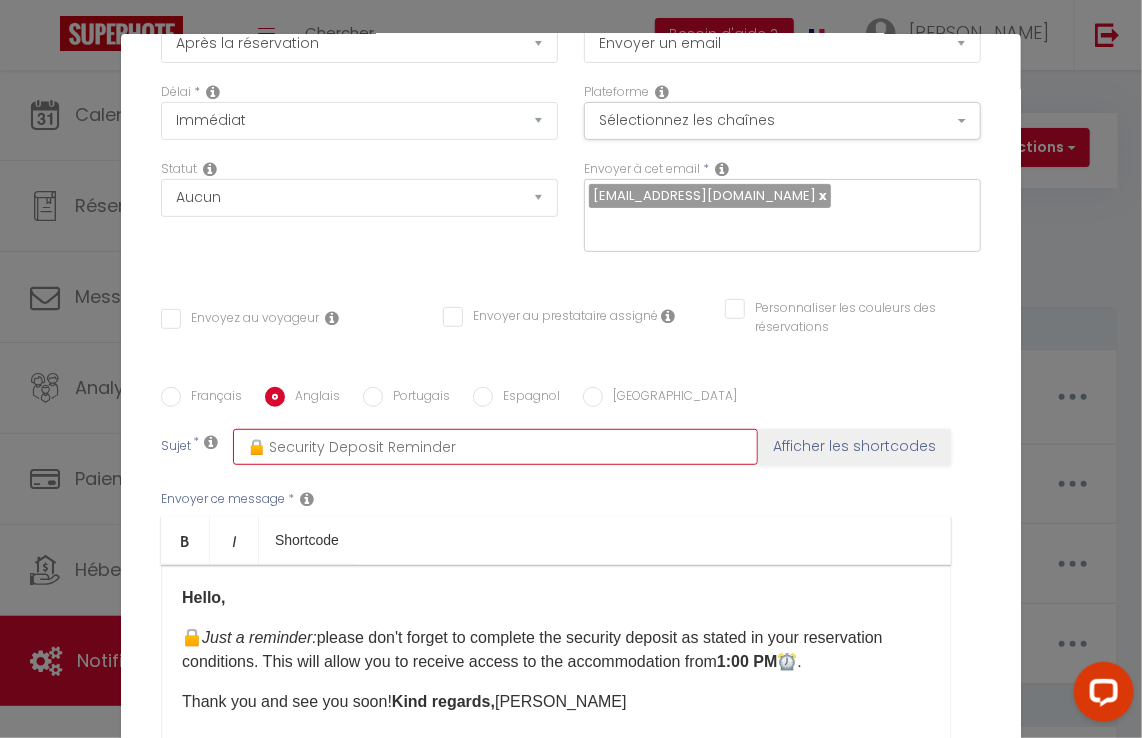 type on "🔒 Security Deposit Reminder" 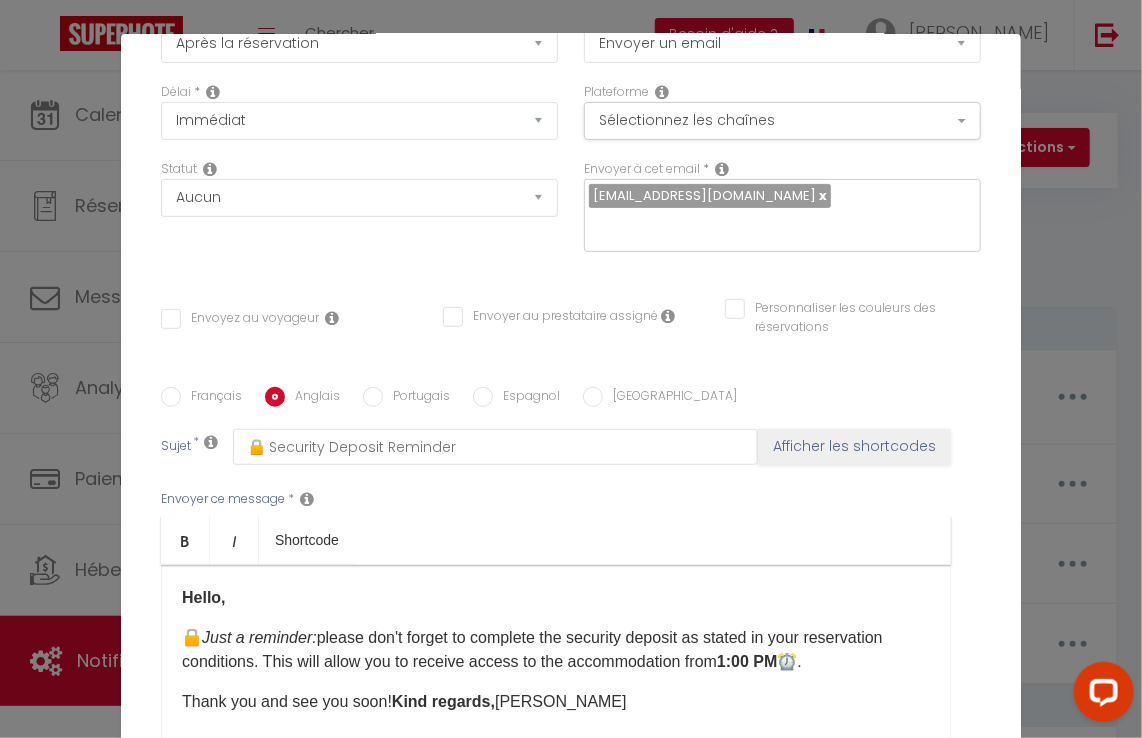 click on "Français" at bounding box center (211, 398) 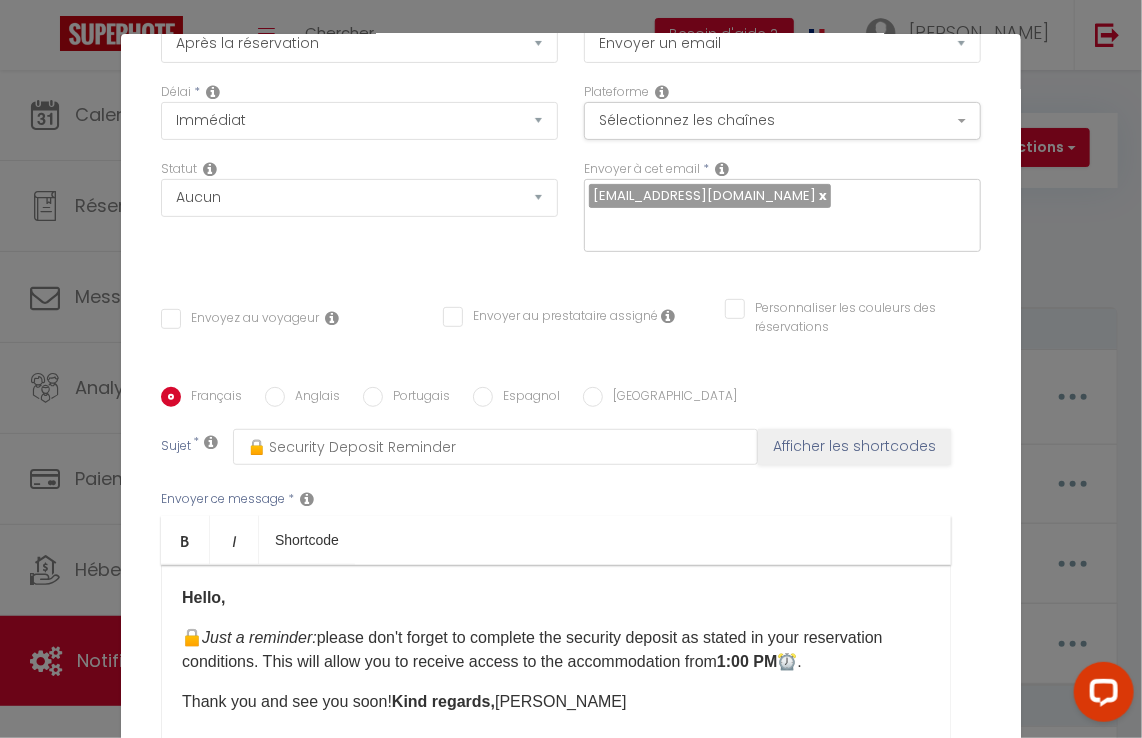 checkbox on "false" 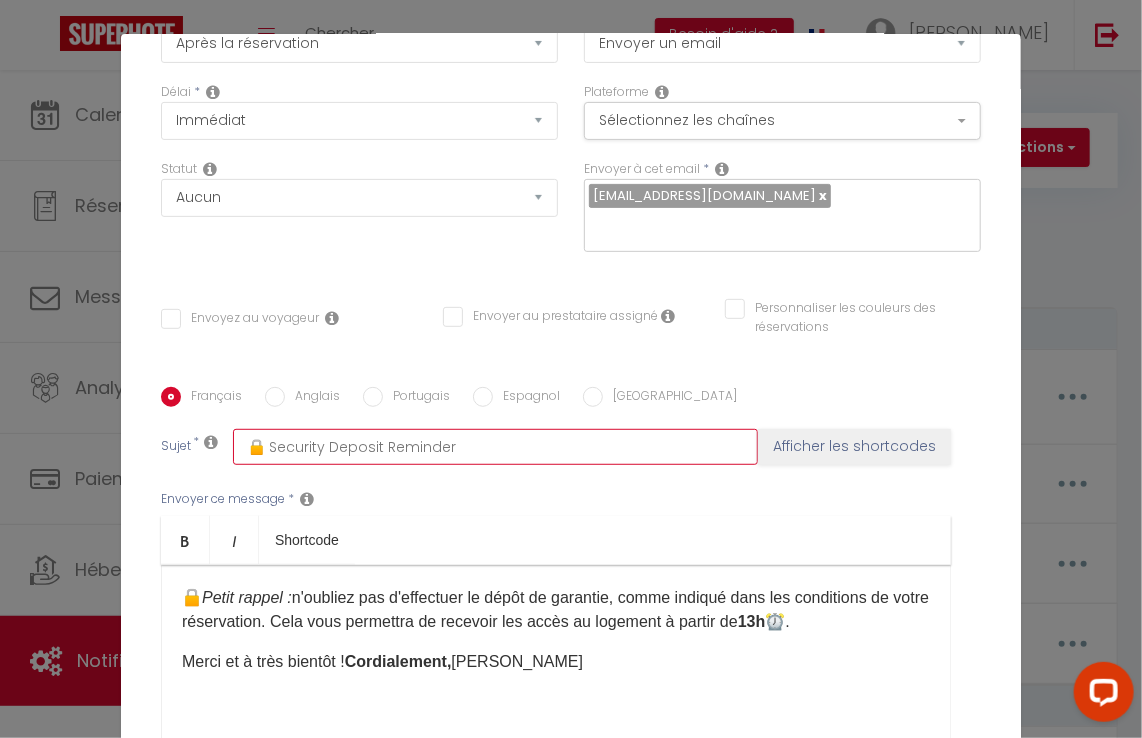 click on "🔒 Security Deposit Reminder" at bounding box center (495, 447) 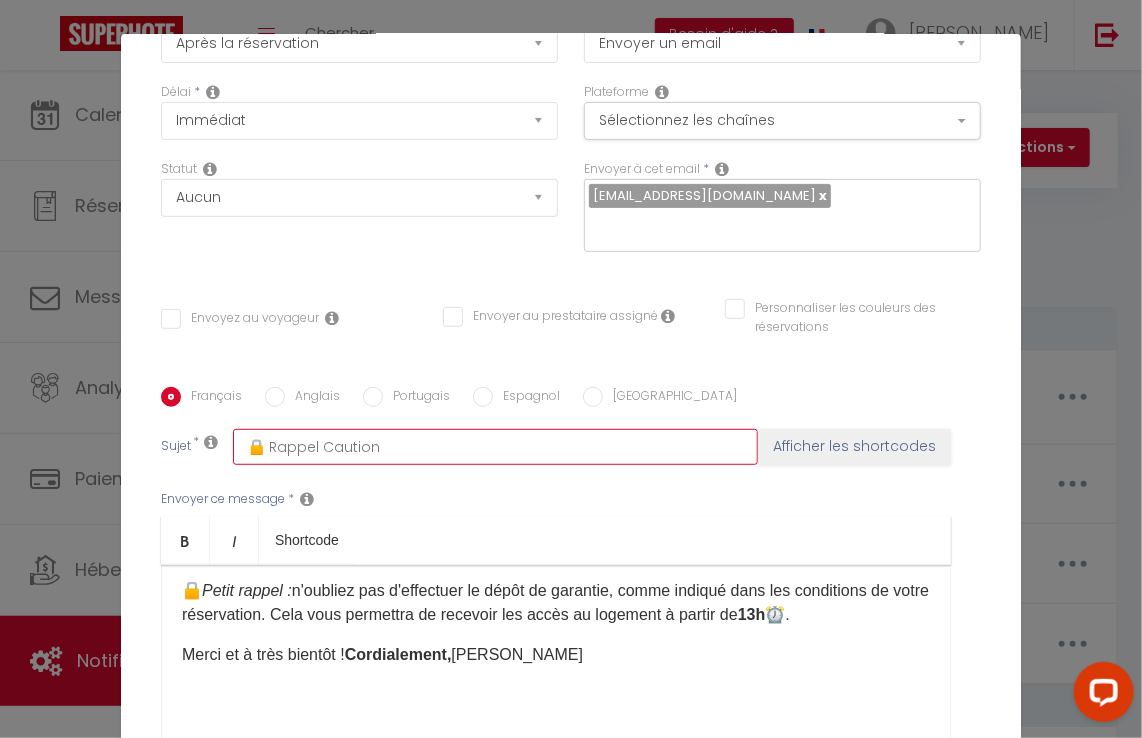 scroll, scrollTop: 13, scrollLeft: 0, axis: vertical 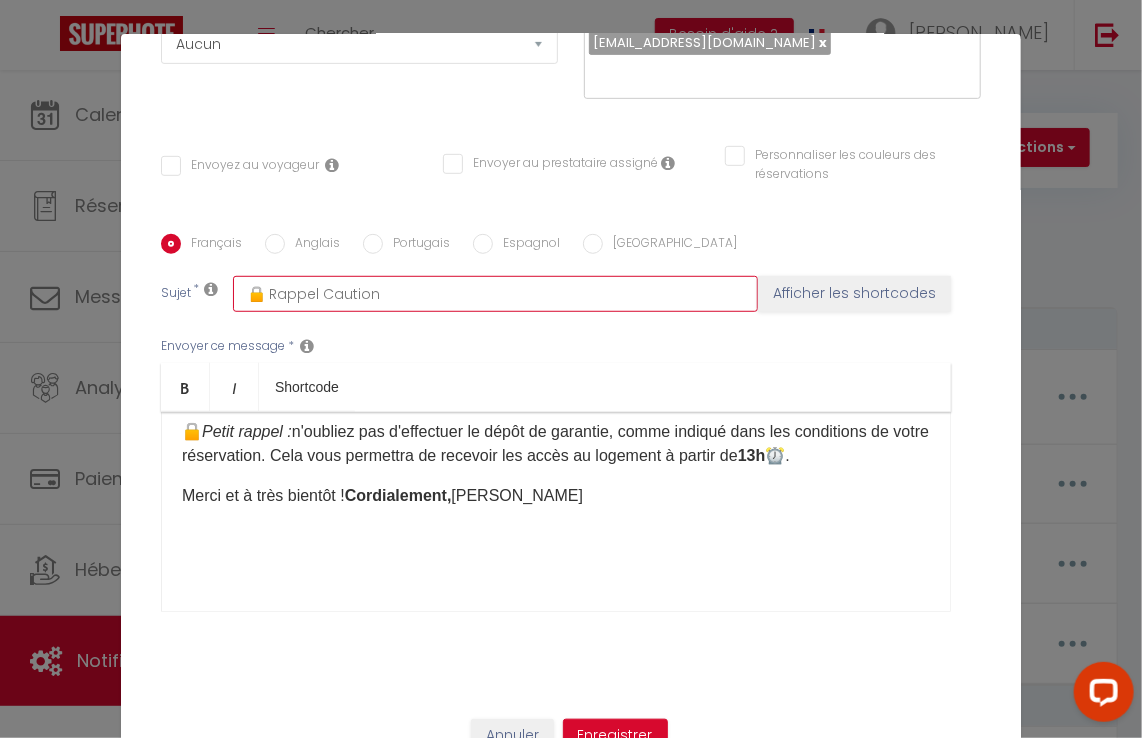 type on "🔒 Rappel Caution" 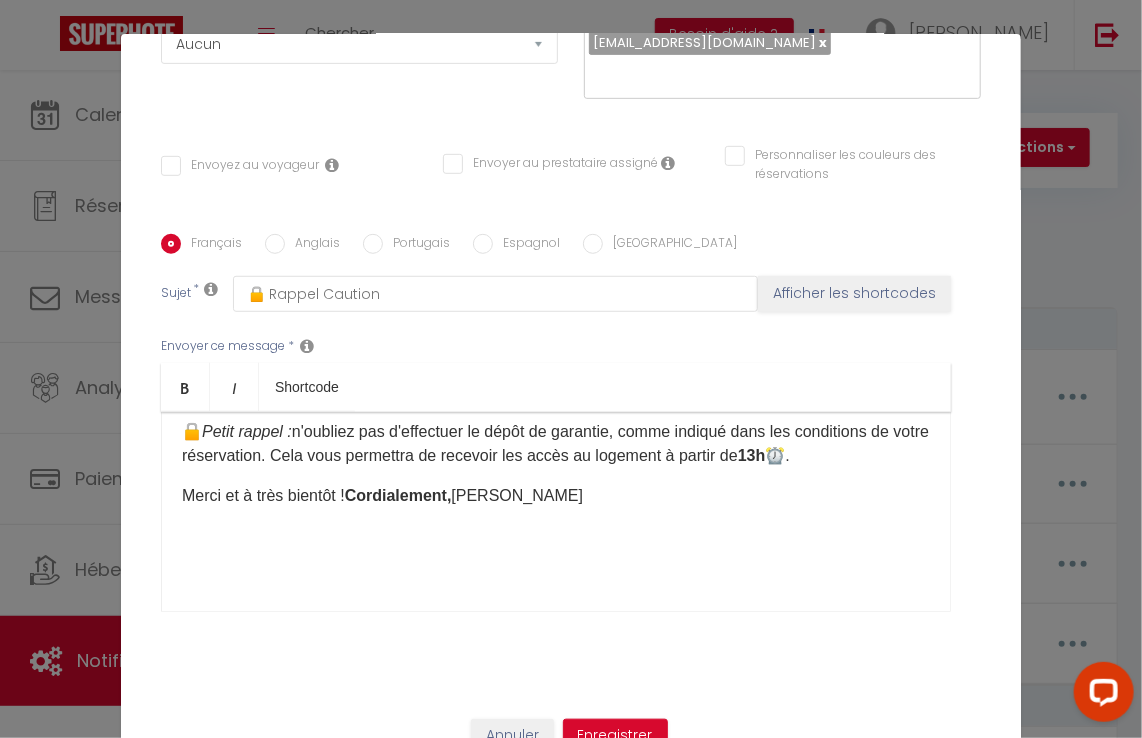 click on "Anglais" at bounding box center [312, 245] 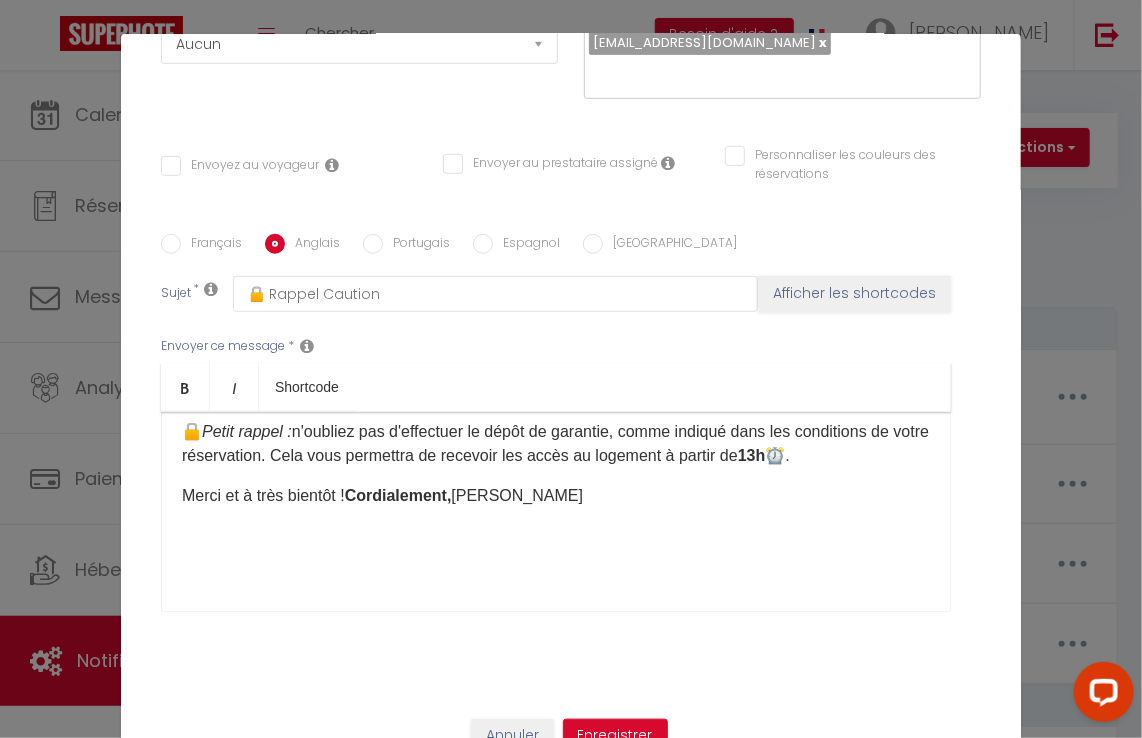 checkbox on "false" 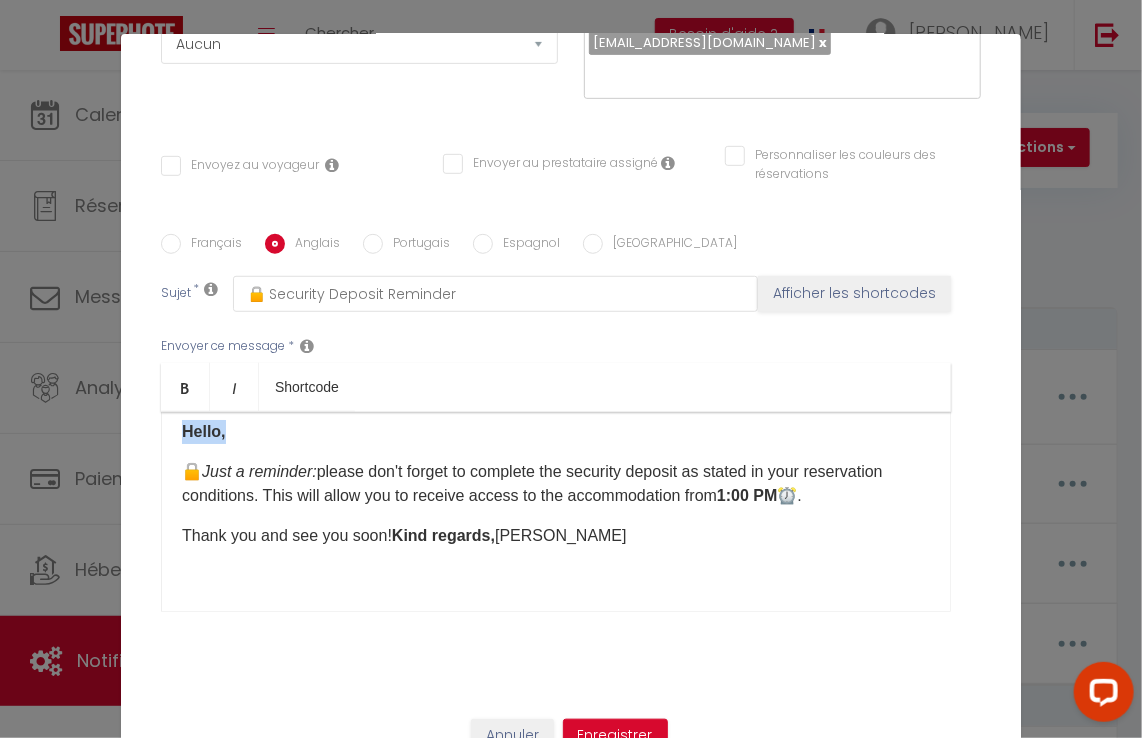 scroll, scrollTop: 0, scrollLeft: 0, axis: both 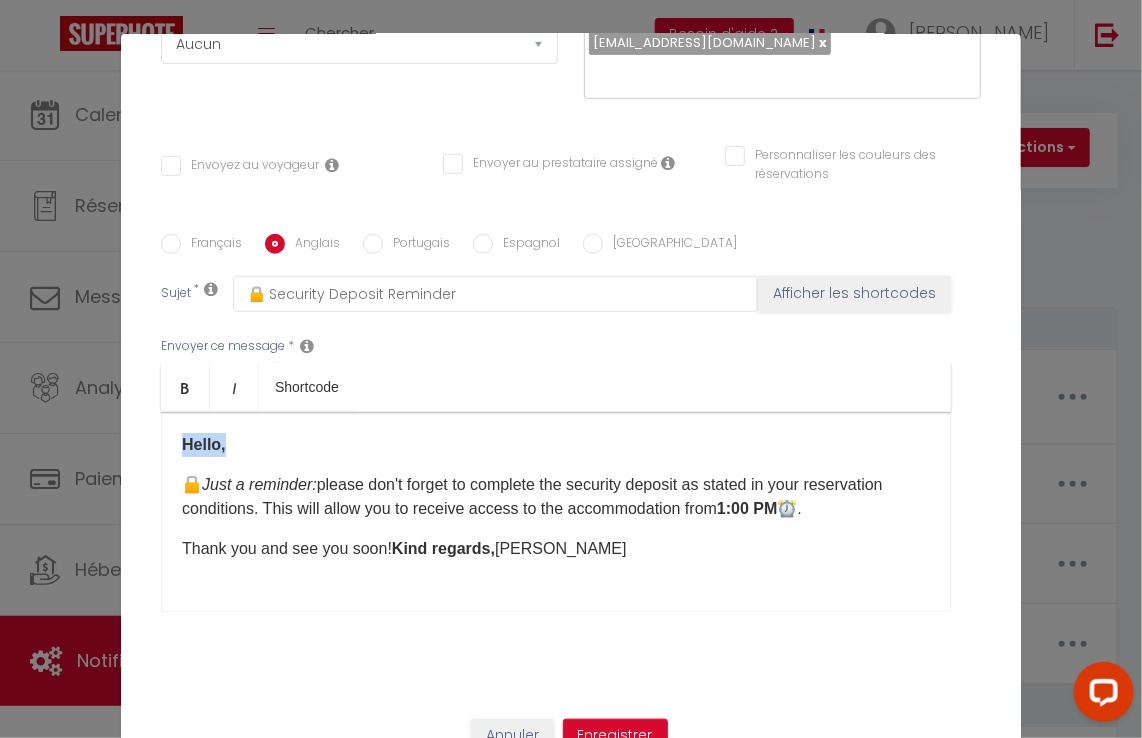 drag, startPoint x: 248, startPoint y: 439, endPoint x: 153, endPoint y: 424, distance: 96.17692 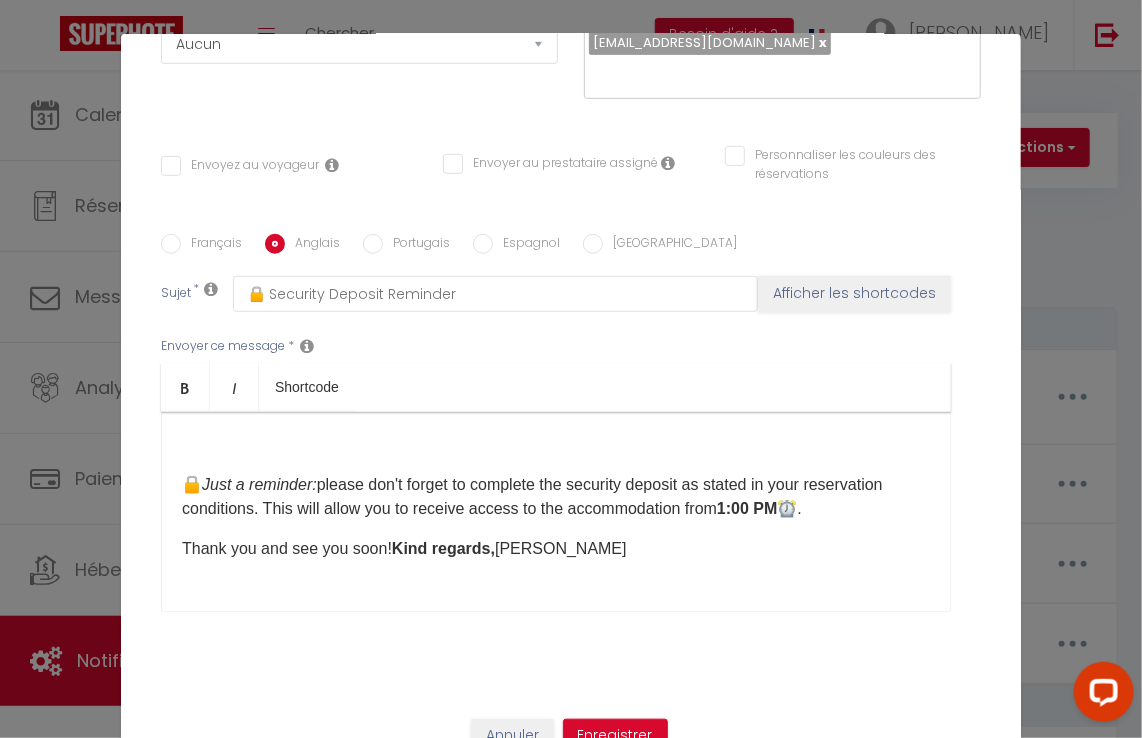 click on "🔒  Just a reminder:  please don't forget to complete the security deposit as stated in your reservation conditions. This will allow you to receive access to the accommodation from  1:00 PM  ⏰." at bounding box center (556, 497) 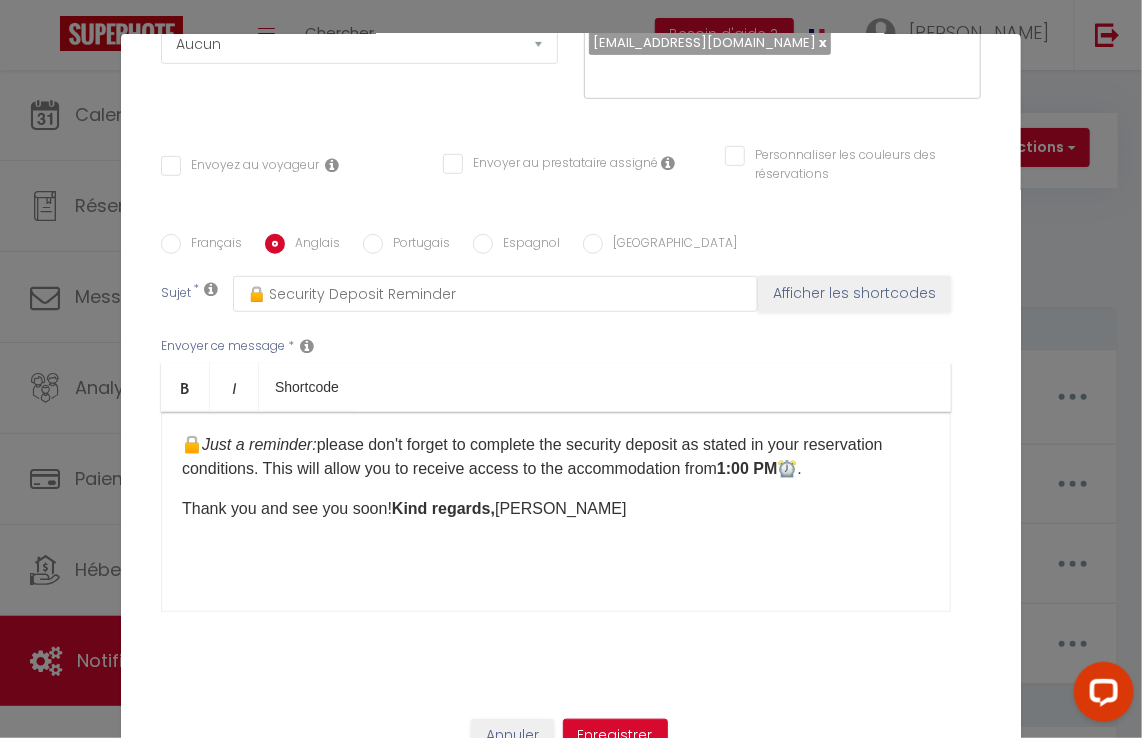 click on "Français" at bounding box center [211, 245] 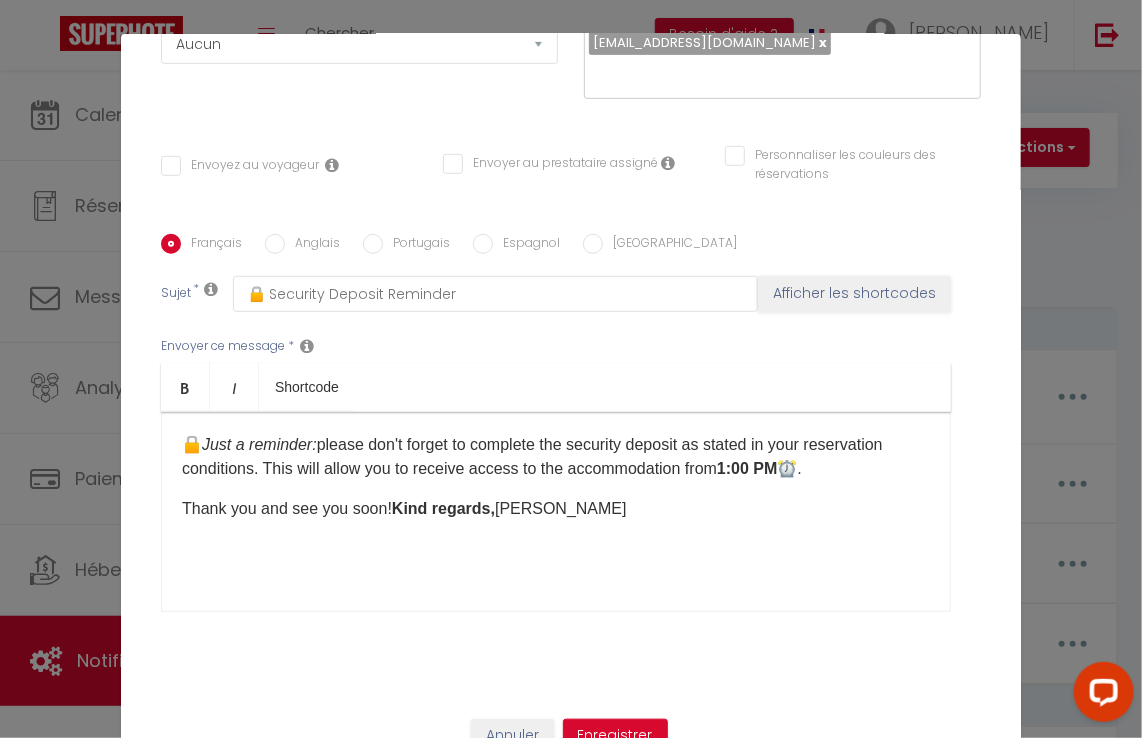 checkbox on "false" 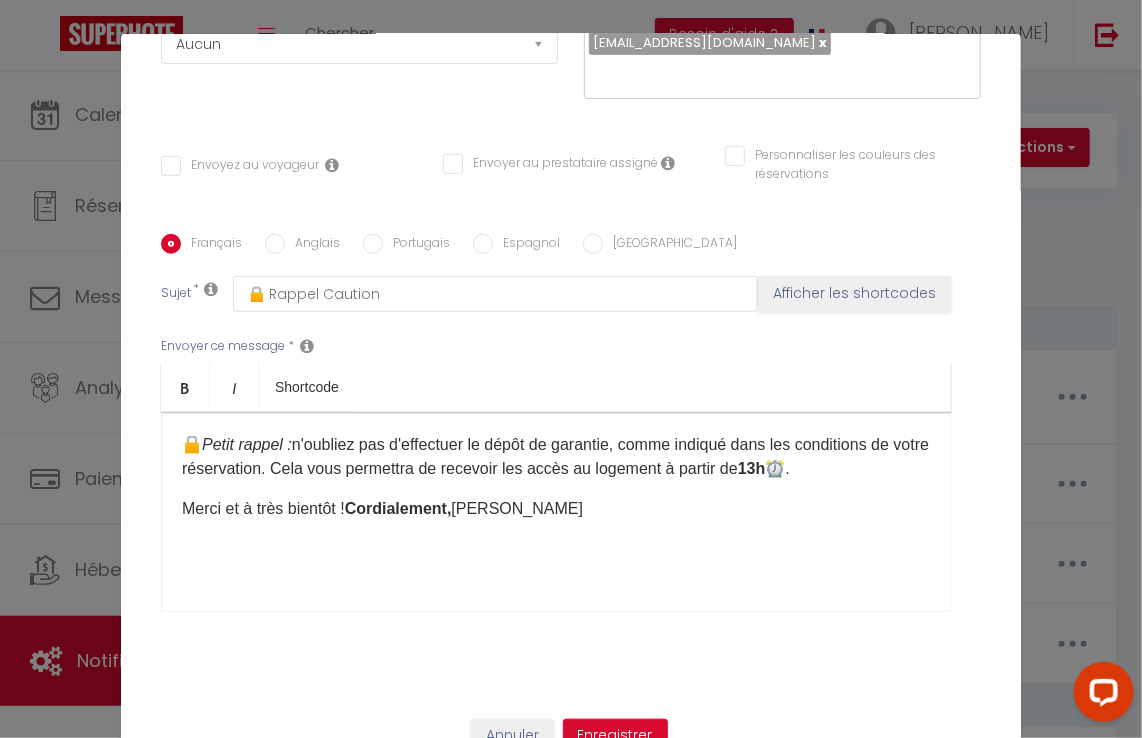 click on "Anglais" at bounding box center [312, 245] 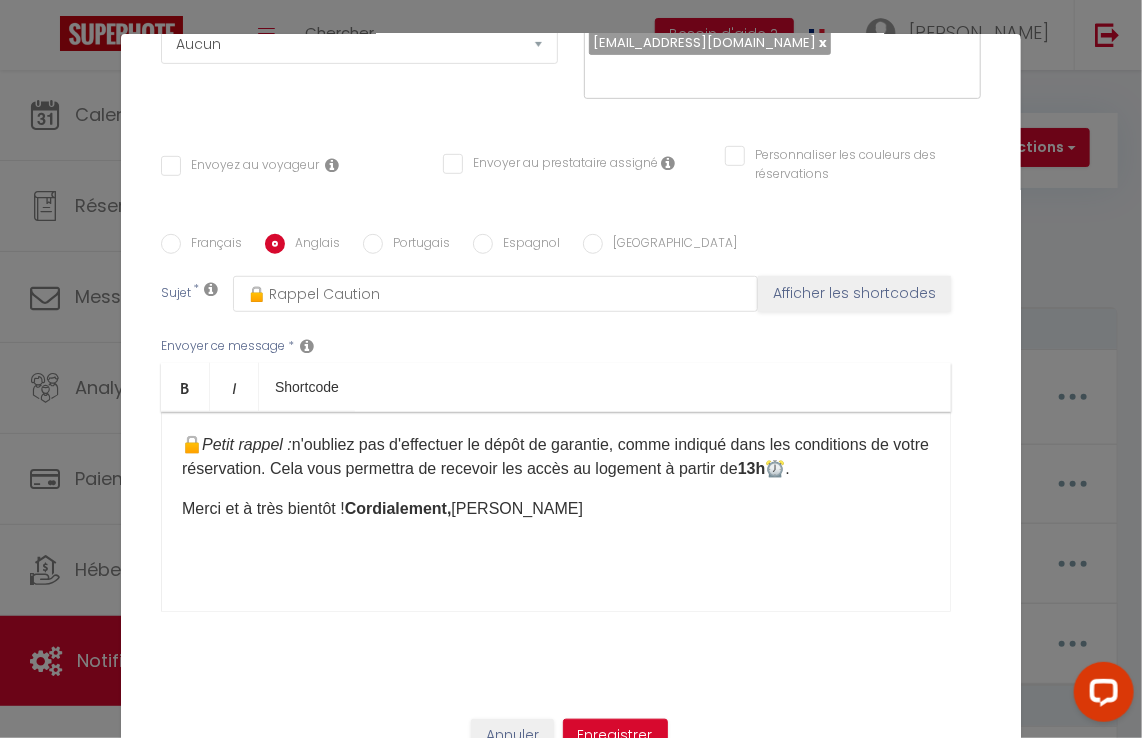 checkbox on "false" 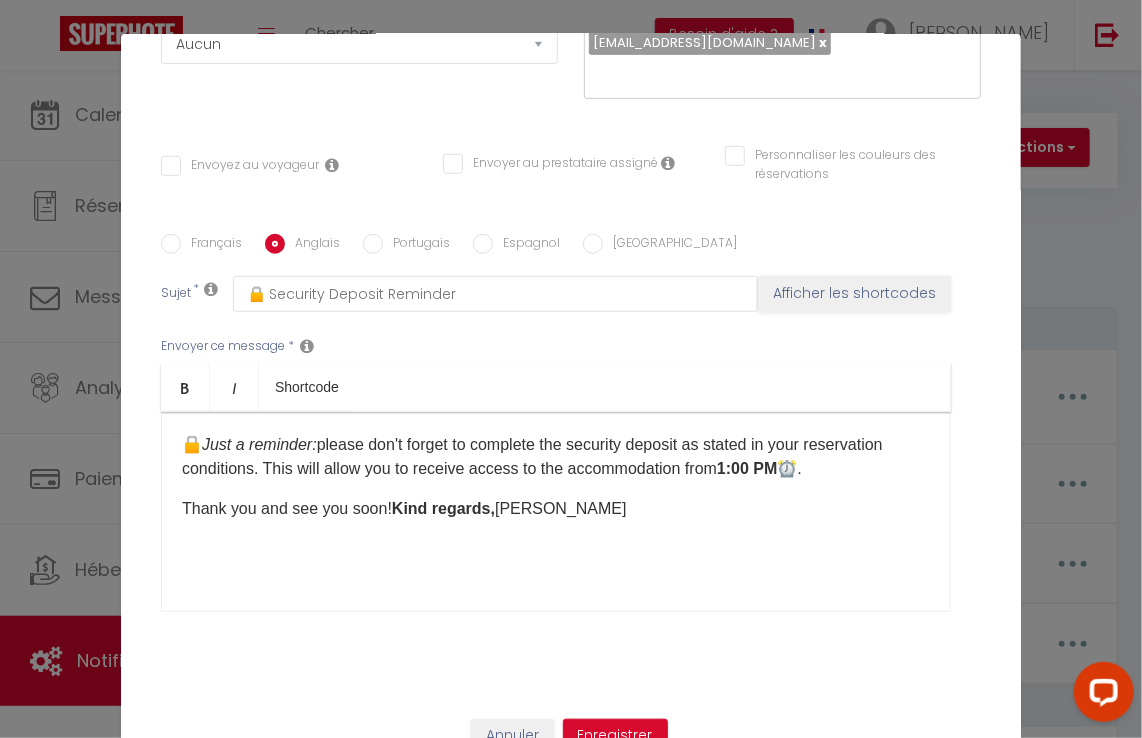 click on "Français" at bounding box center (211, 245) 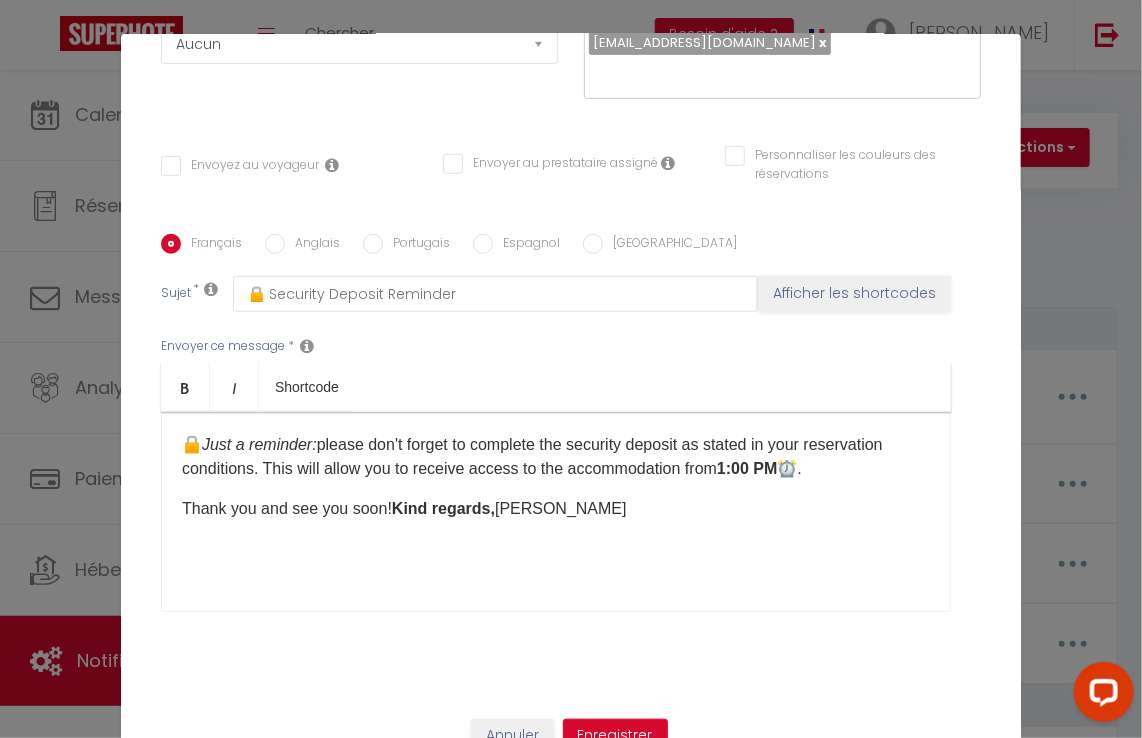 checkbox on "false" 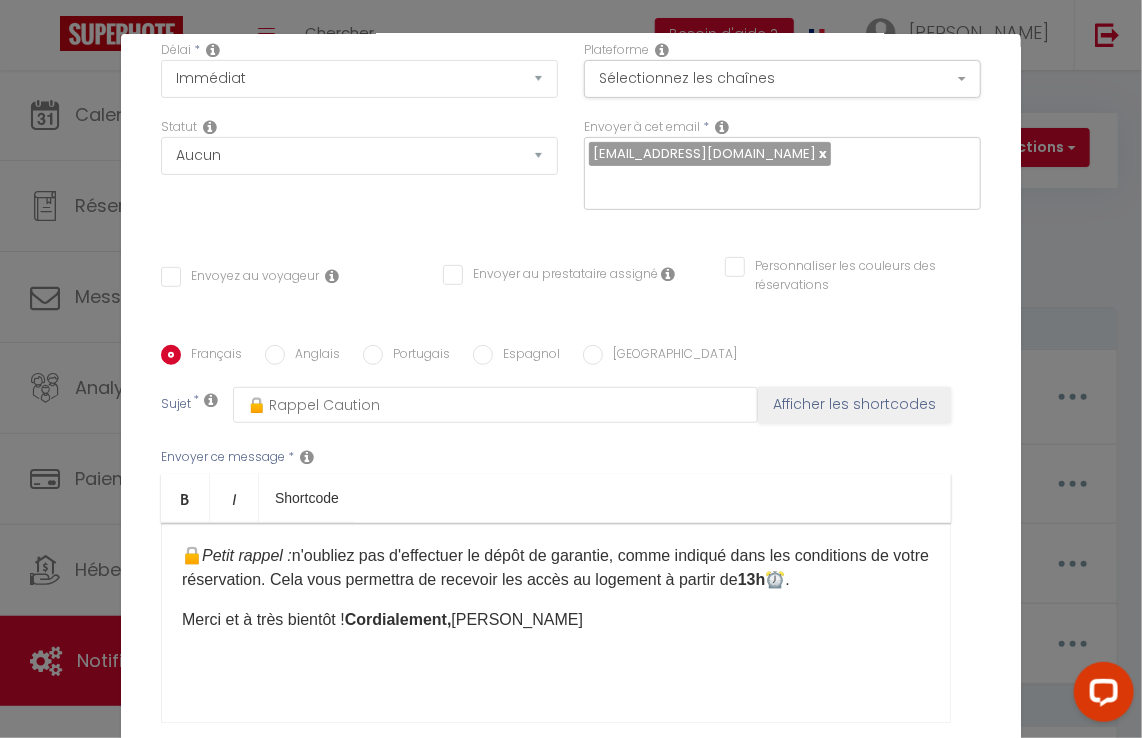 scroll, scrollTop: 53, scrollLeft: 0, axis: vertical 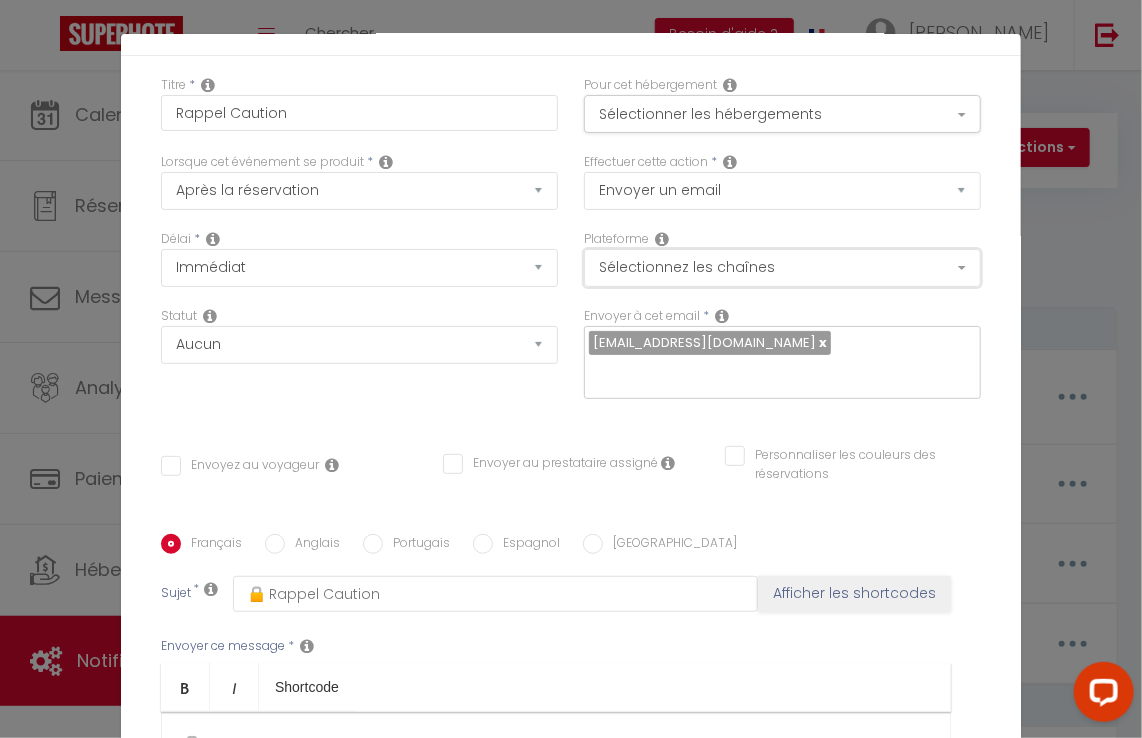 click on "Sélectionnez les chaînes" at bounding box center (782, 268) 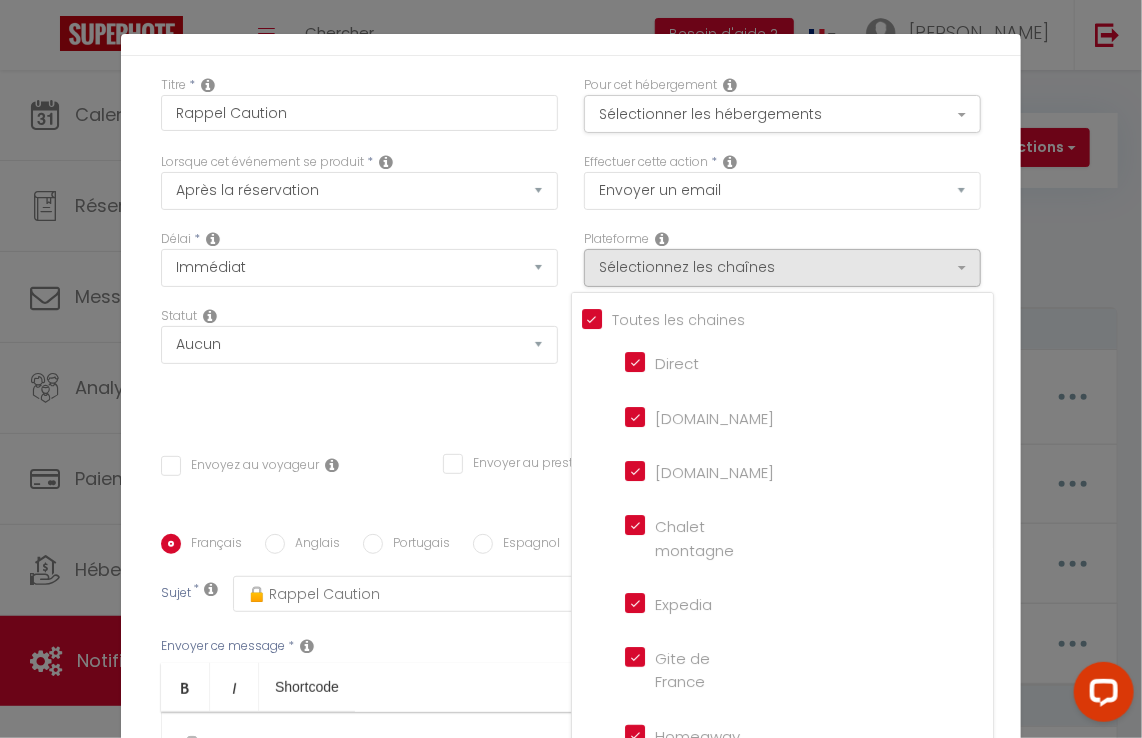click on "Tous les apparts" at bounding box center [787, 318] 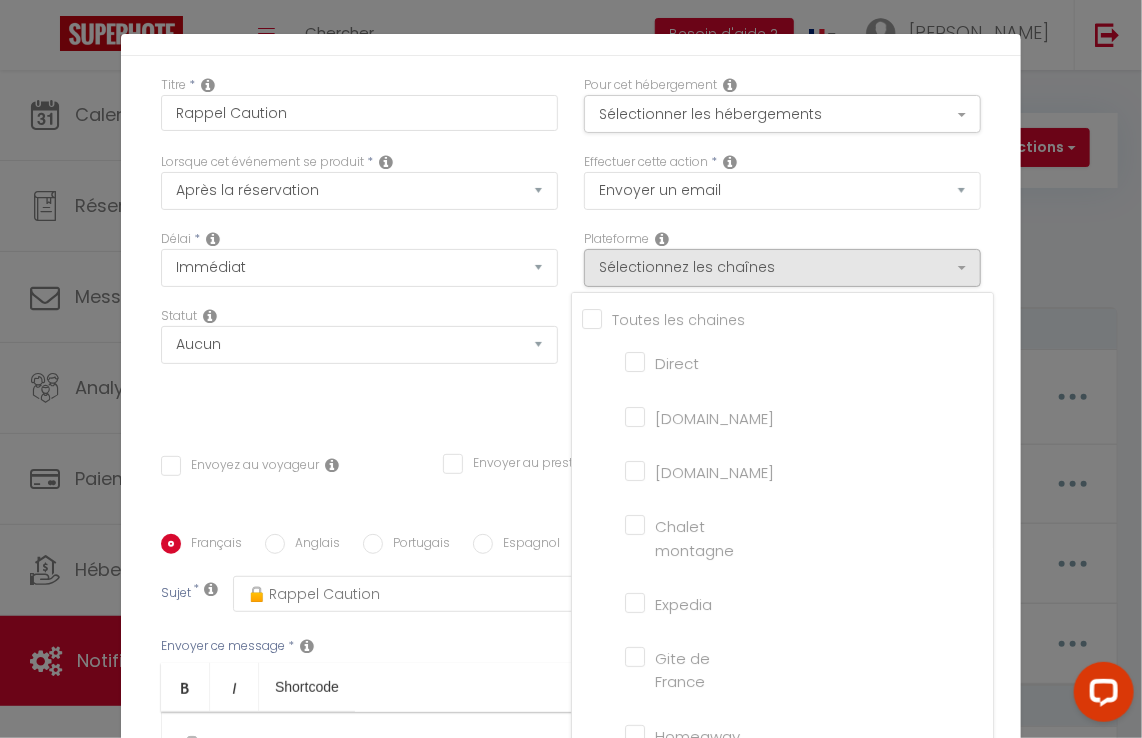 checkbox on "false" 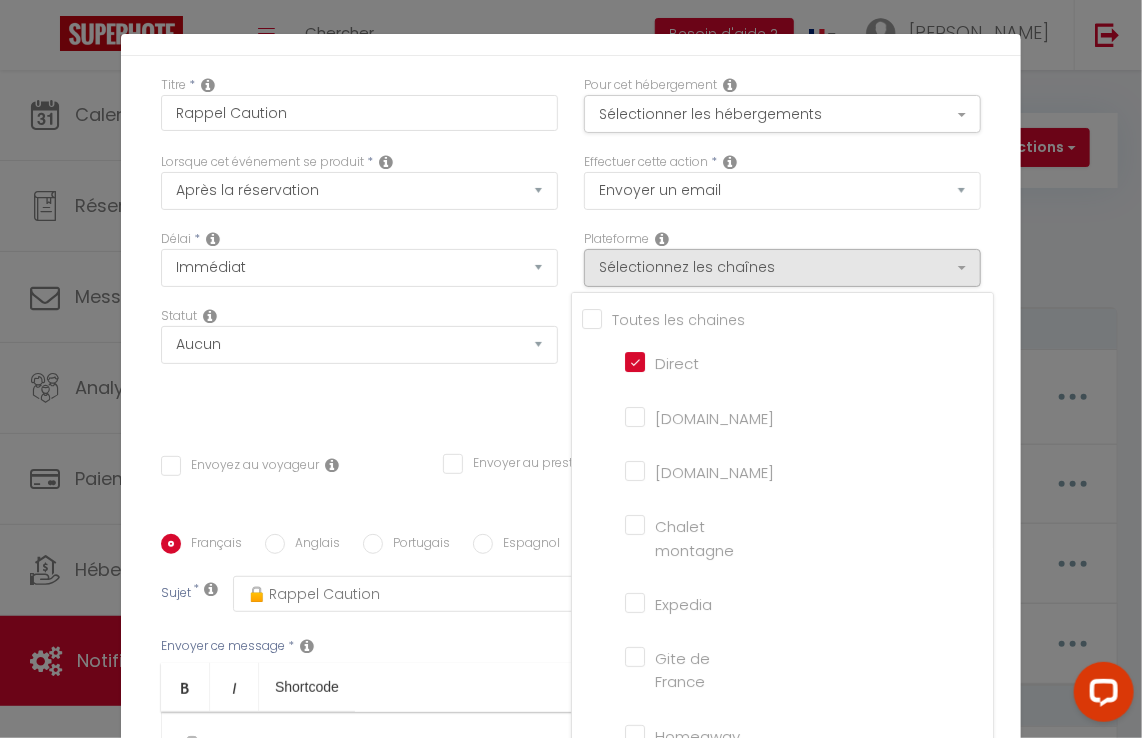 checkbox on "false" 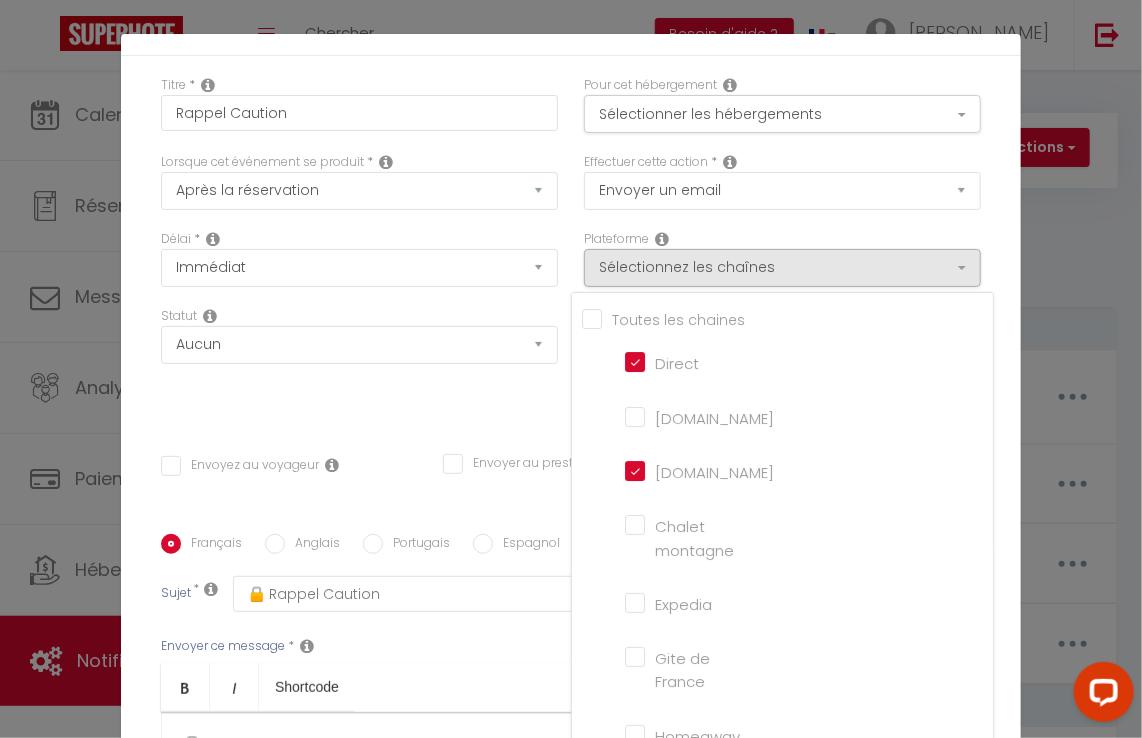 checkbox on "false" 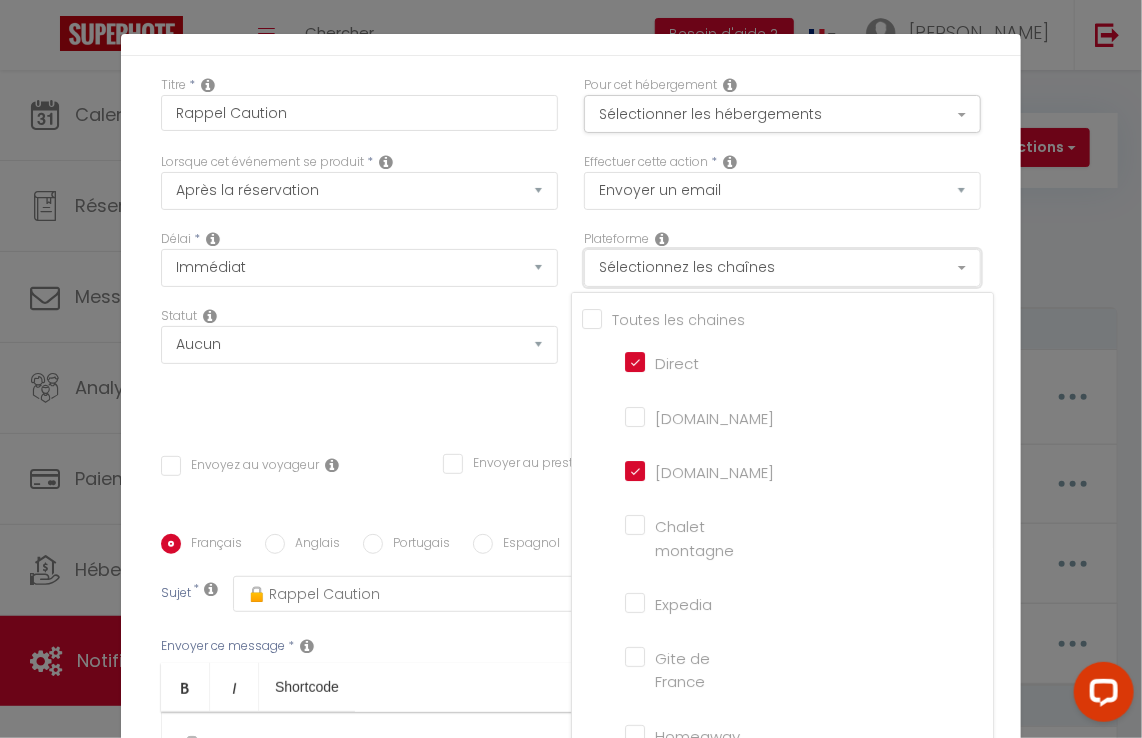 click on "Sélectionnez les chaînes" at bounding box center [782, 268] 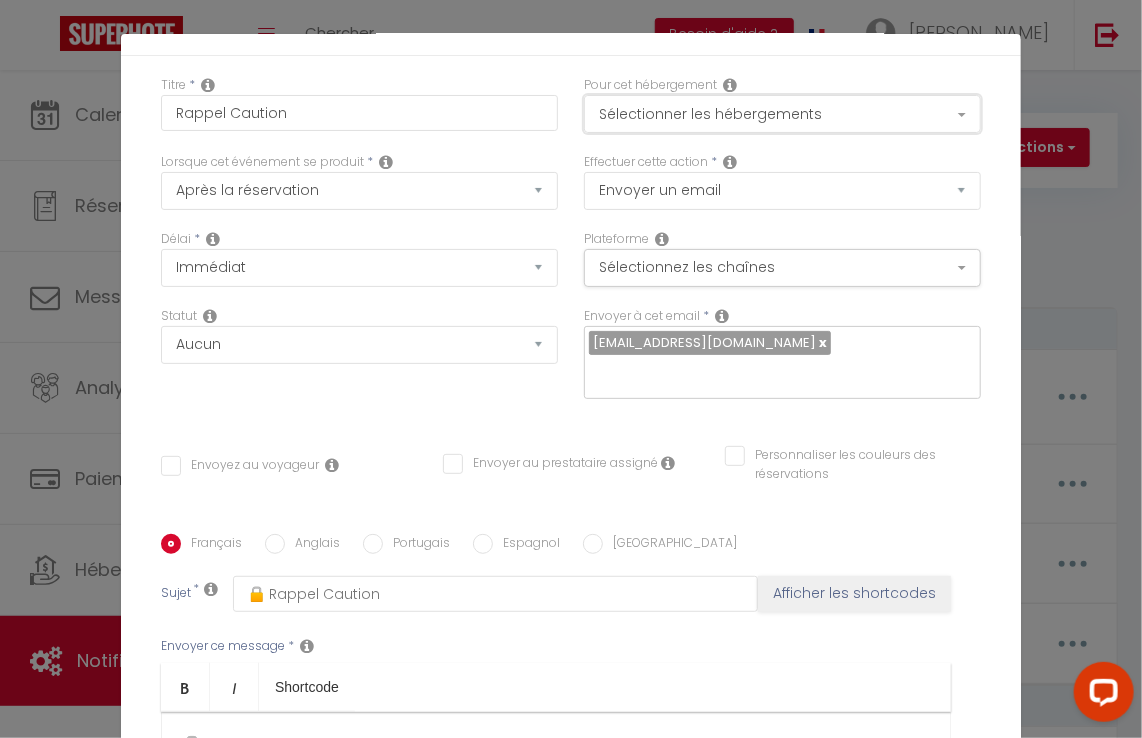 click on "Sélectionner les hébergements" at bounding box center (782, 114) 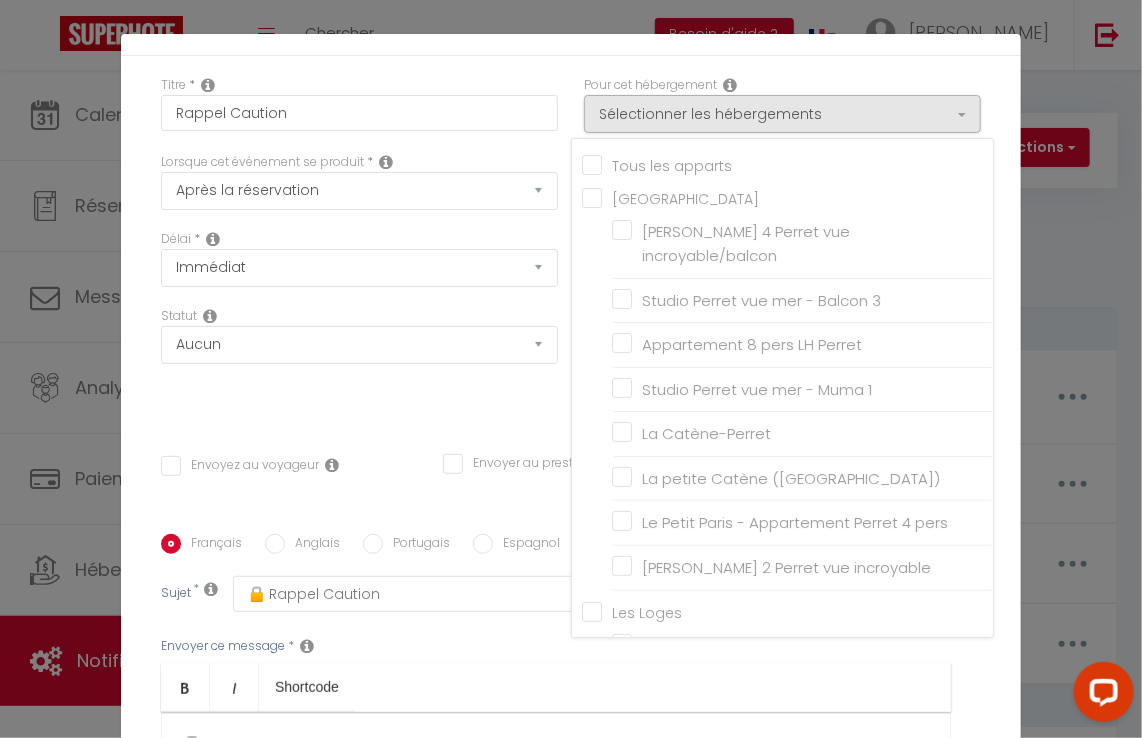 click on "Tous les apparts" at bounding box center (667, 166) 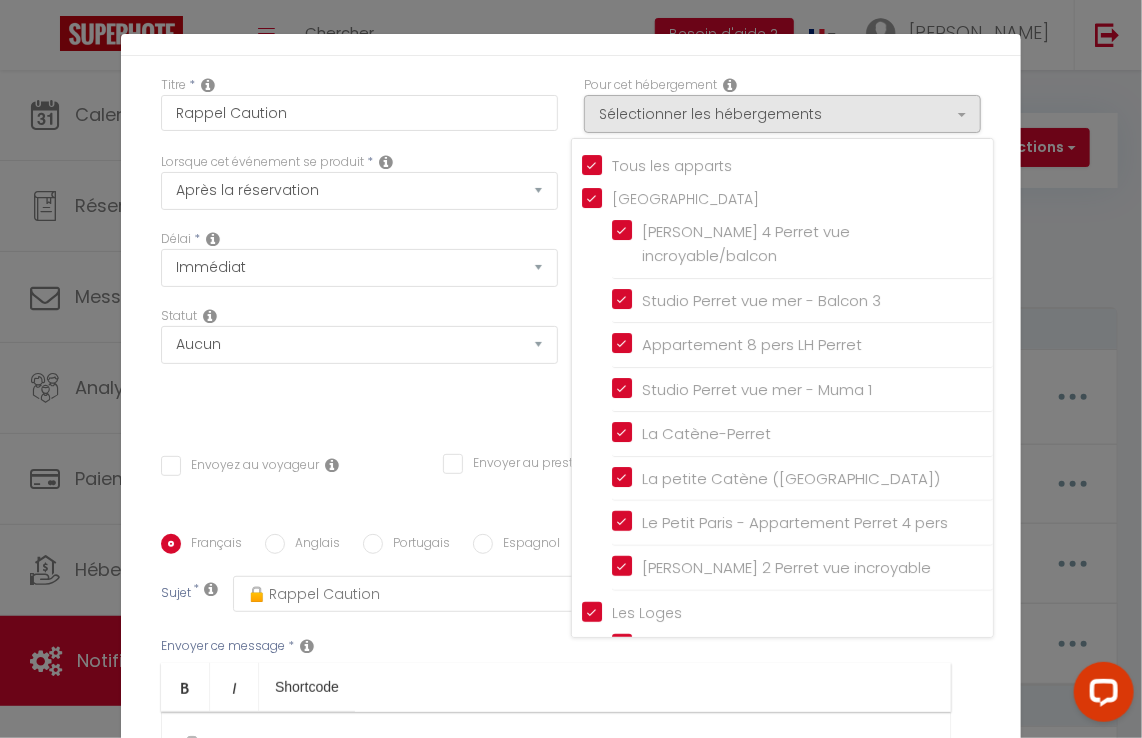 checkbox on "false" 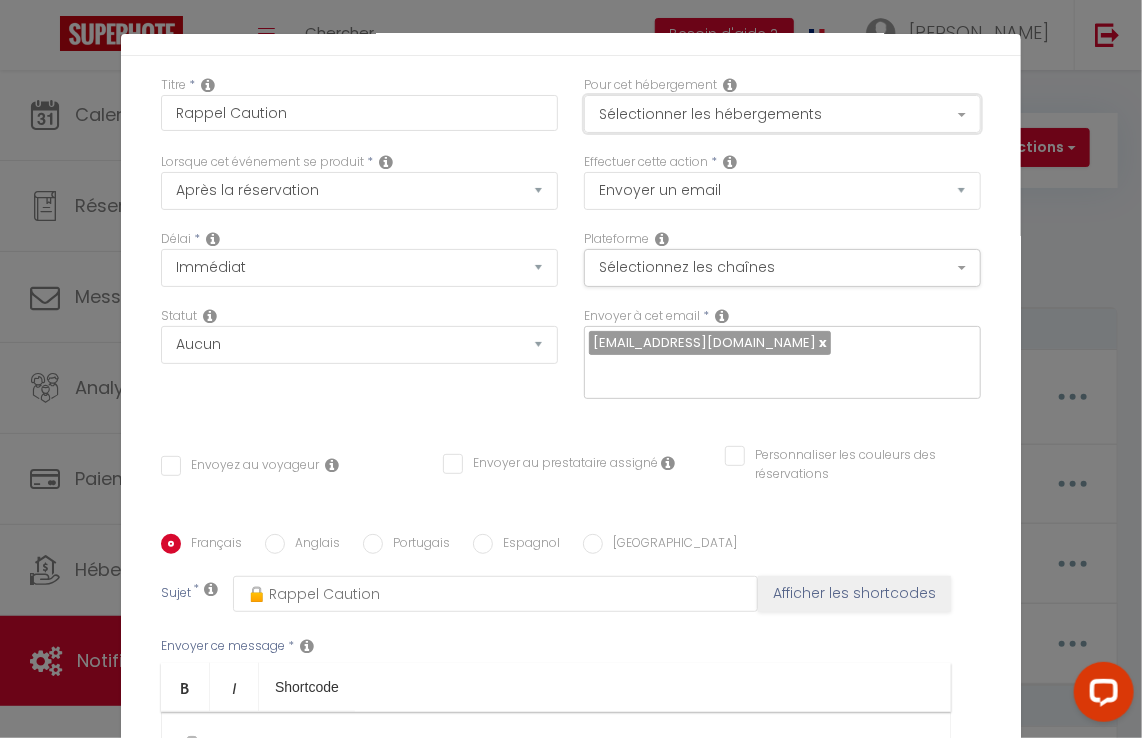 click on "Sélectionner les hébergements" at bounding box center [782, 114] 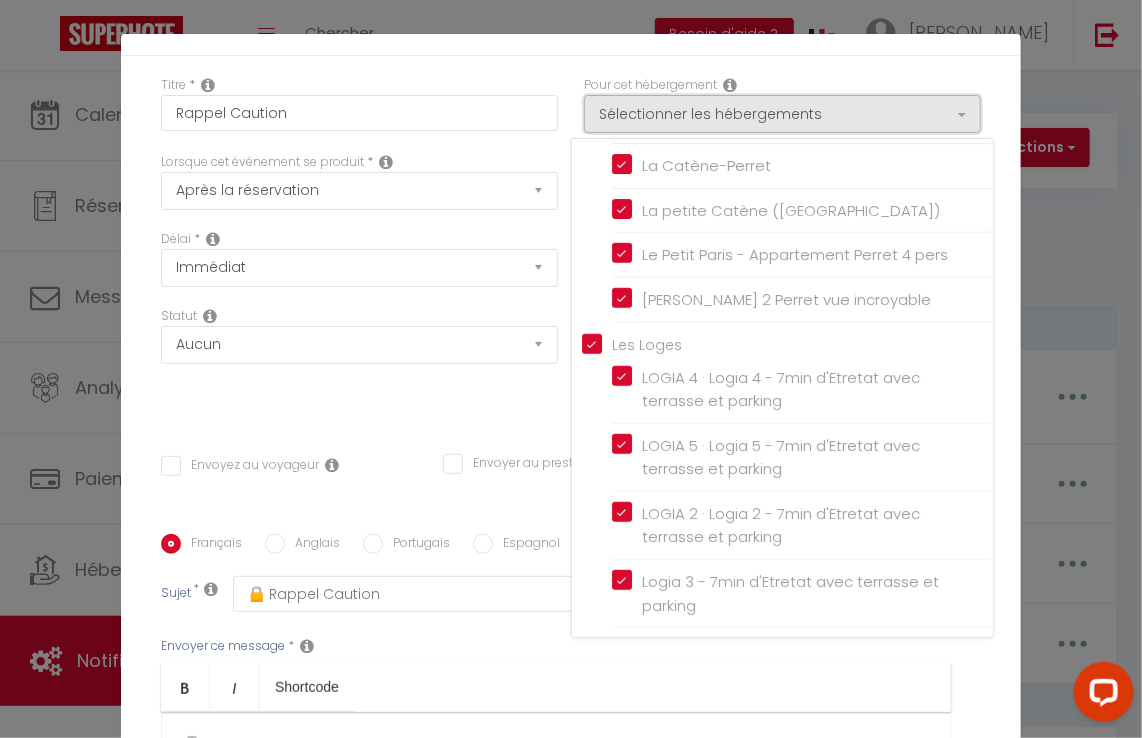 scroll, scrollTop: 0, scrollLeft: 0, axis: both 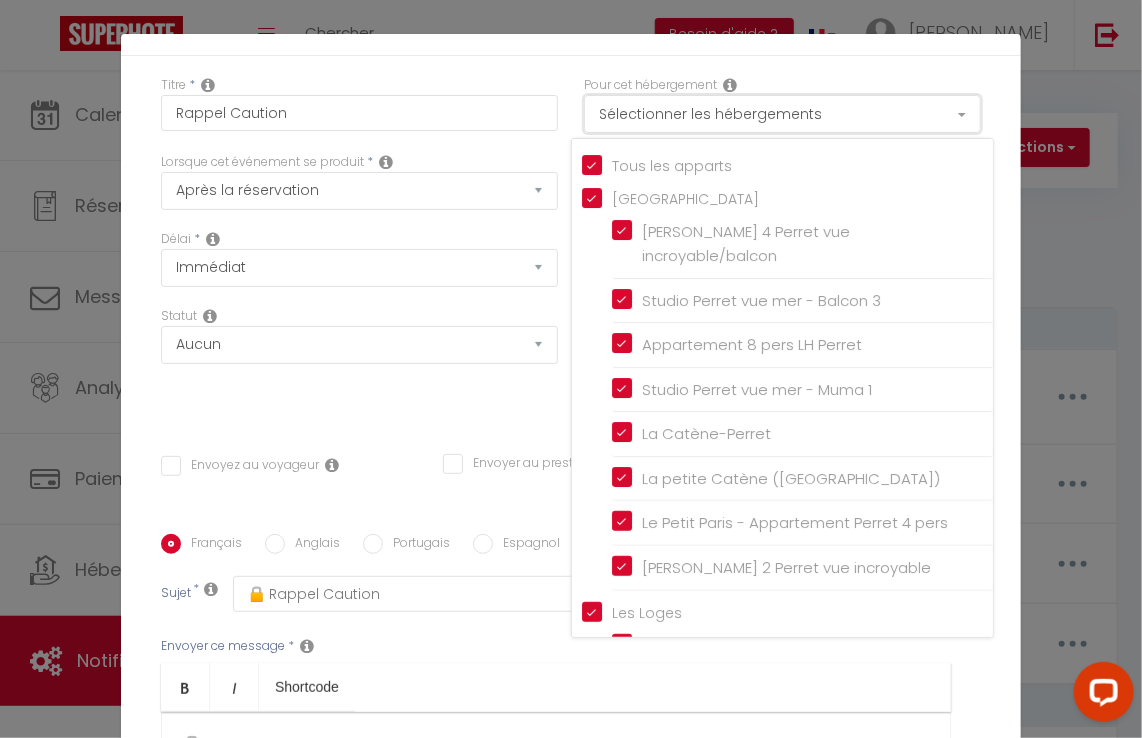 click on "Sélectionner les hébergements" at bounding box center (782, 114) 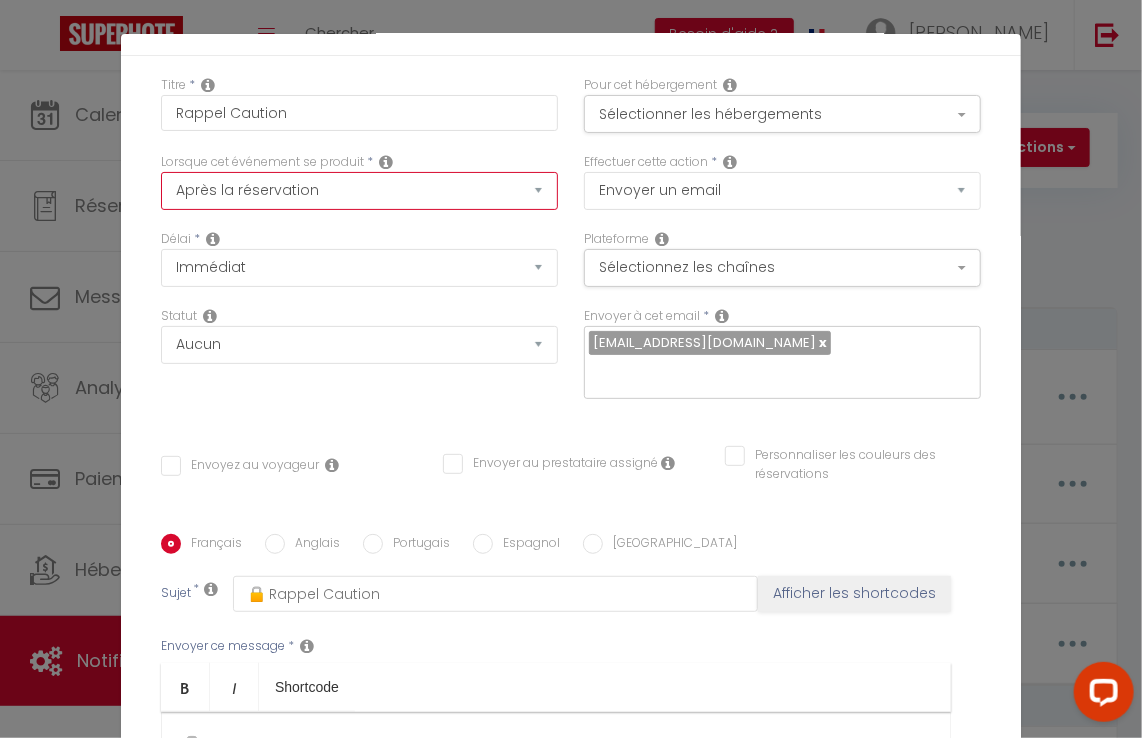 click on "Après la réservation   Avant Checkin (à partir de 12h00)   Après Checkin (à partir de 12h00)   Avant Checkout (à partir de 12h00)   Après Checkout (à partir de 12h00)   Température   Co2   Bruit sonore   Après visualisation lien paiement   Après Paiement Lien KO   Après Caution Lien KO   Après Paiement Automatique KO   Après Caution Automatique KO   Après Visualisation du Contrat   Après Signature du Contrat   Paiement OK   Après soumission formulaire bienvenue   Aprés annulation réservation   Après remboursement automatique   Date spécifique   Après Assignation   Après Désassignation   Après soumission online checkin   Caution OK" at bounding box center (359, 191) 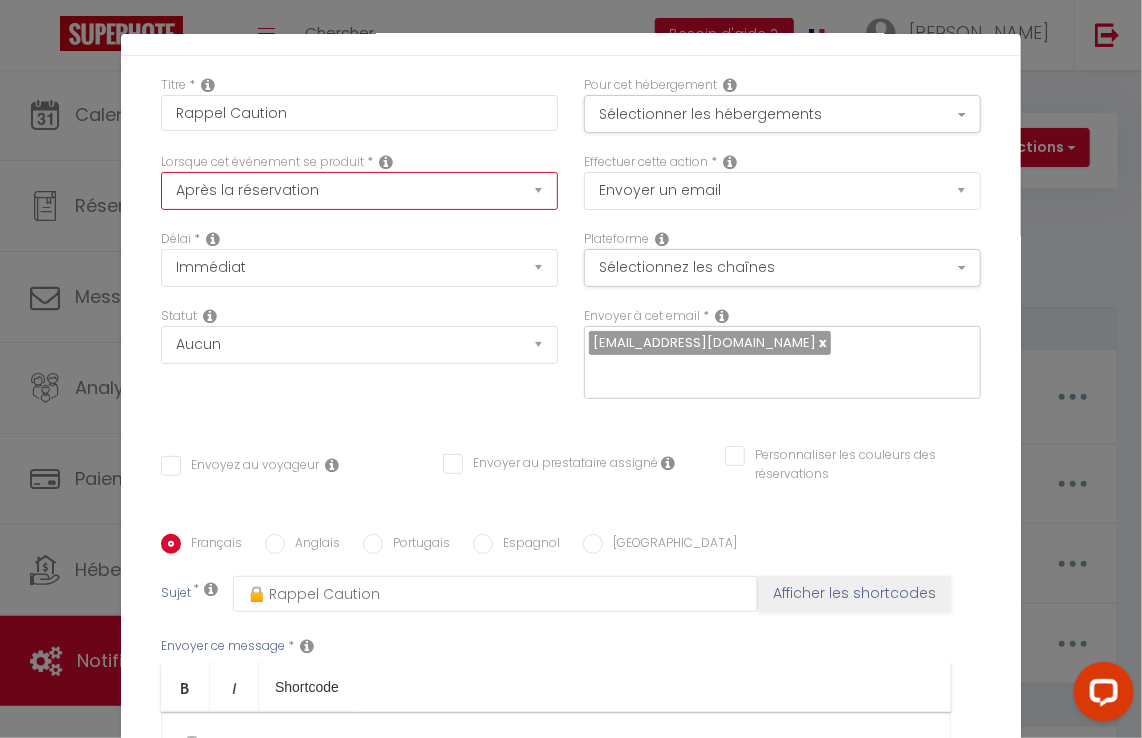 select on "2" 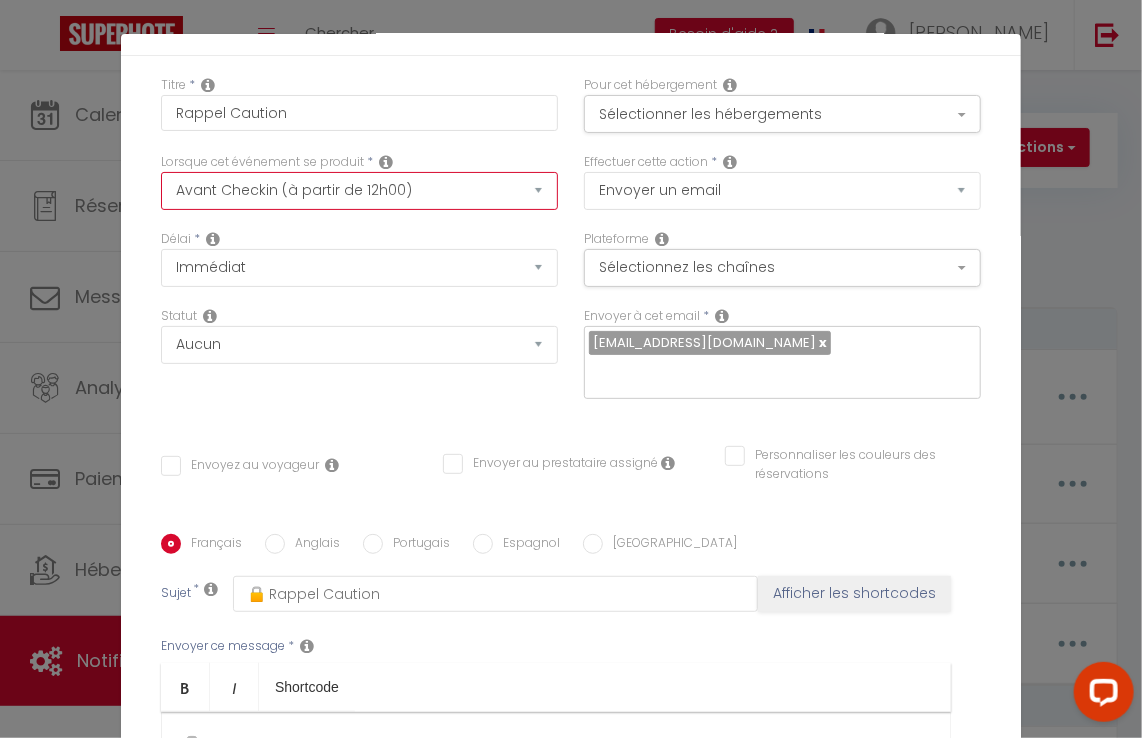 click on "Après la réservation   Avant Checkin (à partir de 12h00)   Après Checkin (à partir de 12h00)   Avant Checkout (à partir de 12h00)   Après Checkout (à partir de 12h00)   Température   Co2   Bruit sonore   Après visualisation lien paiement   Après Paiement Lien KO   Après Caution Lien KO   Après Paiement Automatique KO   Après Caution Automatique KO   Après Visualisation du Contrat   Après Signature du Contrat   Paiement OK   Après soumission formulaire bienvenue   Aprés annulation réservation   Après remboursement automatique   Date spécifique   Après Assignation   Après Désassignation   Après soumission online checkin   Caution OK" at bounding box center [359, 191] 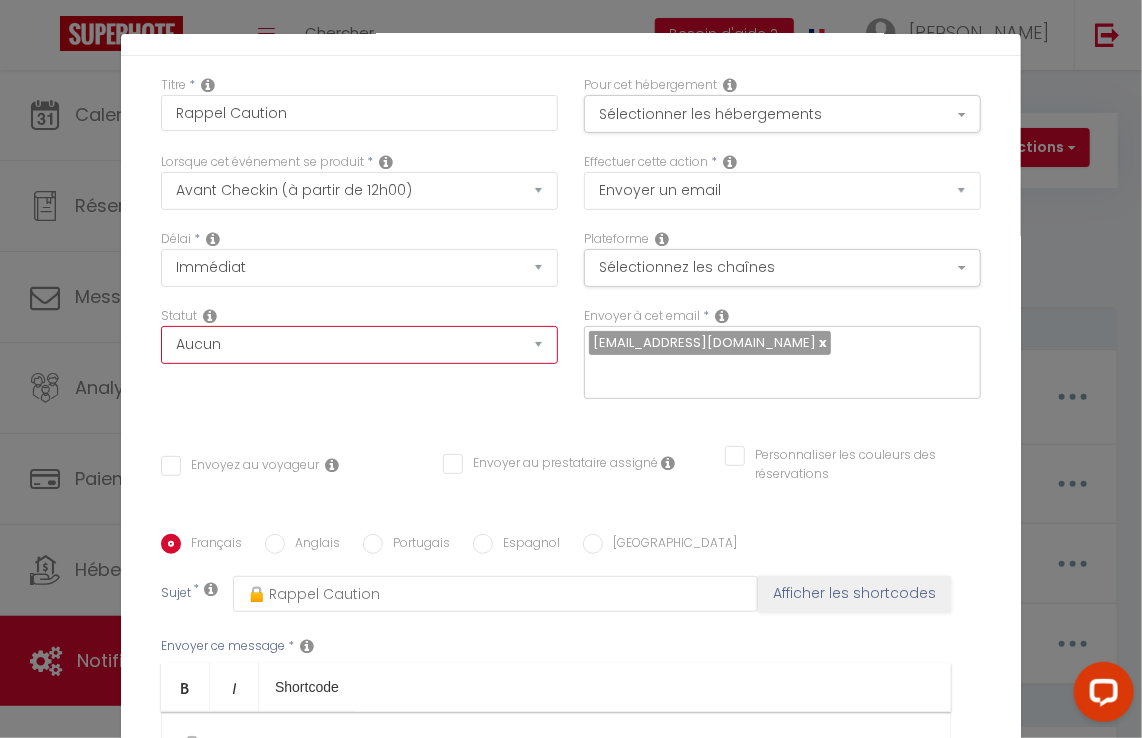 click on "Aucun   Si la réservation est payée   Si réservation non payée   Si la caution a été prise   Si caution non payée" at bounding box center [359, 345] 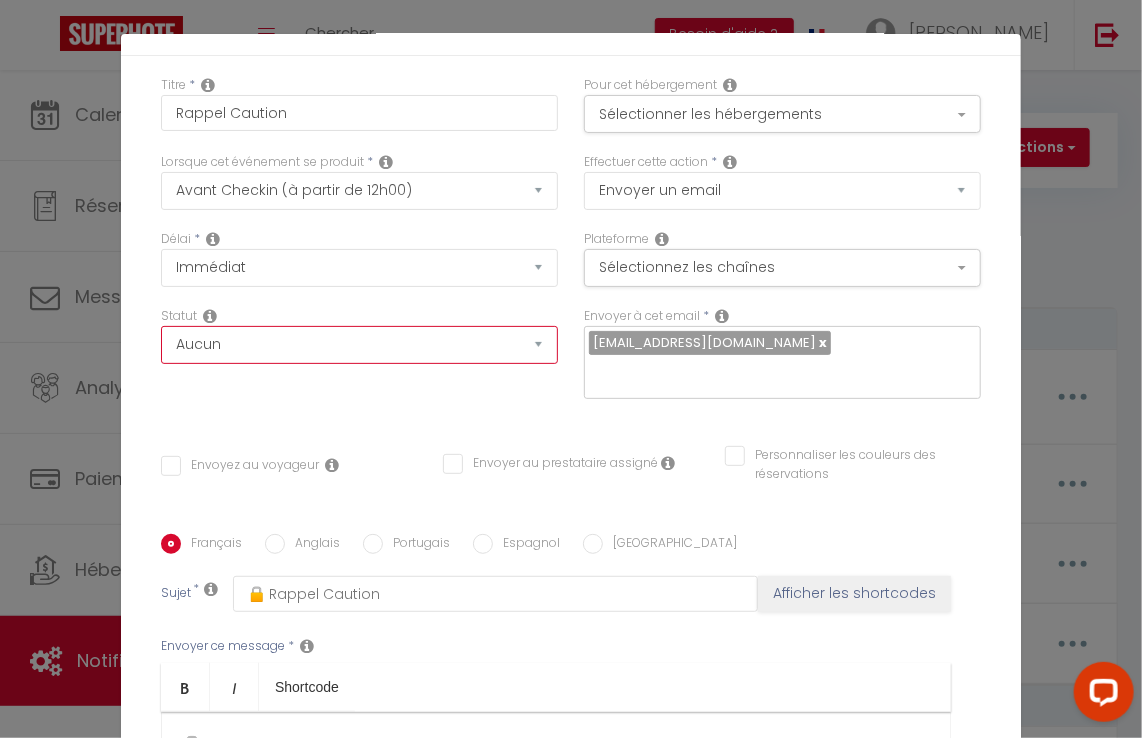 select on "if_deposit_not_paid" 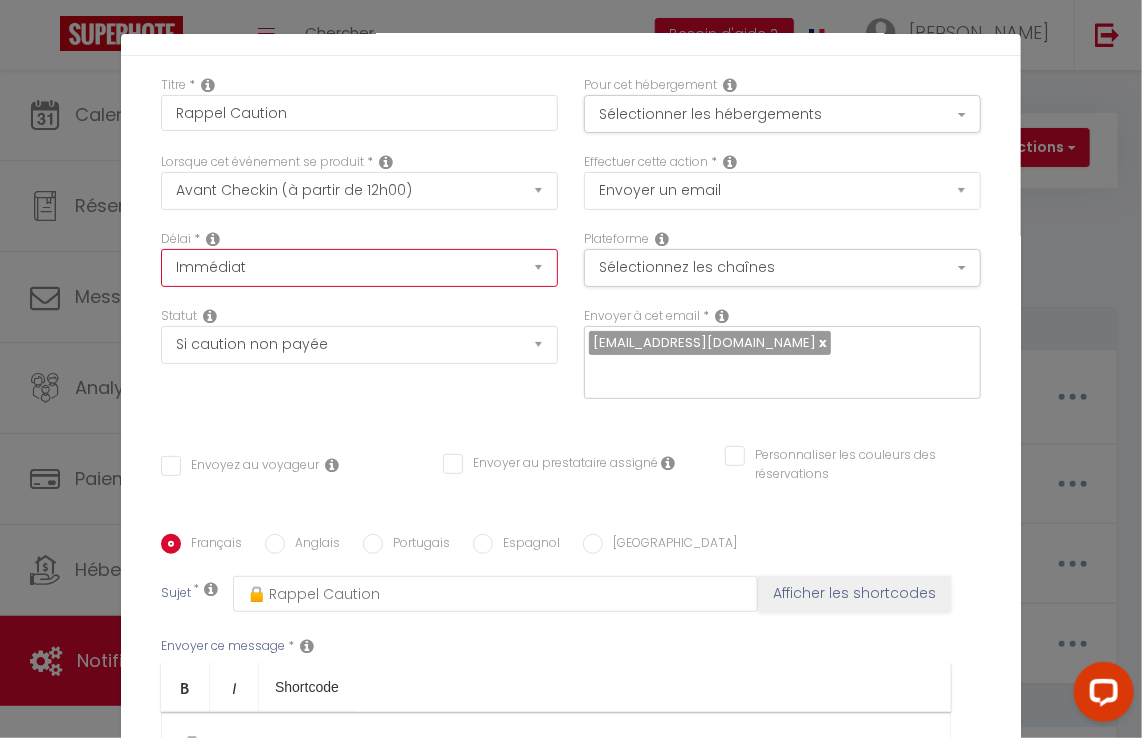click on "Immédiat - 10 Minutes - 1 Heure - 2 Heures - 3 Heures - 4 Heures - 5 Heures - 6 Heures - 7 Heures - 8 Heures - 9 Heures - 10 Heures - 11 Heures - 12 Heures - 13 Heures - 14 Heures - 15 Heures - 16 Heures - 17 Heures - 18 Heures - 19 Heures - 20 Heures - 21 Heures - 22 Heures - 23 Heures   - 1 Jour - 2 Jours - 3 Jours - 4 Jours - 5 Jours - 6 Jours - 7 Jours - 8 Jours - 9 Jours - 10 Jours - 11 Jours - 12 Jours - 13 Jours - 14 Jours - 15 Jours - 16 Jours - 17 Jours - 18 Jours - 19 Jours - 20 Jours - 21 Jours - 22 Jours - 23 Jours - 24 Jours - 25 Jours - 26 Jours - 27 Jours - 28 Jours - 29 Jours - 30 Jours - 31 Jours - 32 Jours - 33 Jours - 34 Jours - 35 Jours - 36 Jours - 37 Jours - 38 Jours - 39 Jours - 40 Jours - 41 Jours - 42 Jours - 43 Jours - 44 Jours - 45 Jours - 46 Jours - 47 Jours - 48 Jours - 49 Jours - 50 Jours - 51 Jours - 52 Jours - 53 Jours - 54 Jours - 55 Jours - 56 Jours - 57 Jours - 58 Jours - 59 Jours - 60 Jours - 61 Jours - 62 Jours - 63 Jours - 64 Jours - 65 Jours - 66 Jours - 67 Jours" at bounding box center [359, 268] 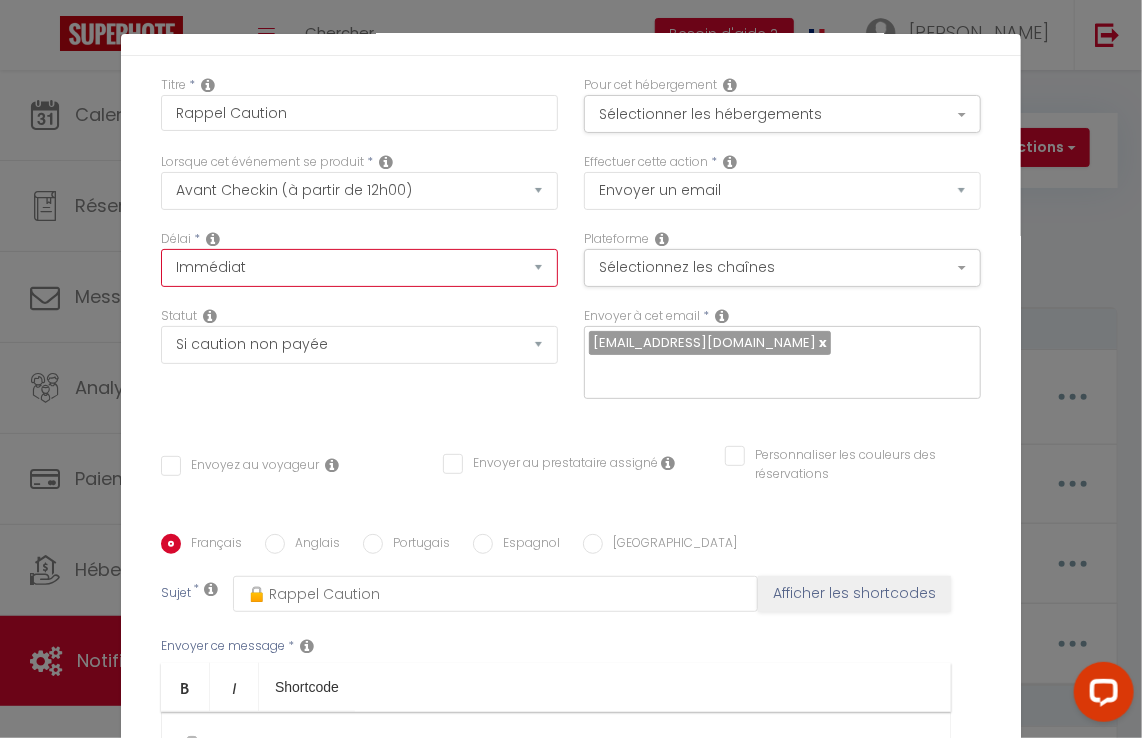 select on "2 Heures" 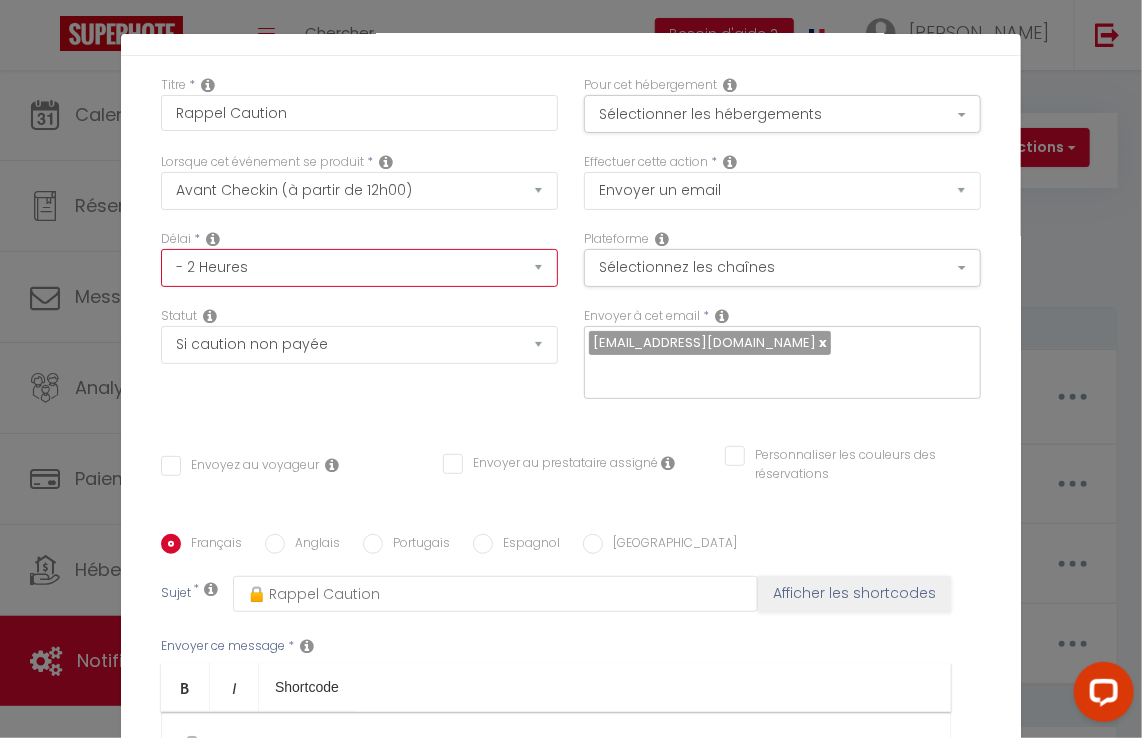 checkbox on "false" 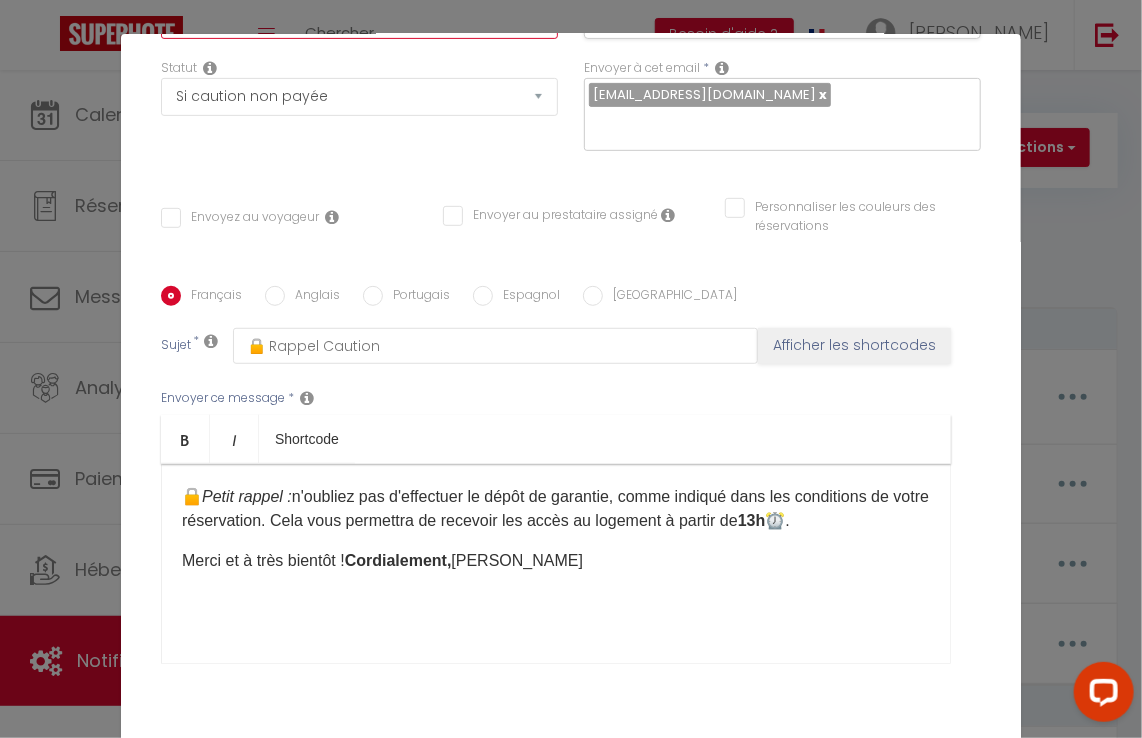 scroll, scrollTop: 353, scrollLeft: 0, axis: vertical 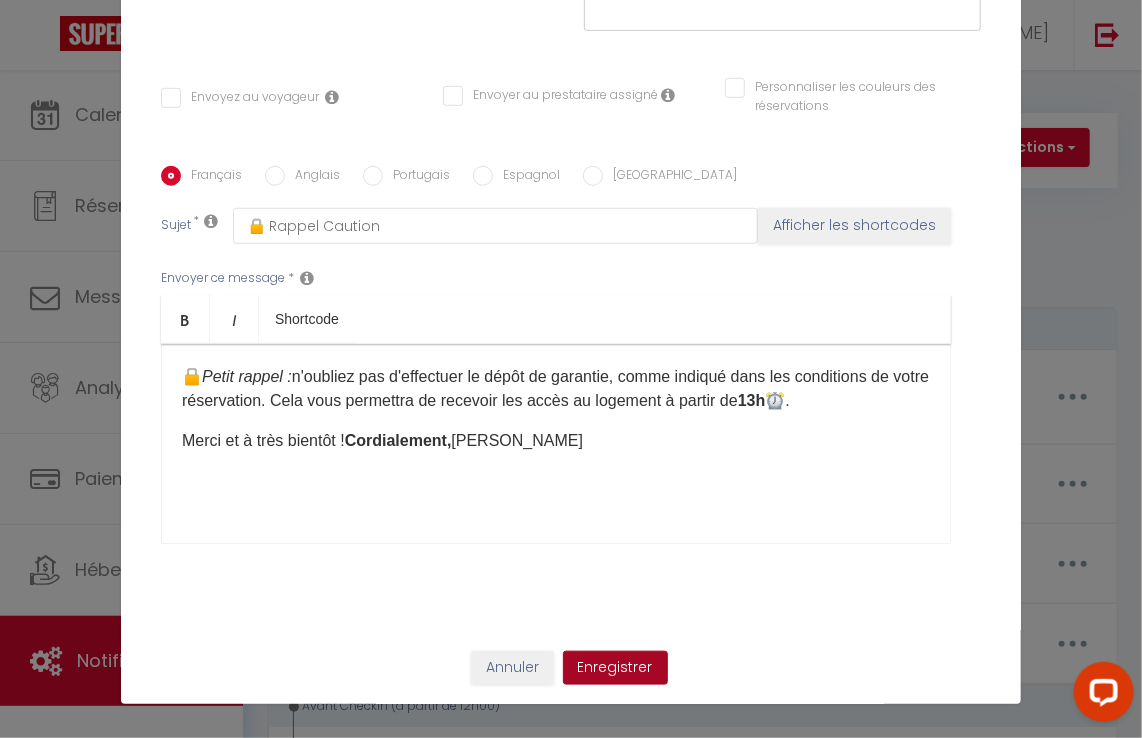 click on "Enregistrer" at bounding box center [615, 668] 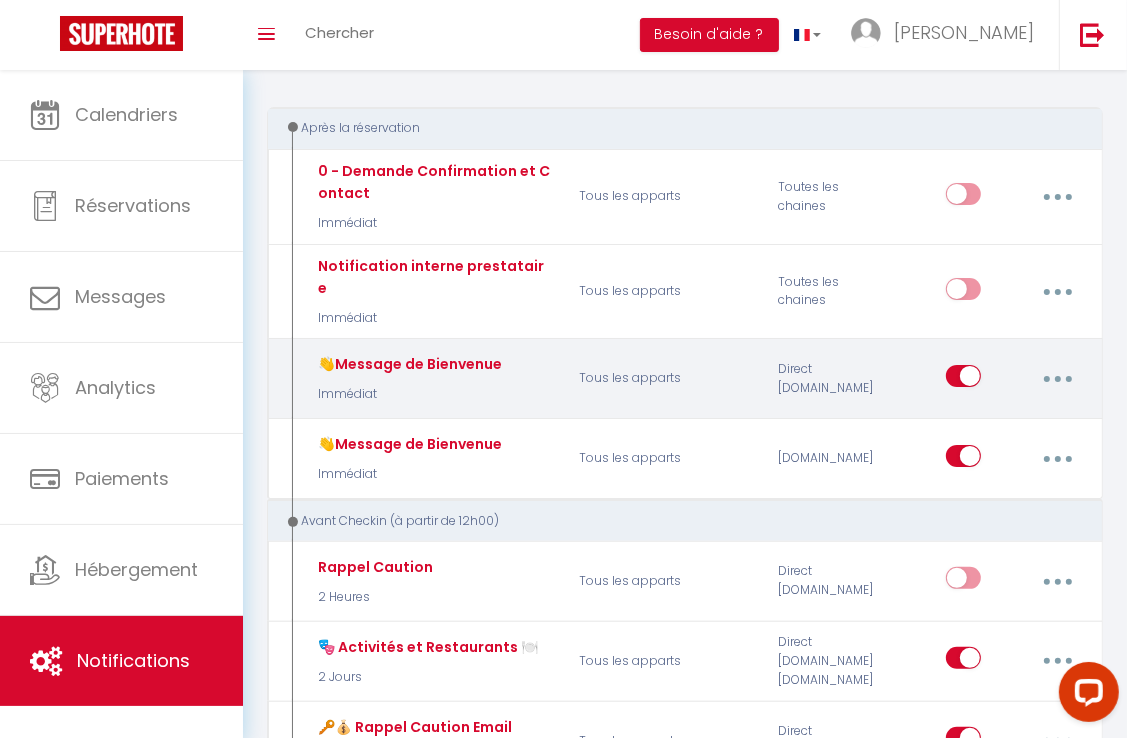 scroll, scrollTop: 300, scrollLeft: 0, axis: vertical 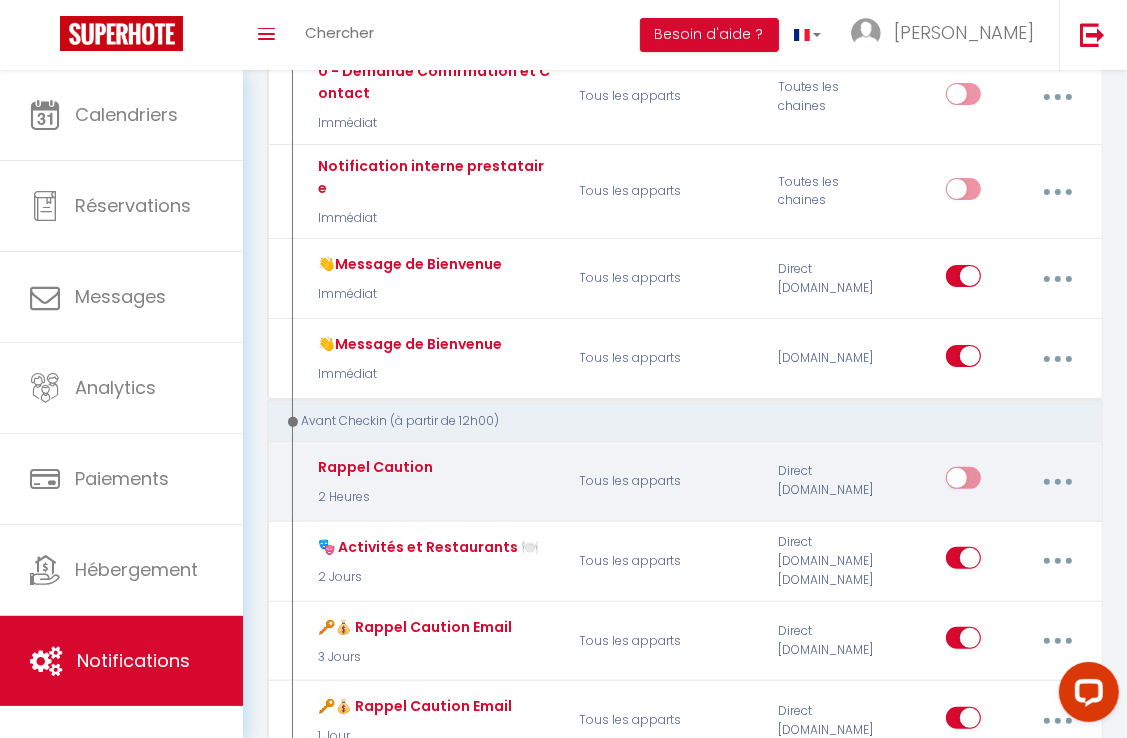 click at bounding box center (963, 482) 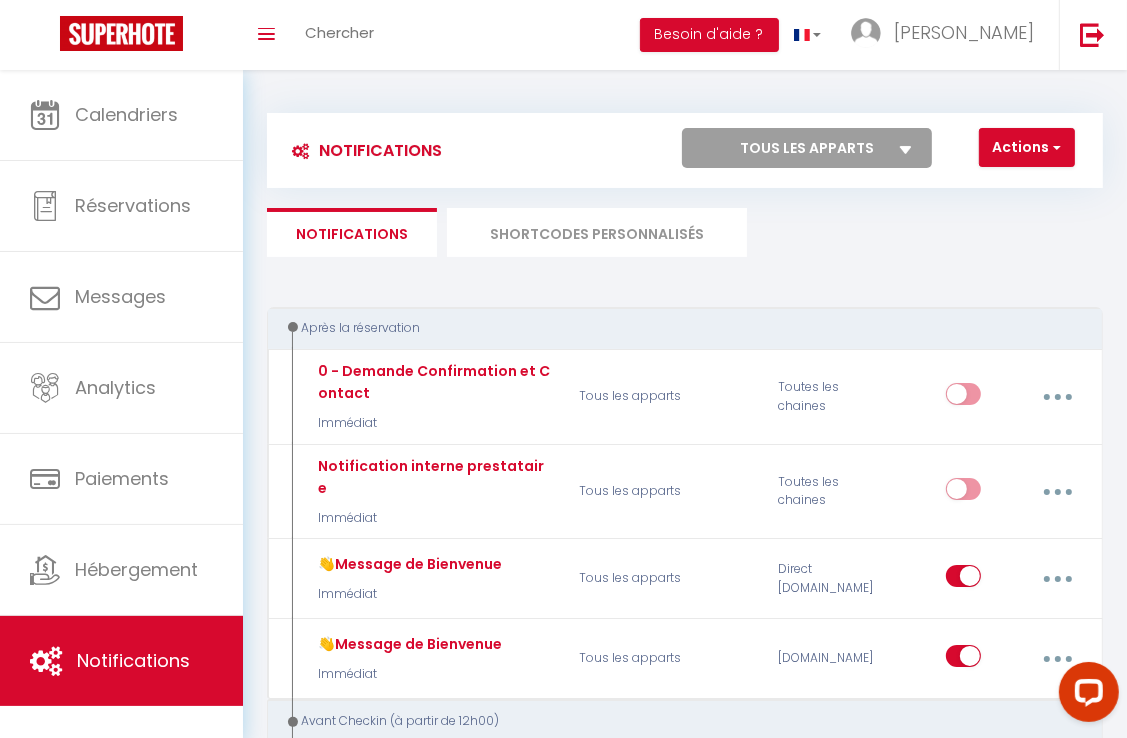 scroll, scrollTop: 0, scrollLeft: 0, axis: both 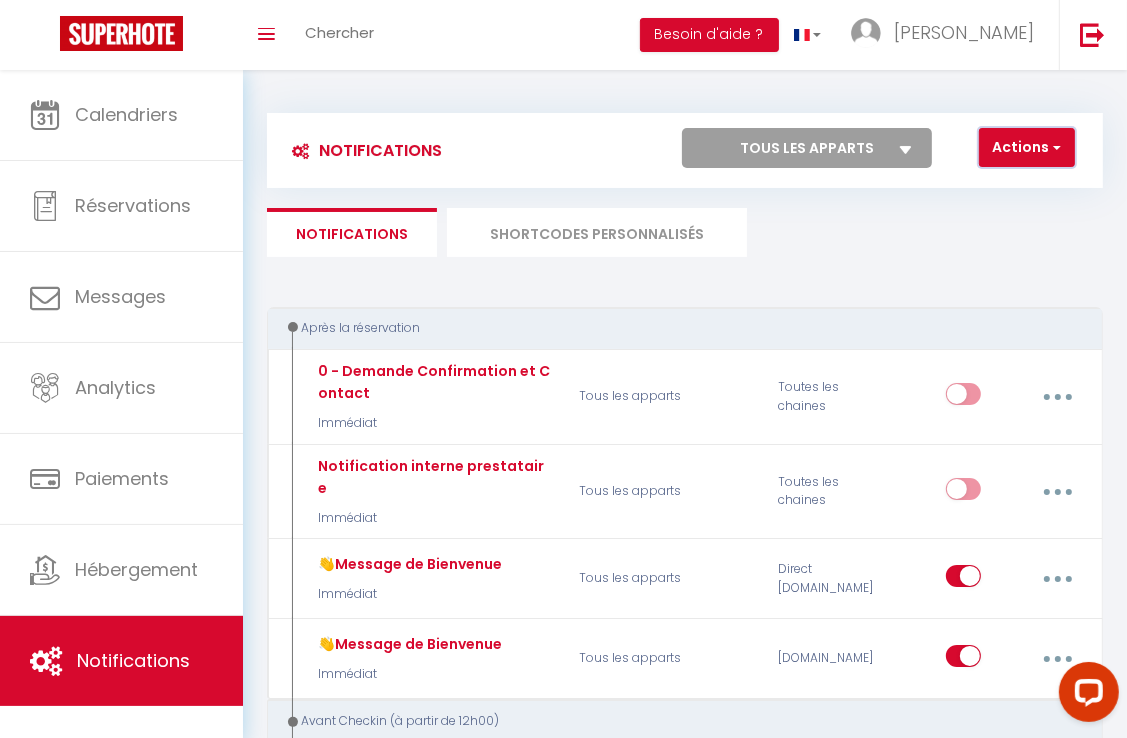 click on "Actions" at bounding box center [1027, 148] 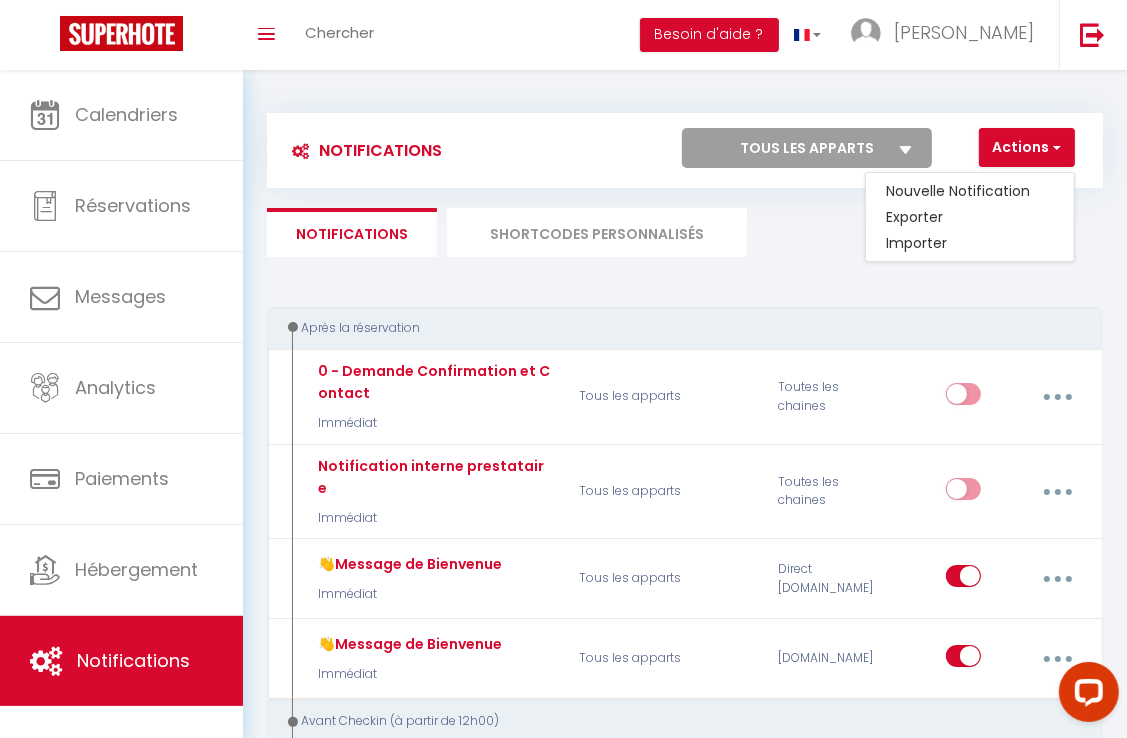 click on "Notifications
Actions
Nouvelle Notification    Exporter    Importer    Tous les apparts    [PERSON_NAME] 4 Perret vue incroyable/balcon L'Atelier Yport Le [PERSON_NAME] 4 pers L'Atelier Yport La Caïque 2pers Le Beau Repaire 1860 Studio Perret vue mer - Balcon 3 Appartement Floral 2/3 pers avec parking · Appartement Floral 2/3 pers + terrasse et parking Appartement 8 pers LH Perret Studio Perret vue mer - Muma 1 Le café du port L'Atelier Artus · L'Atelier Artus 2 pers. avec parking Le Périssoire [PERSON_NAME] 2 Perret vue incroyable Appartement [PERSON_NAME] Petit Amont Le p’tit coulant  · Le p’tit coulant gîte 2 personnes La Valette  · [GEOGRAPHIC_DATA] - studio 20 mètres de la plage d’[GEOGRAPHIC_DATA] Le grand coulant  · Maison pêcheur 8 personnes Centre Yport Maison charmante en bord de mer près d'Etretat [GEOGRAPHIC_DATA]  · [GEOGRAPHIC_DATA] -Gîte 5 personnes La bonne [PERSON_NAME] Bonne Pierre d’Yport Entre mer et Golf - Etretat La Catène-Perret" at bounding box center (685, 1882) 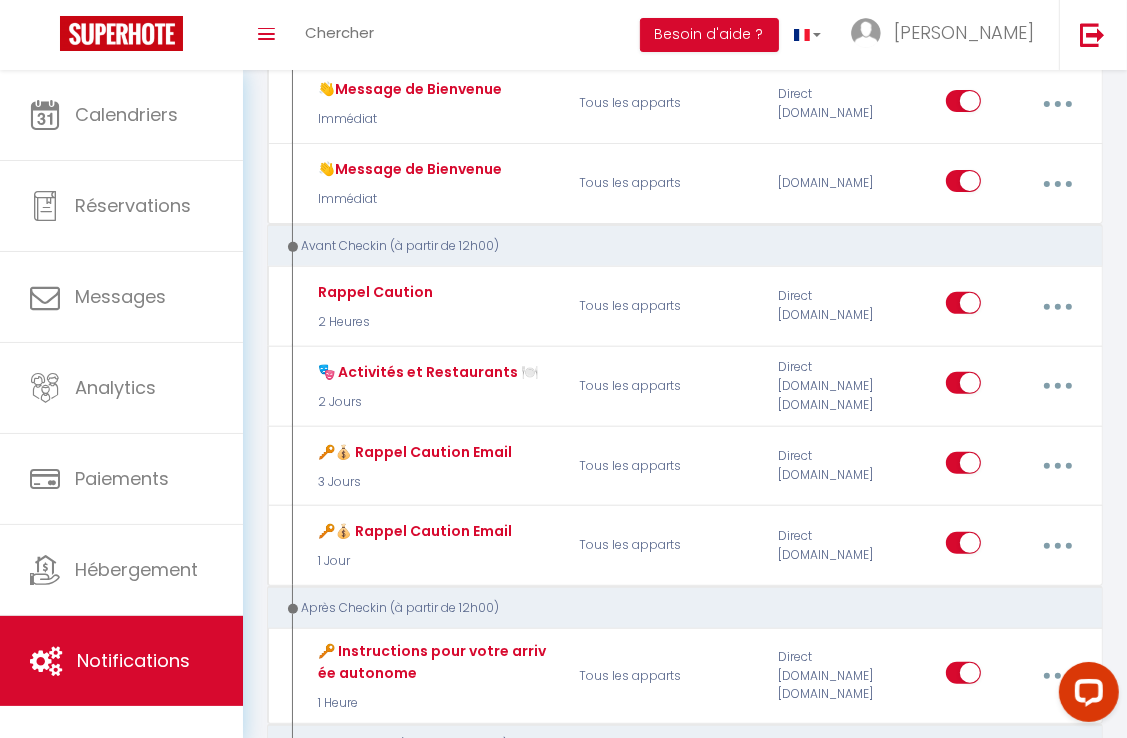 scroll, scrollTop: 600, scrollLeft: 0, axis: vertical 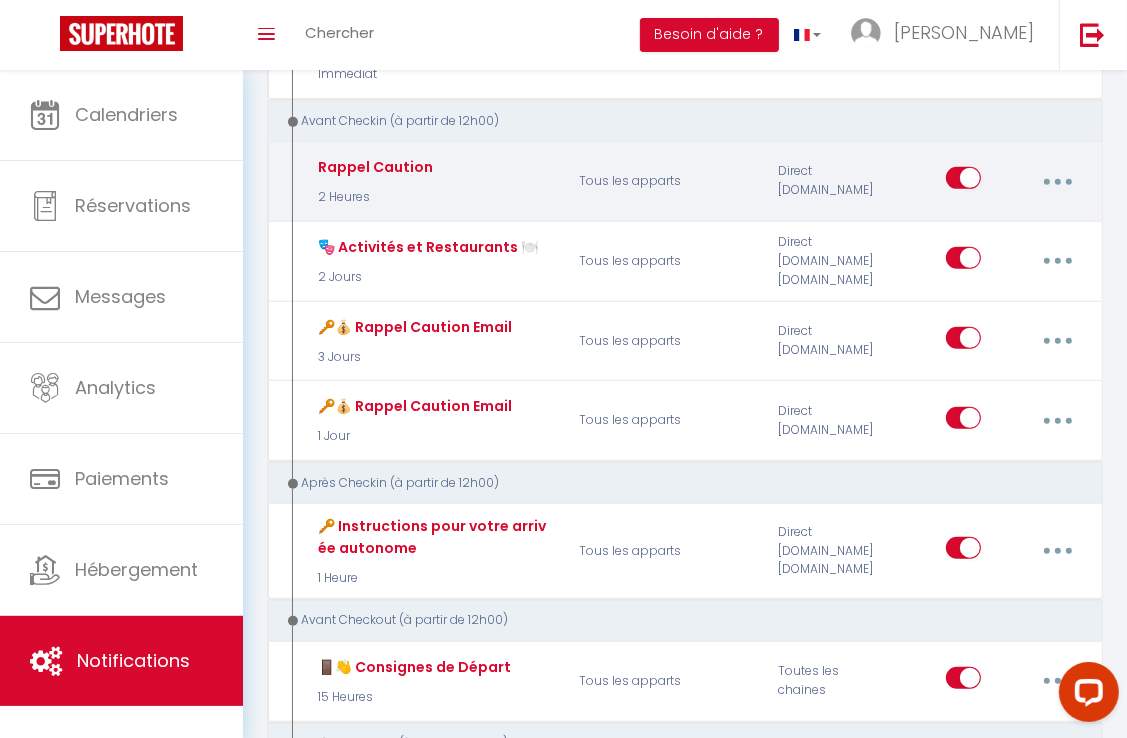 click at bounding box center (1057, 181) 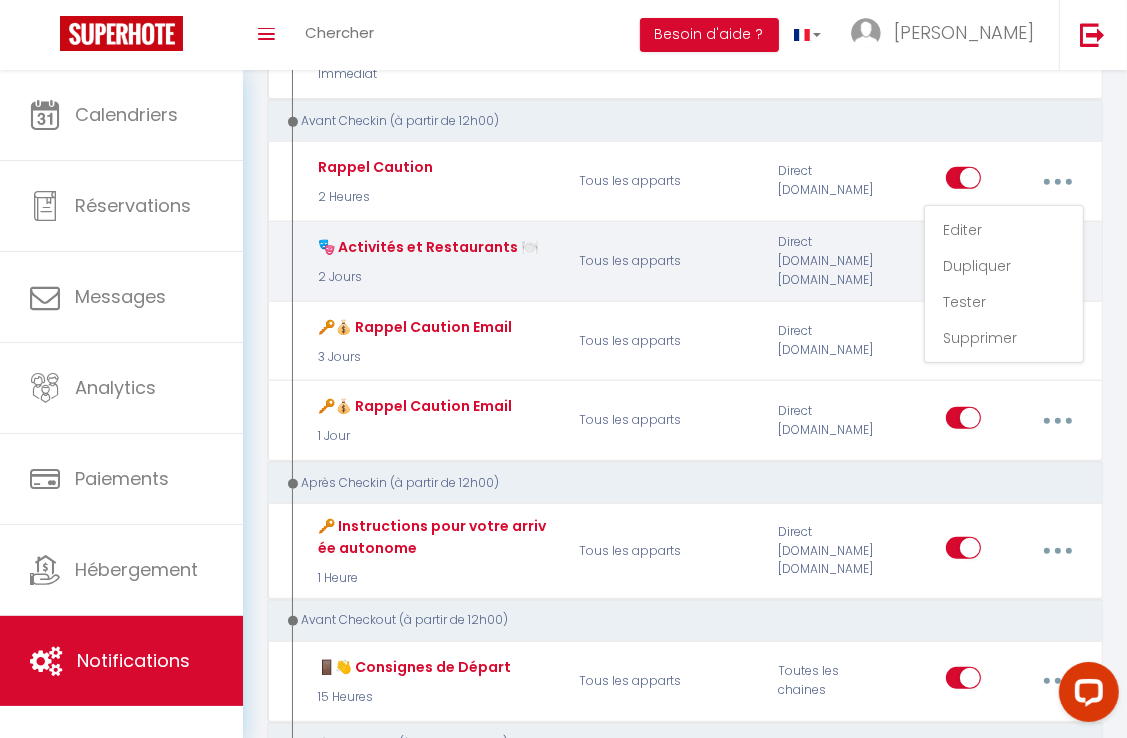 click on "🎭 Activités et Restaurants 🍽️    2 Jours     Tous les apparts   Direct
[DOMAIN_NAME]
[DOMAIN_NAME]
Editer   Dupliquer   Tester   Supprimer" at bounding box center (685, 261) 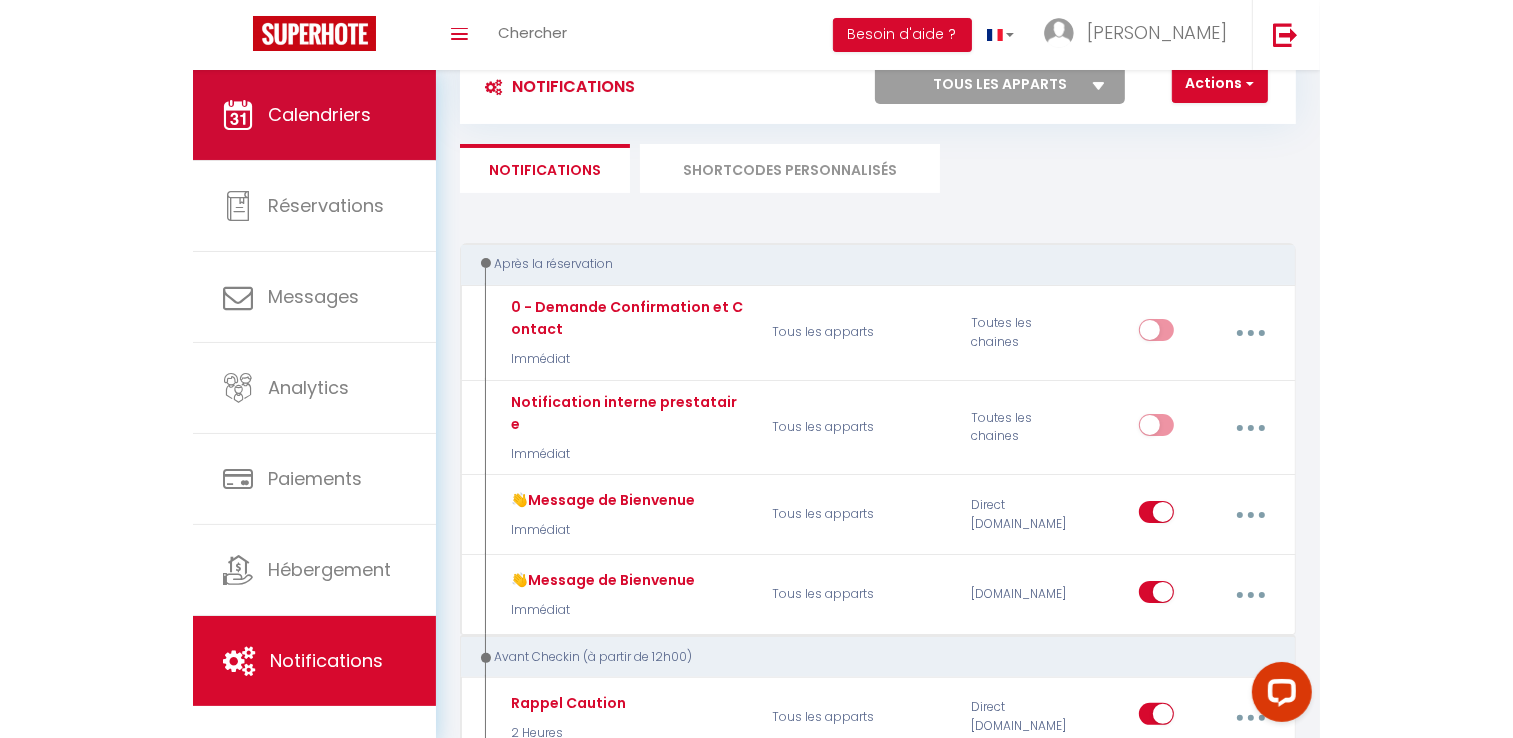 scroll, scrollTop: 0, scrollLeft: 0, axis: both 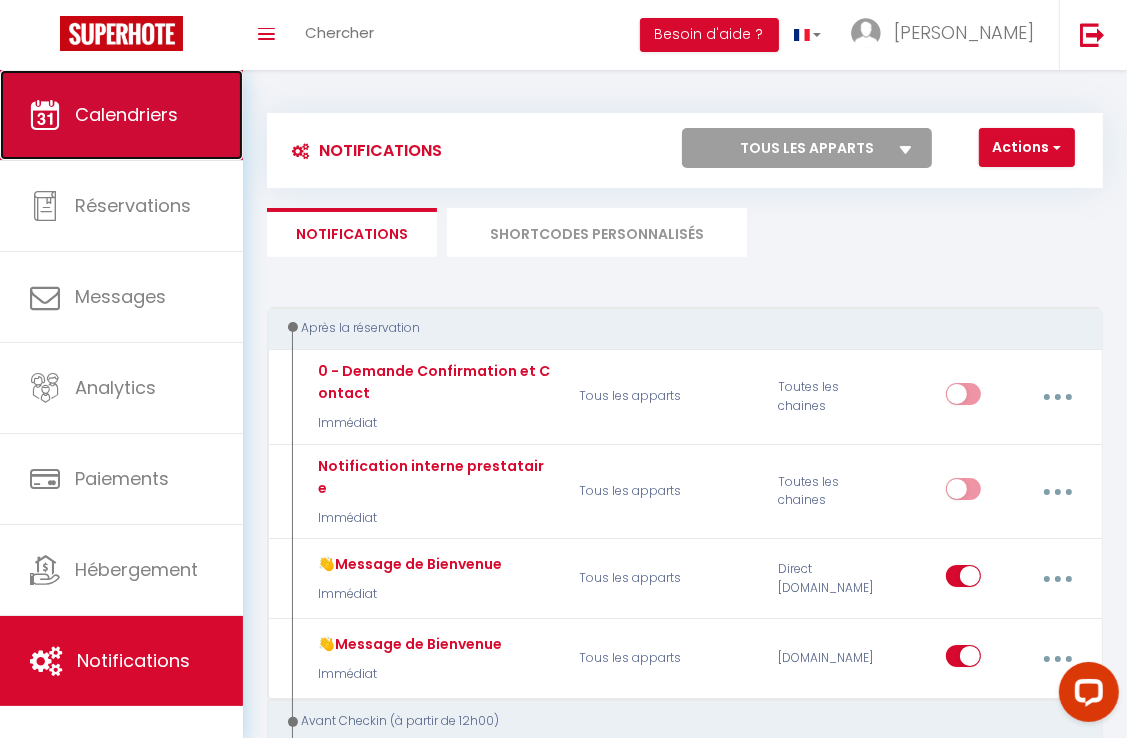 click on "Calendriers" at bounding box center (121, 115) 